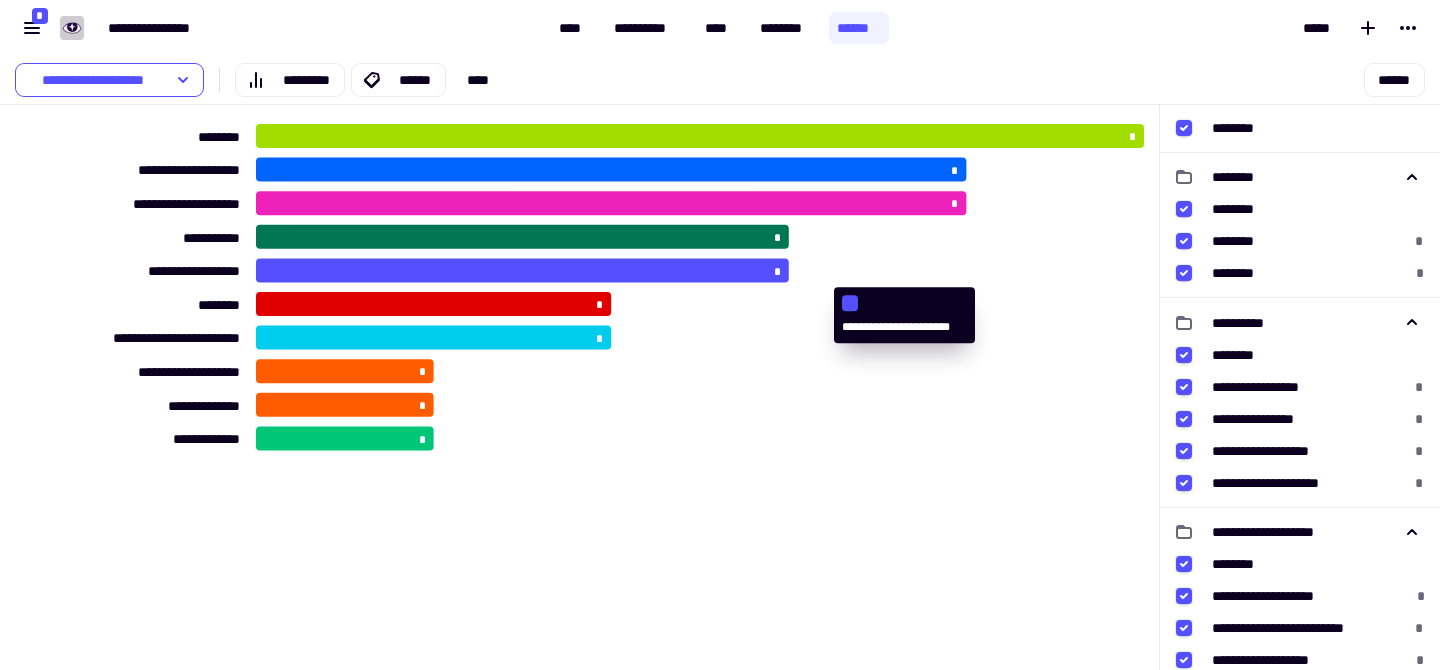 scroll, scrollTop: 0, scrollLeft: 0, axis: both 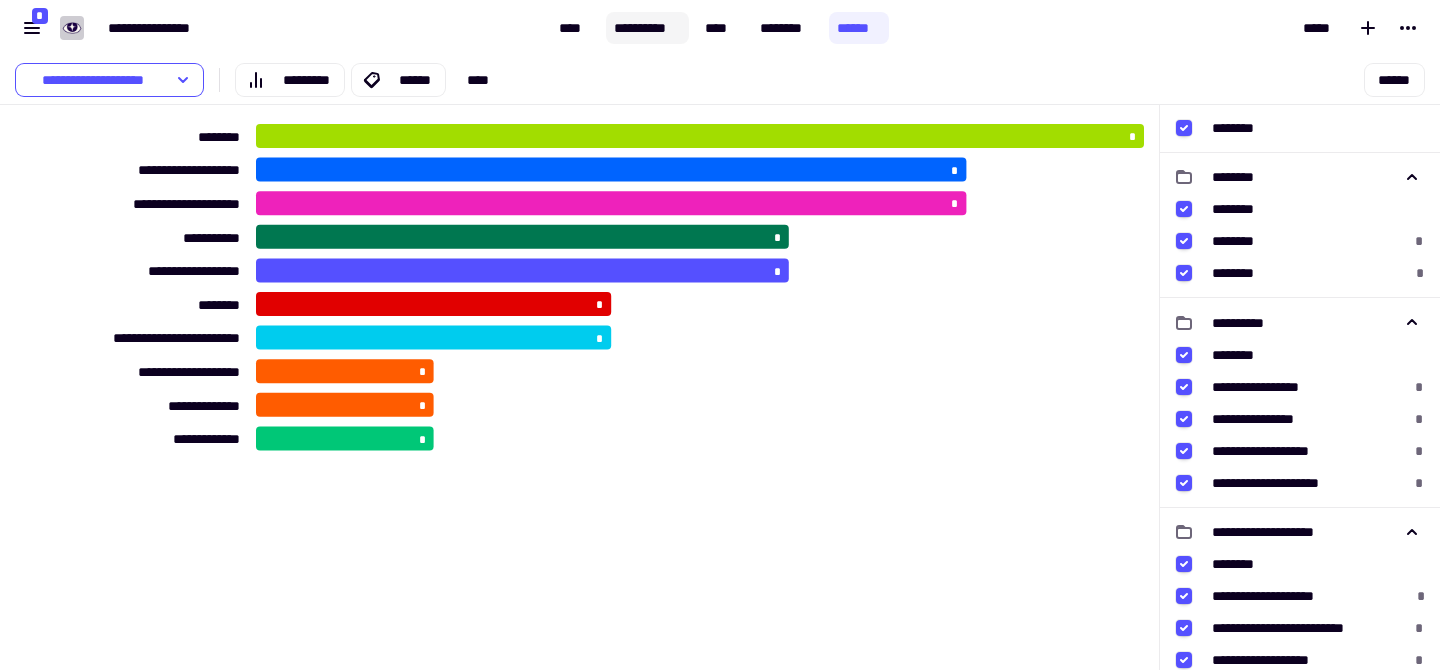 click on "**********" 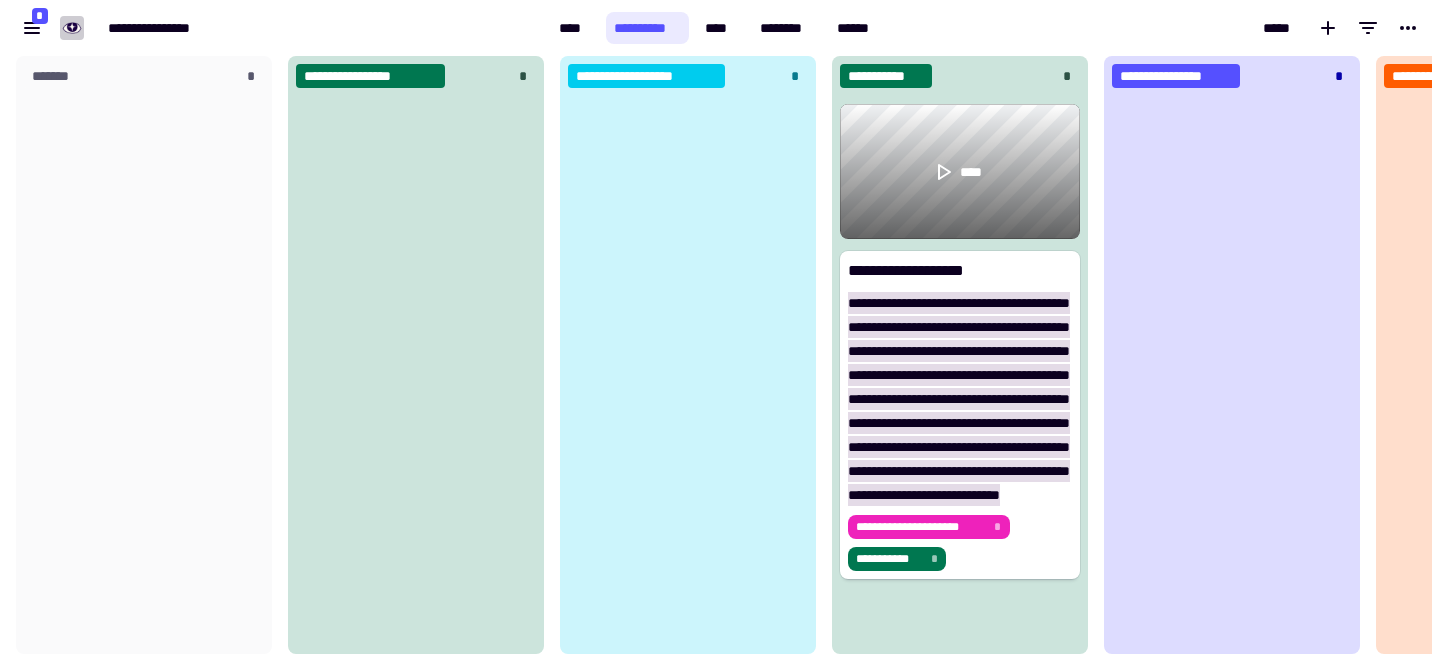 scroll, scrollTop: 1, scrollLeft: 1, axis: both 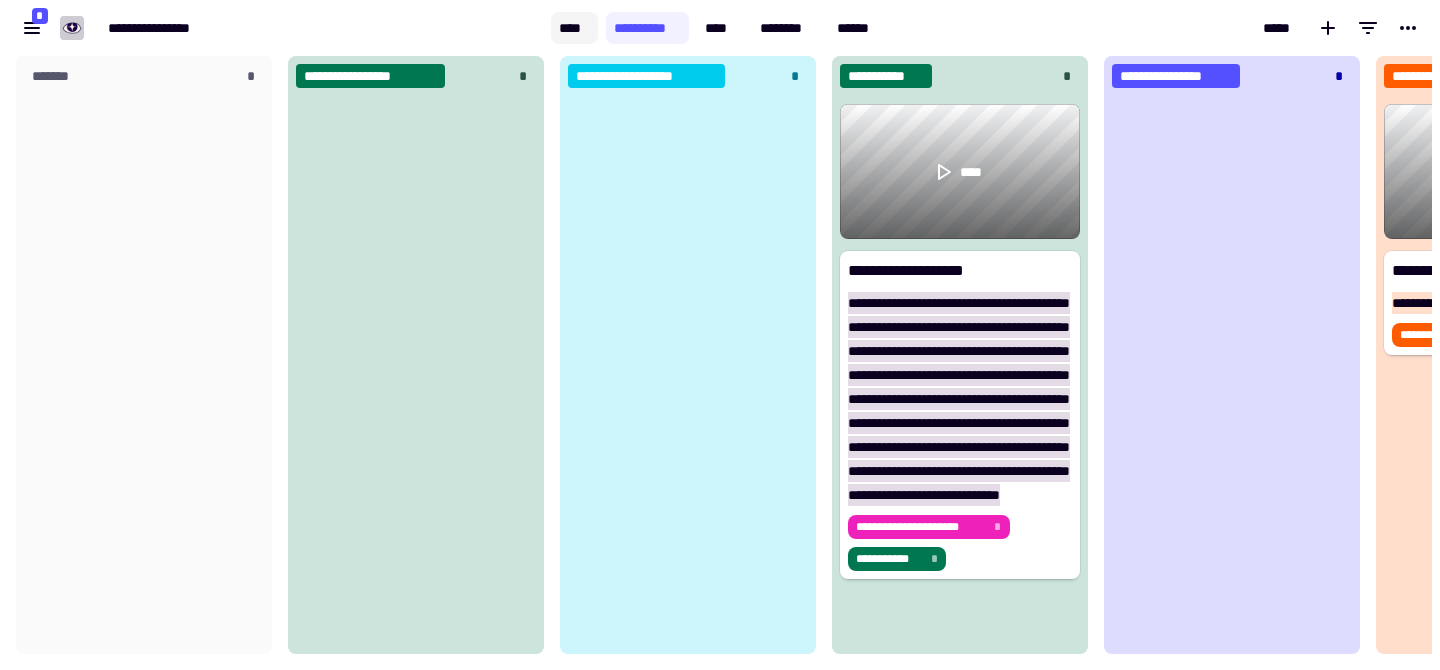 click on "****" 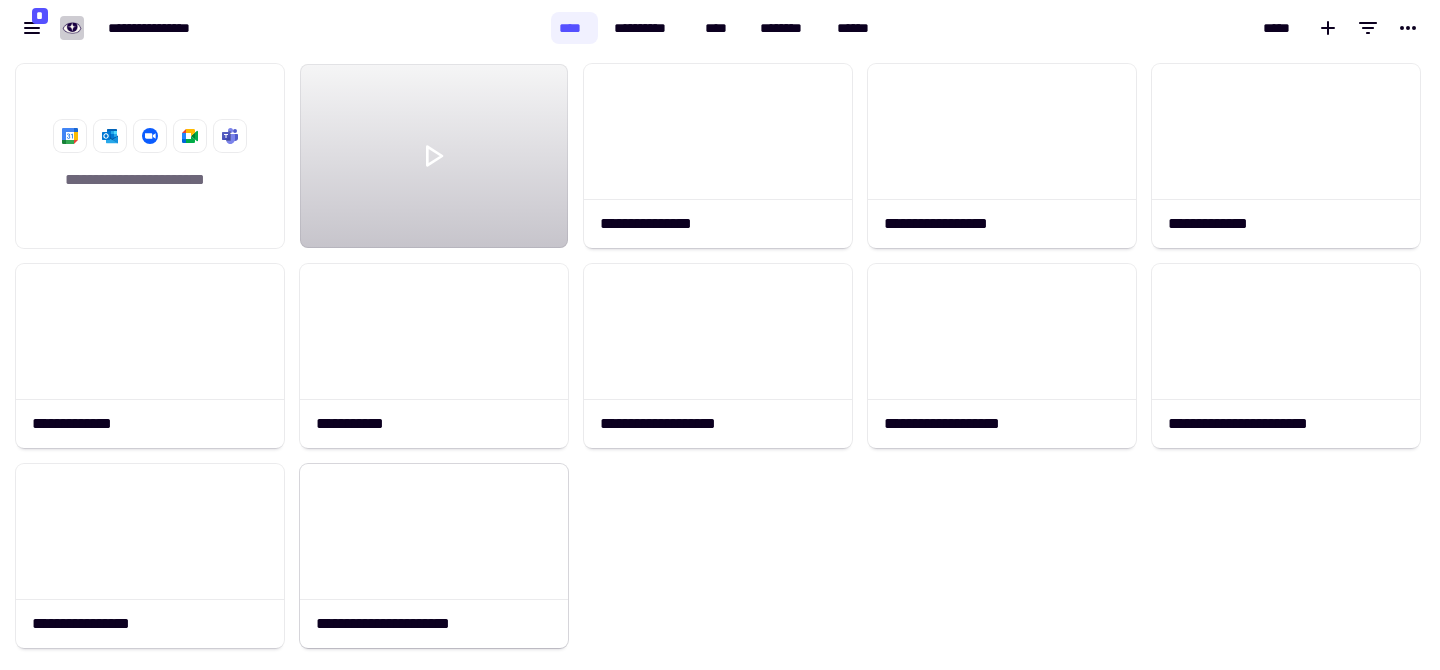 click 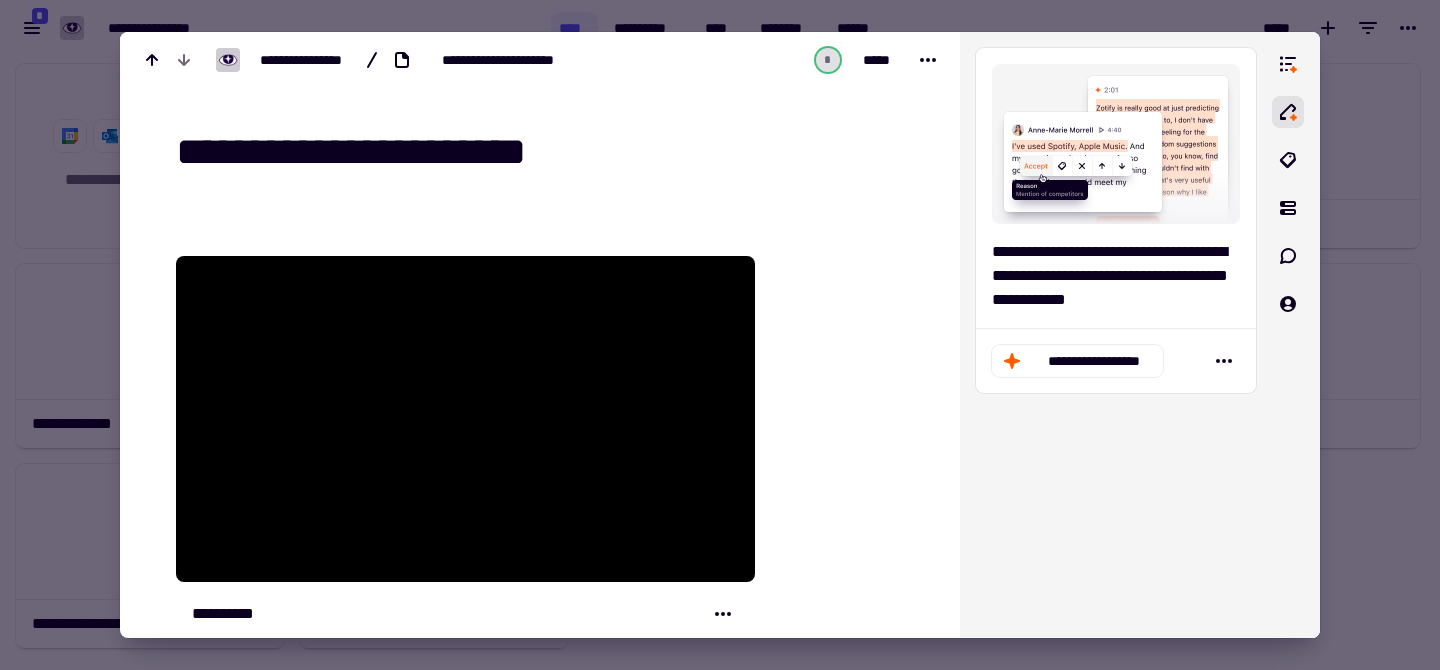 click at bounding box center (720, 335) 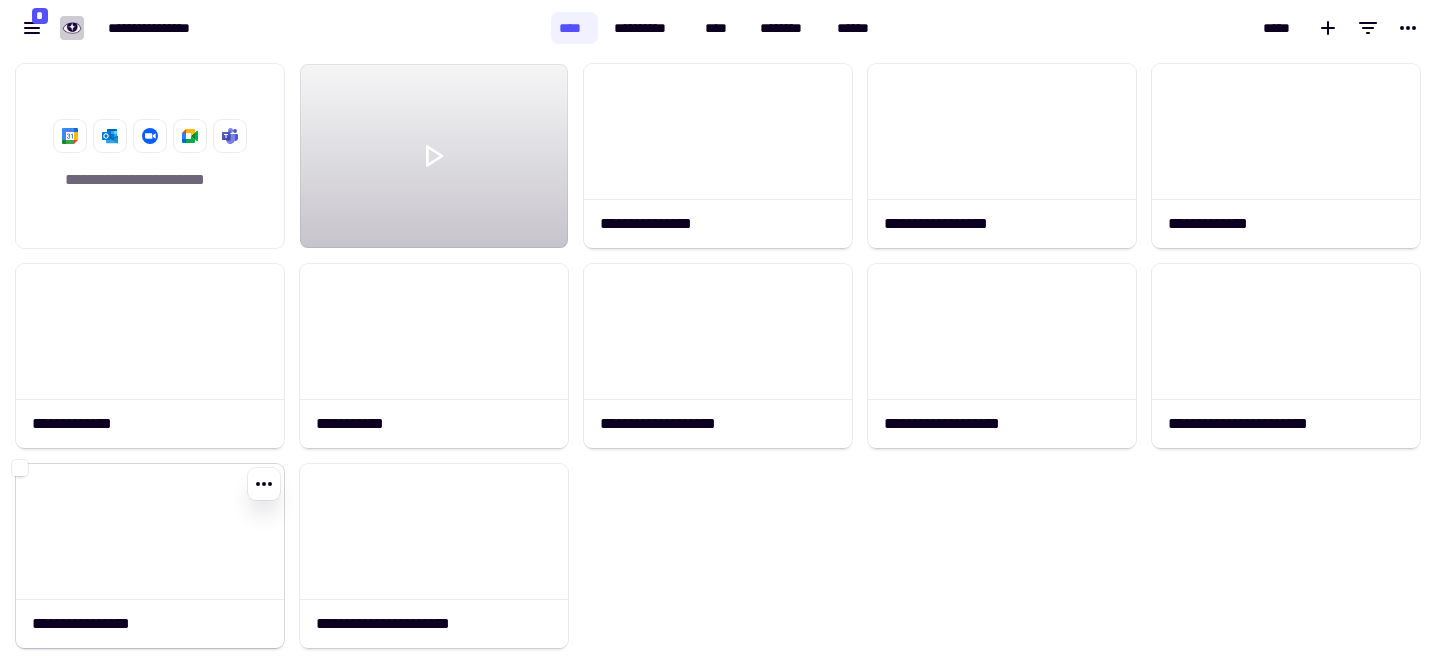 click 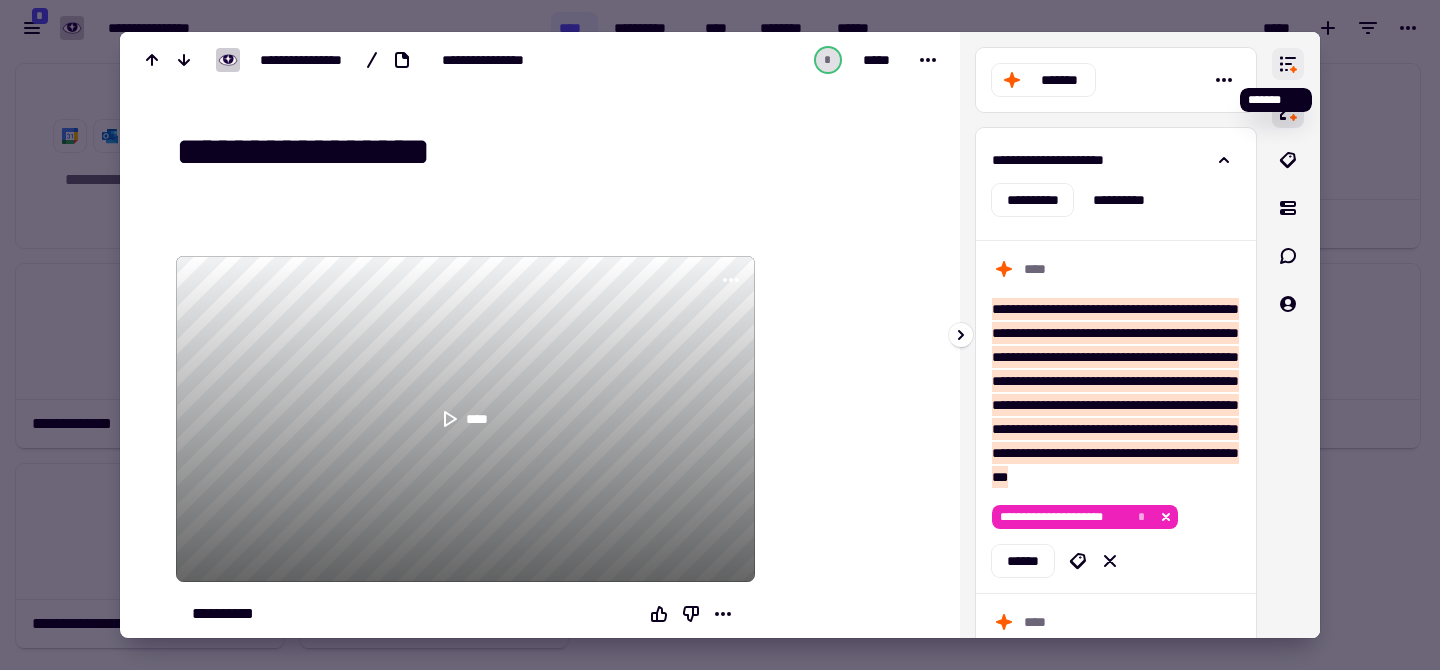 click 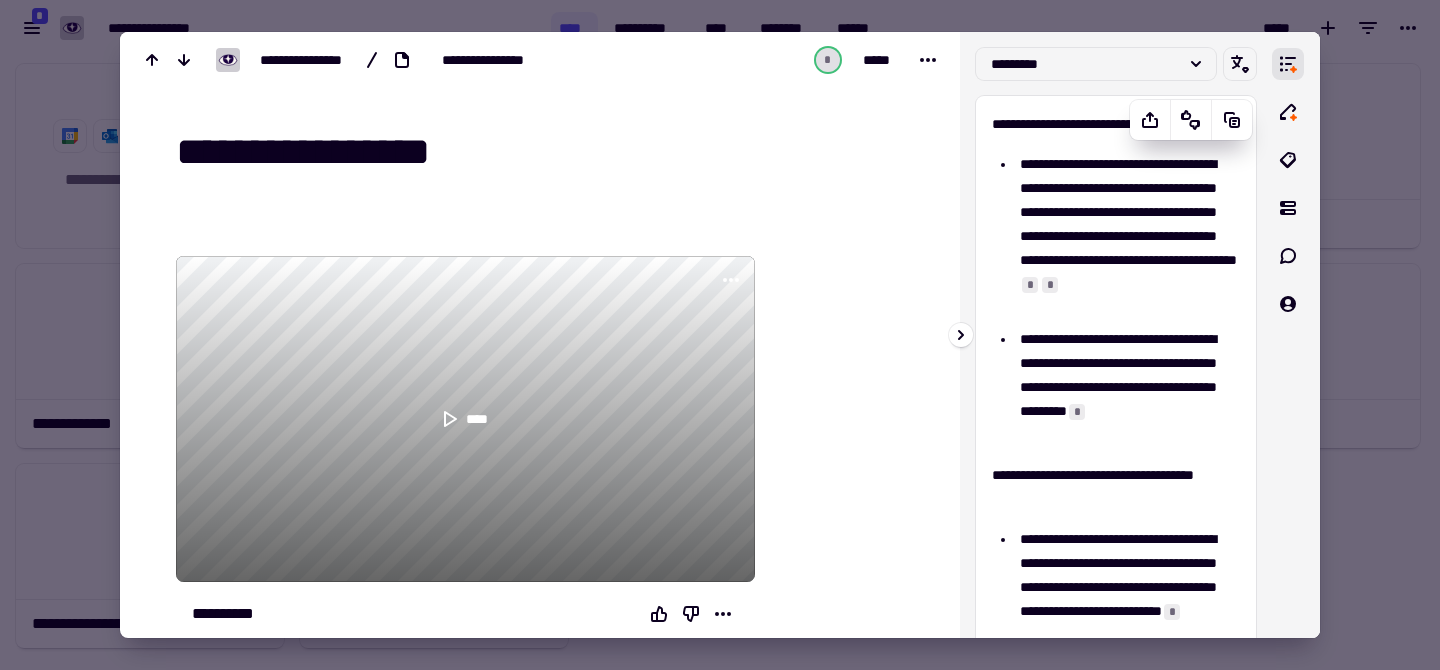 click on "**********" at bounding box center (1116, 598) 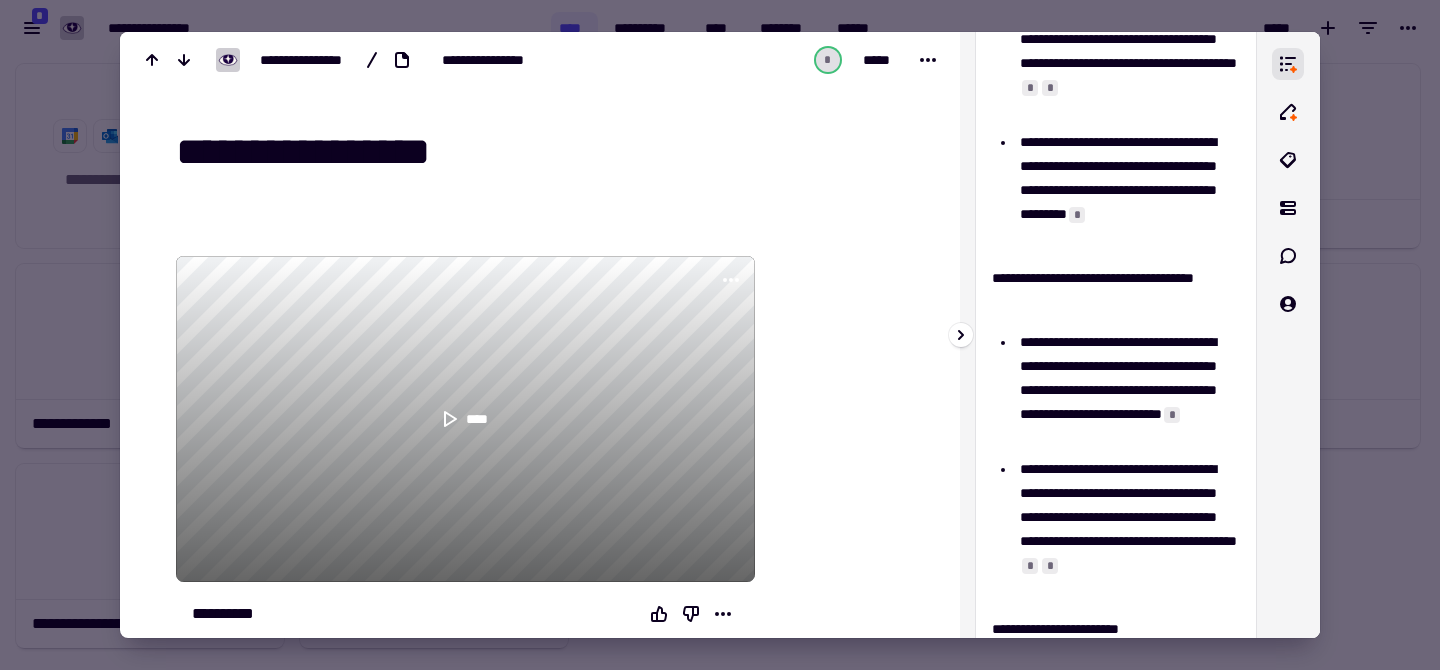 scroll, scrollTop: 201, scrollLeft: 0, axis: vertical 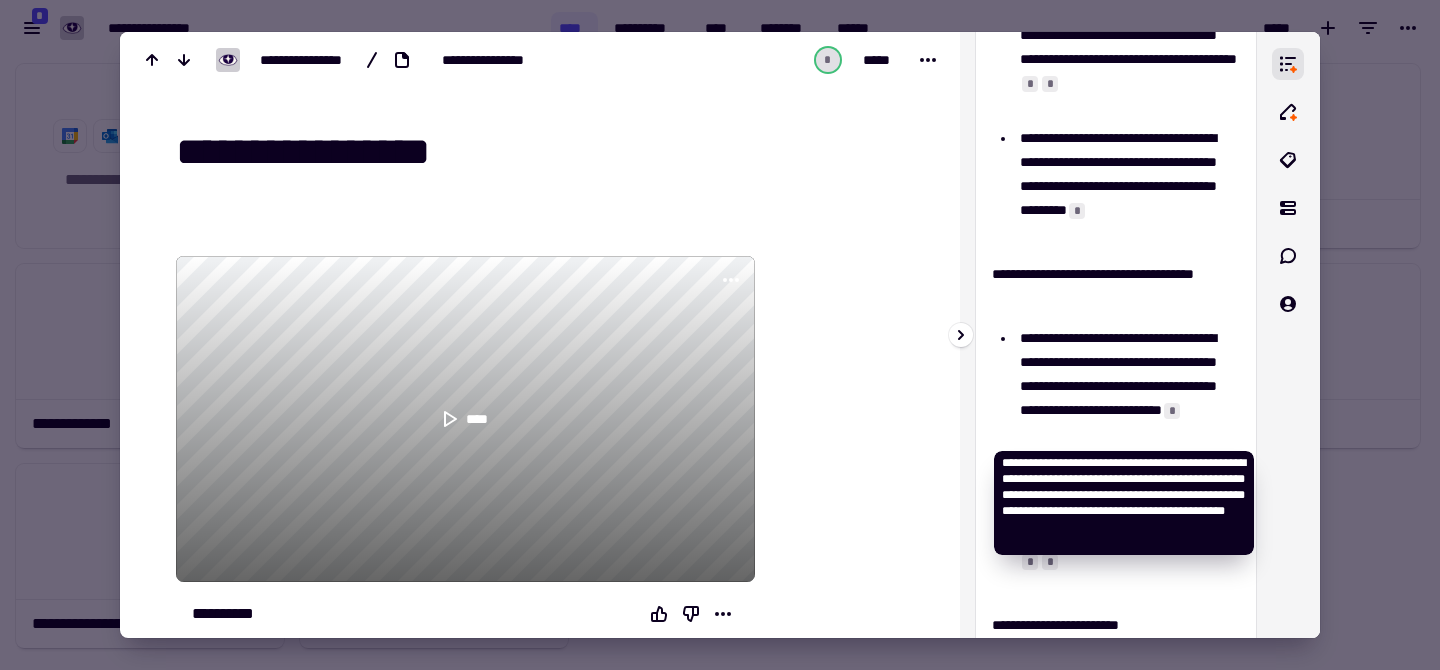 click on "*" at bounding box center (1172, 411) 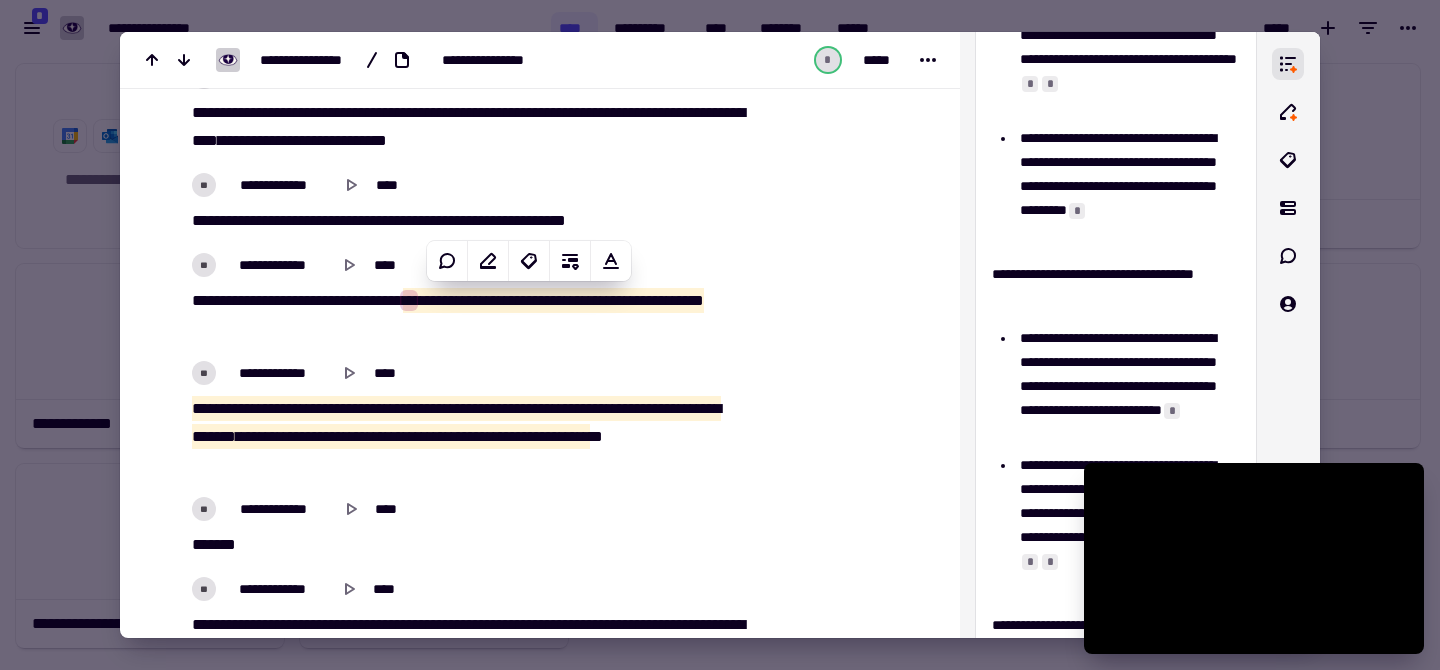 scroll, scrollTop: 3787, scrollLeft: 0, axis: vertical 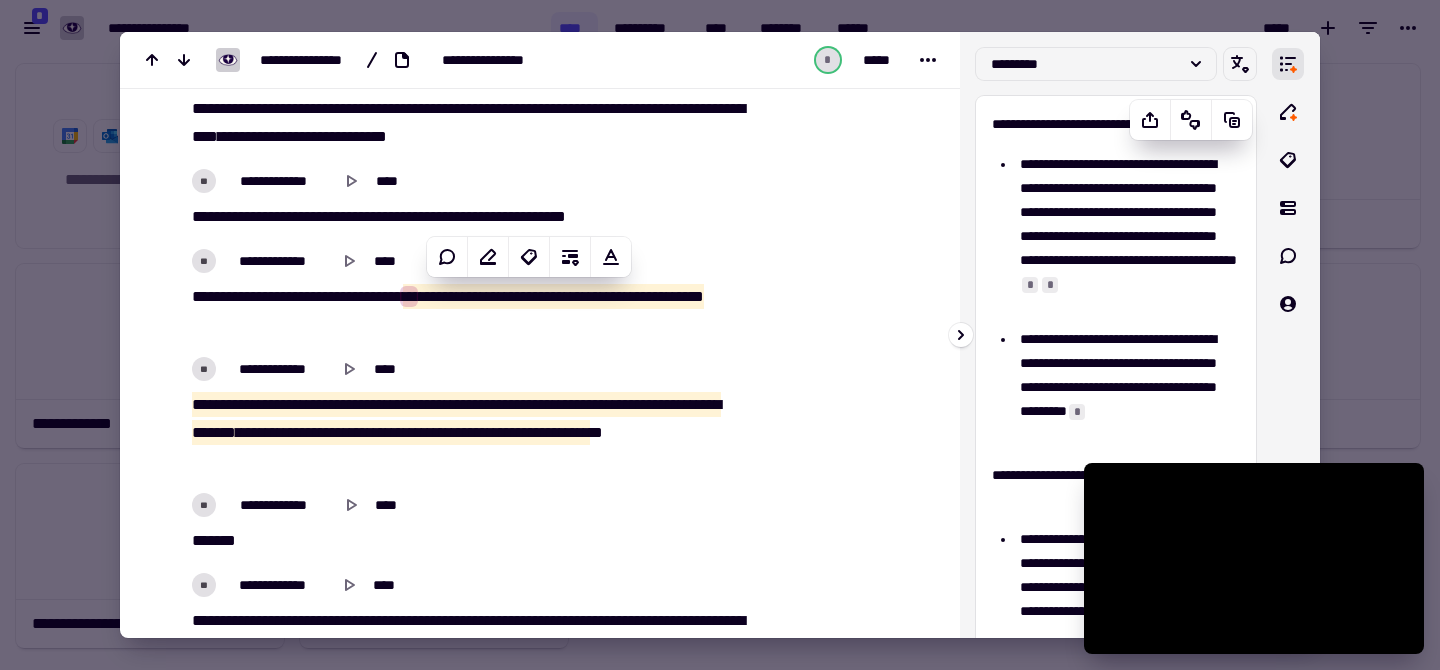 click on "**********" at bounding box center [1127, 236] 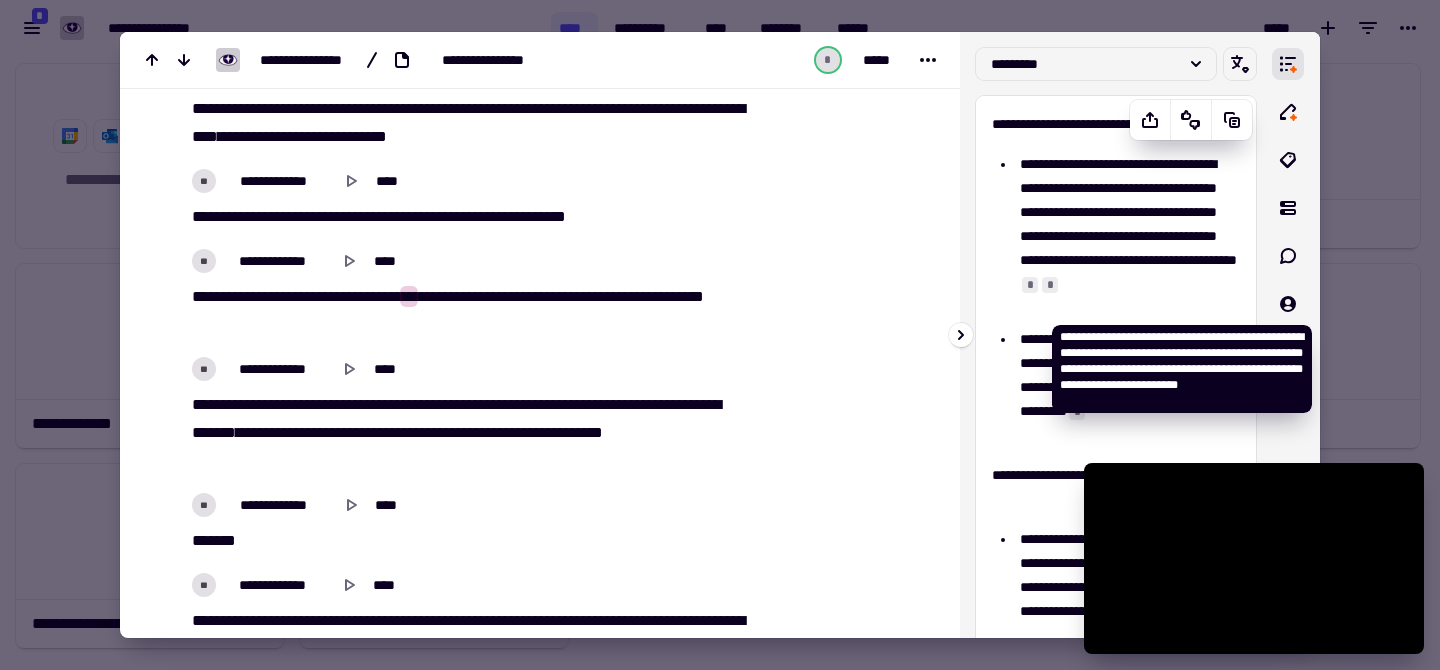 click on "*" at bounding box center (1030, 285) 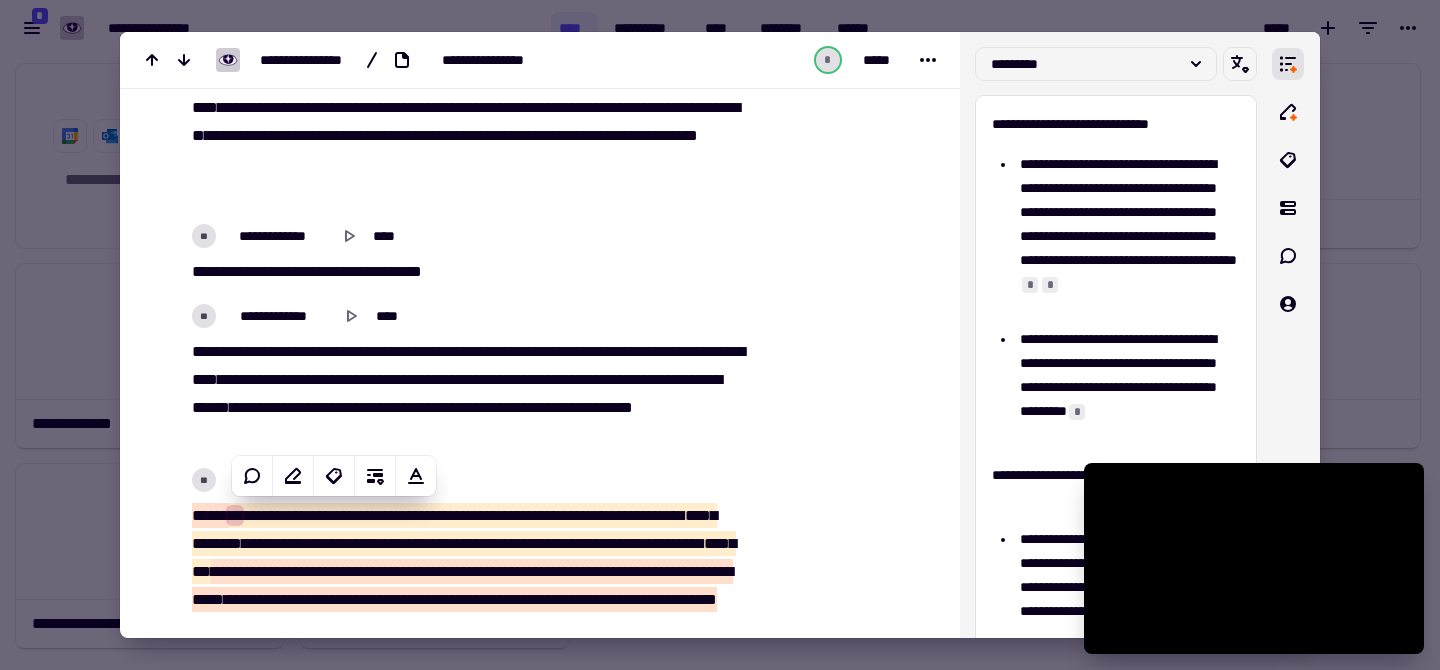 scroll, scrollTop: 1339, scrollLeft: 0, axis: vertical 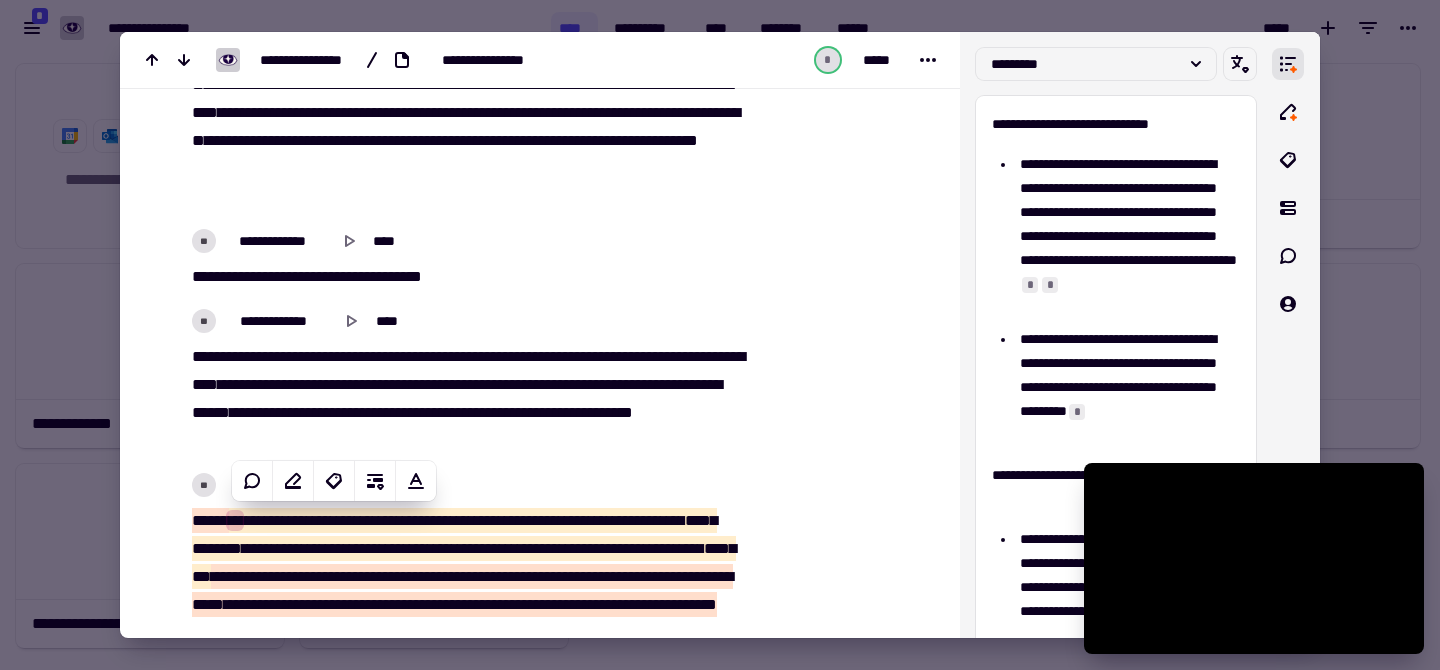 click on "**********" at bounding box center [453, 6172] 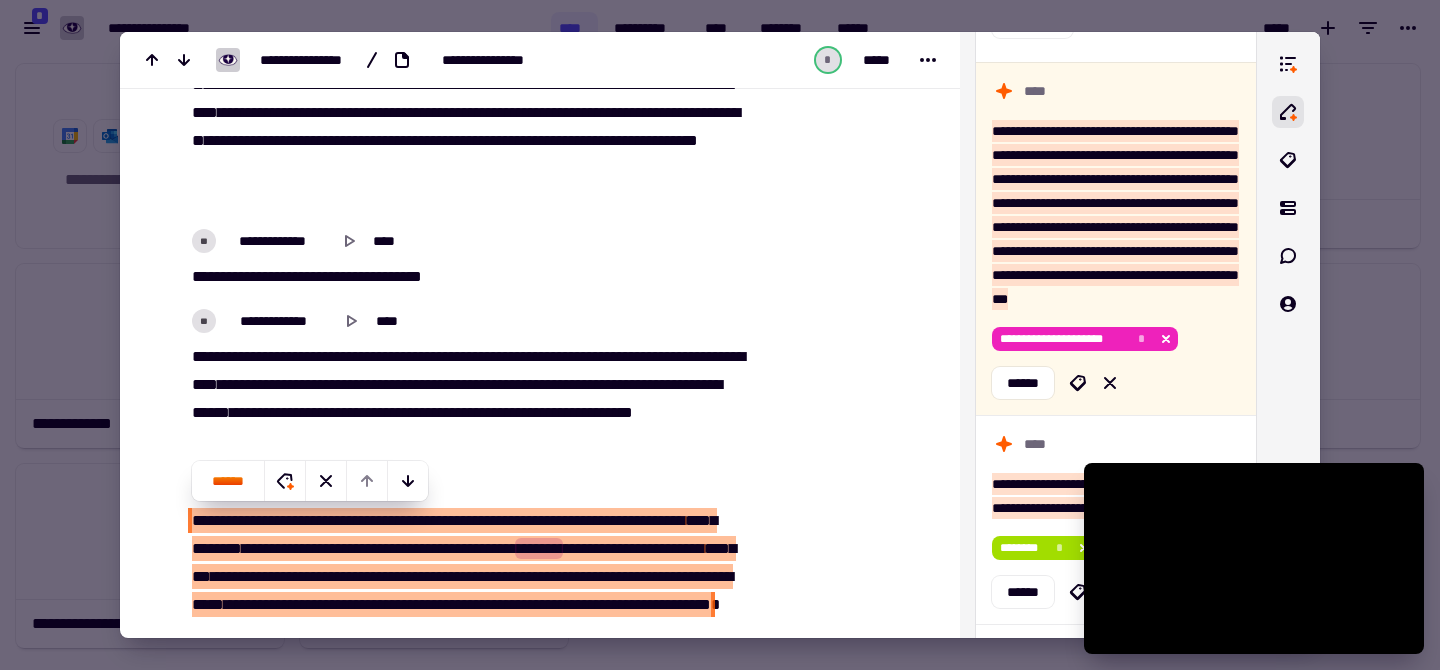 scroll, scrollTop: 208, scrollLeft: 0, axis: vertical 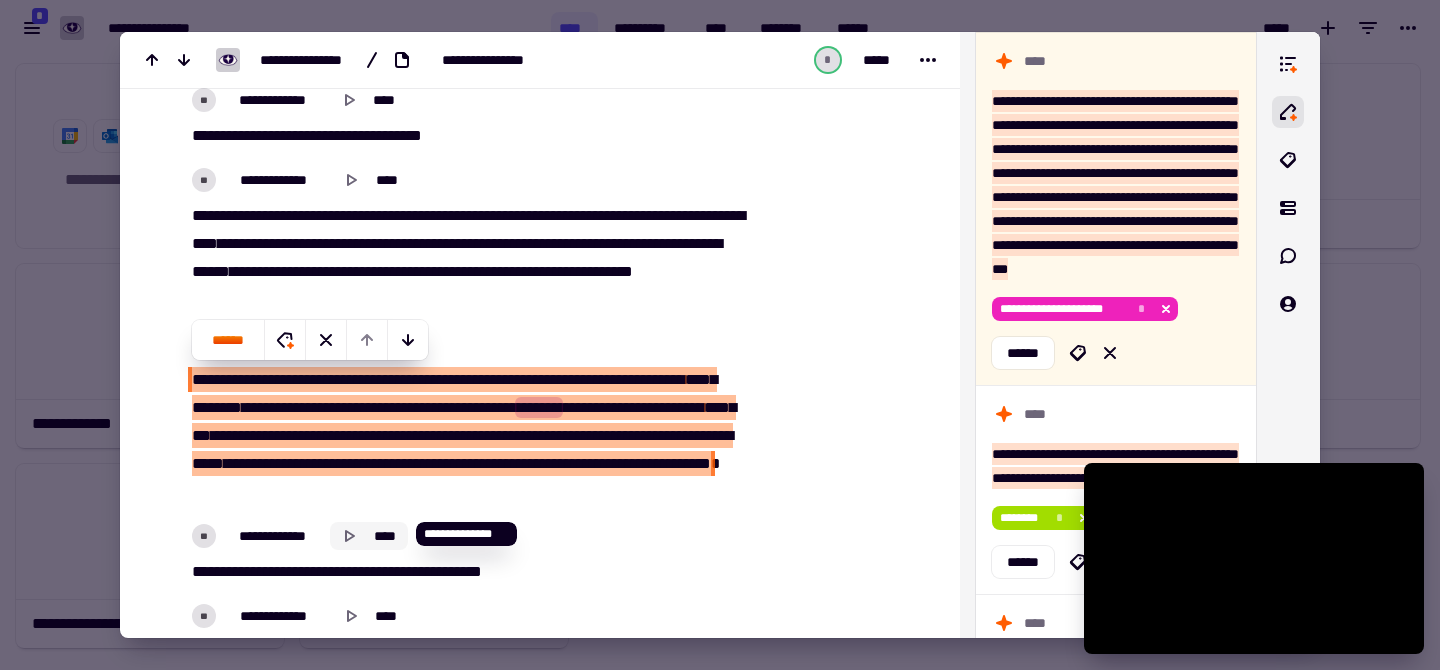 click 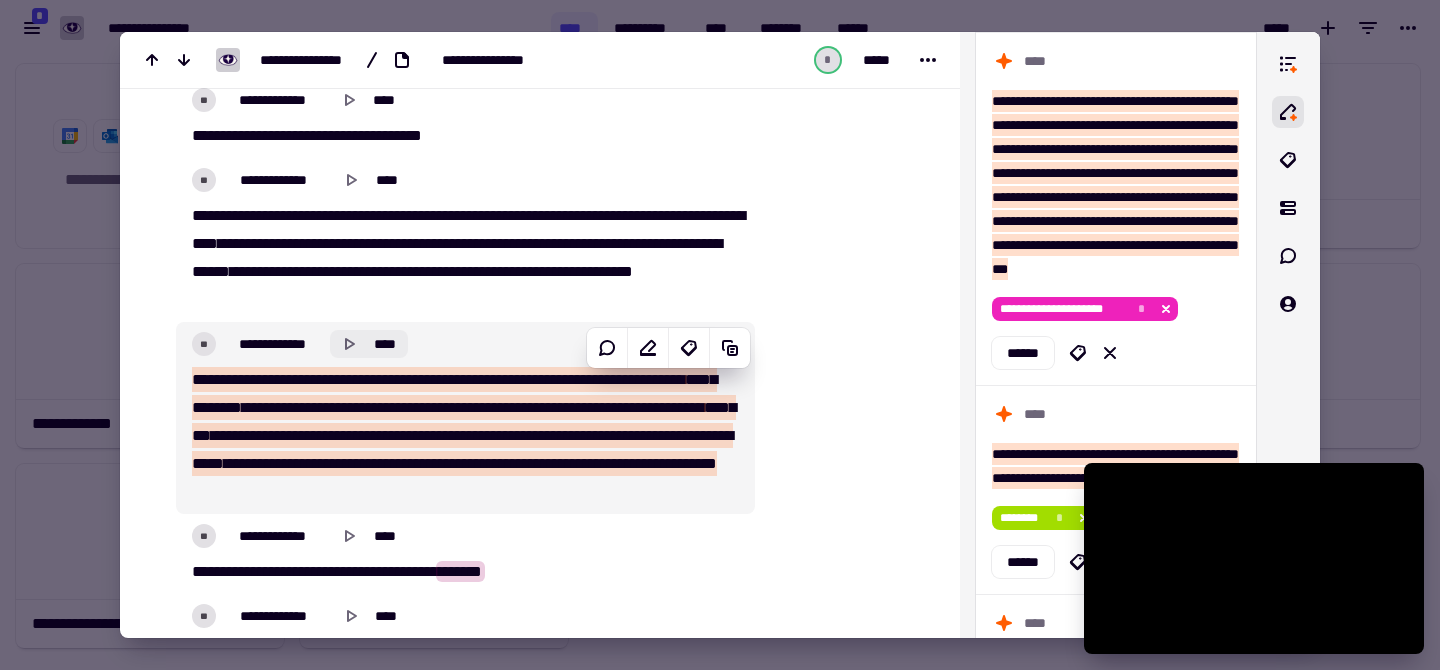 click 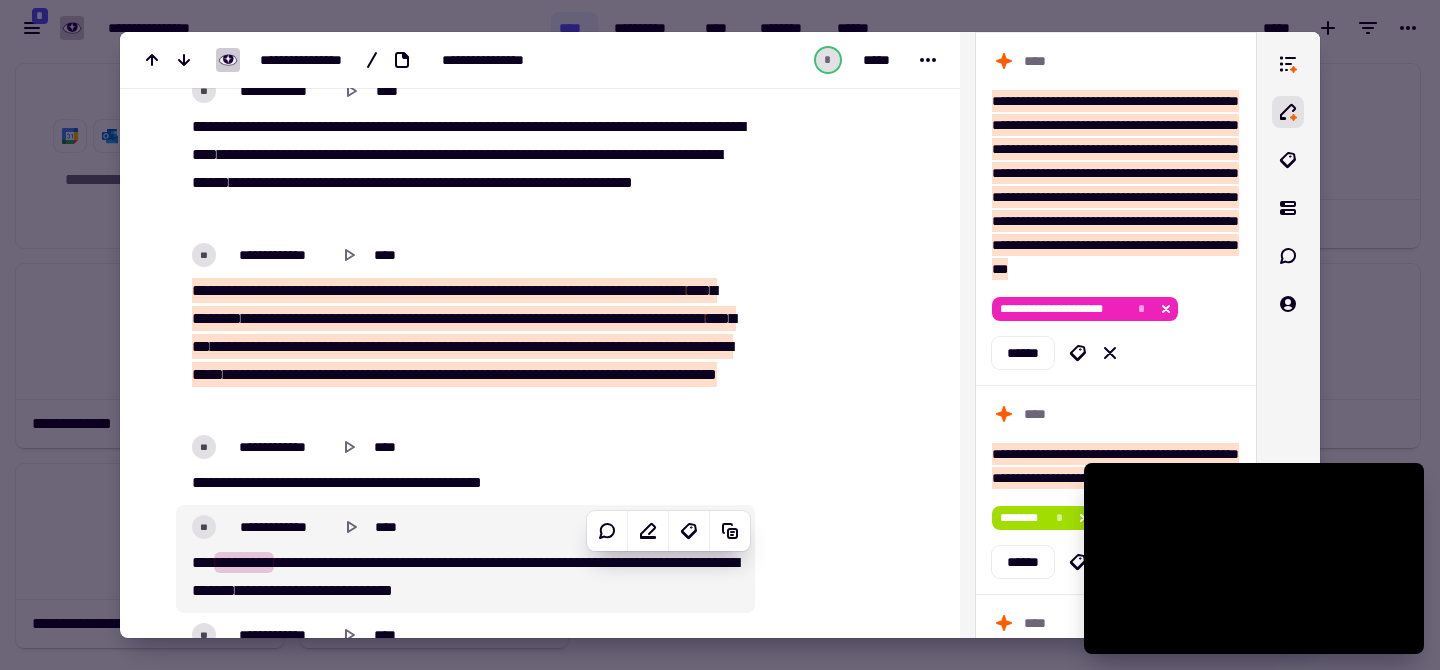 scroll, scrollTop: 1628, scrollLeft: 0, axis: vertical 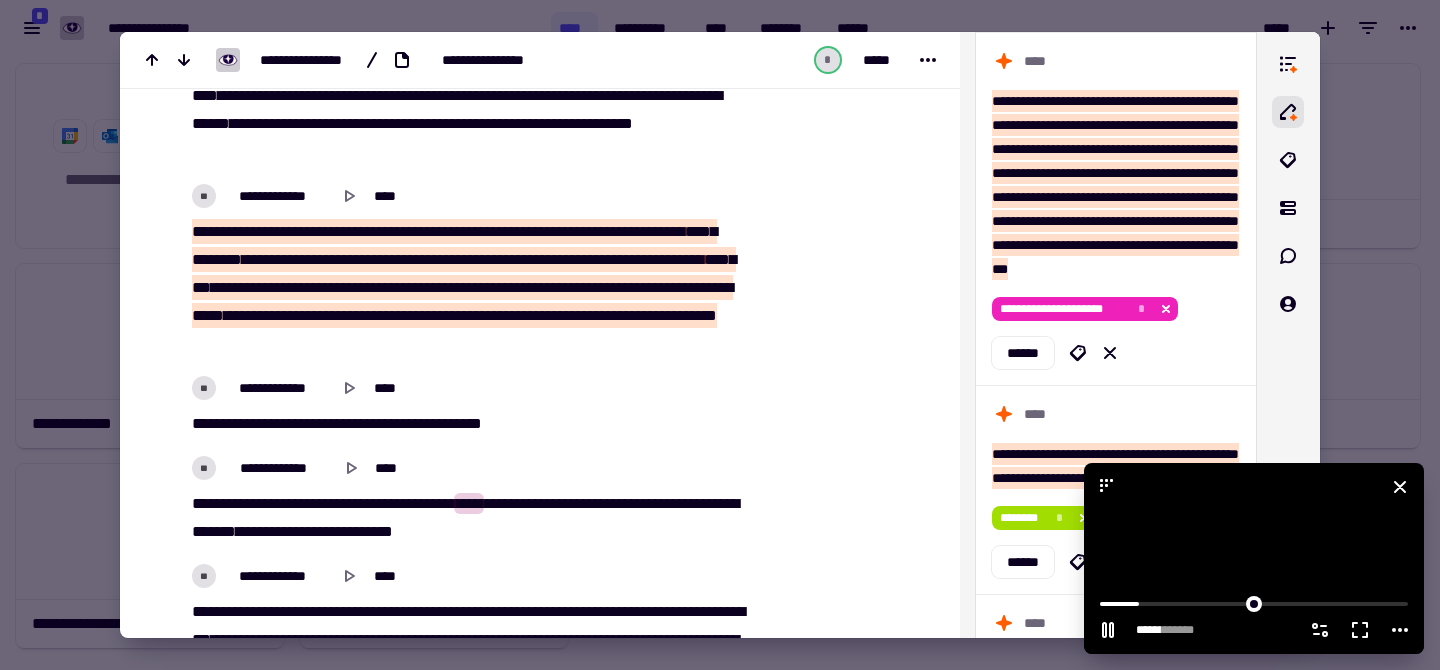 click 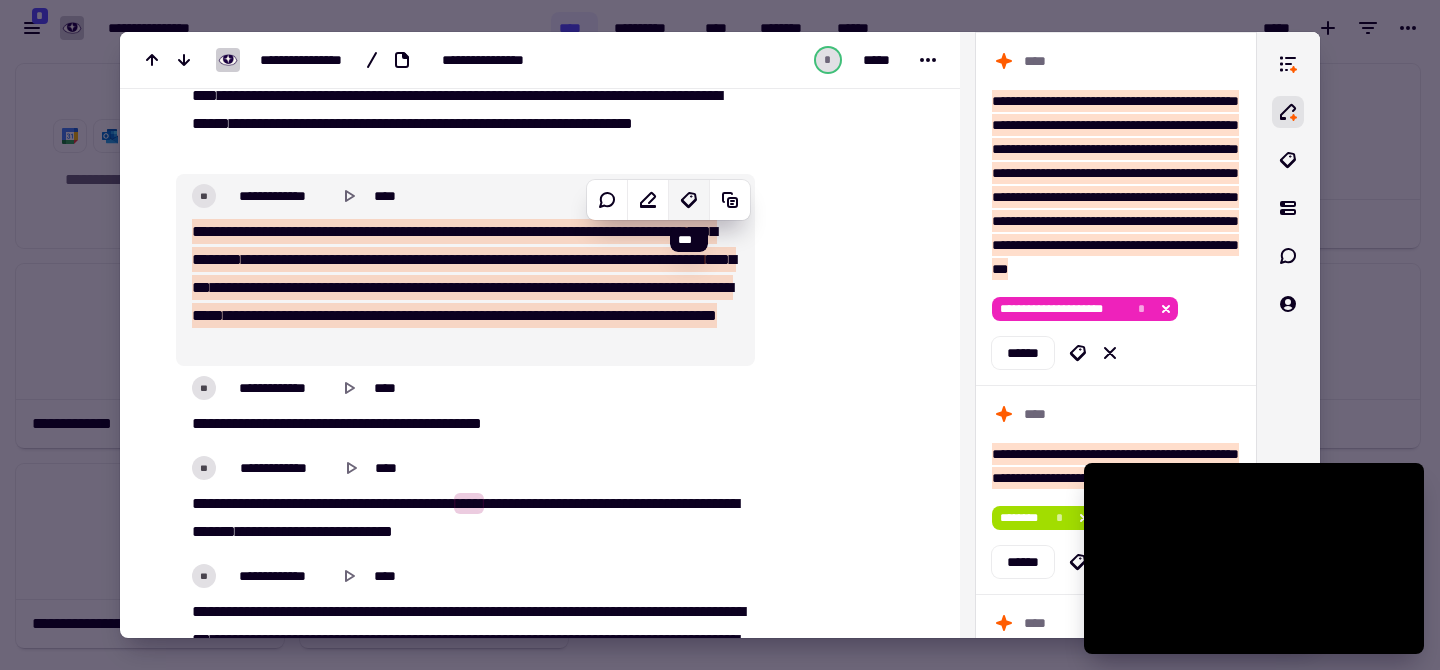 click 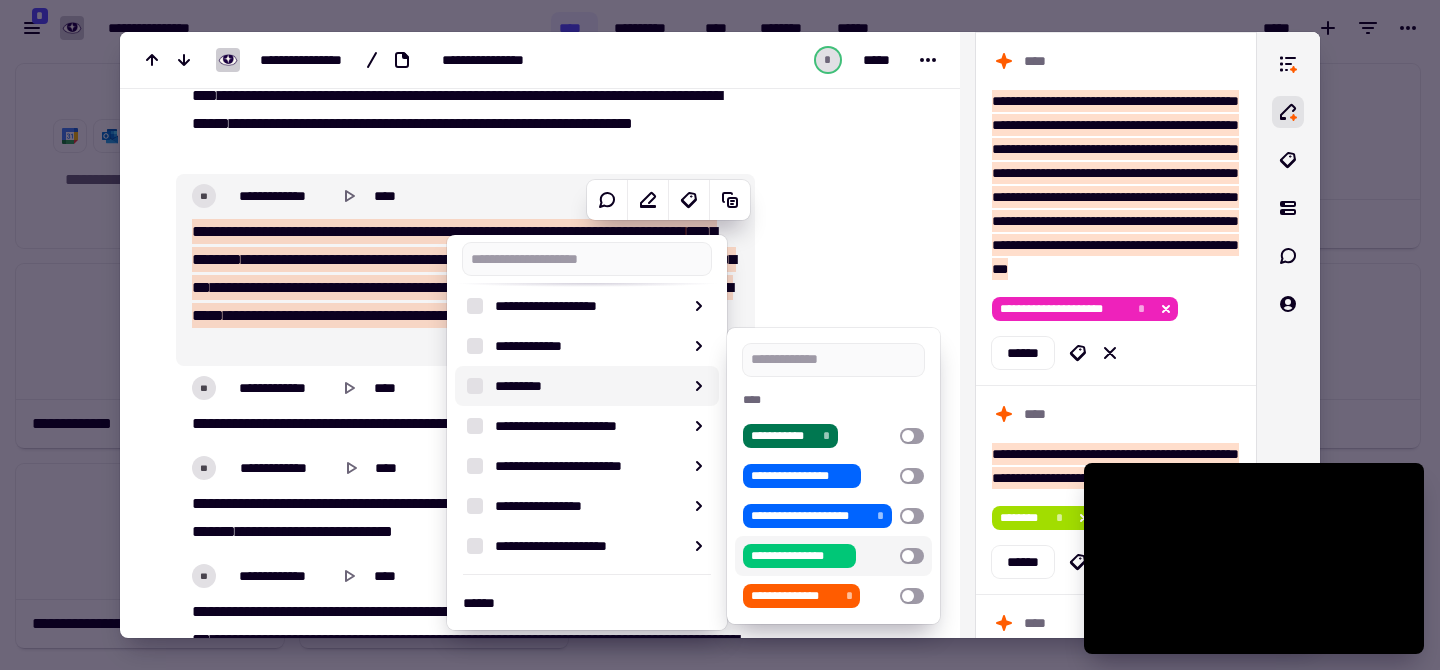 scroll, scrollTop: 284, scrollLeft: 0, axis: vertical 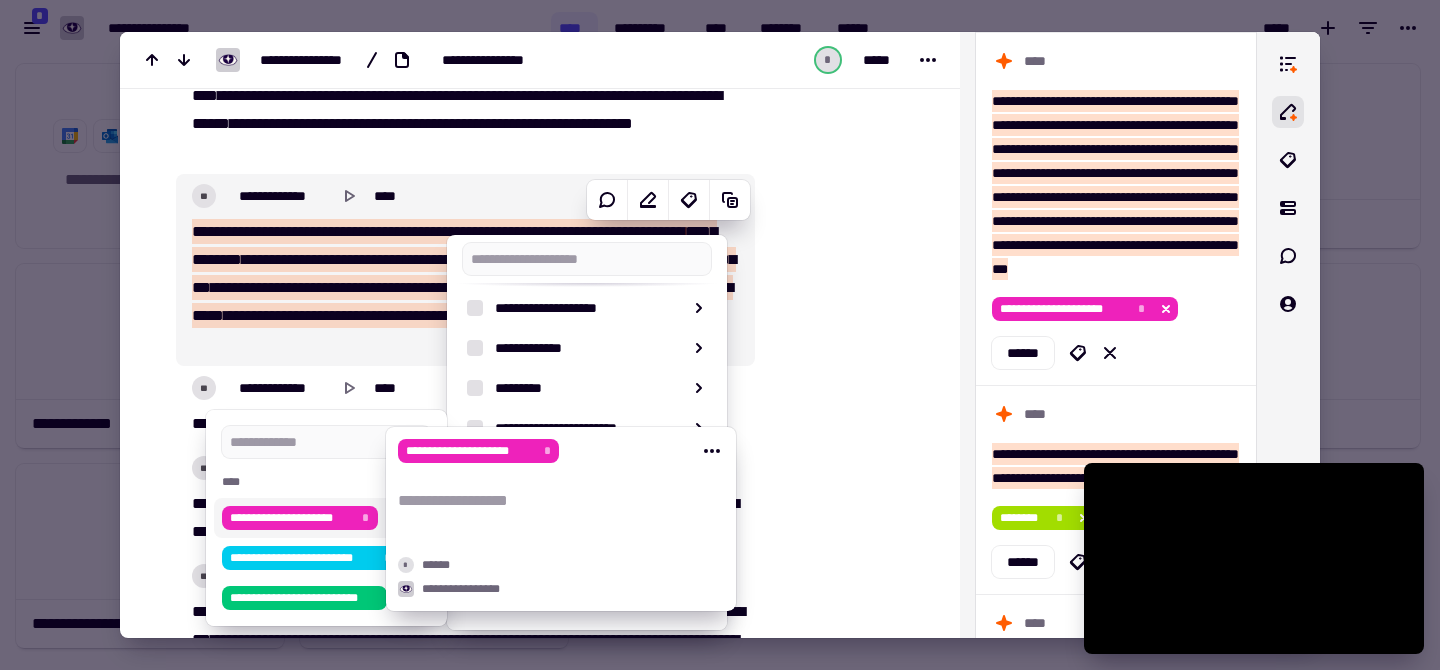 click on "**********" at bounding box center [292, 518] 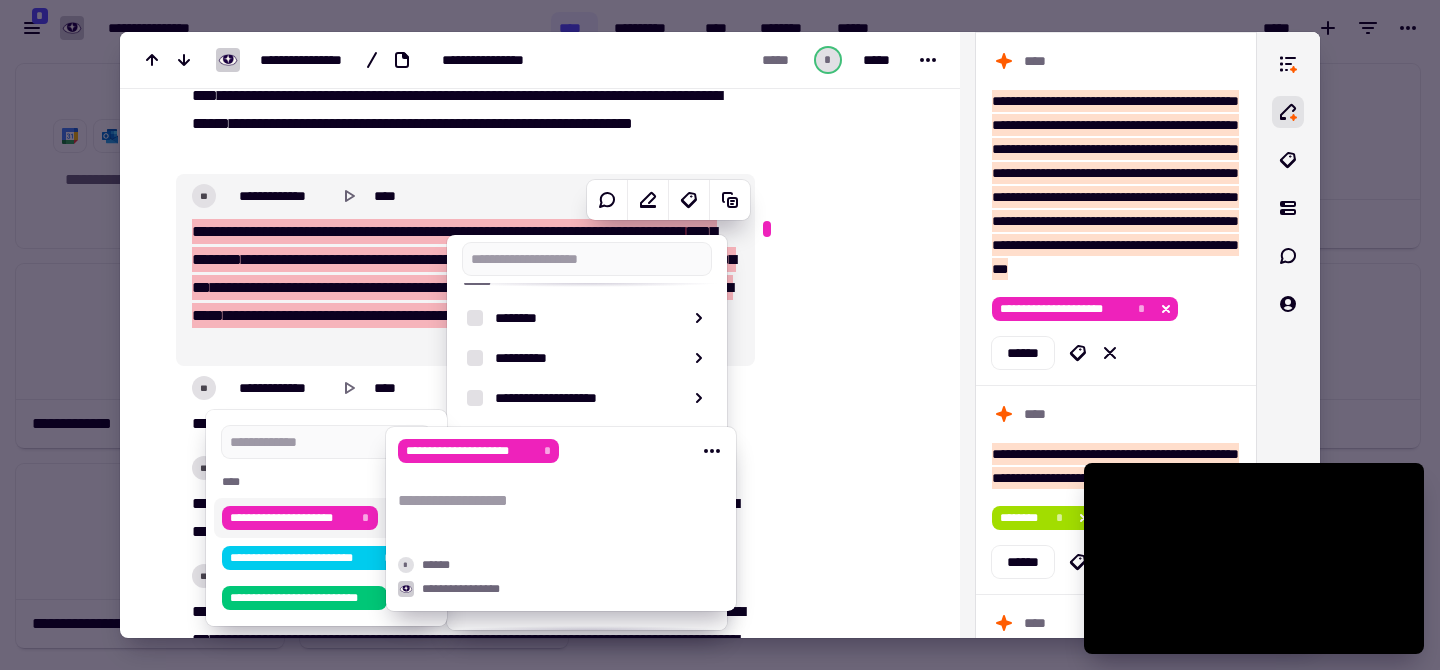 type on "******" 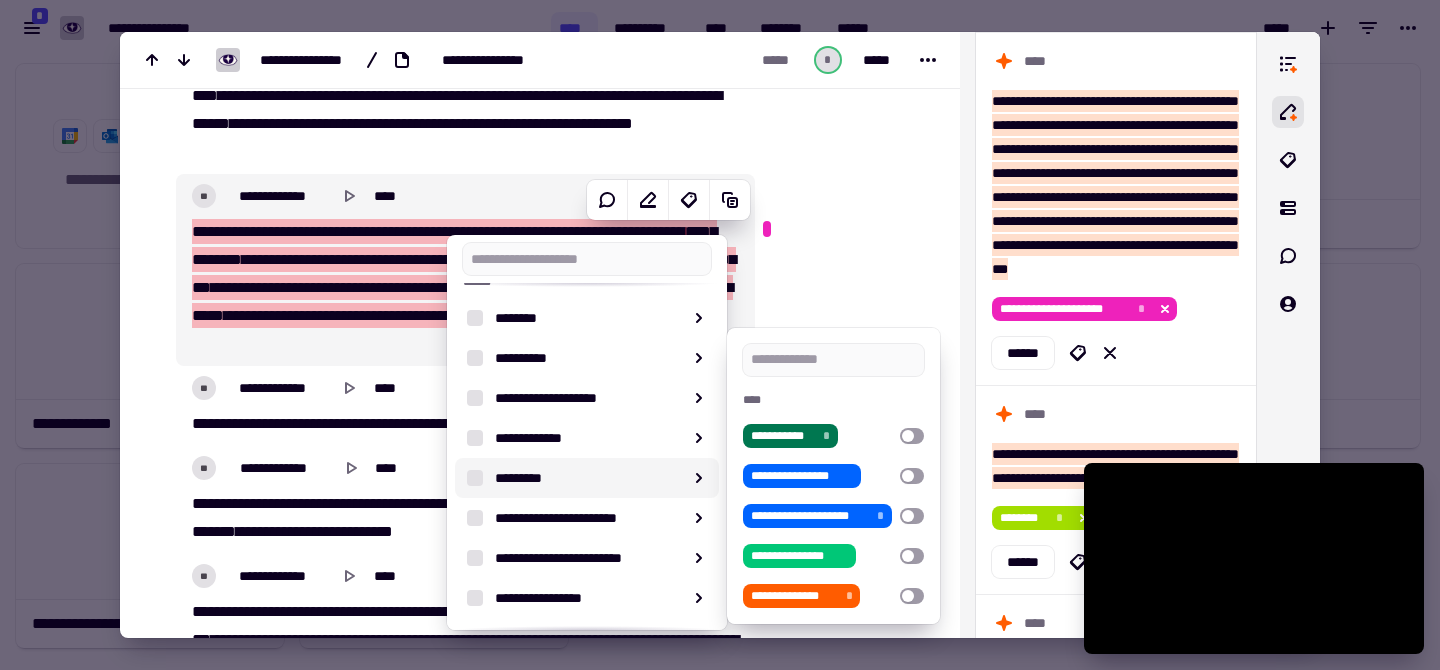 scroll, scrollTop: 127, scrollLeft: 0, axis: vertical 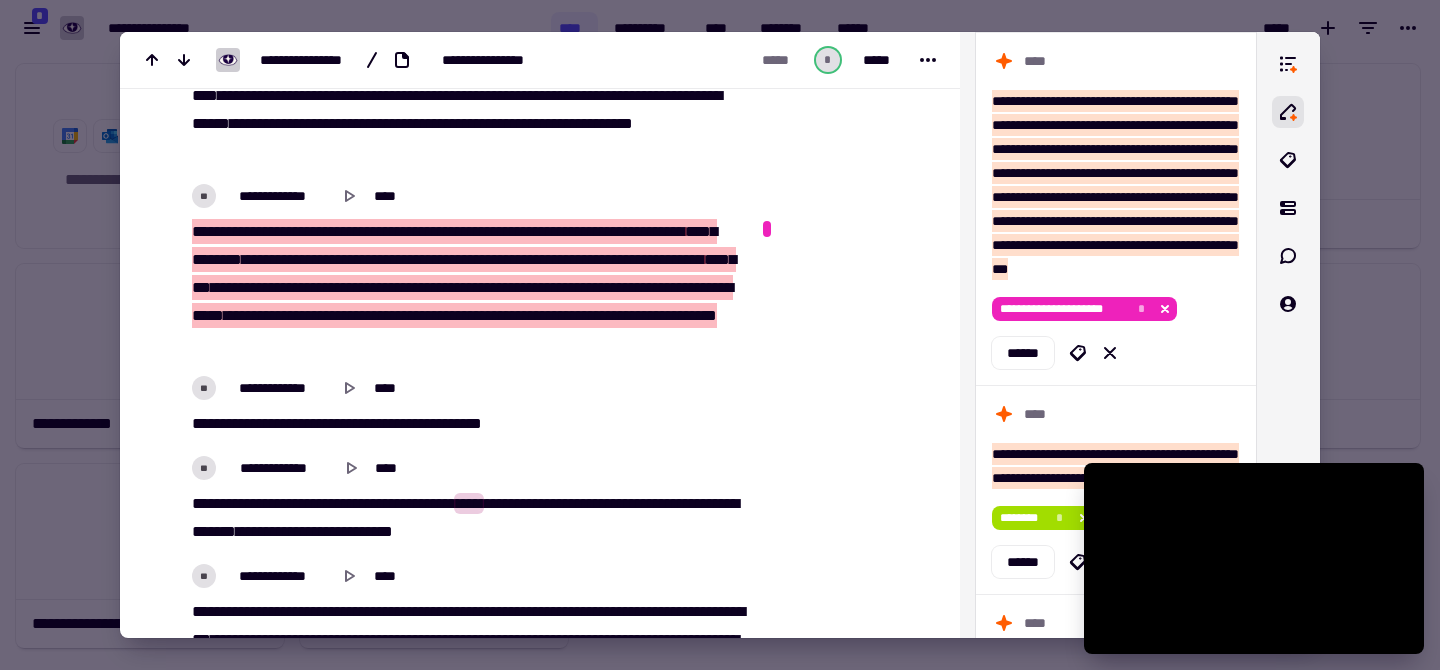 click at bounding box center [720, 335] 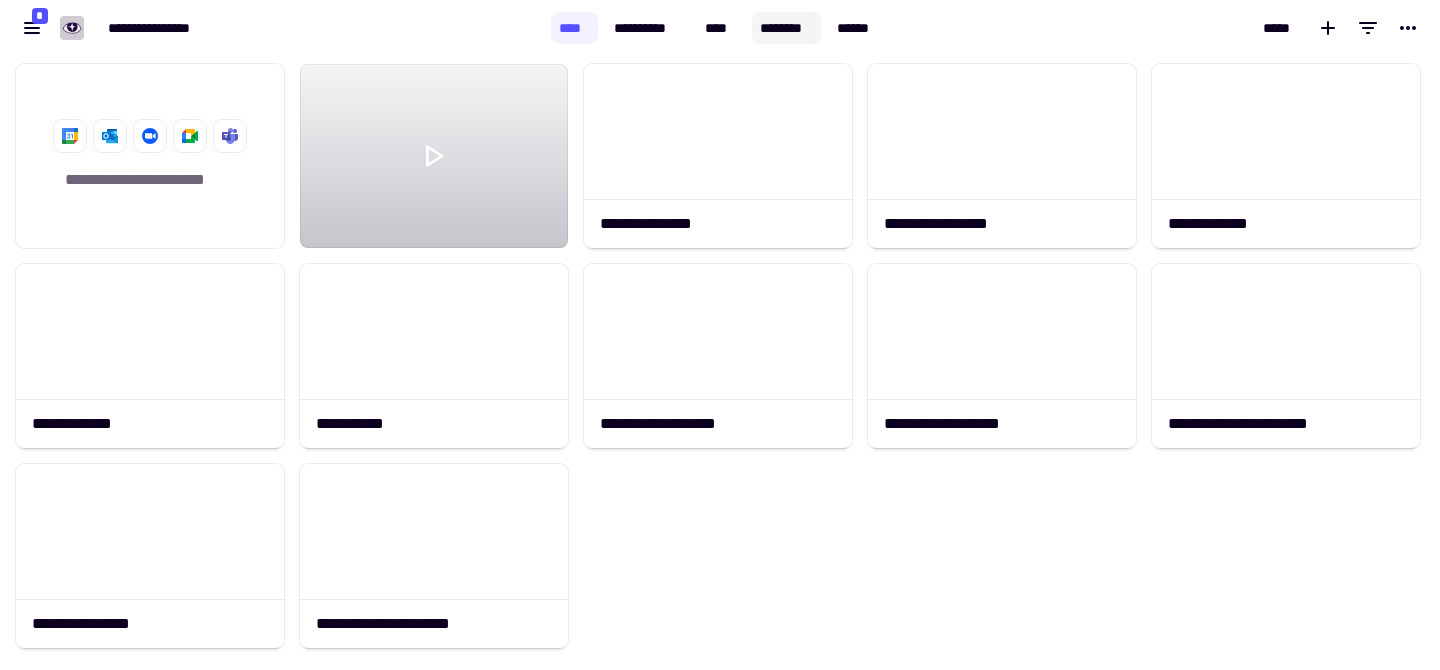click on "********" 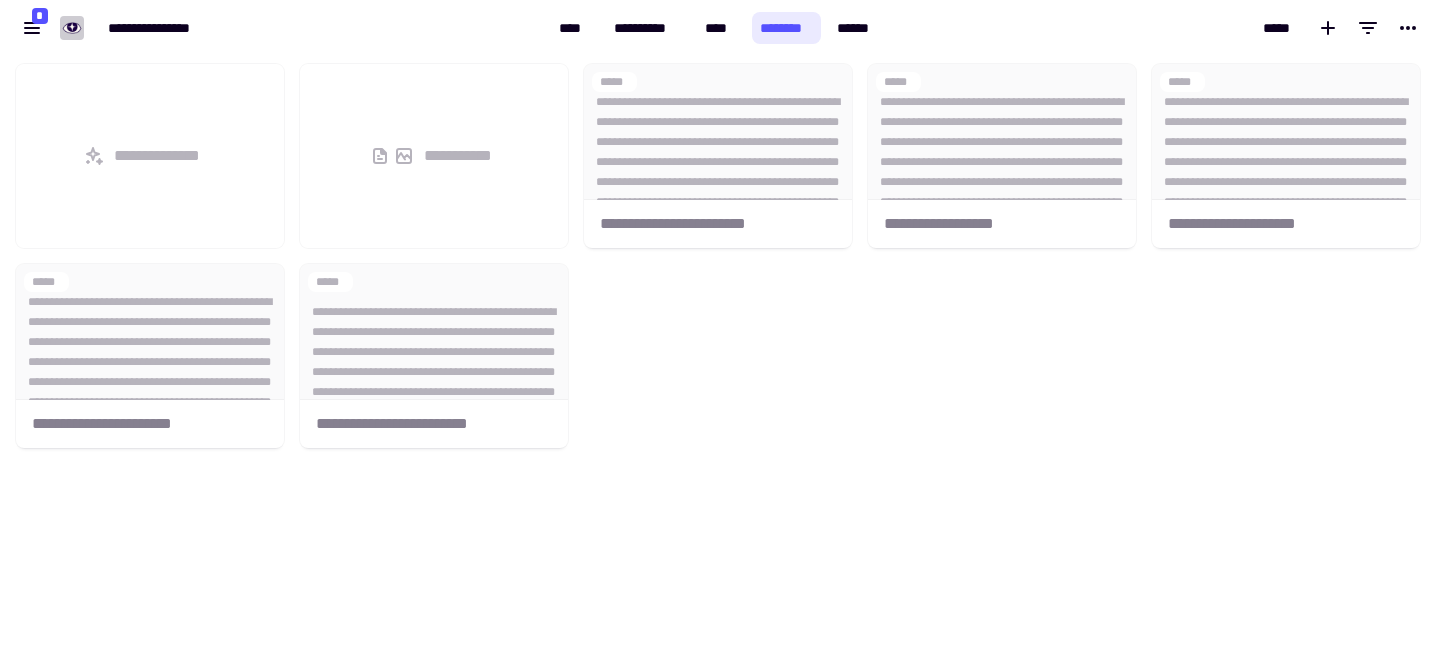 scroll, scrollTop: 1, scrollLeft: 1, axis: both 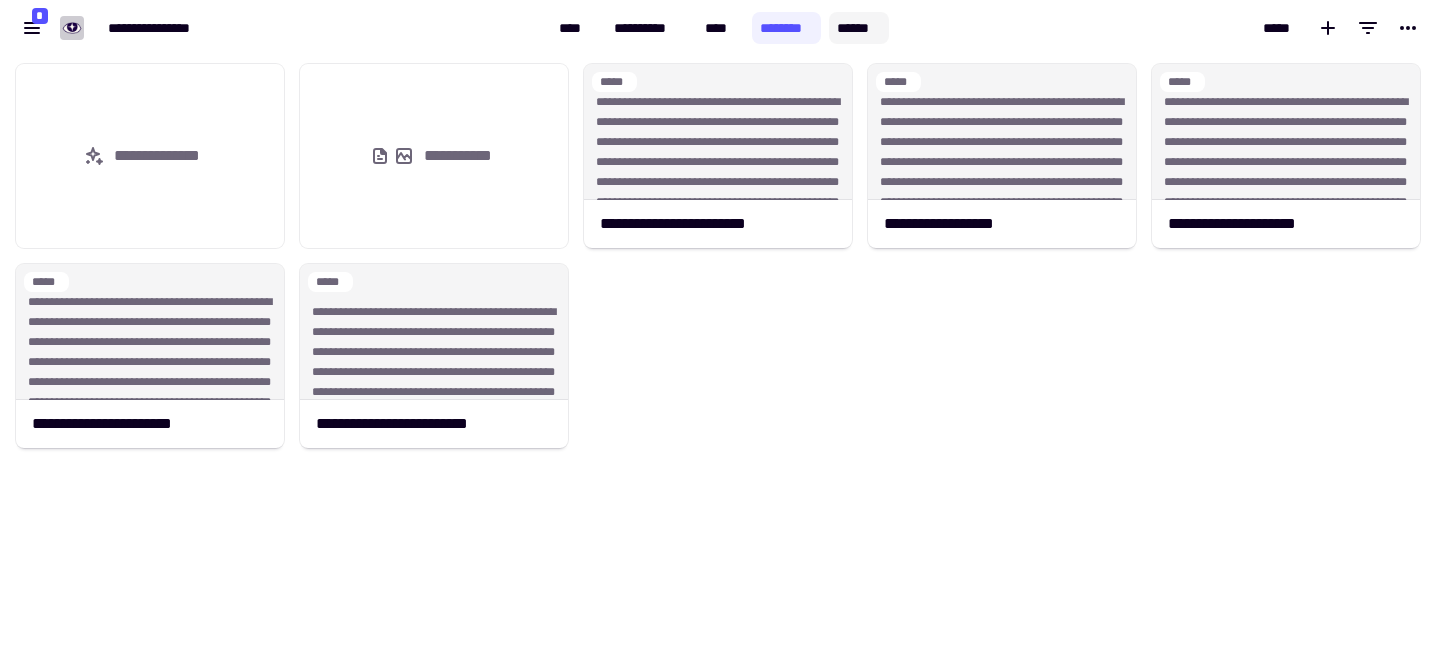 click on "******" 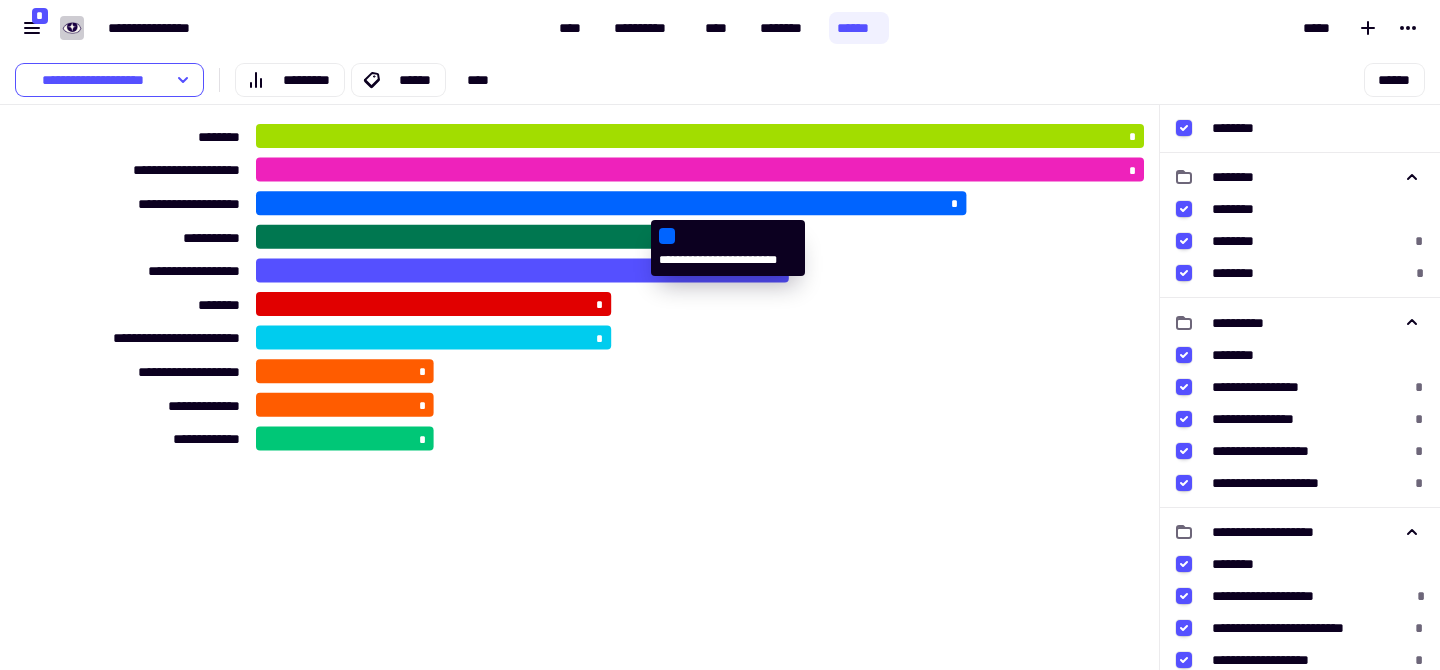 click 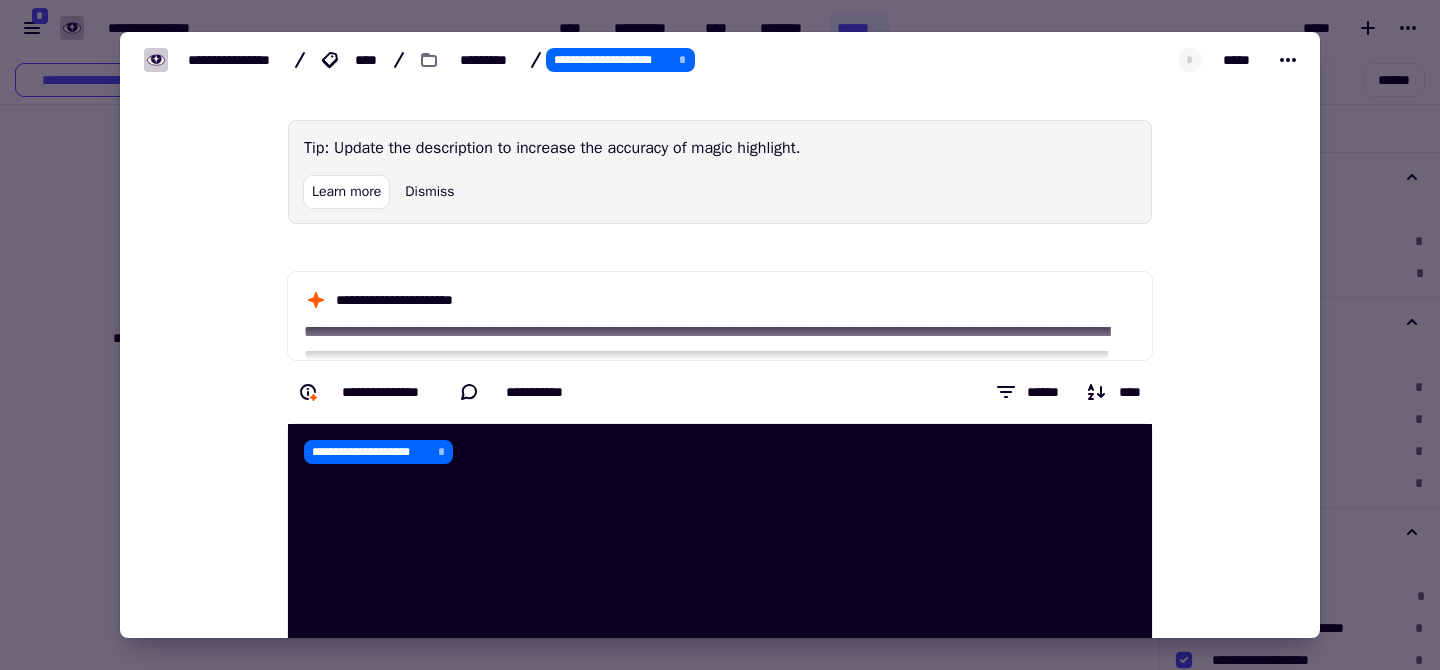click at bounding box center (720, 335) 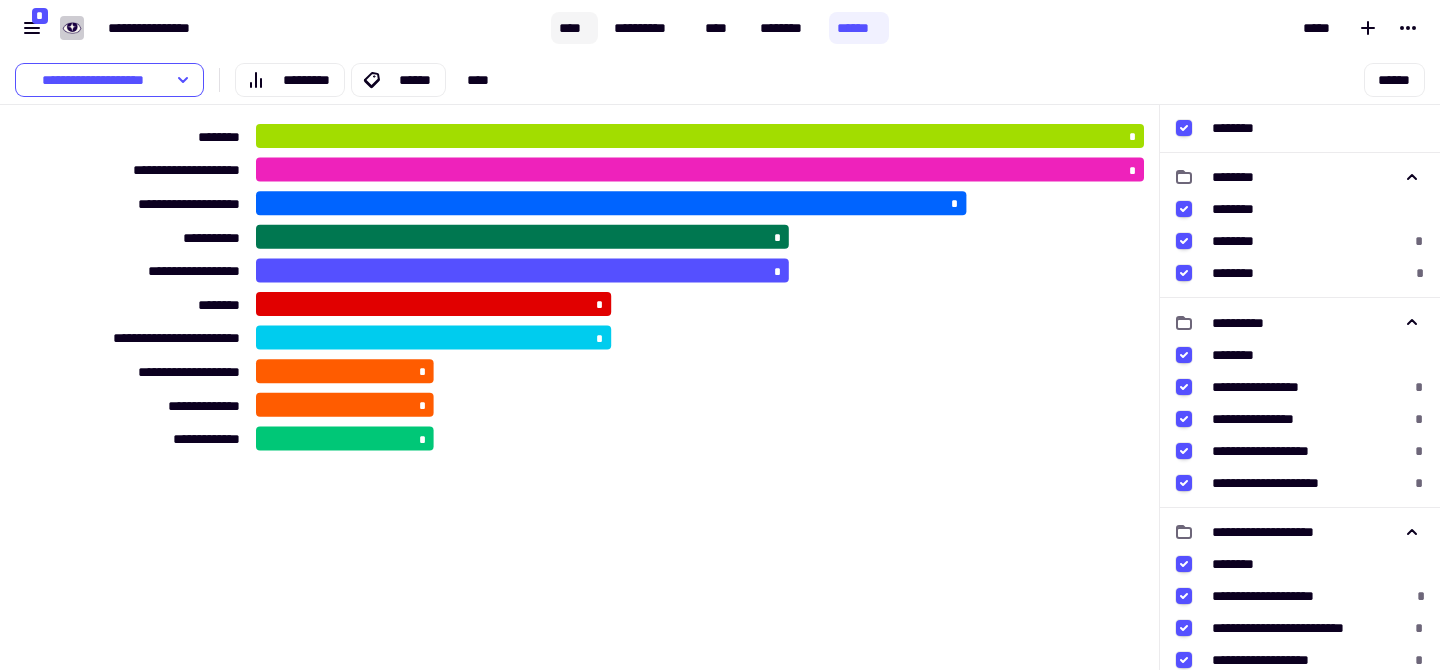 click on "****" 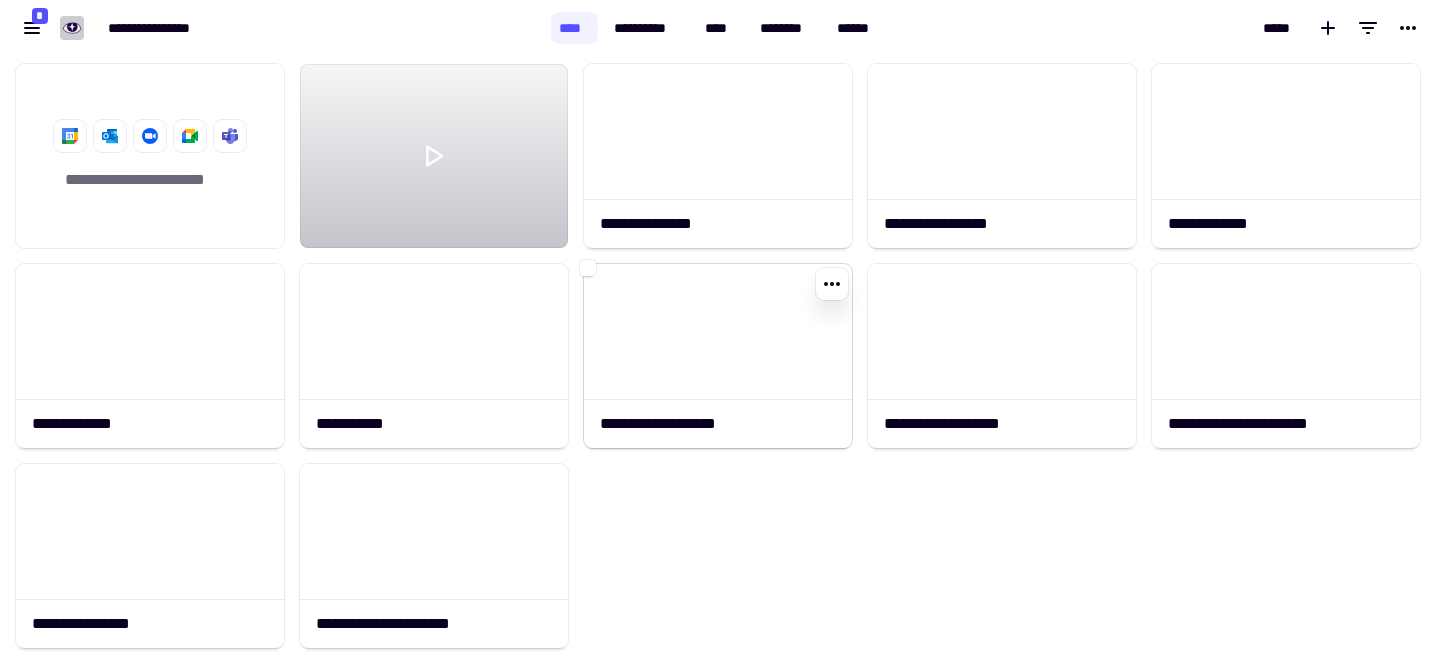 scroll, scrollTop: 1, scrollLeft: 1, axis: both 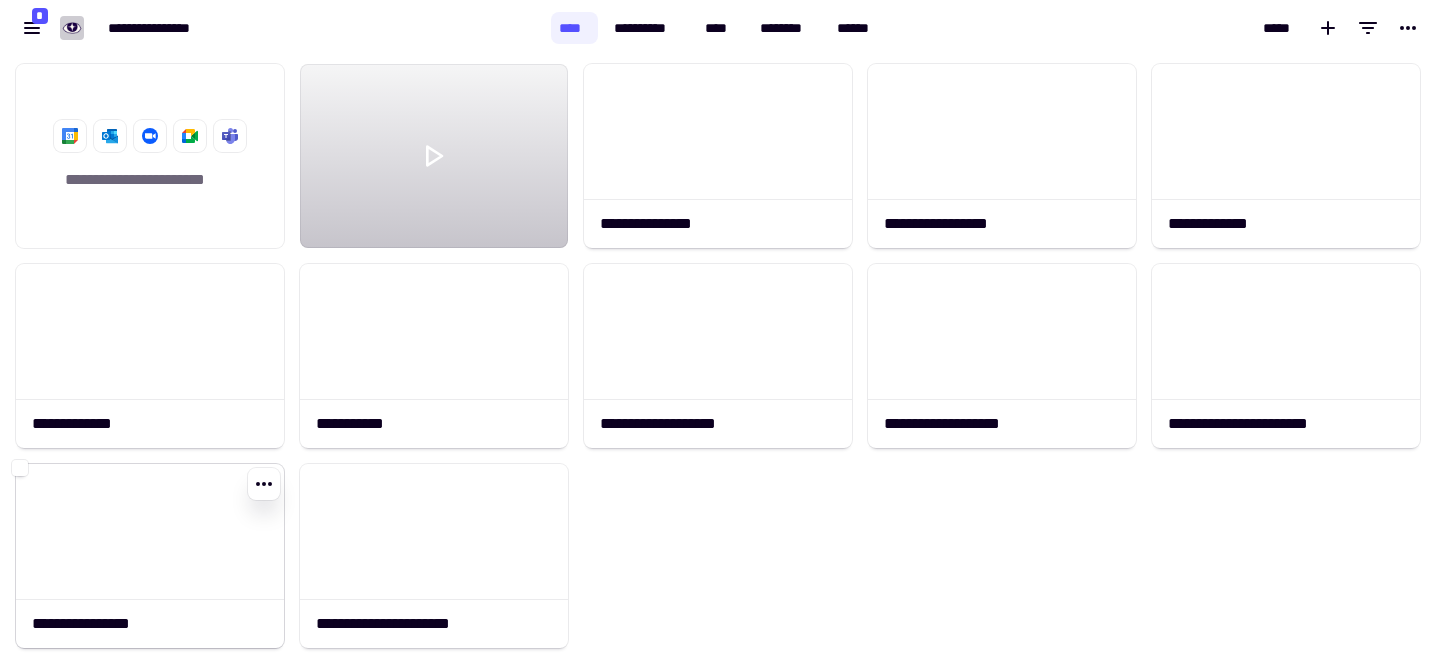 click 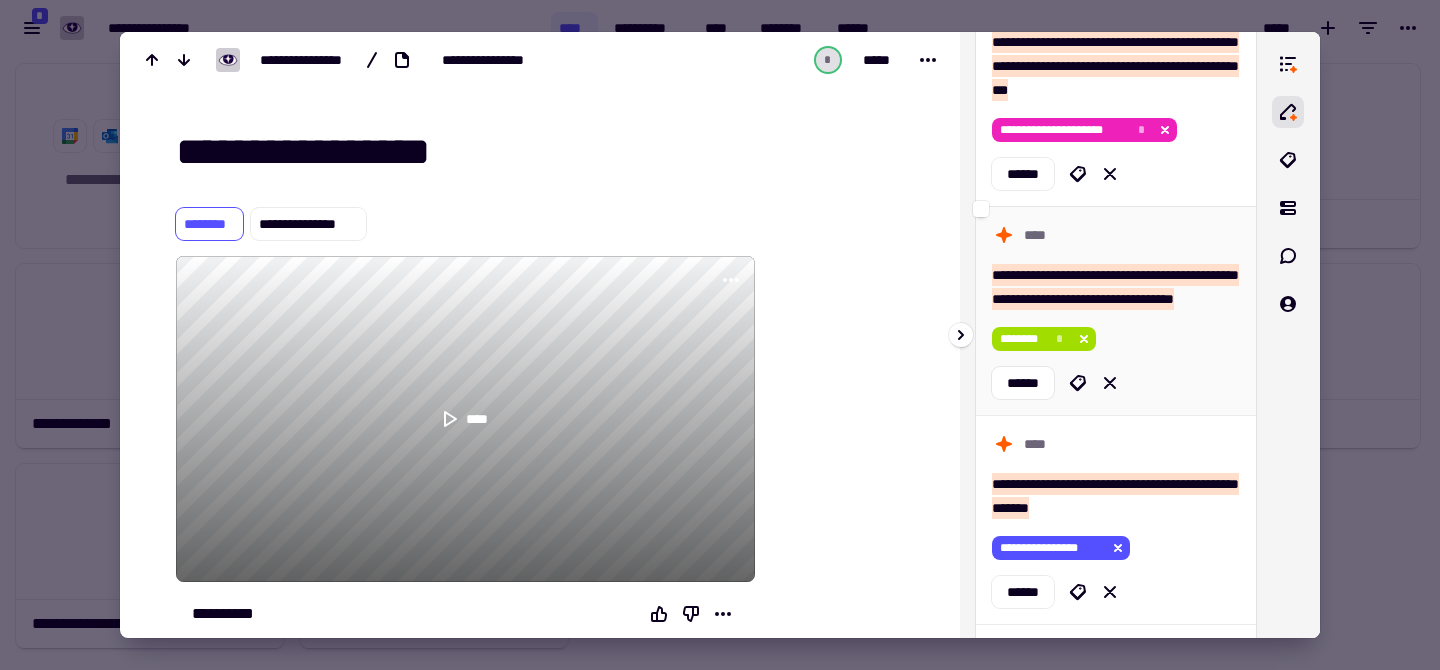 scroll, scrollTop: 399, scrollLeft: 0, axis: vertical 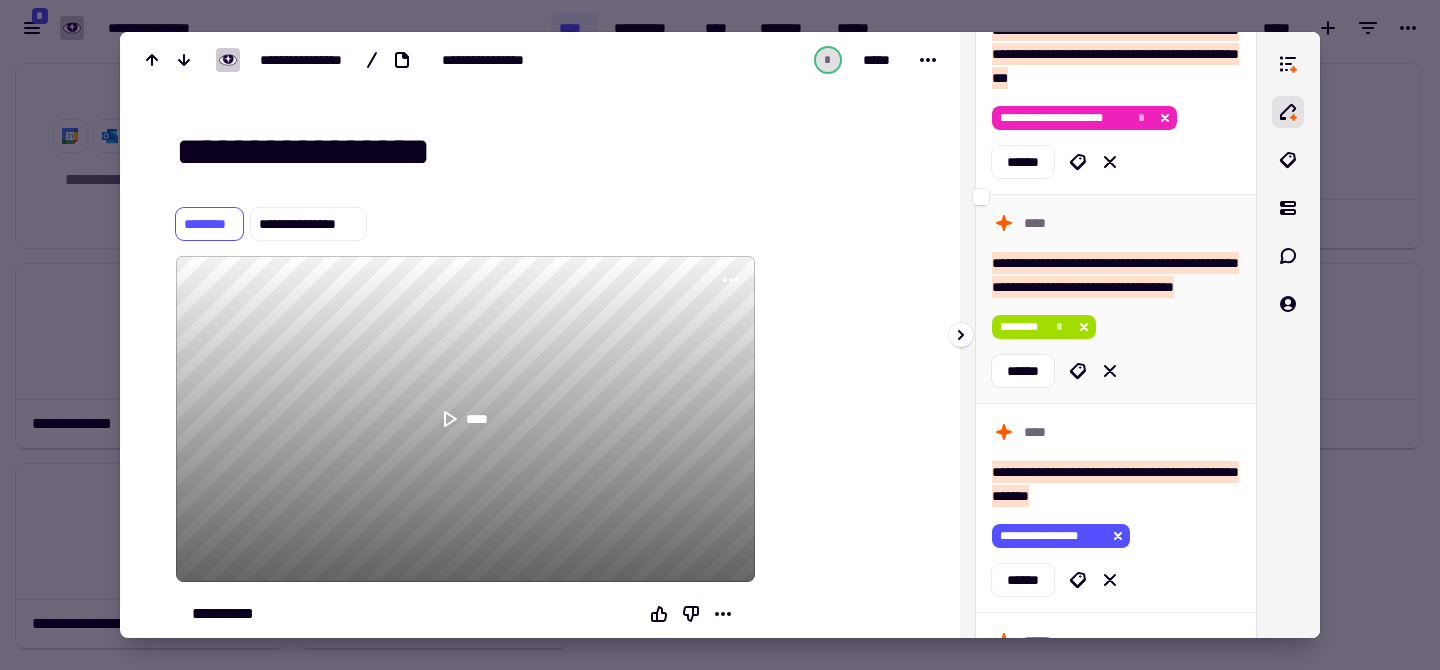 click on "**********" at bounding box center (1115, 275) 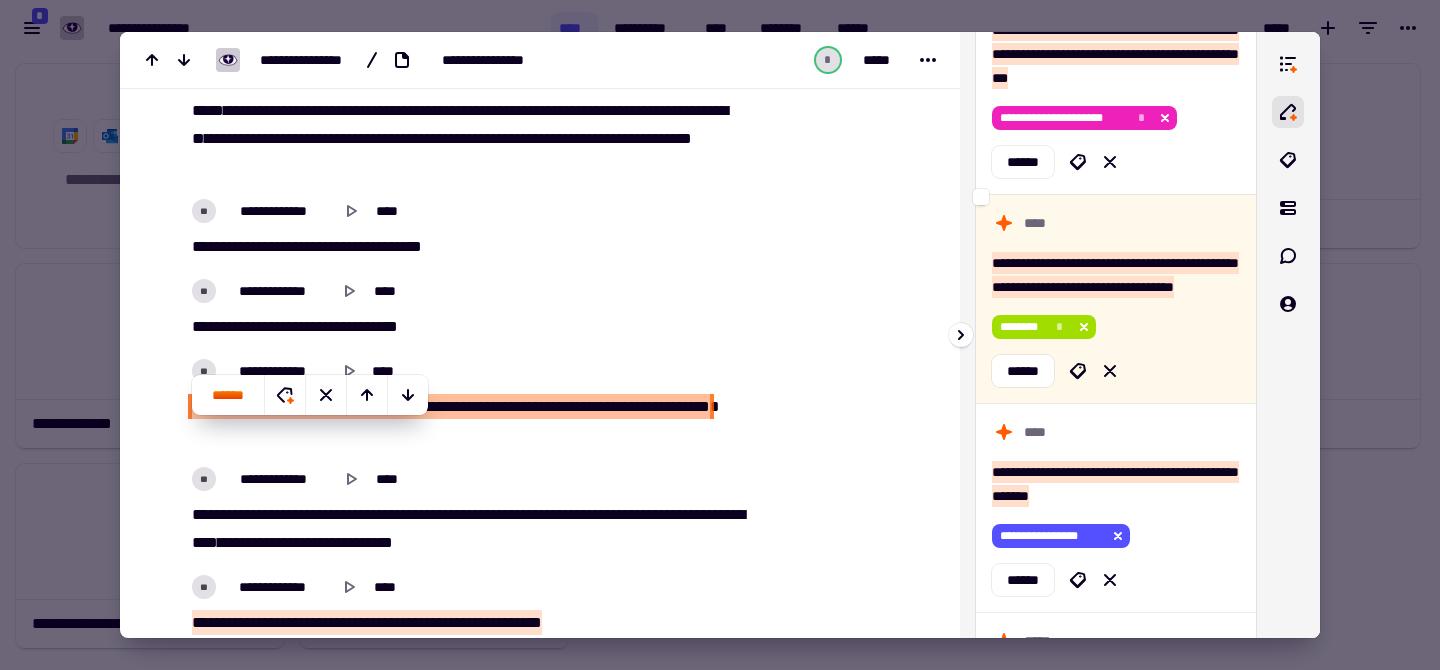 scroll, scrollTop: 3112, scrollLeft: 0, axis: vertical 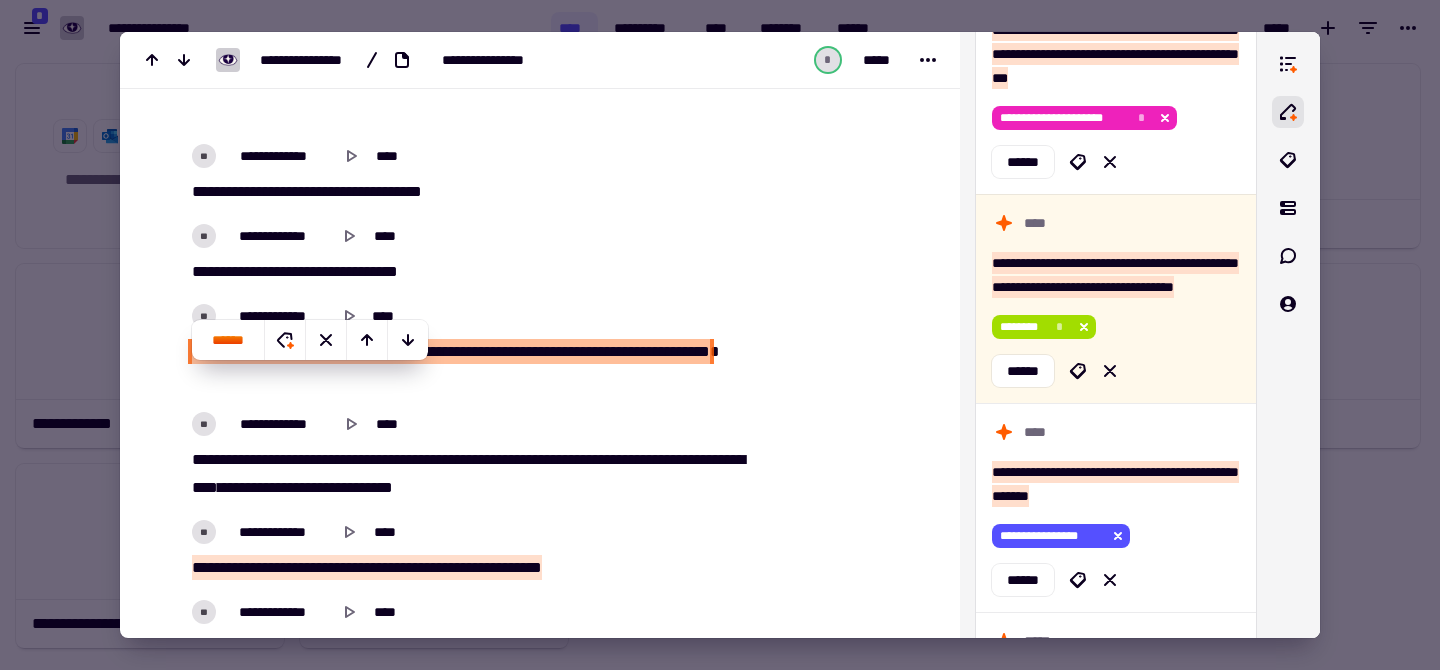click on "**********" at bounding box center [540, 4361] 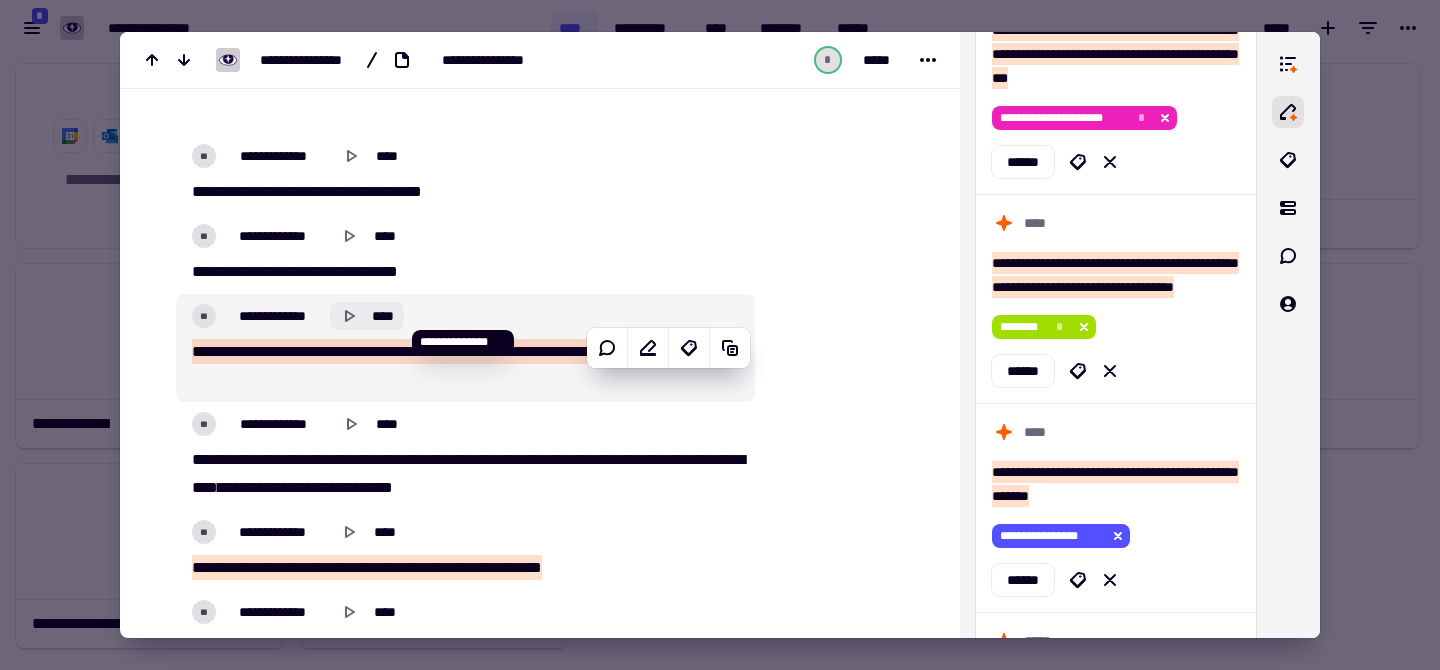 click 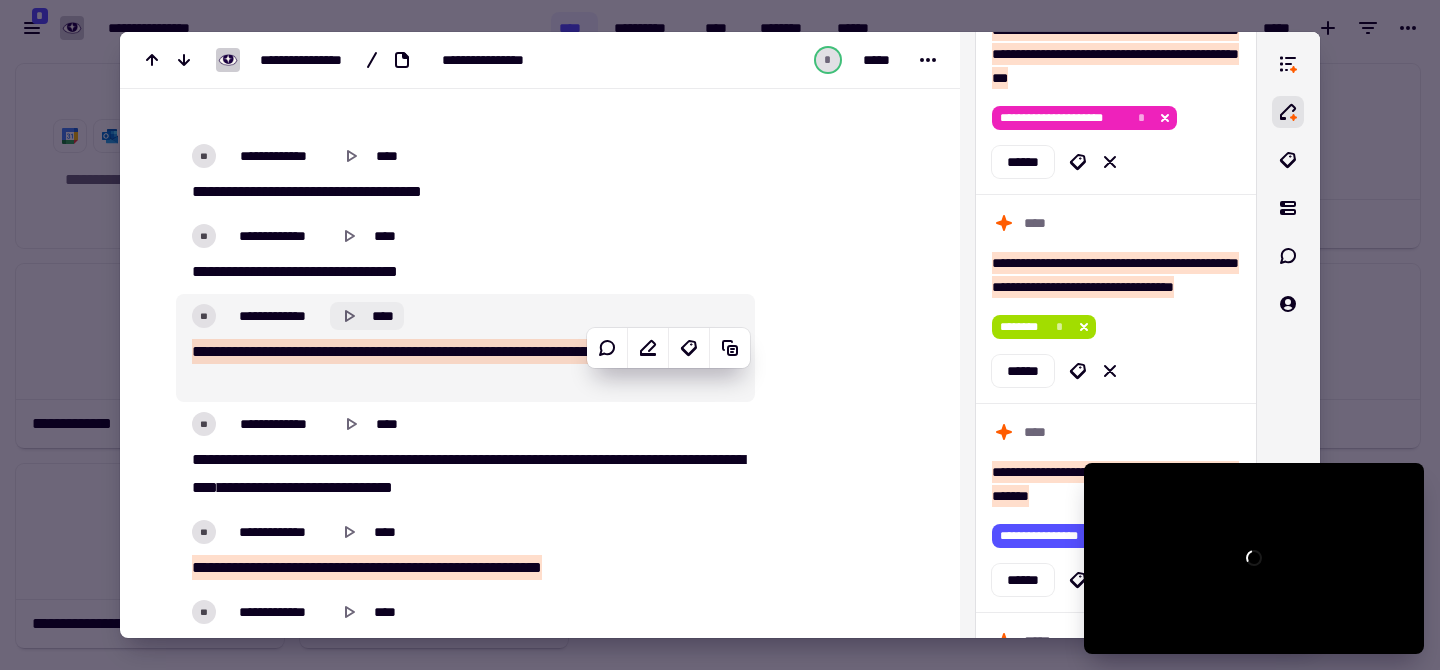 click 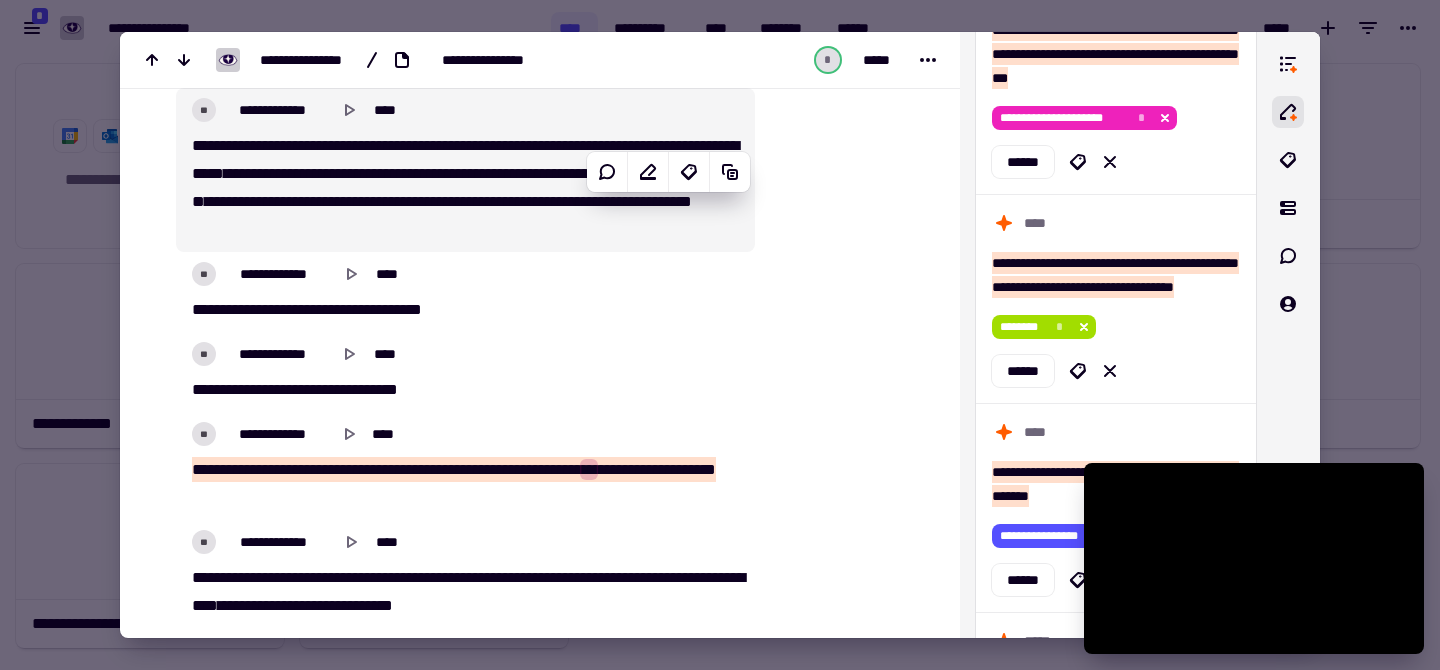 scroll, scrollTop: 2991, scrollLeft: 0, axis: vertical 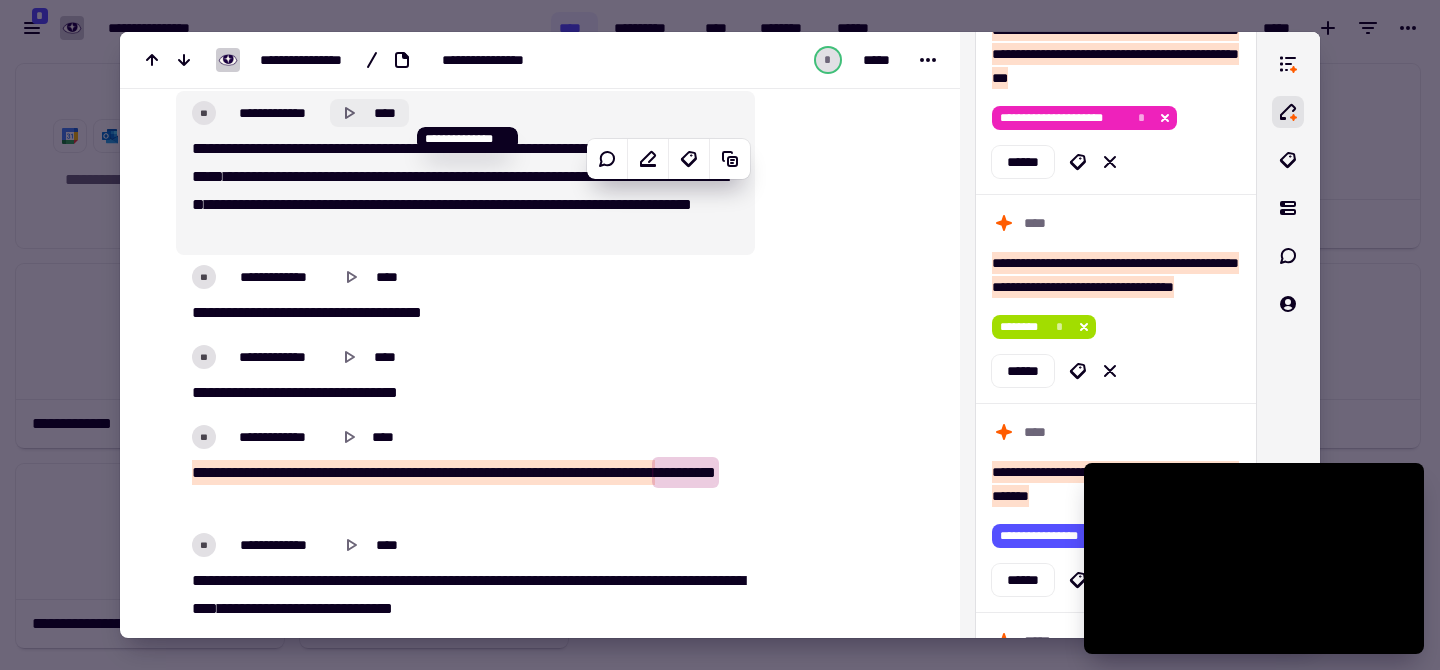 click 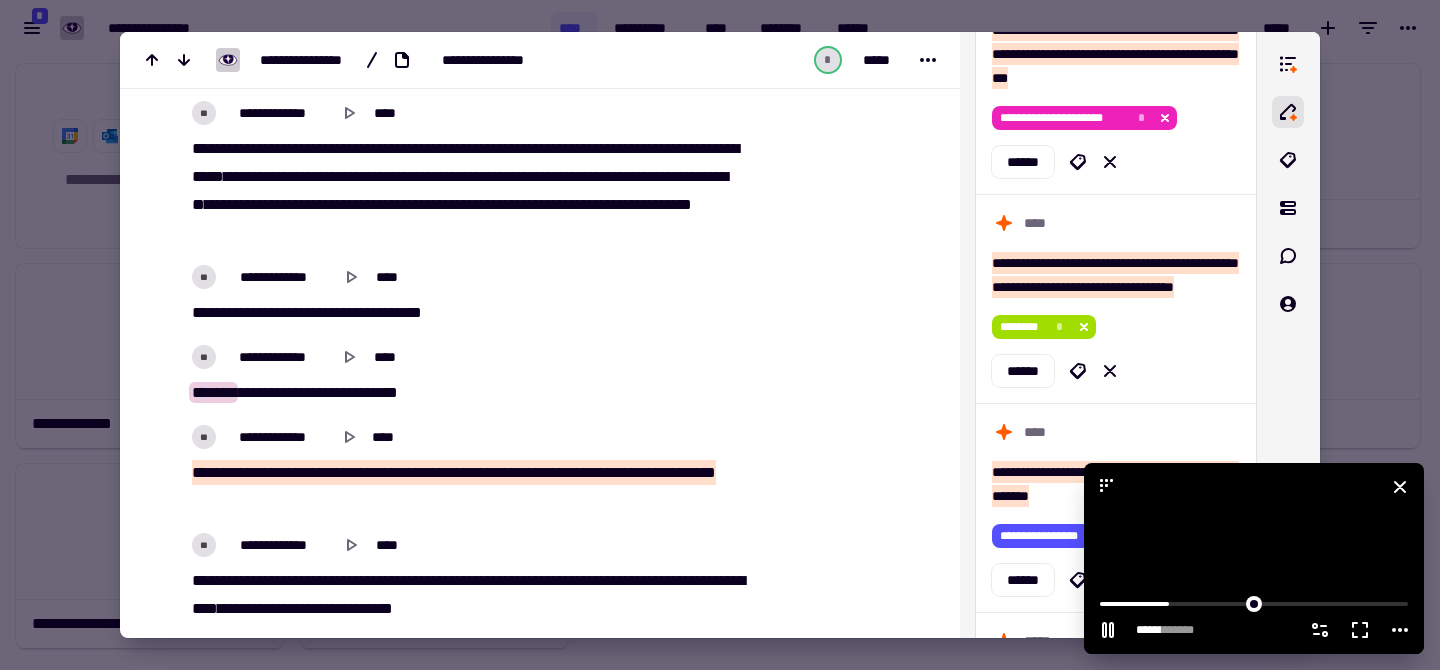 click 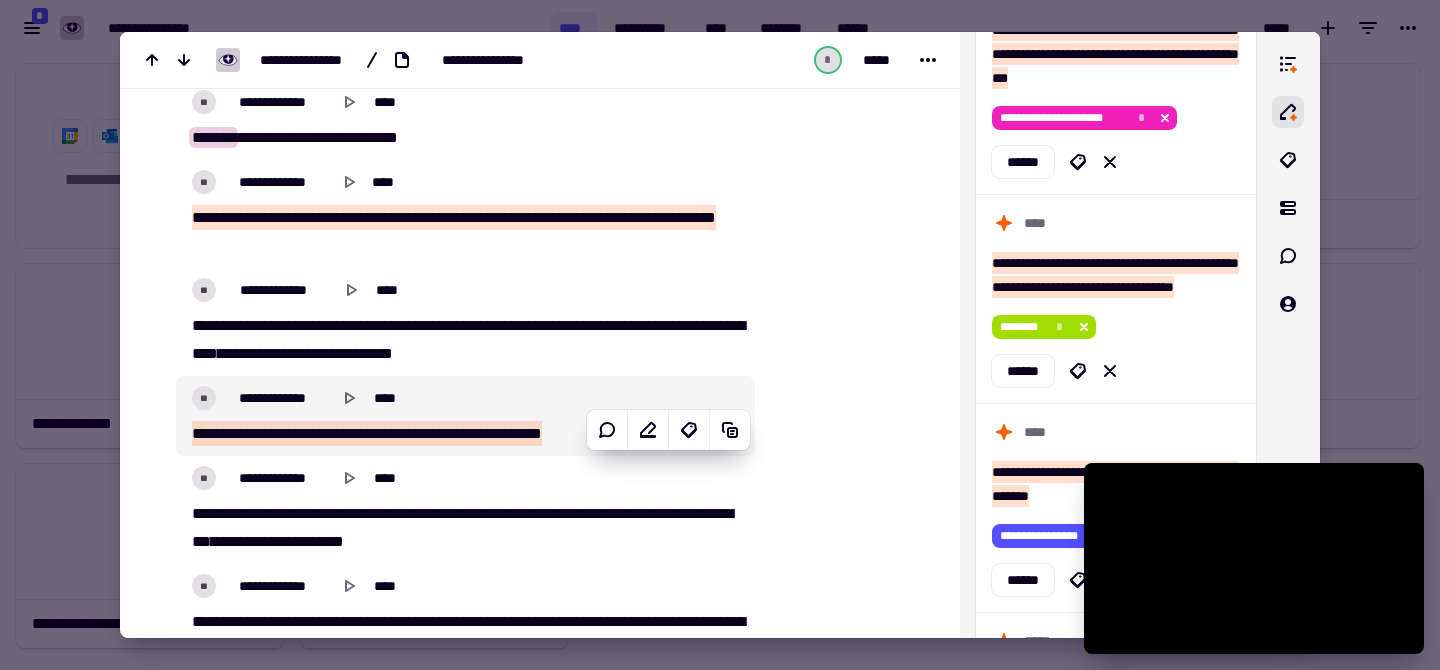 scroll, scrollTop: 3251, scrollLeft: 0, axis: vertical 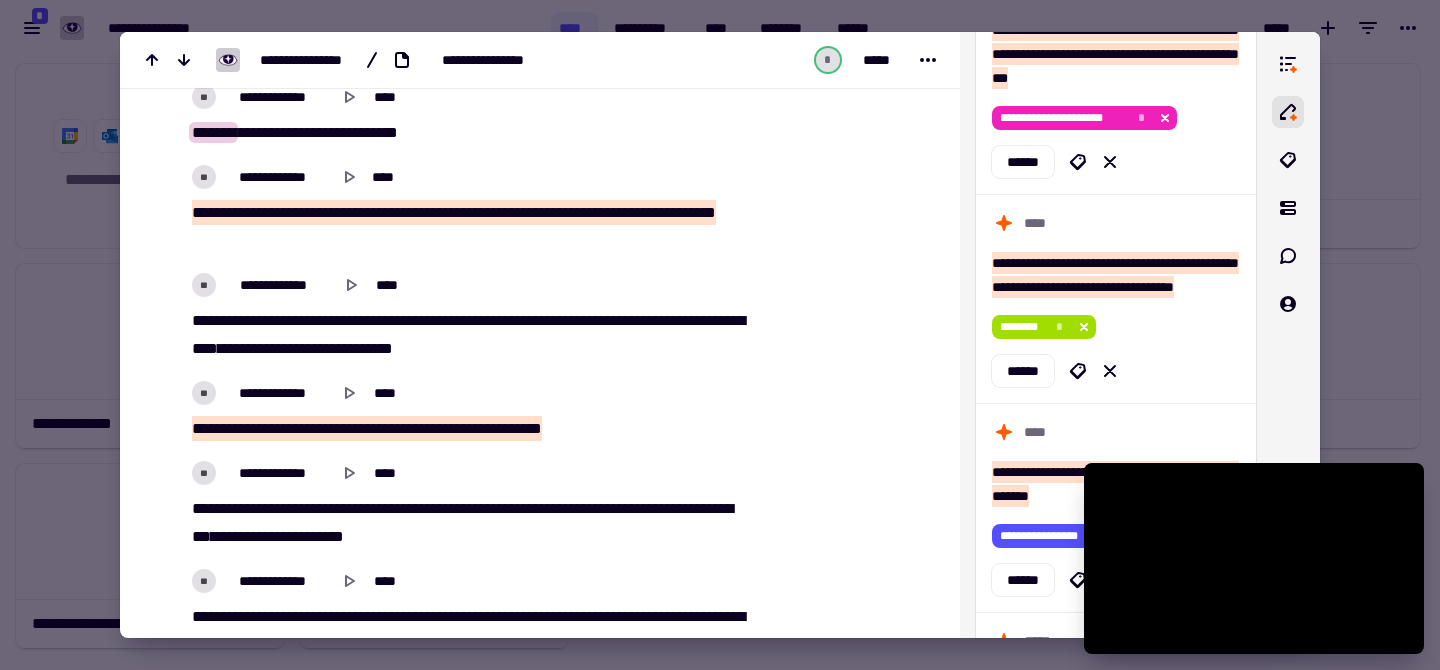 click at bounding box center [720, 335] 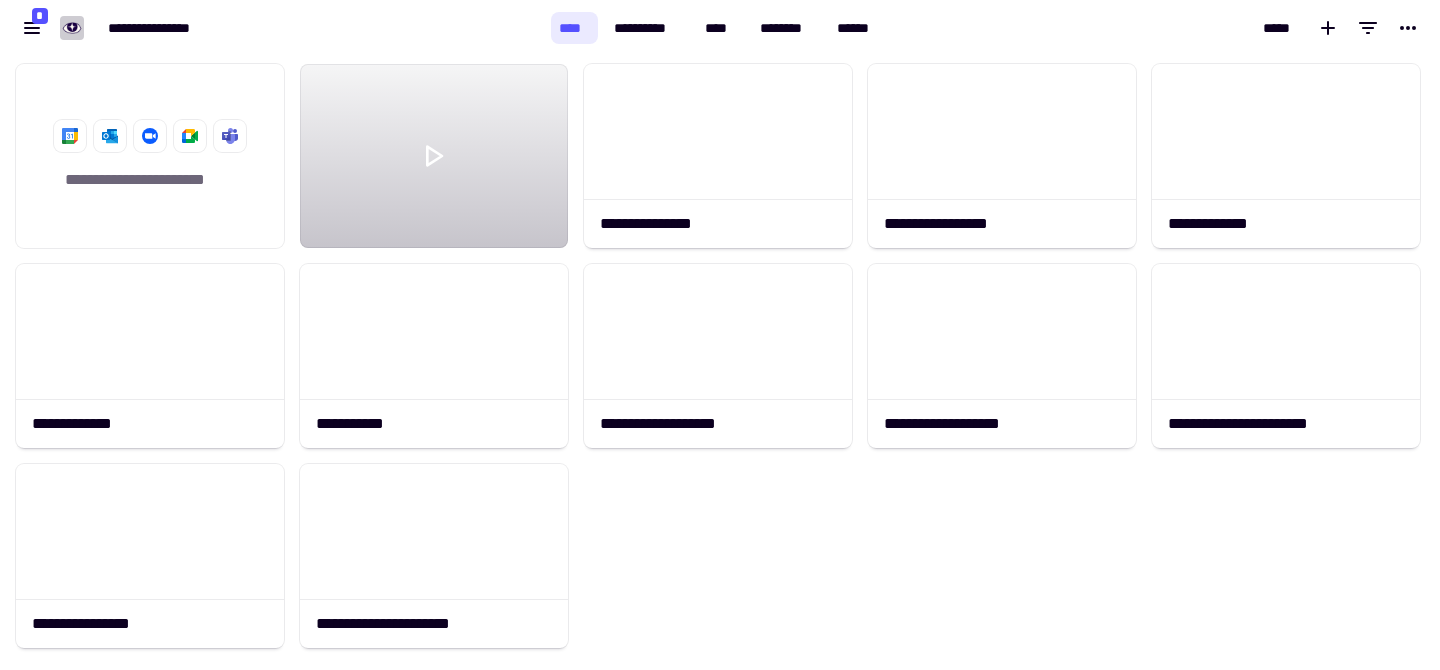click on "****" 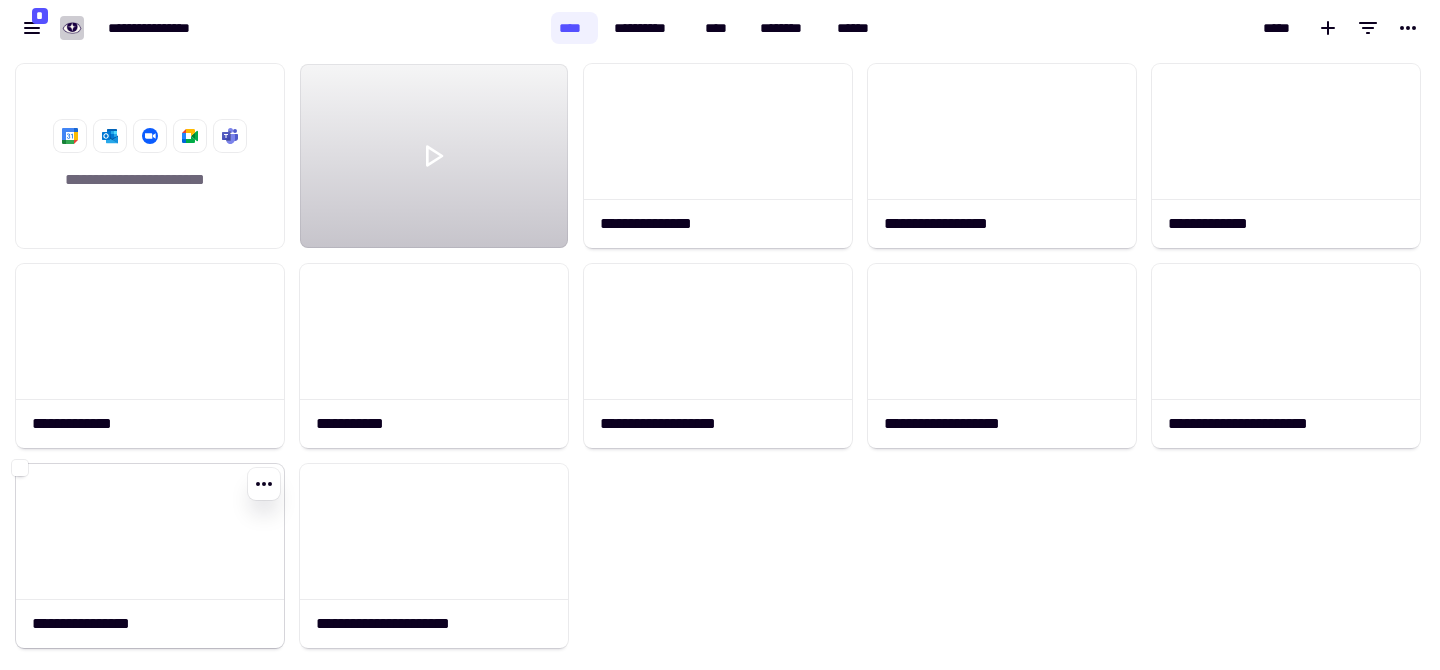 click 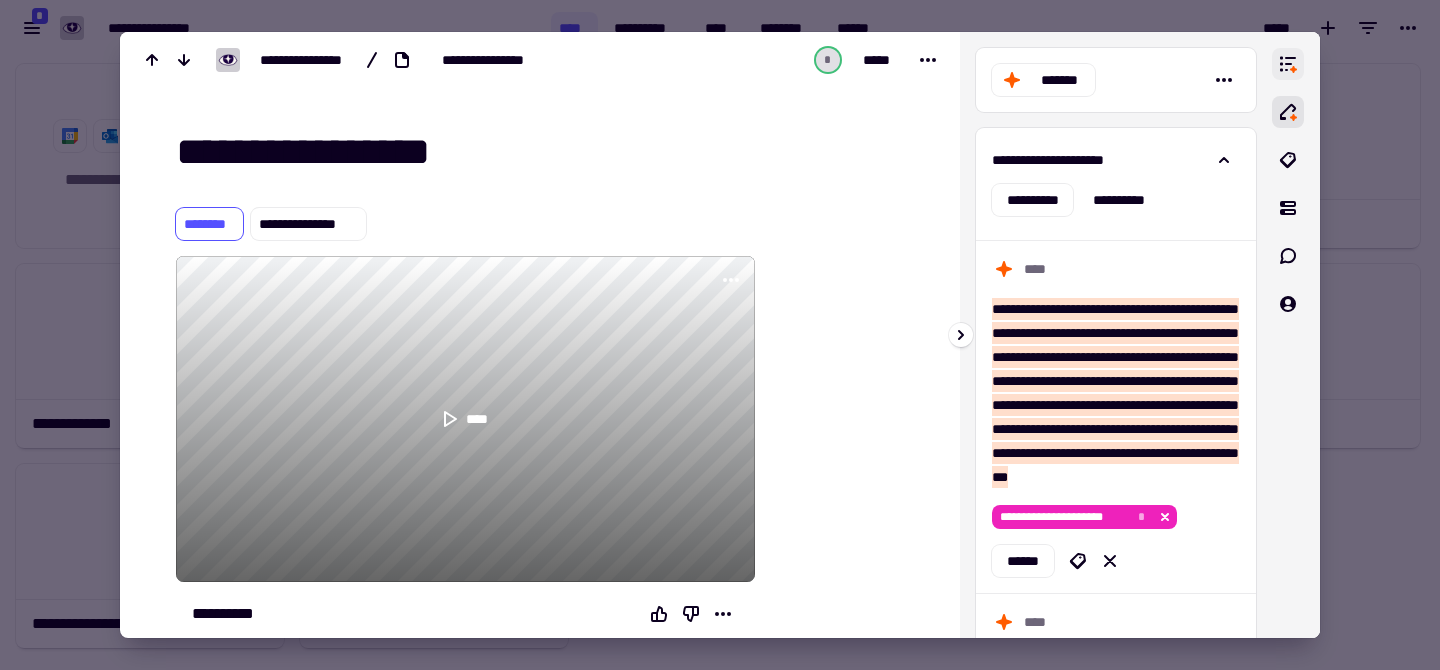 click 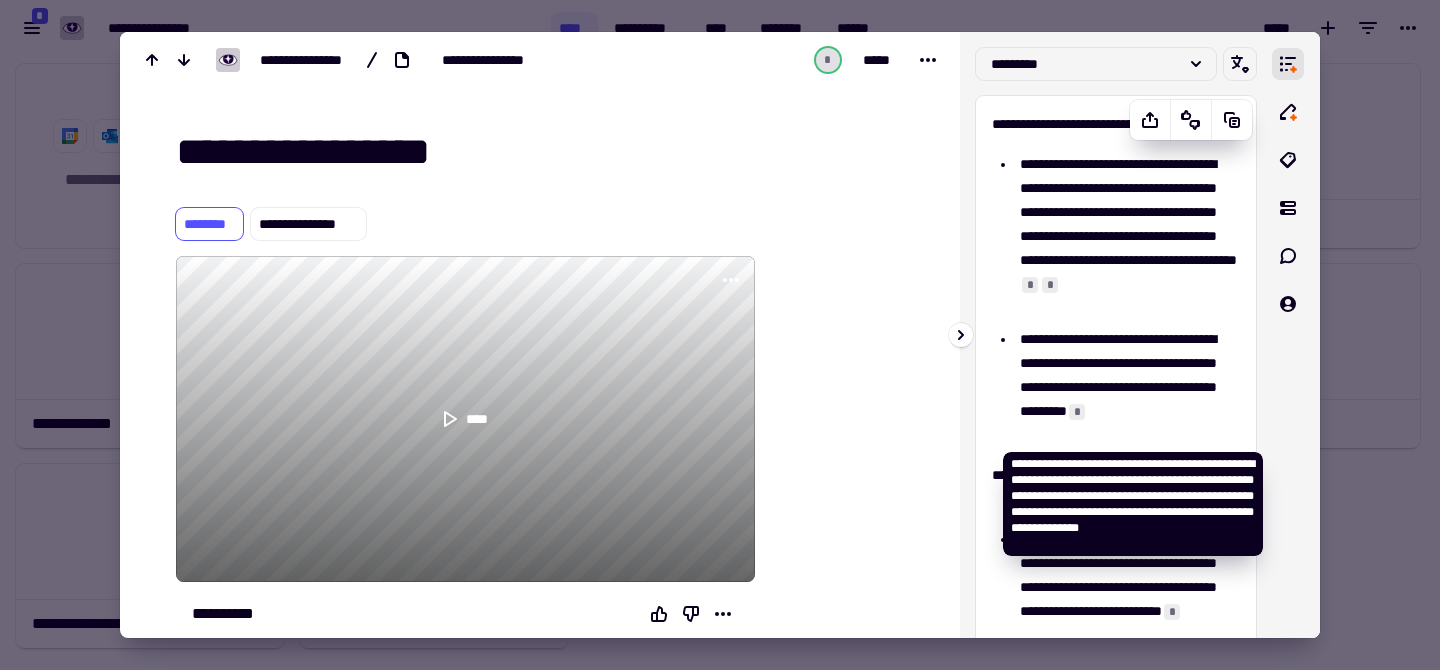 click on "*" at bounding box center [1077, 412] 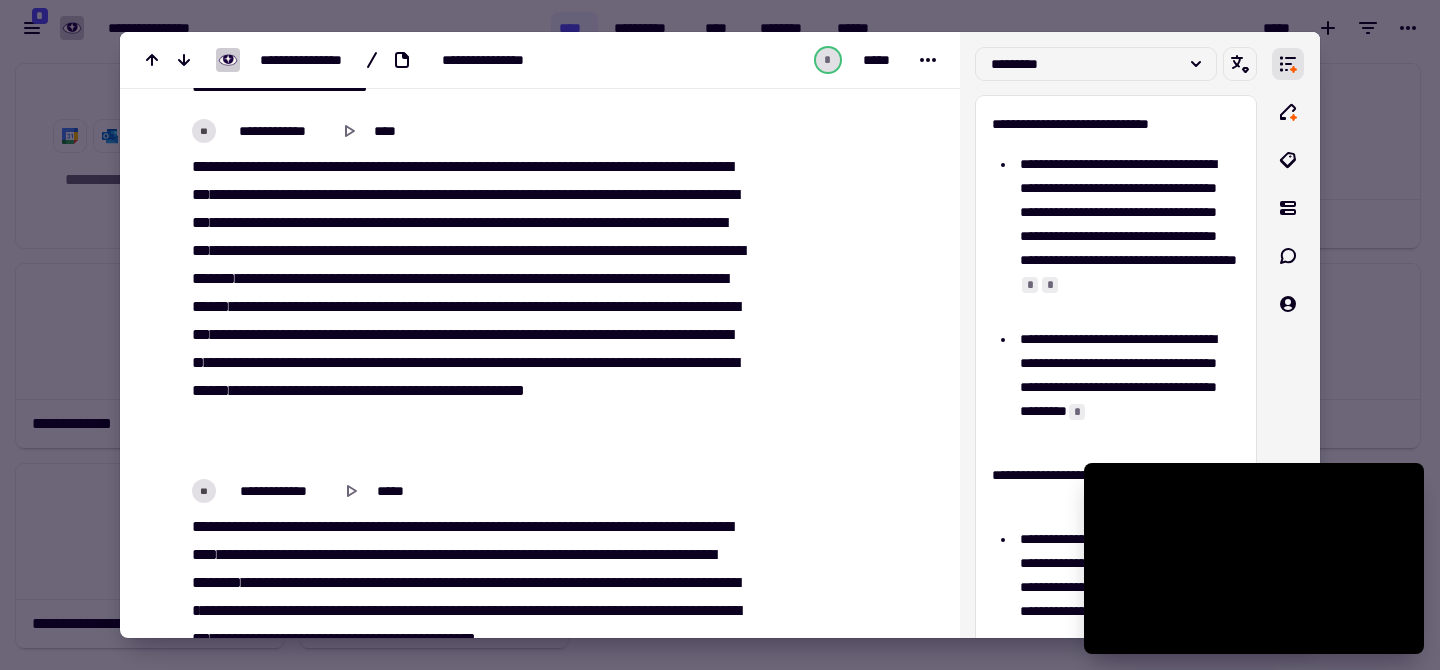 scroll, scrollTop: 5844, scrollLeft: 0, axis: vertical 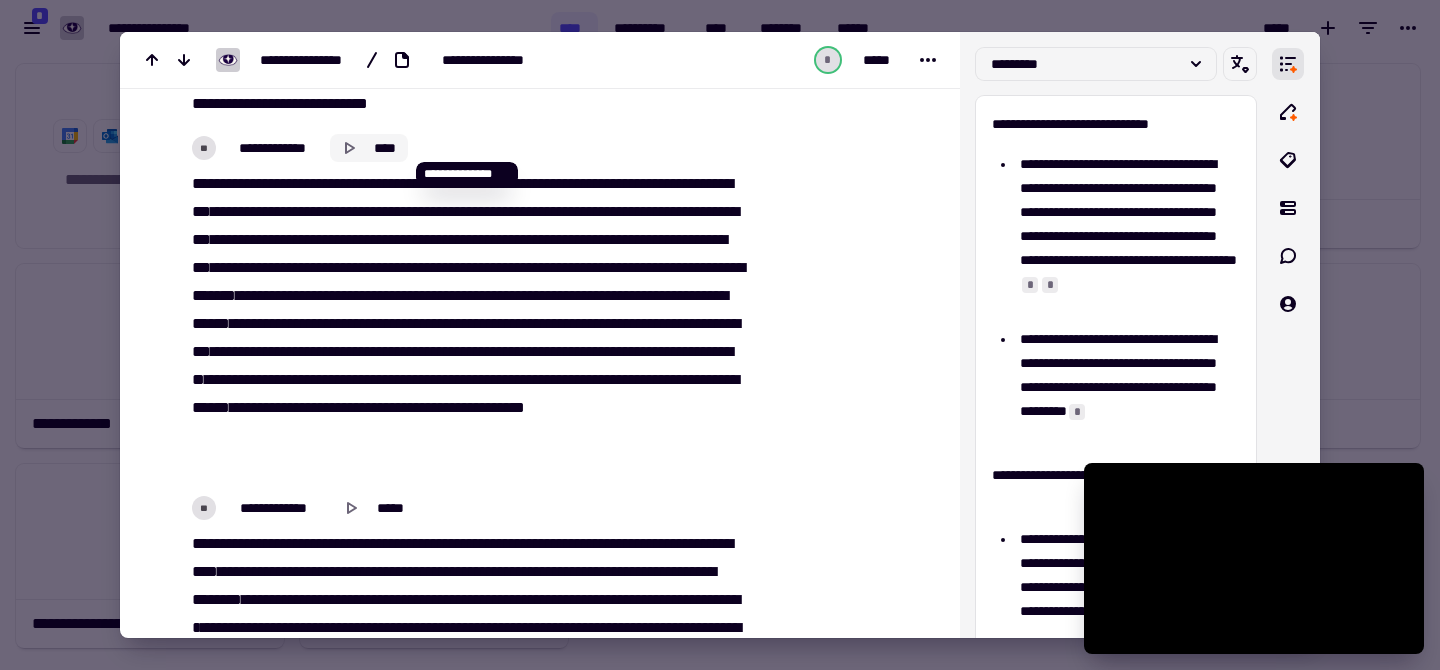 click 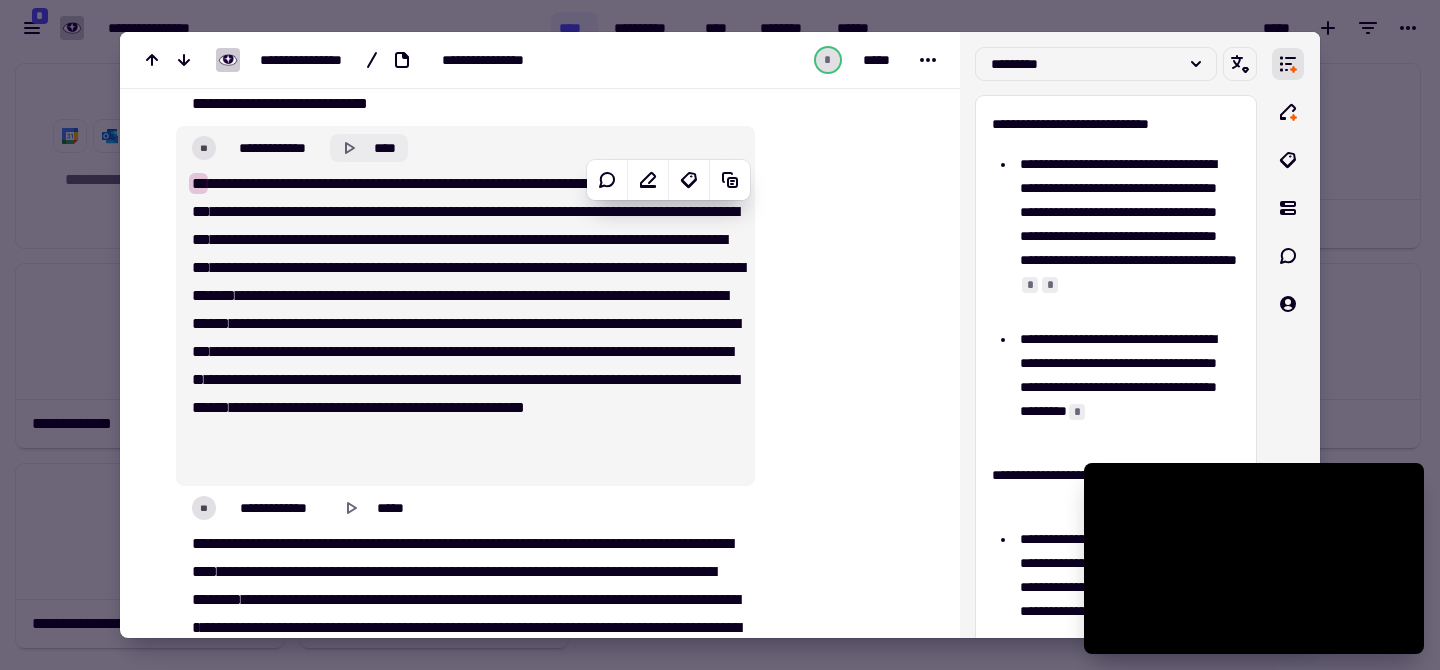 click 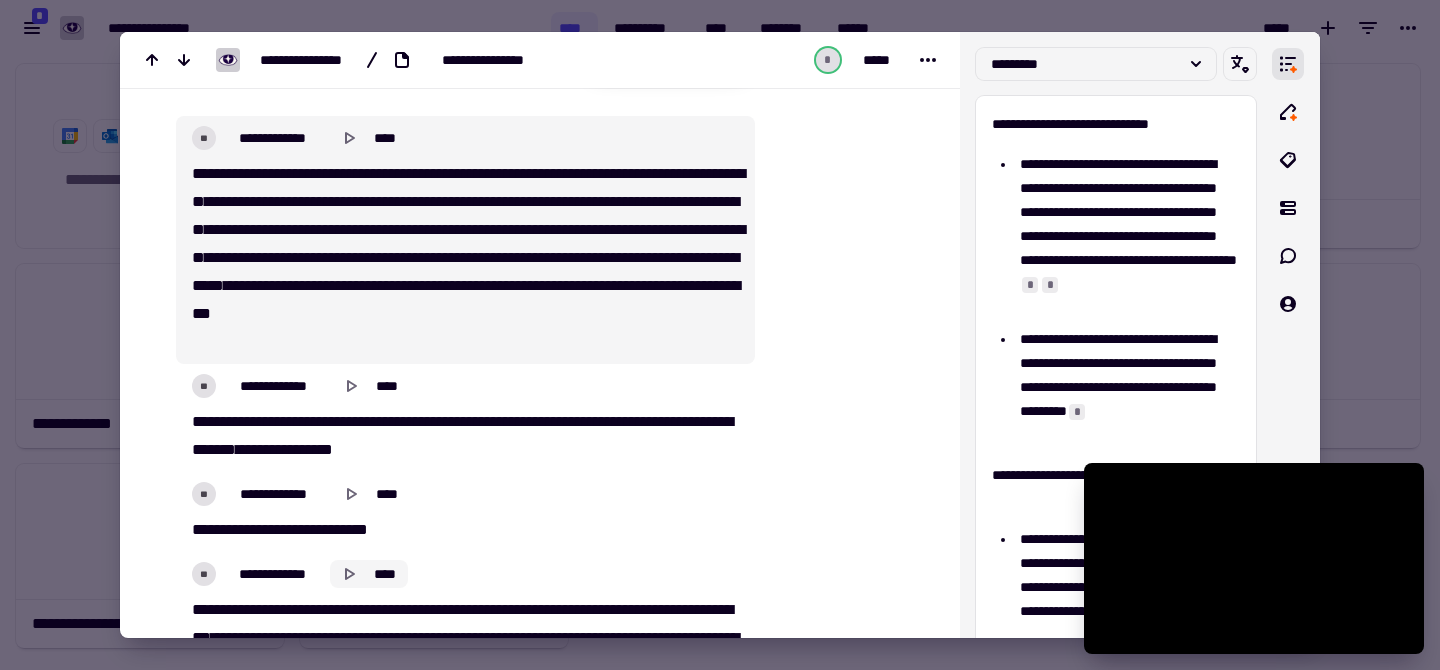 scroll, scrollTop: 5417, scrollLeft: 0, axis: vertical 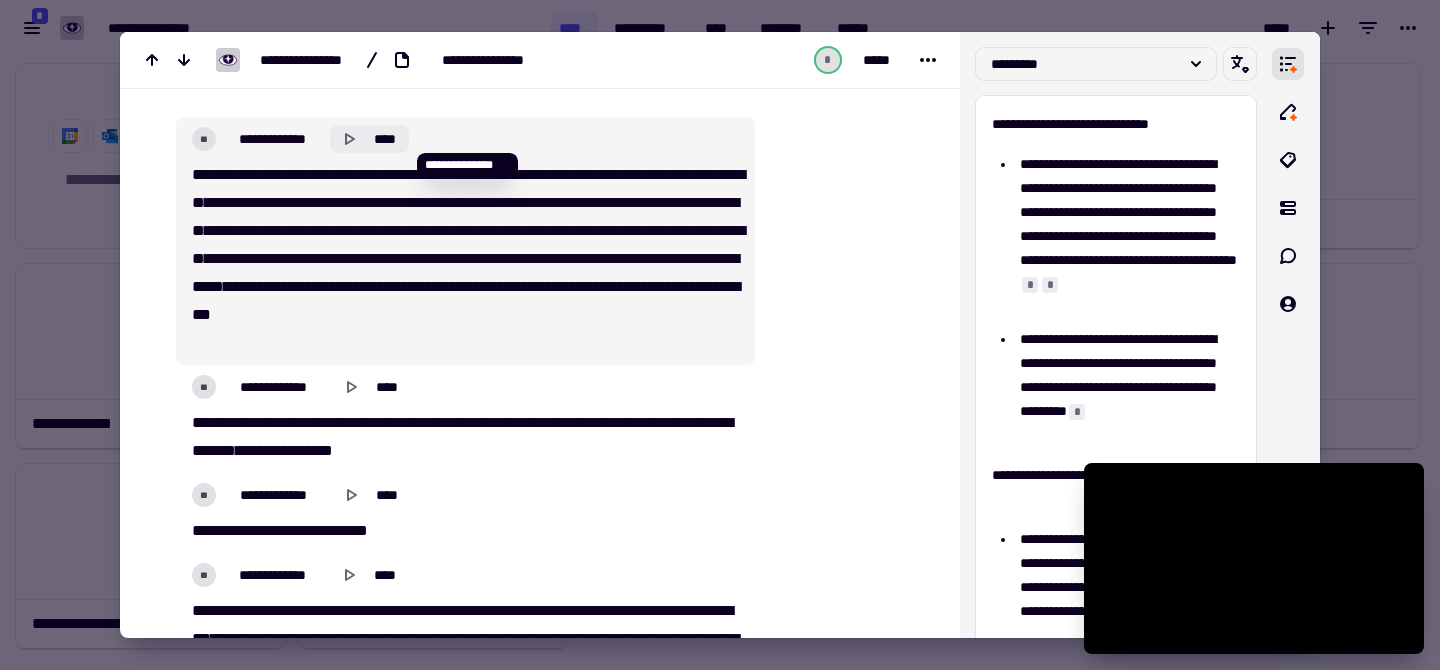 click 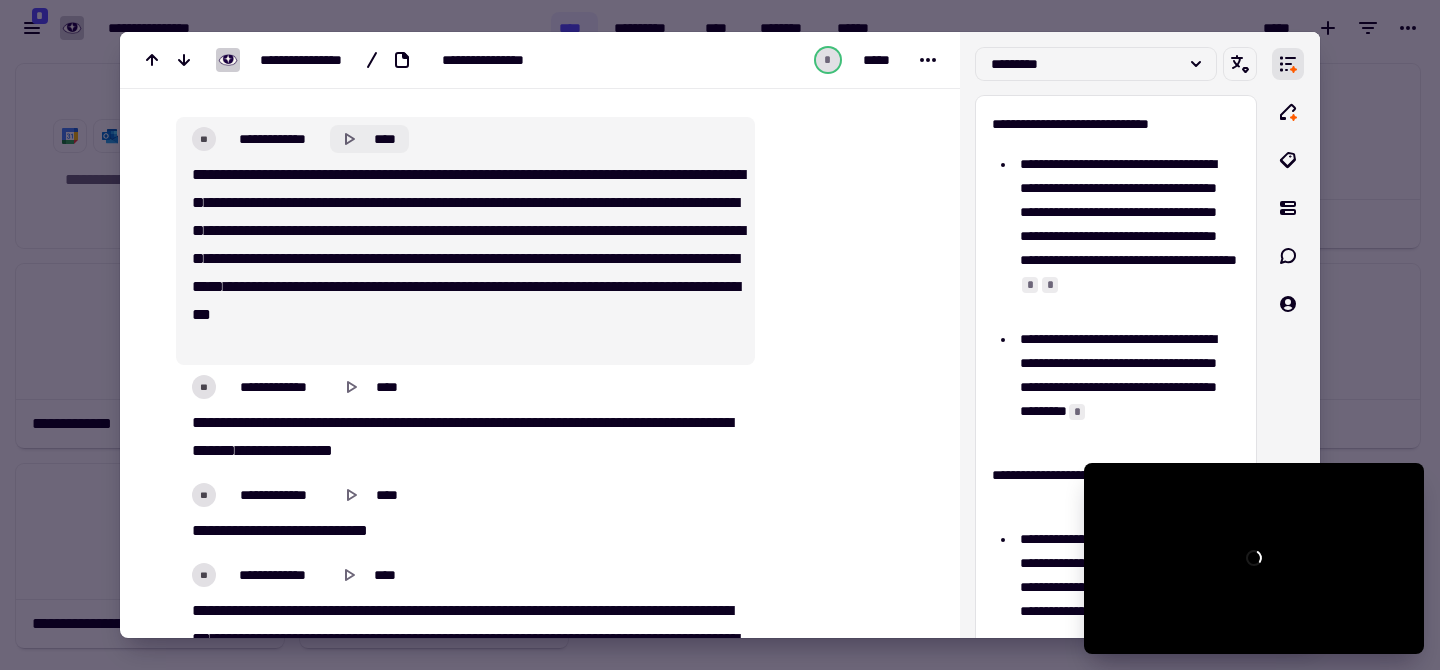 click 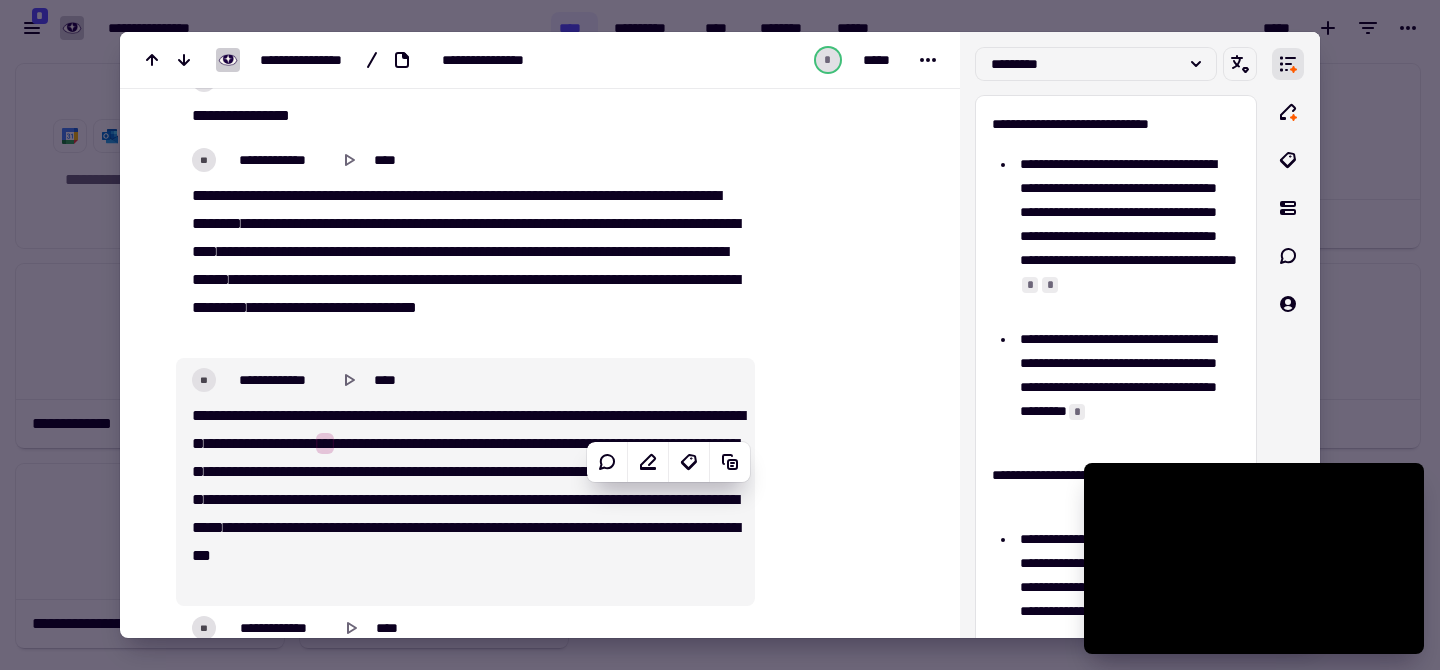scroll, scrollTop: 5178, scrollLeft: 0, axis: vertical 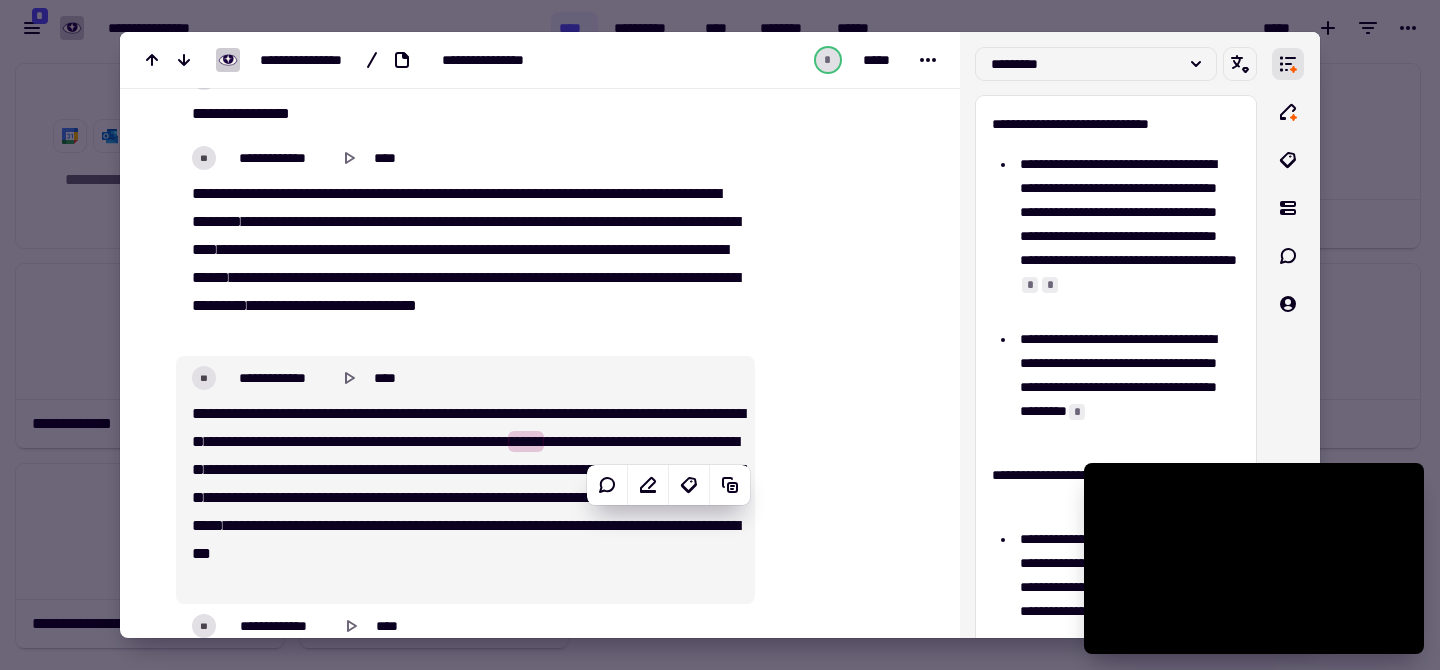 click at bounding box center (843, 2303) 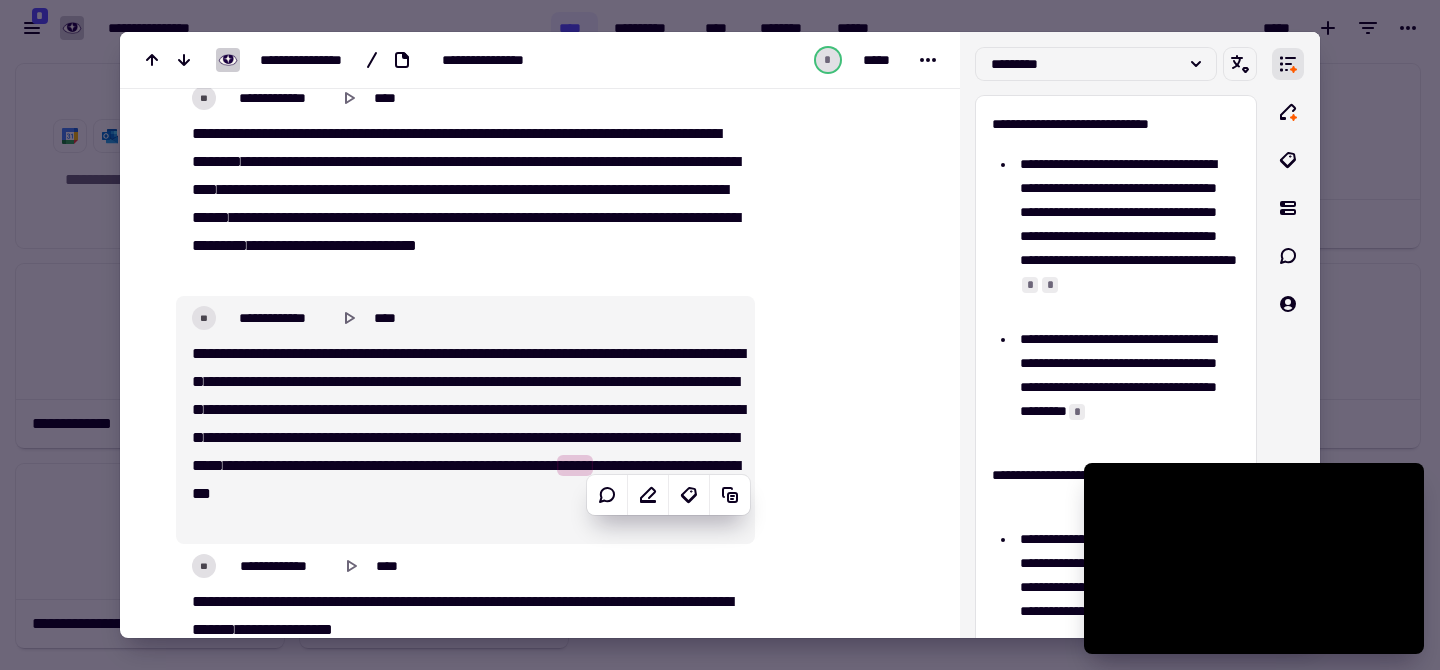 scroll, scrollTop: 5246, scrollLeft: 0, axis: vertical 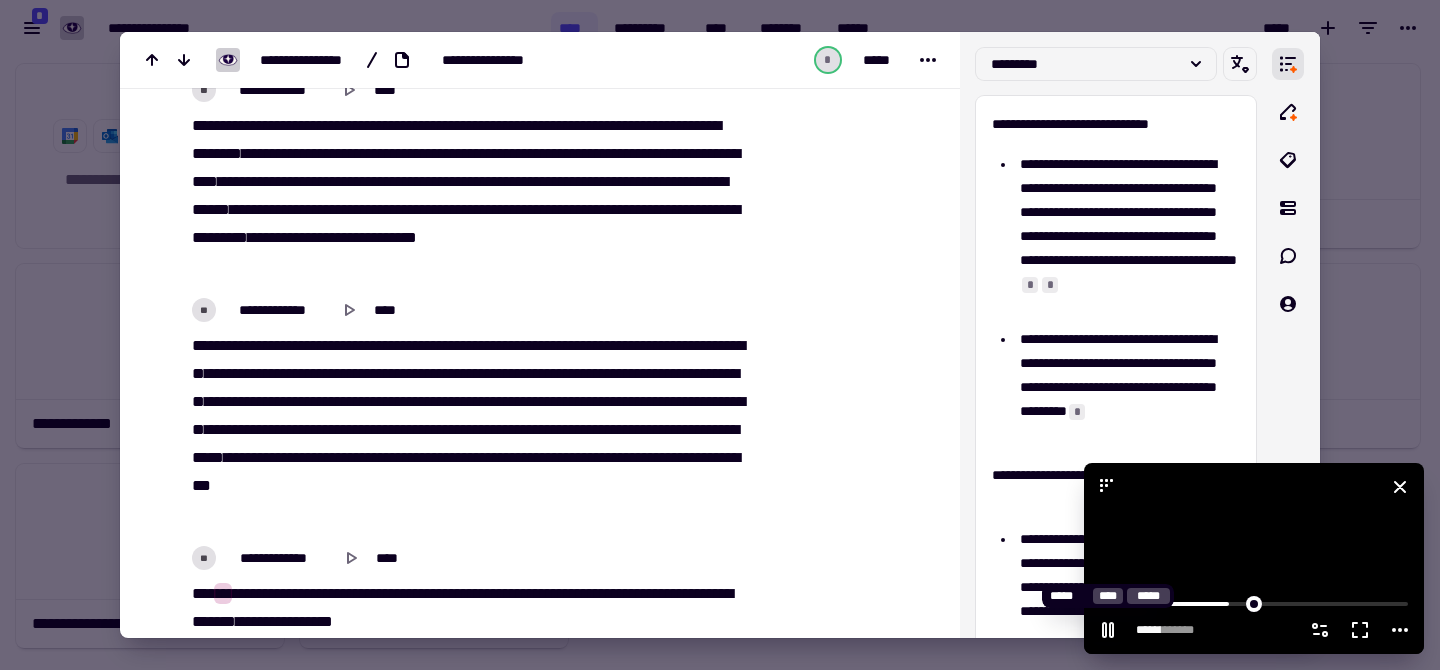 click 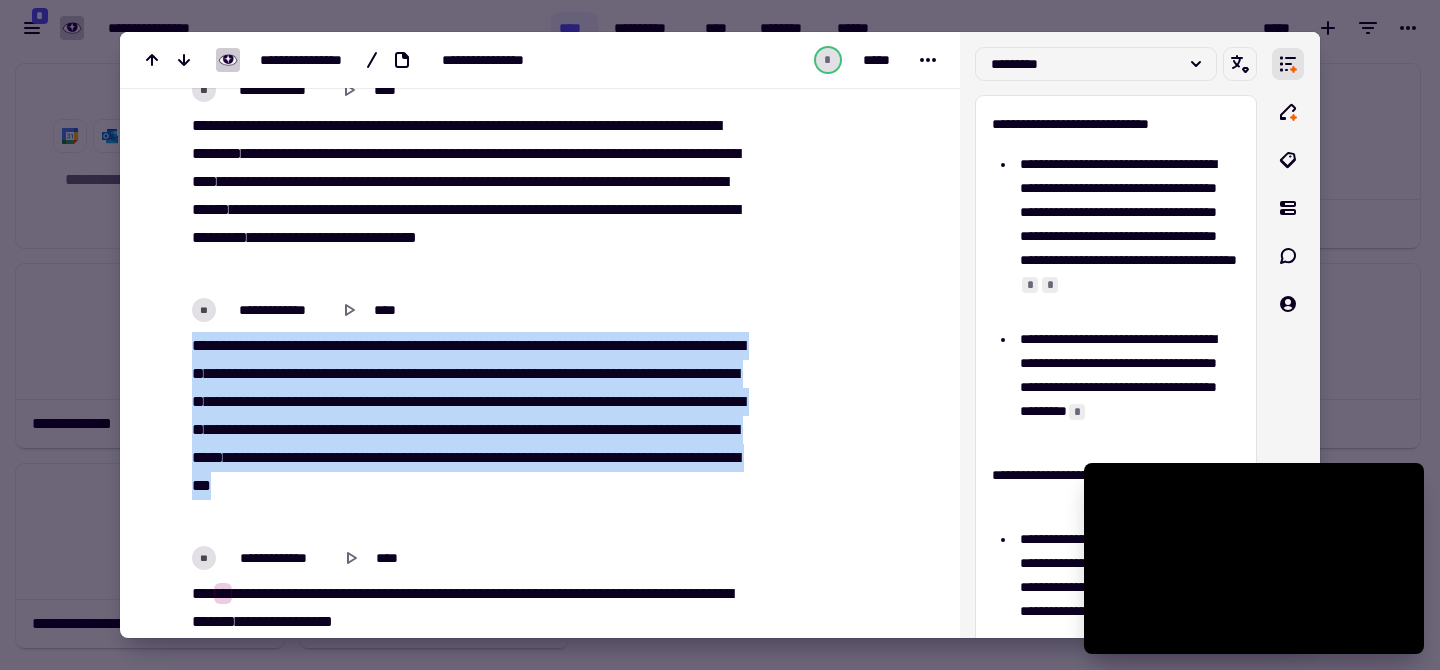drag, startPoint x: 191, startPoint y: 370, endPoint x: 437, endPoint y: 540, distance: 299.0251 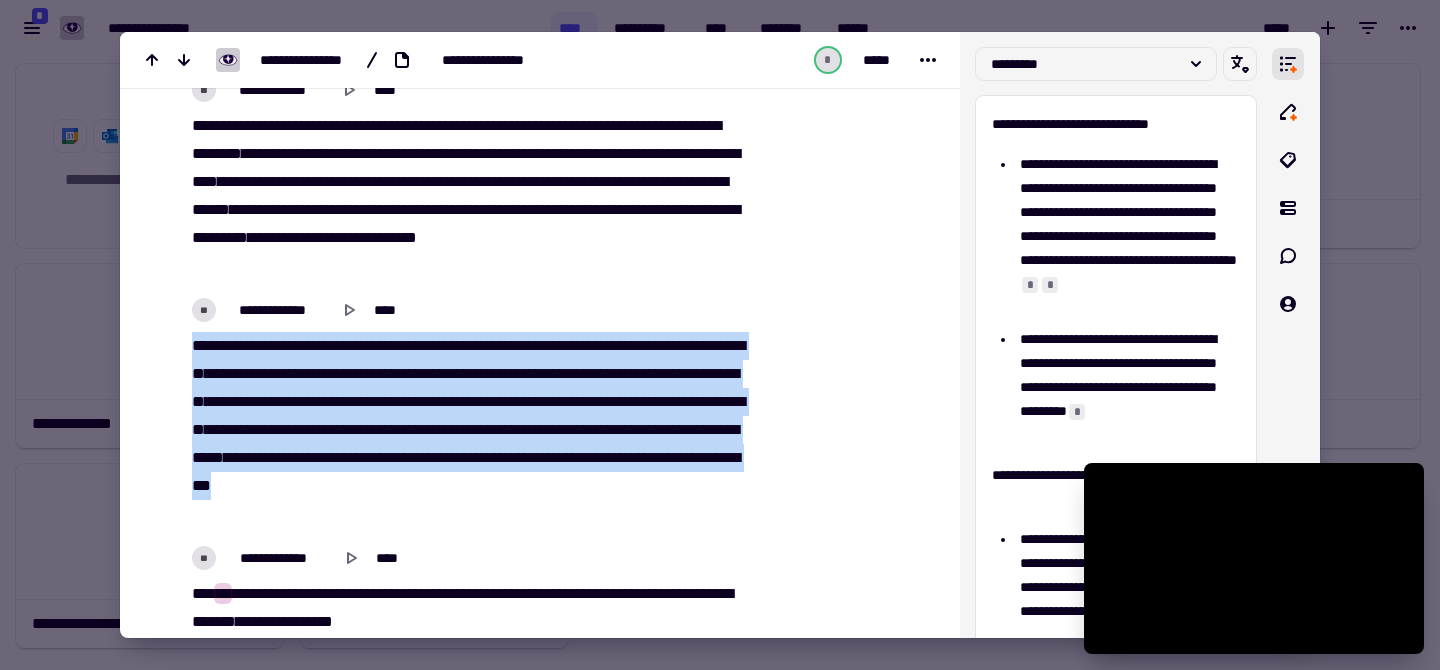 click on "**********" at bounding box center (465, 430) 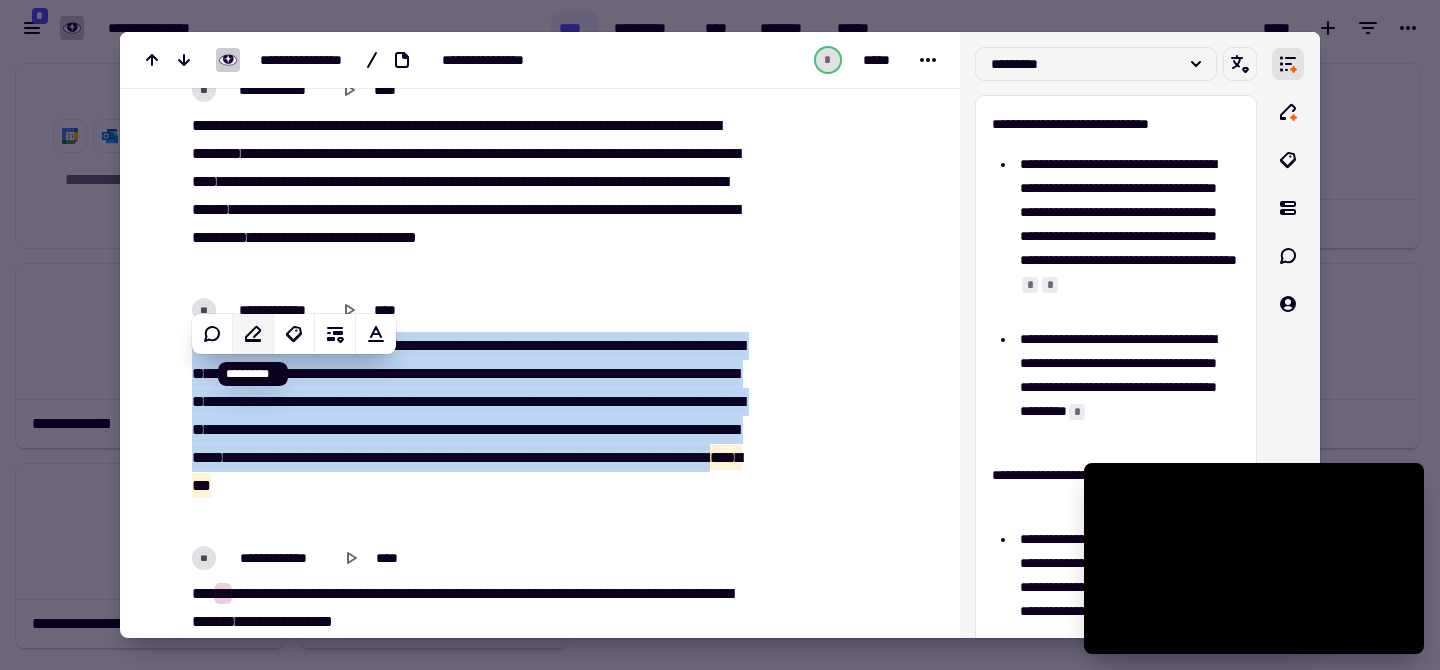 click 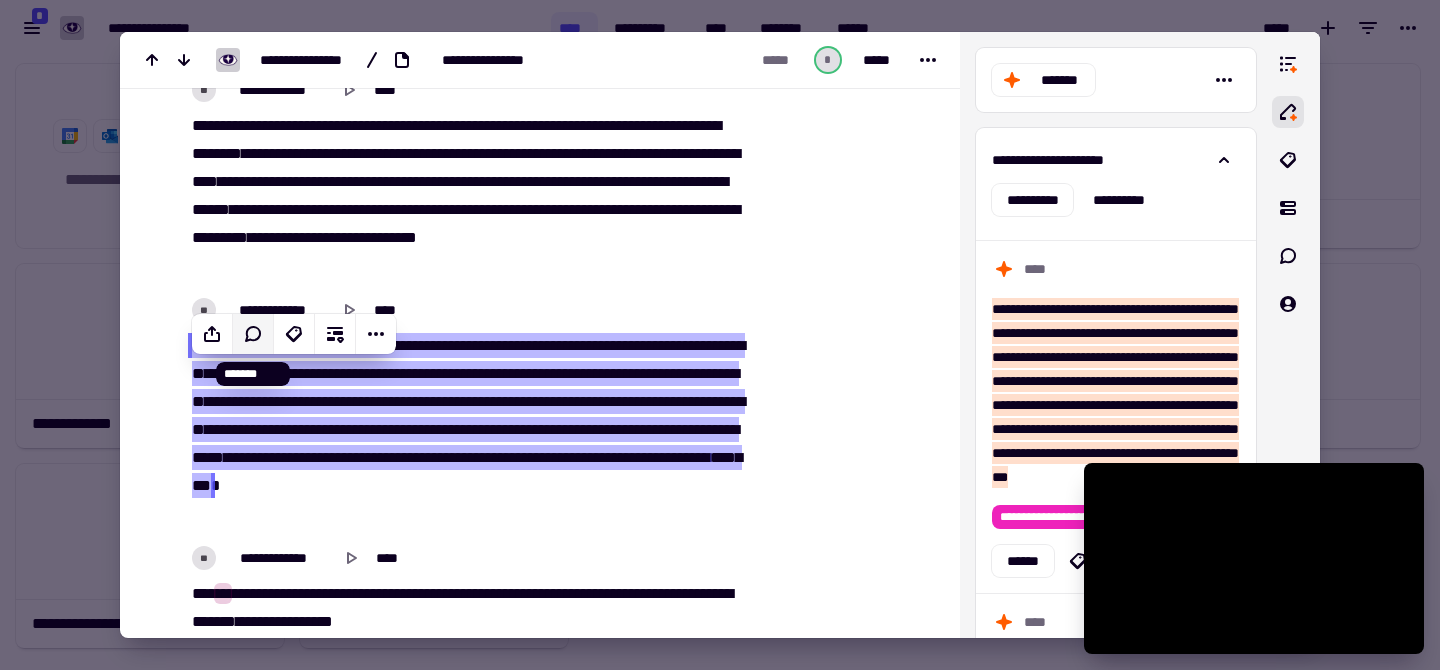 click 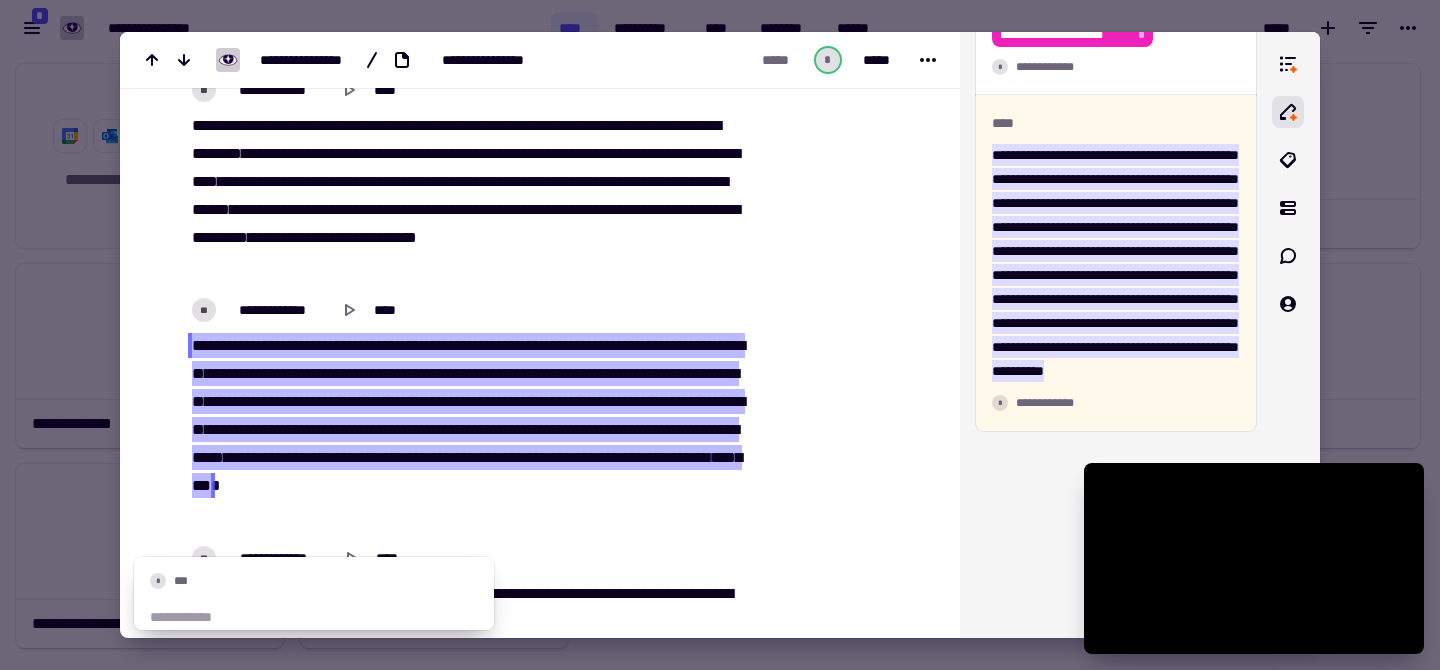 scroll, scrollTop: 3160, scrollLeft: 0, axis: vertical 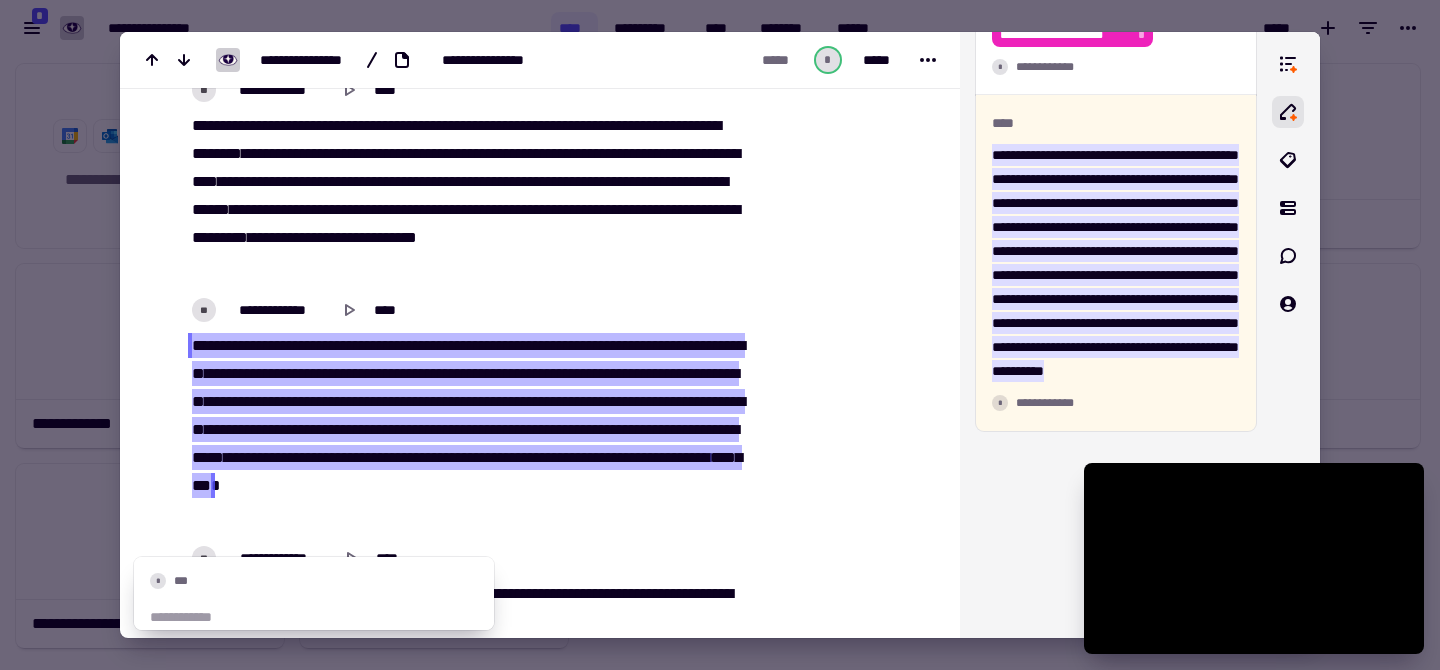 click at bounding box center [843, 2235] 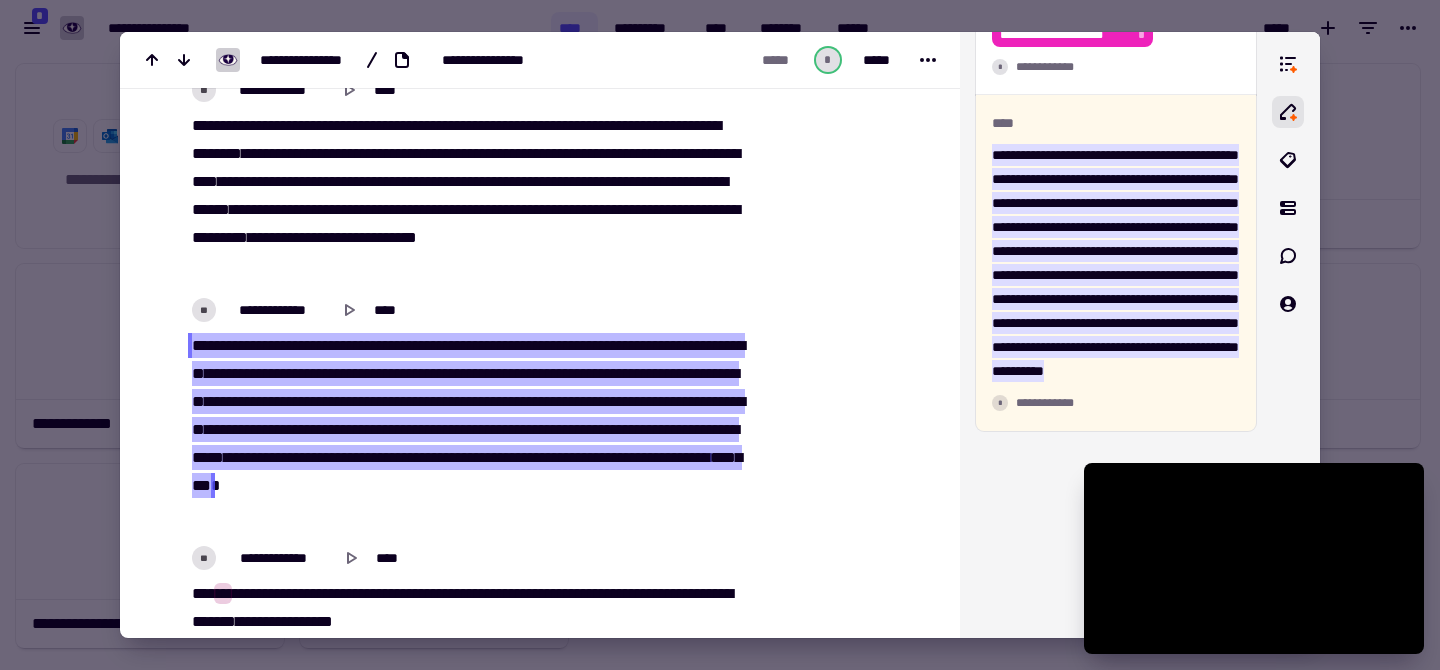 click on "**********" at bounding box center (540, 2227) 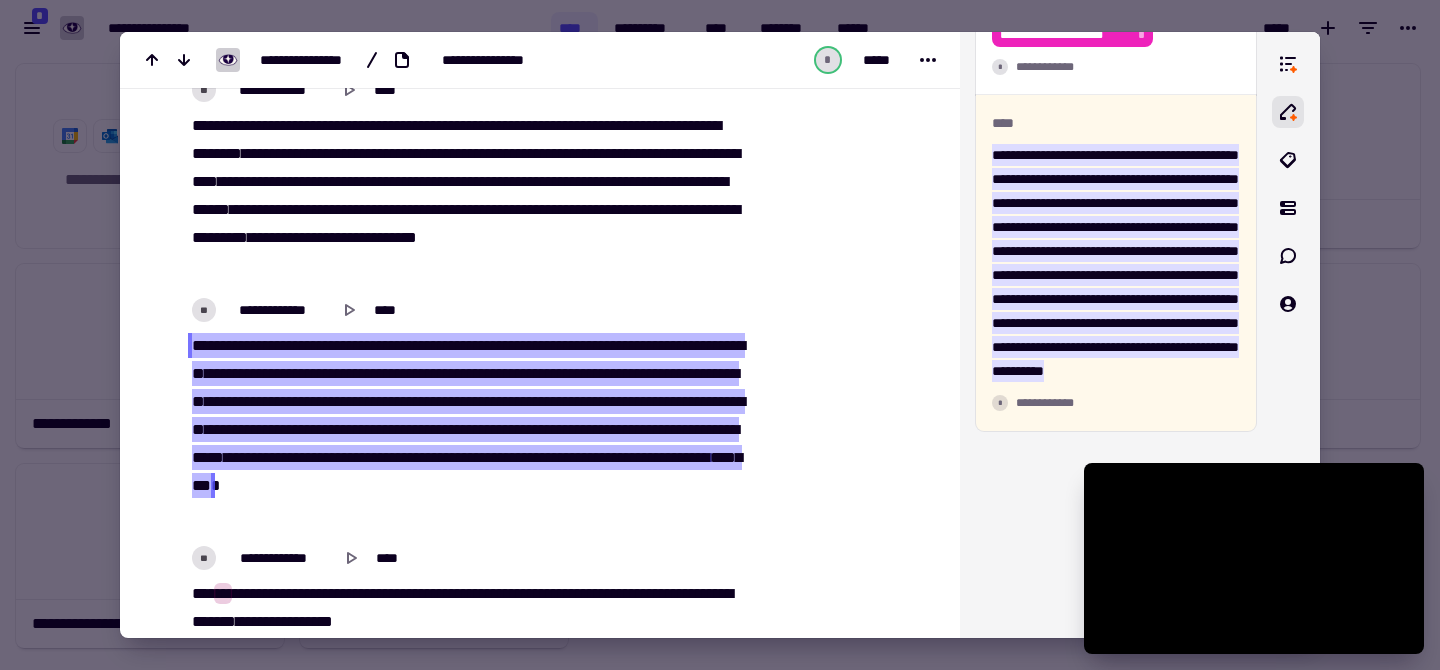 click at bounding box center (843, 2235) 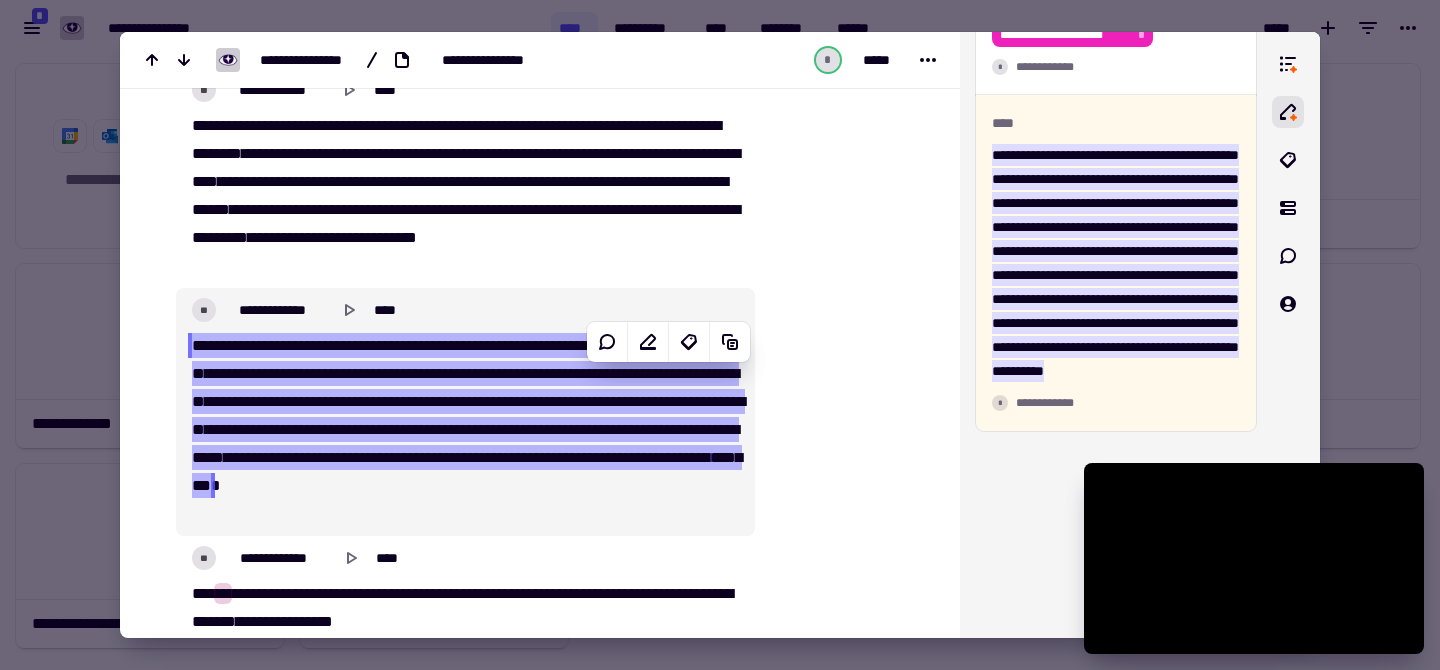 type on "******" 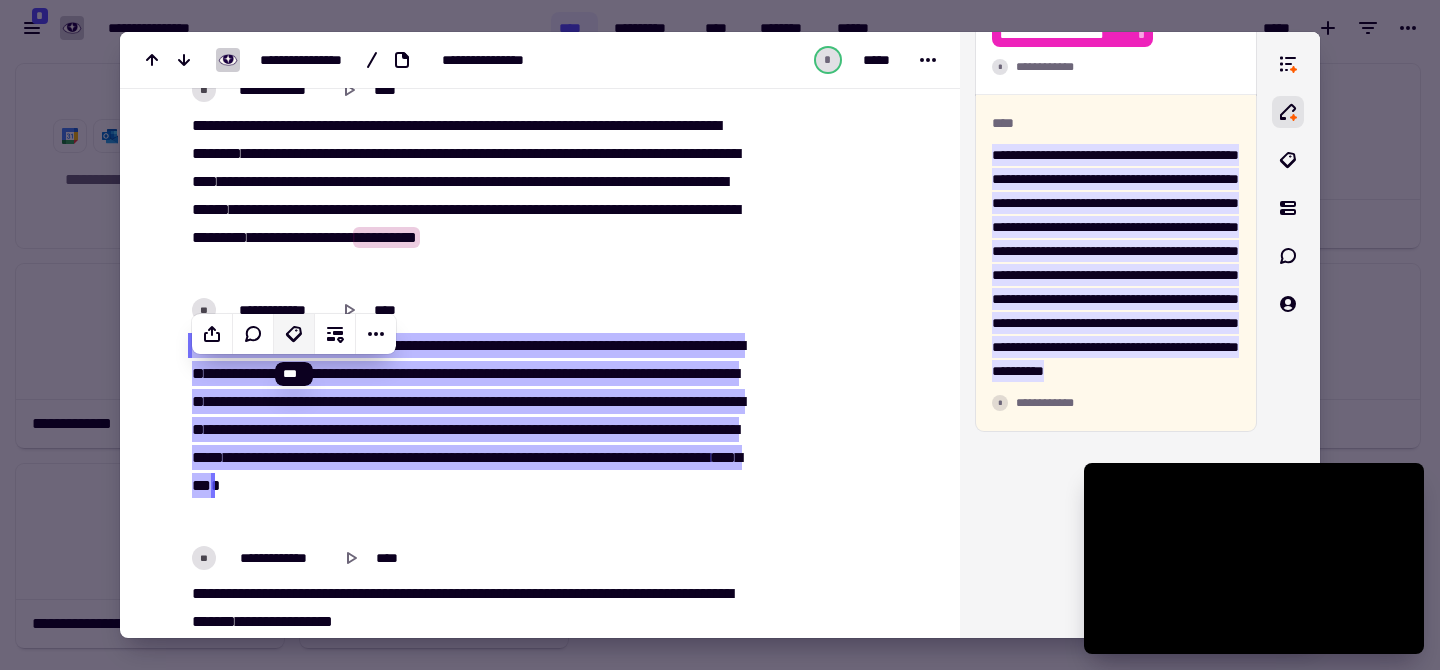 click 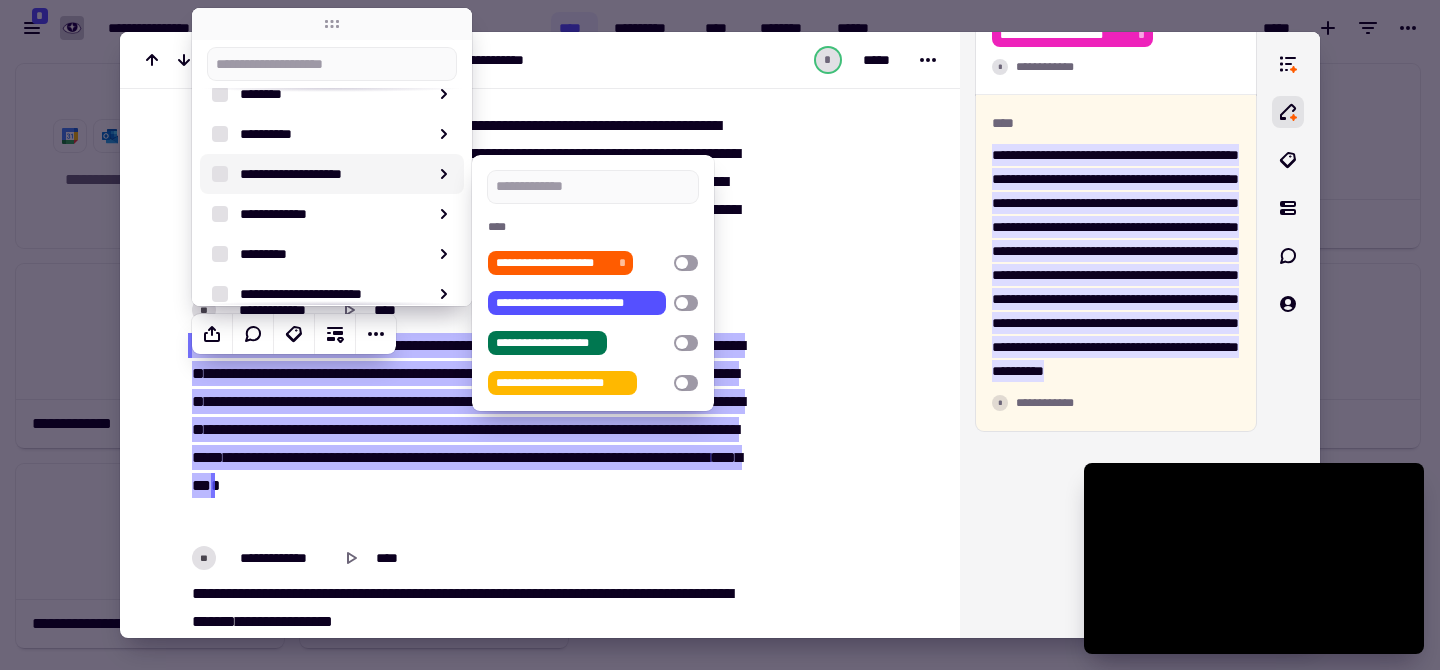 scroll, scrollTop: 227, scrollLeft: 0, axis: vertical 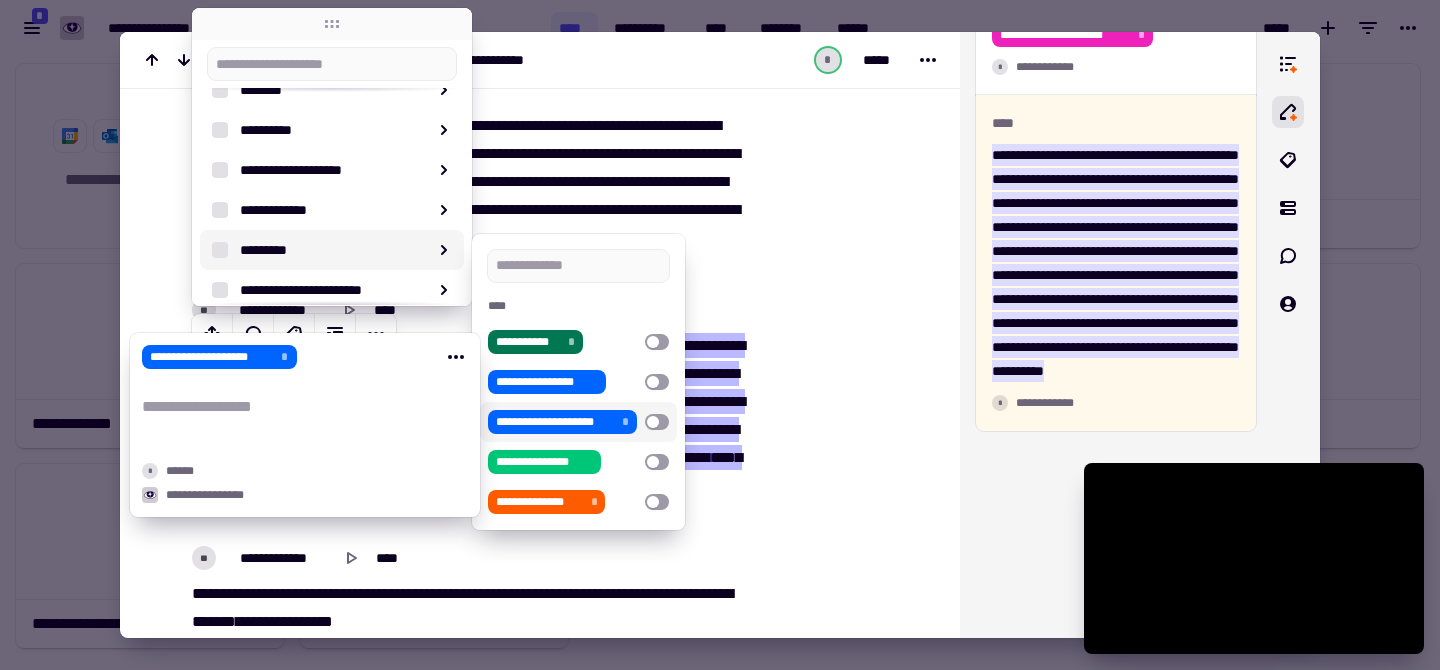 click on "**********" at bounding box center [554, 422] 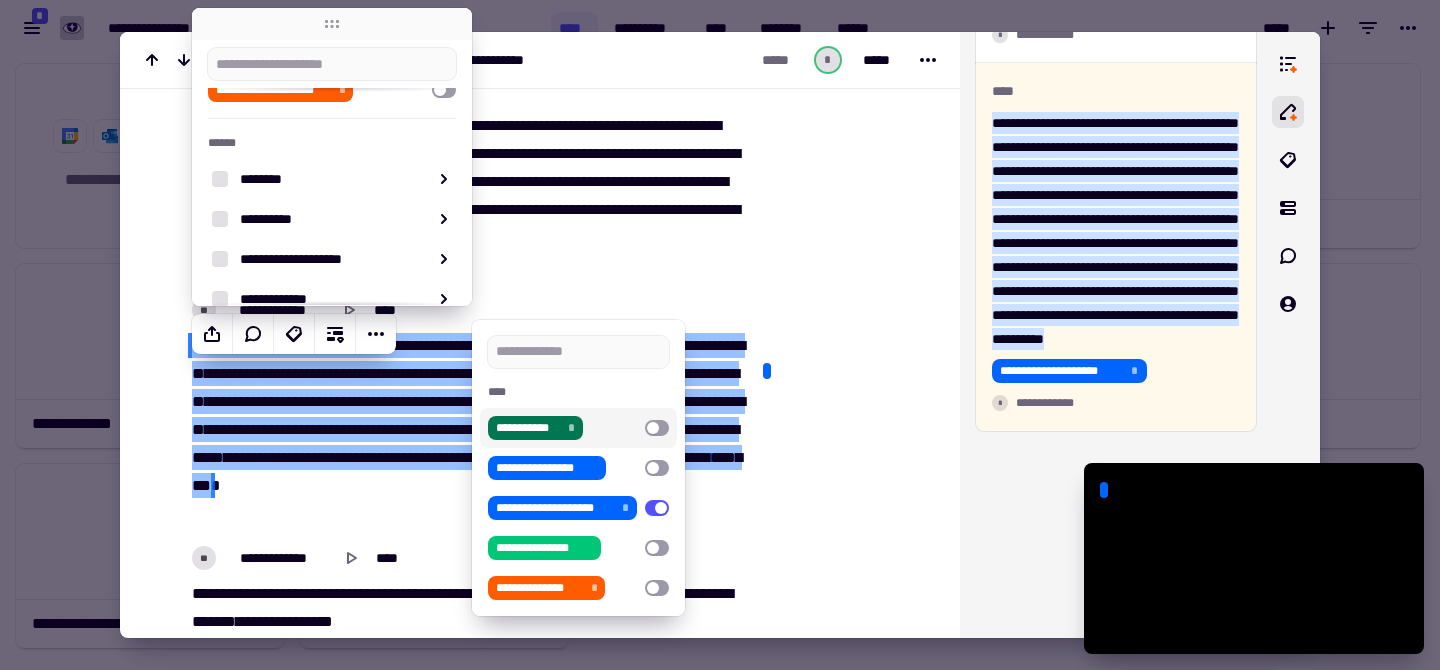 click at bounding box center (845, -2353) 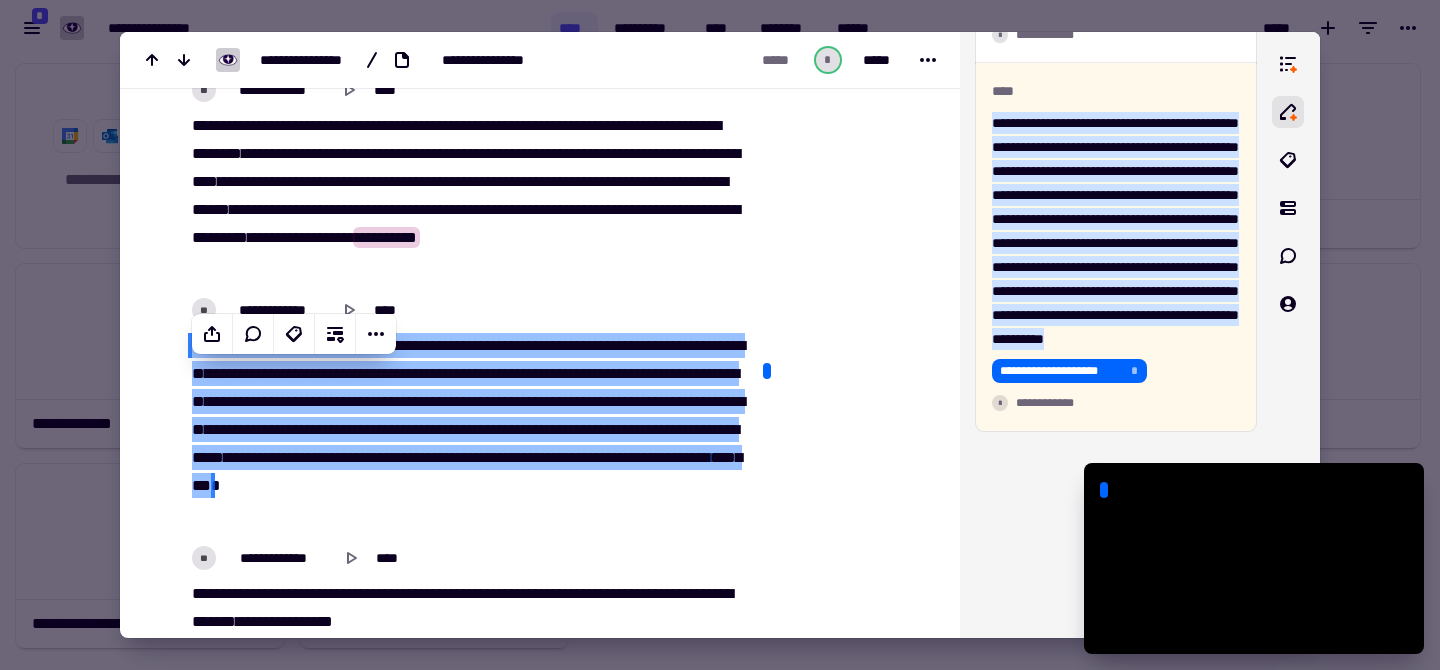 click on "**********" at bounding box center [453, 2251] 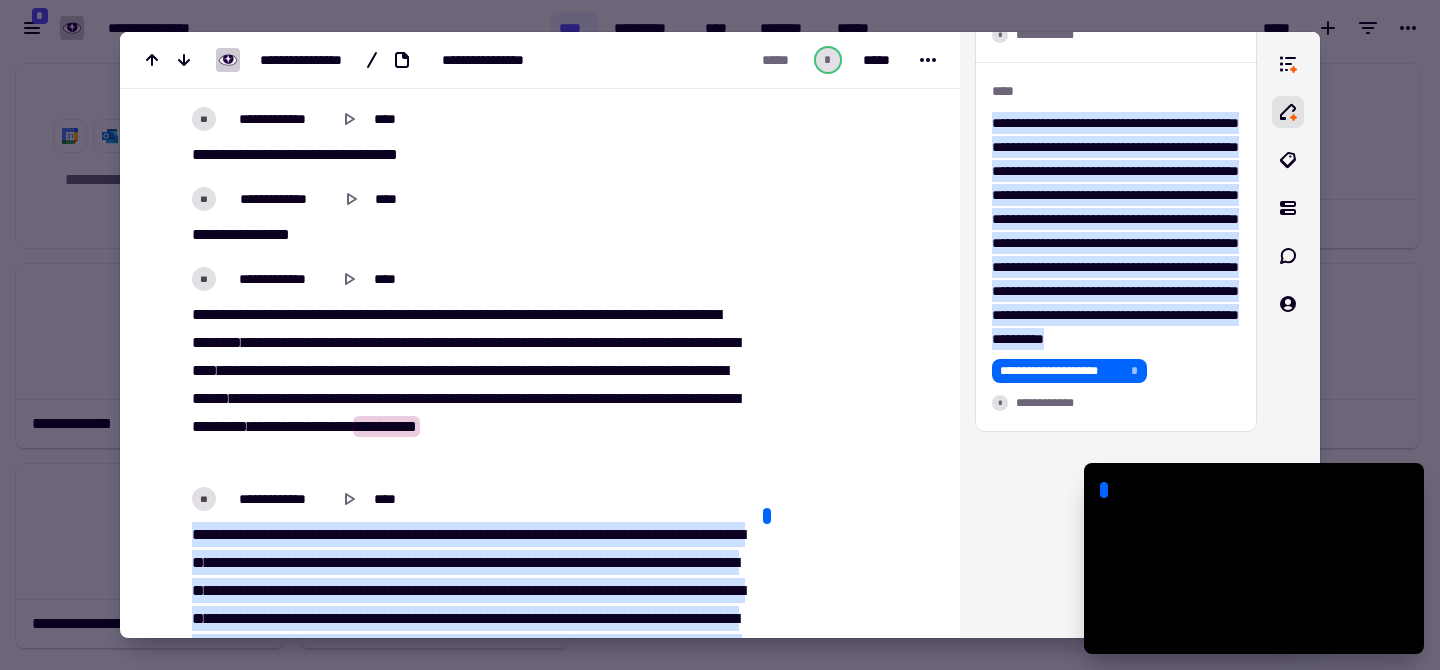 scroll, scrollTop: 5096, scrollLeft: 0, axis: vertical 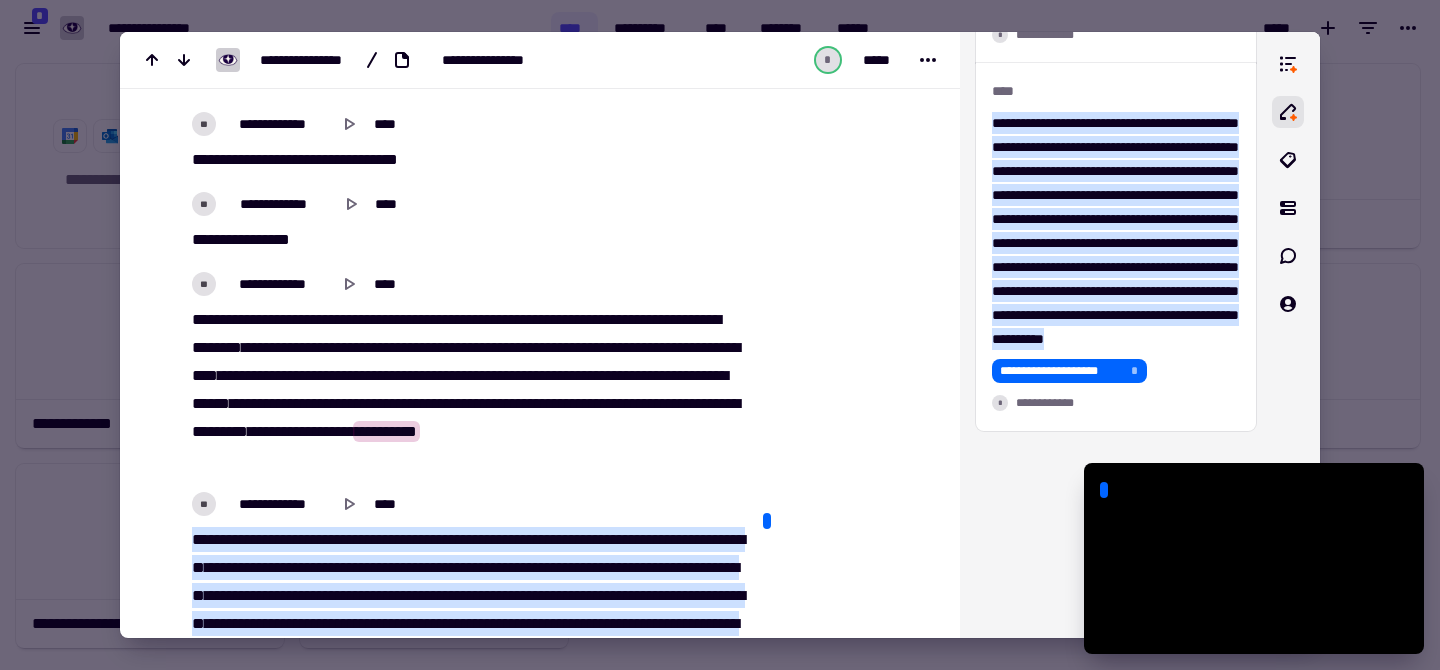 click at bounding box center [720, 335] 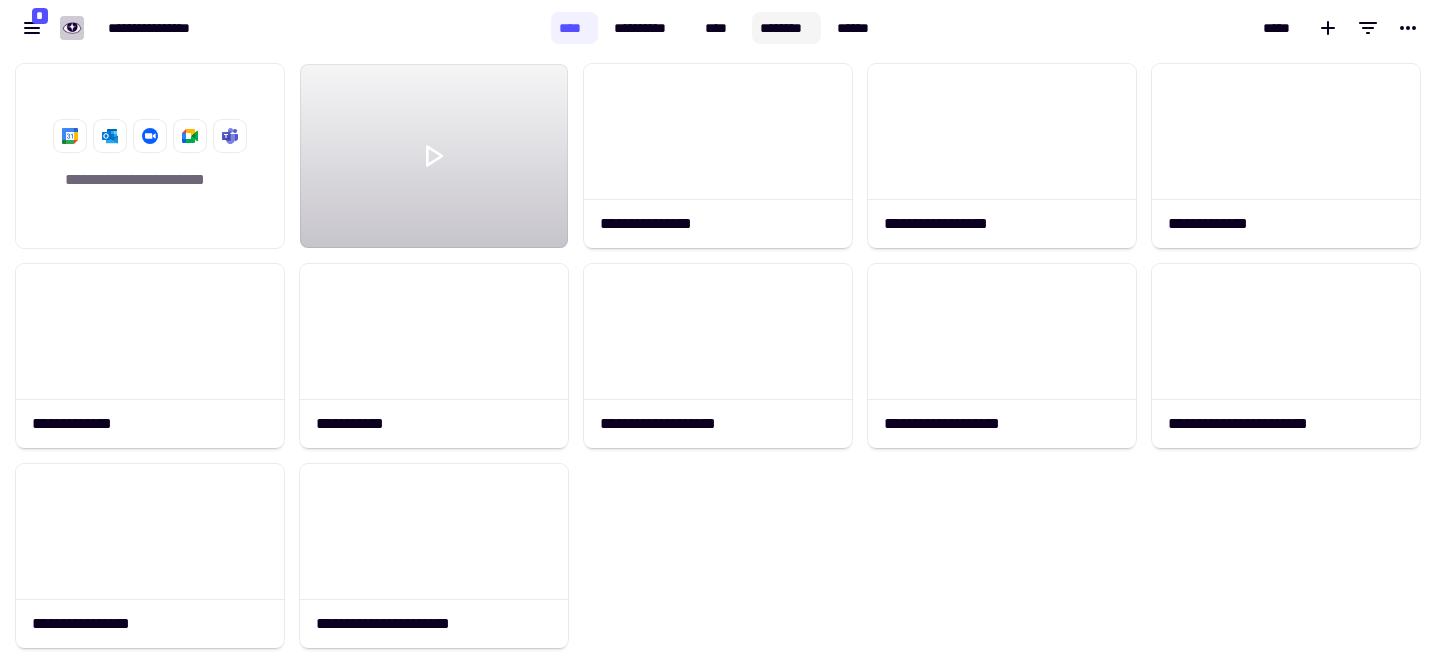 click on "********" 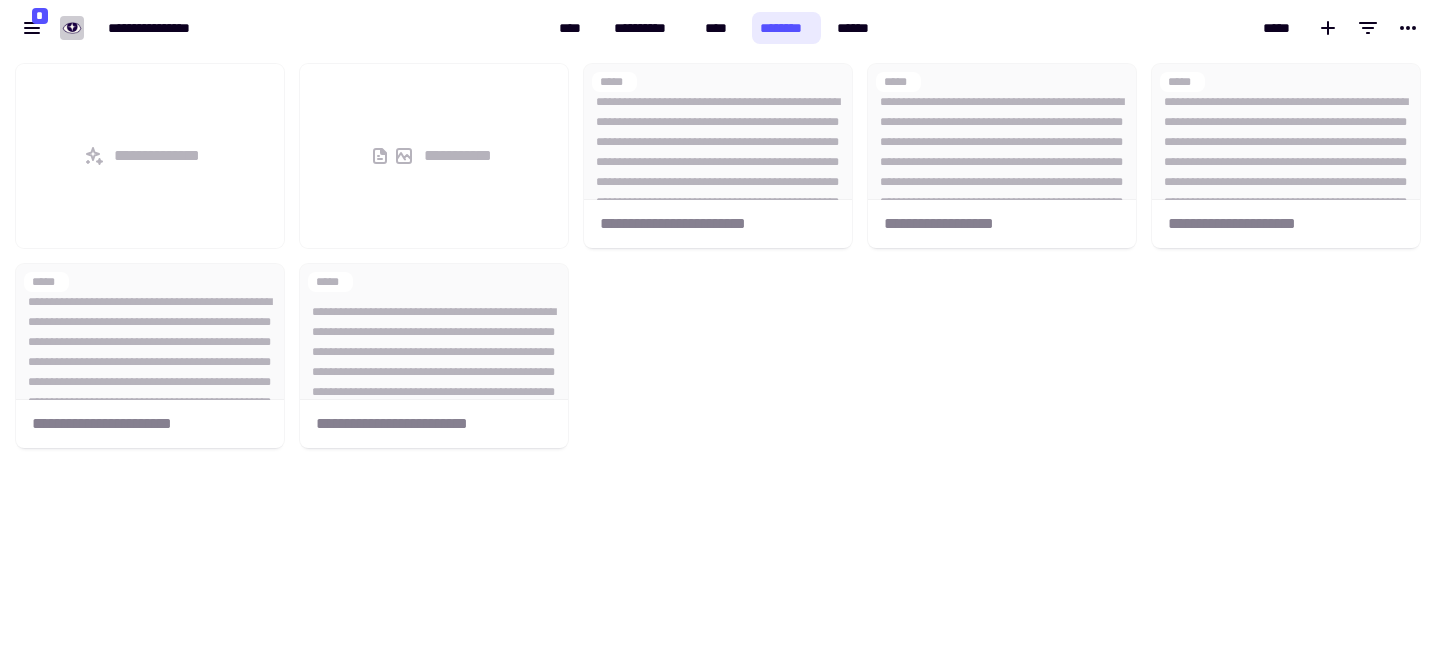 scroll, scrollTop: 1, scrollLeft: 1, axis: both 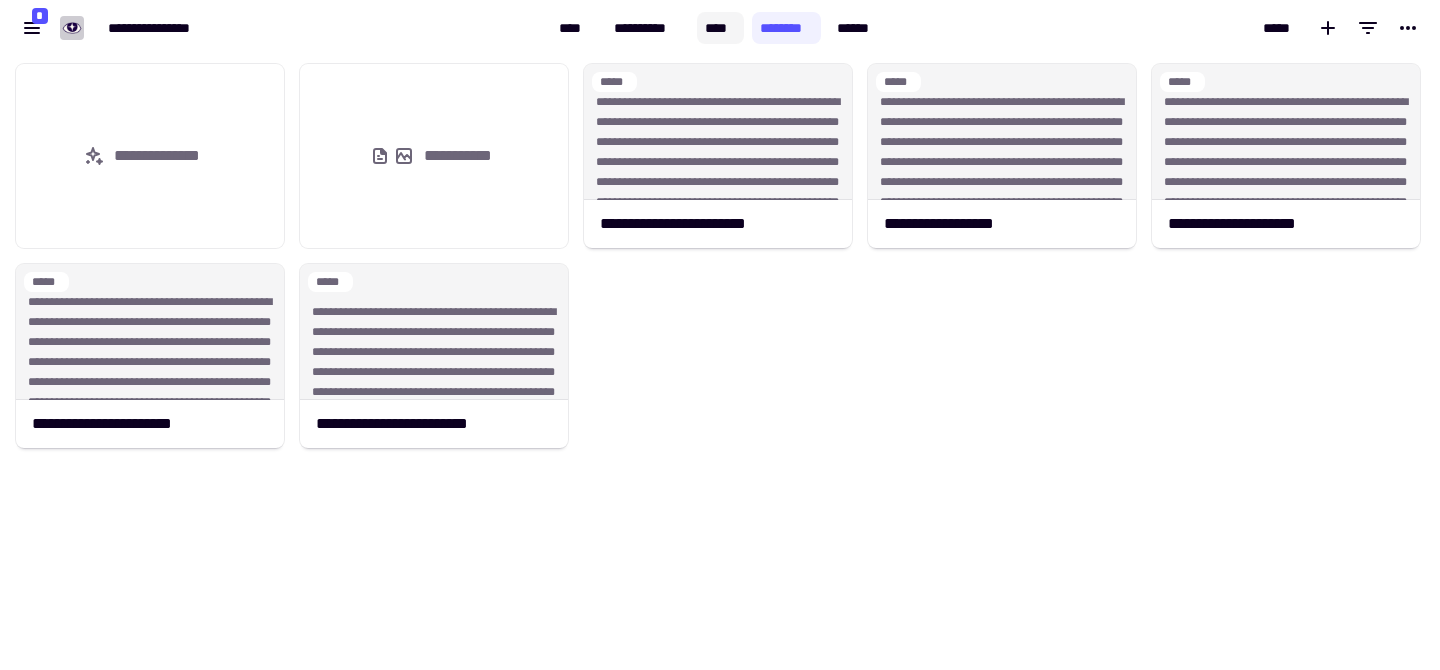 click on "****" 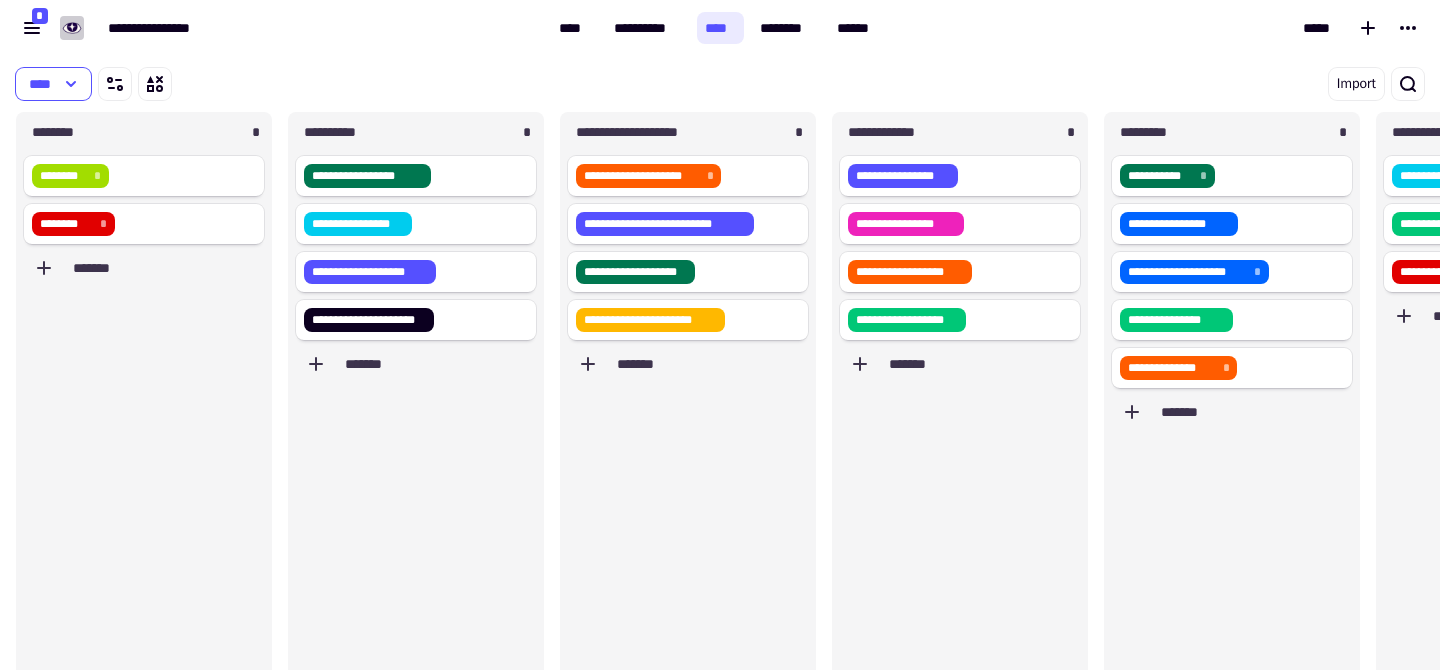 scroll, scrollTop: 1, scrollLeft: 1, axis: both 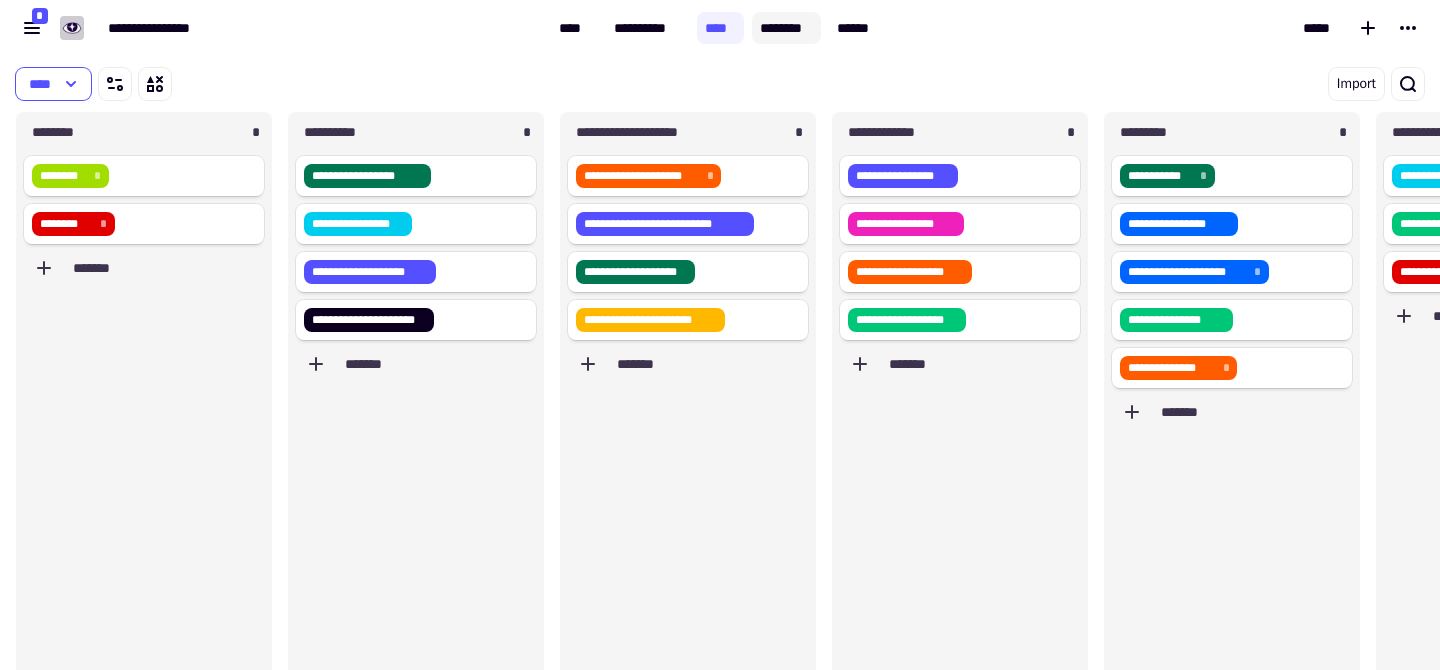 click on "********" 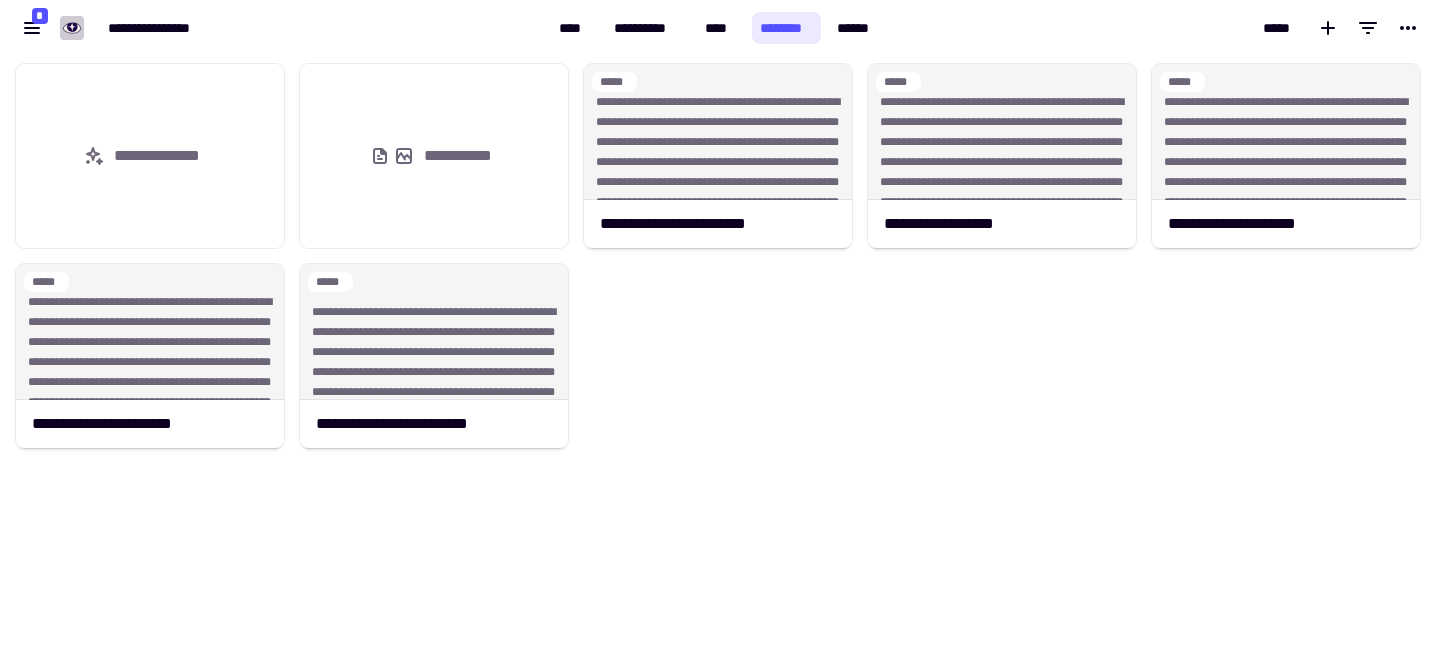 scroll, scrollTop: 1, scrollLeft: 1, axis: both 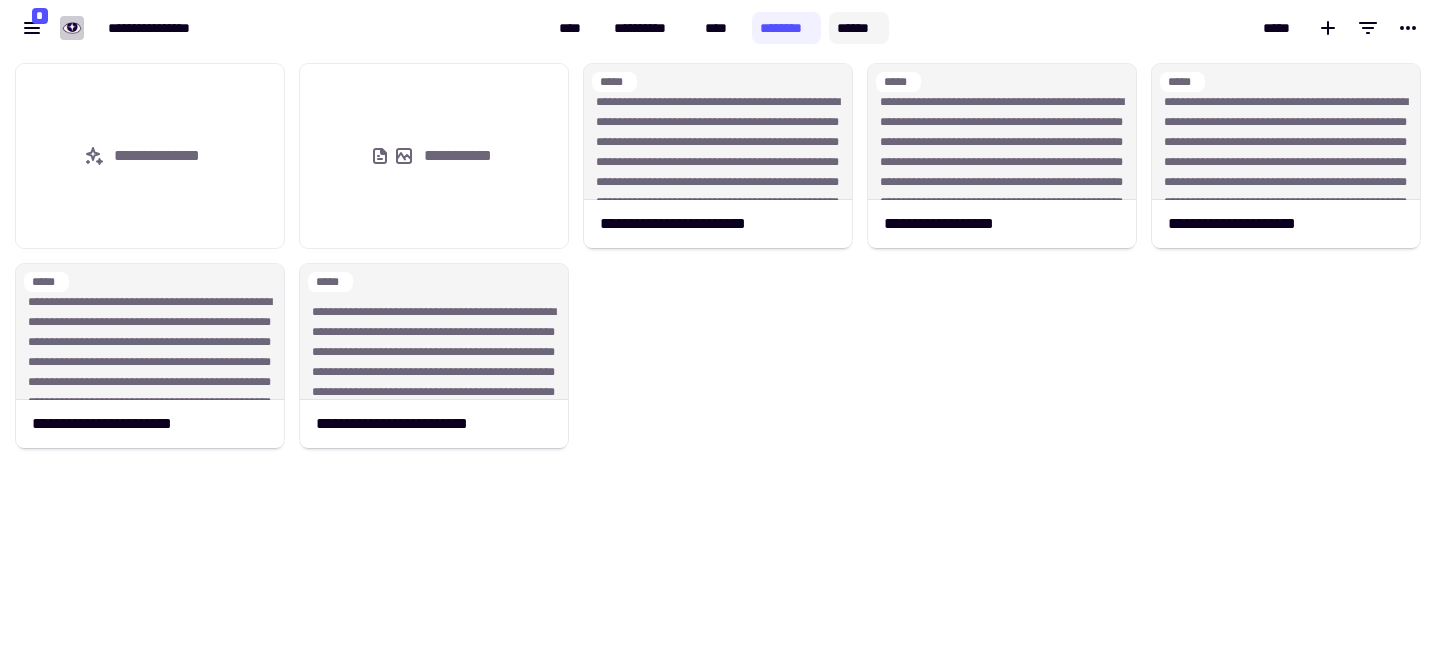 click on "******" 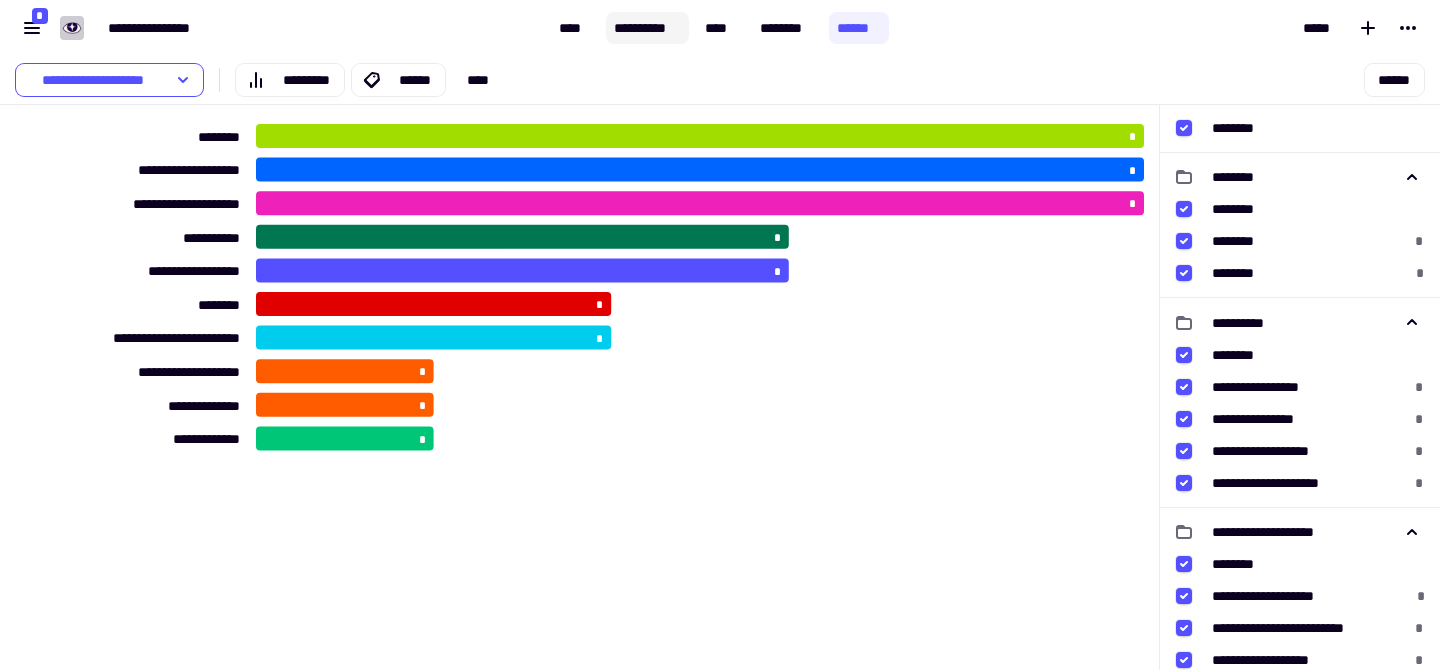 click on "**********" 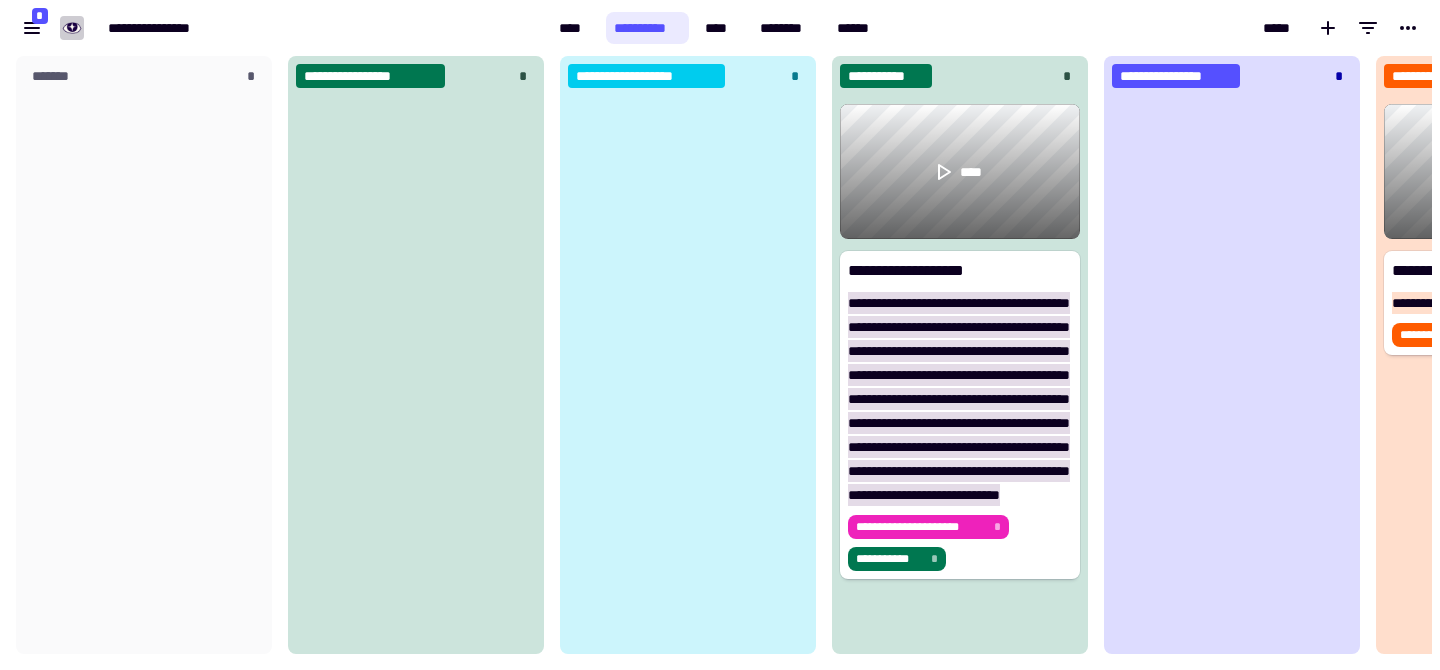 scroll, scrollTop: 1, scrollLeft: 1, axis: both 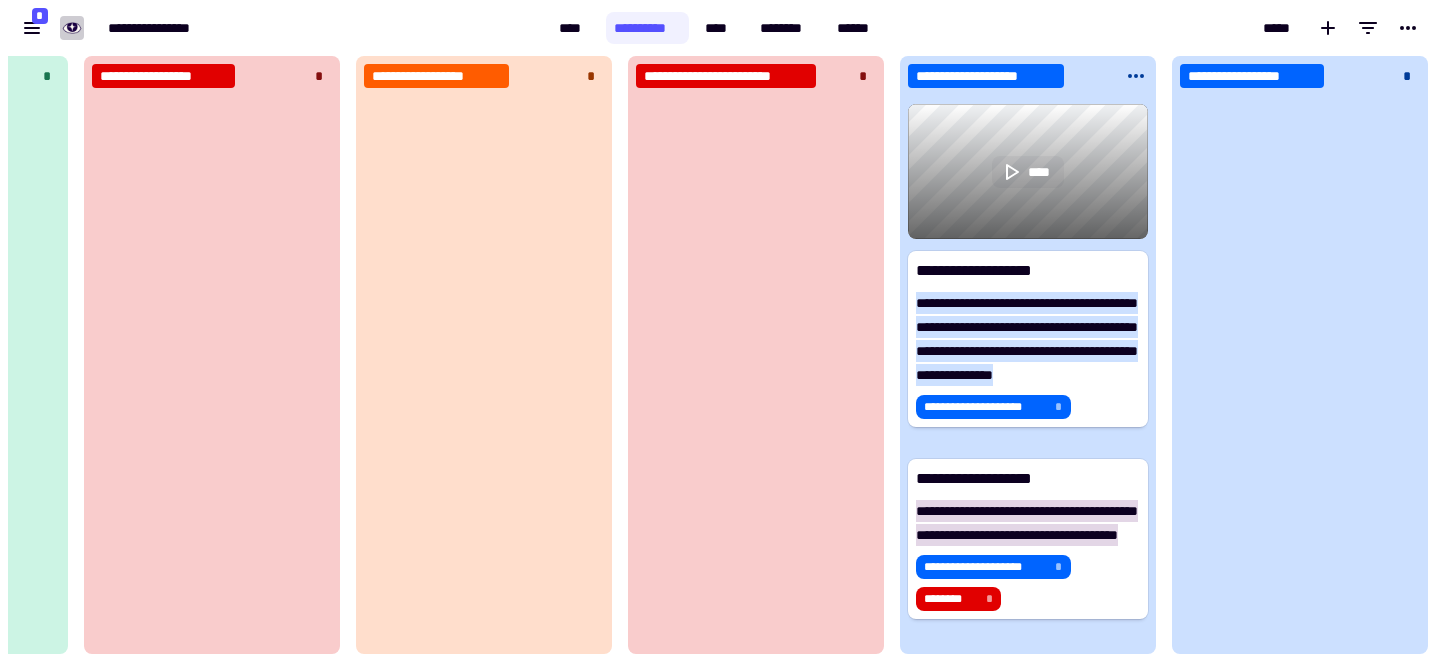 click 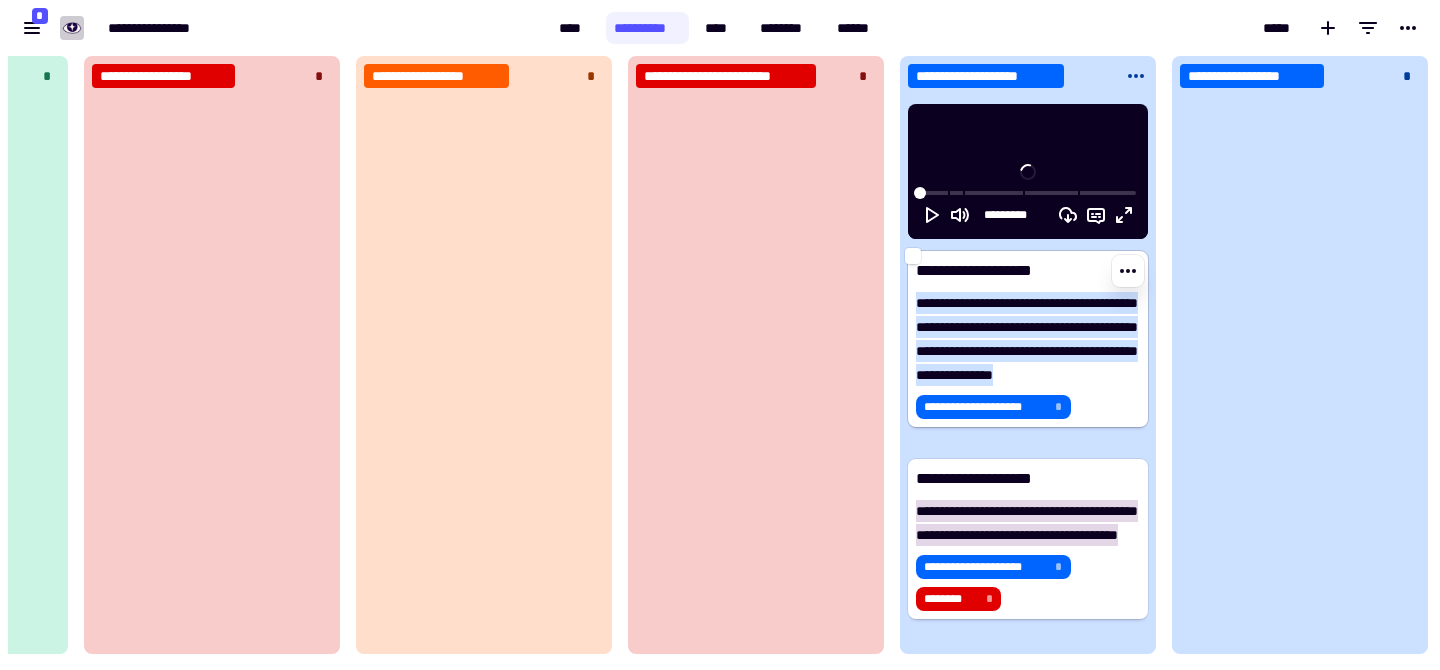 click on "**********" 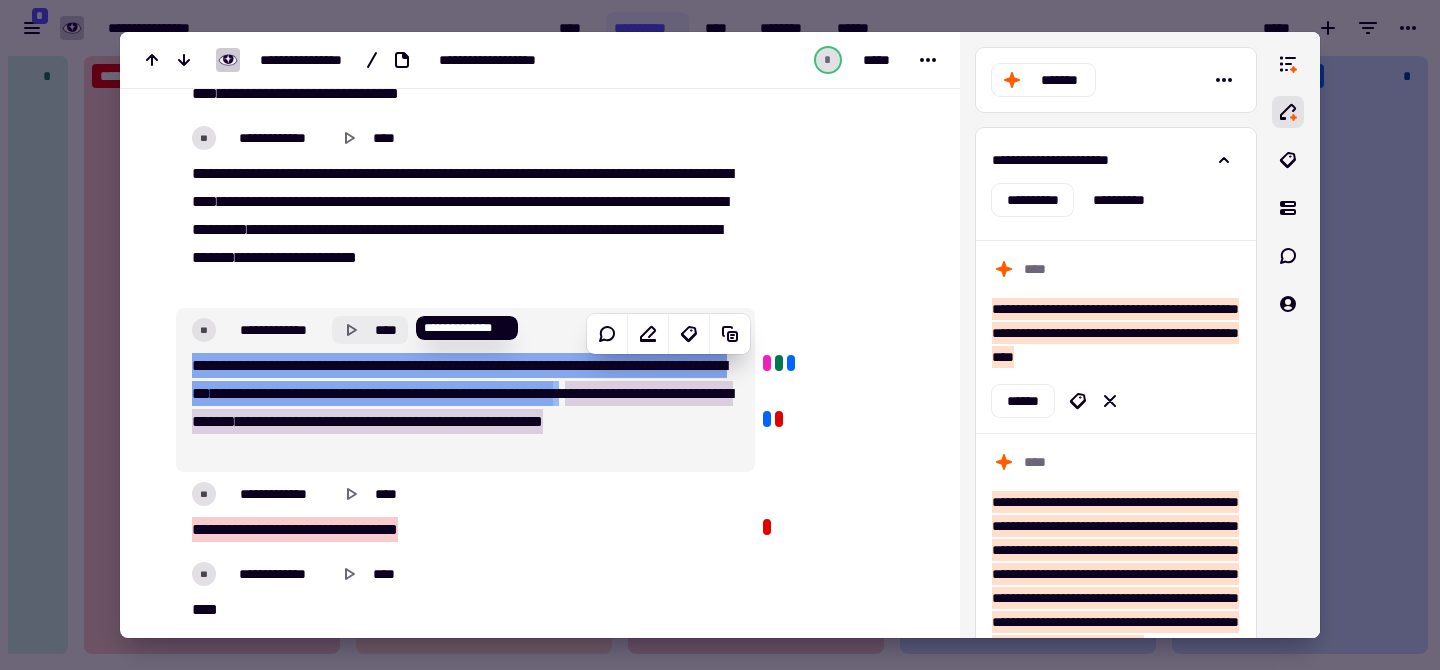 click 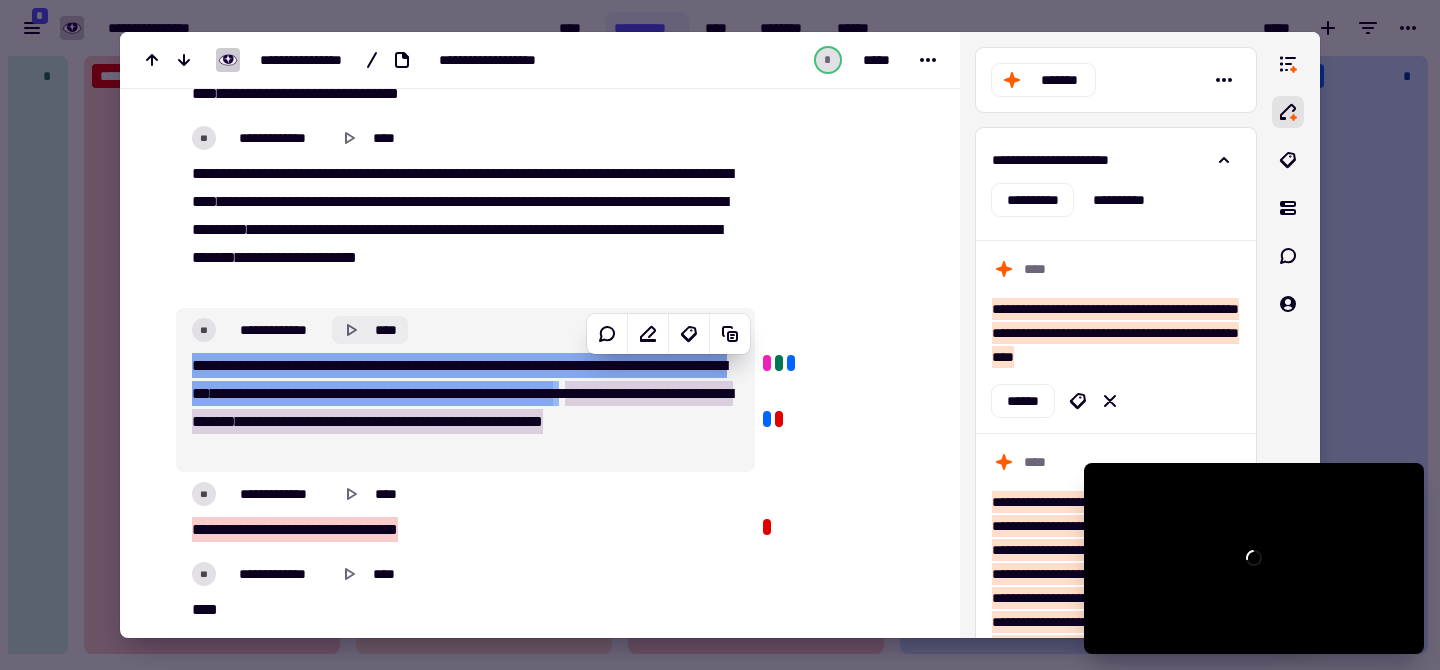 click 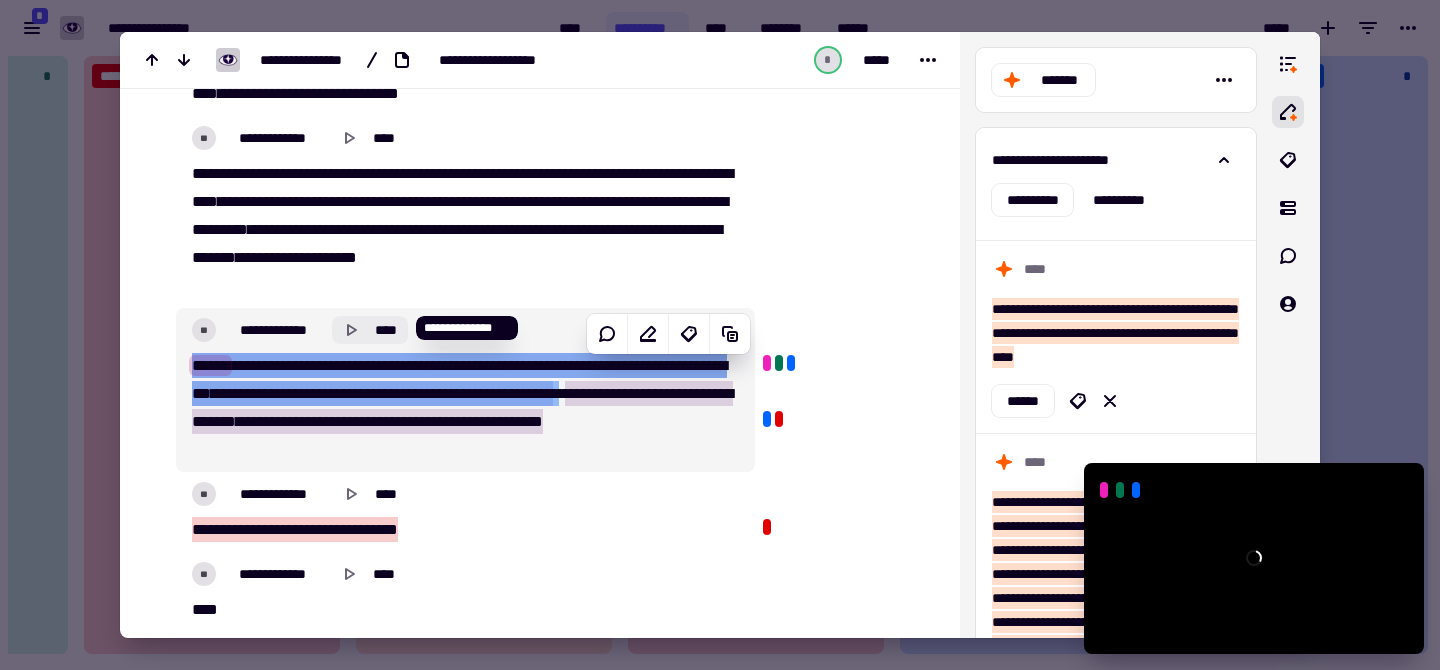 click 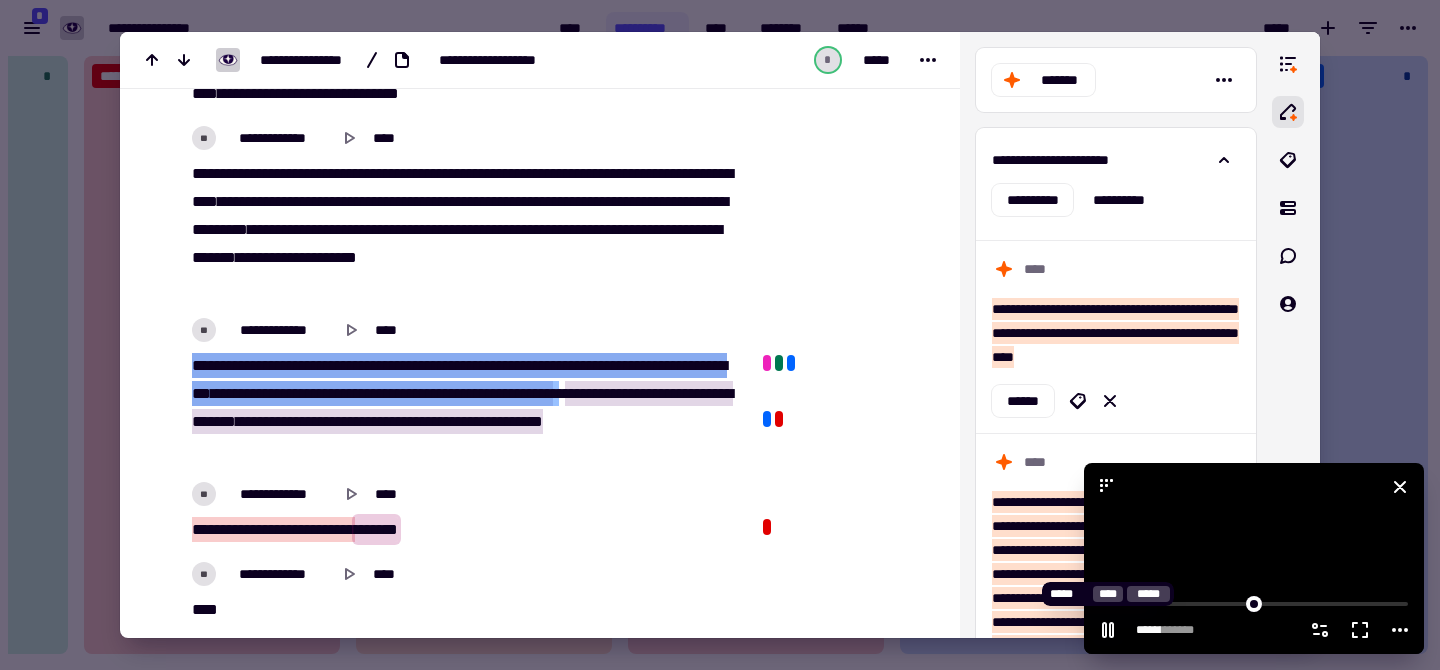 click 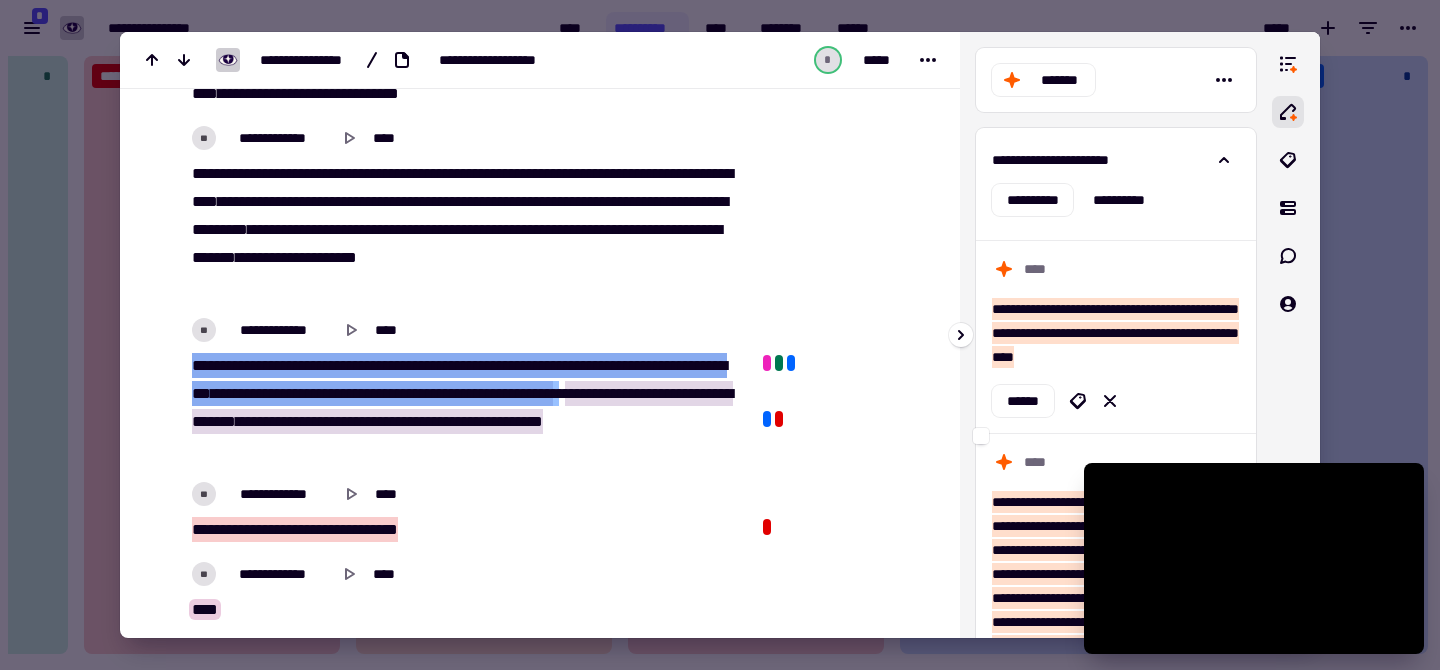 type on "******" 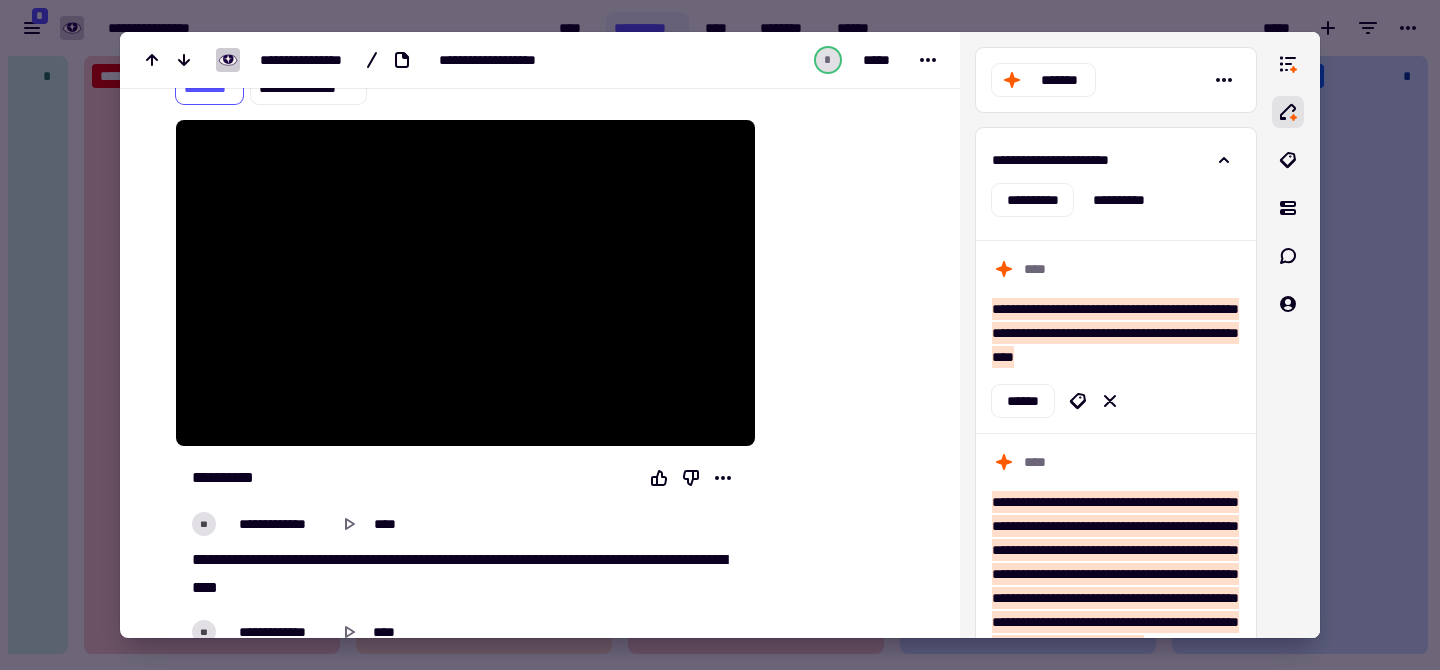 scroll, scrollTop: 43, scrollLeft: 0, axis: vertical 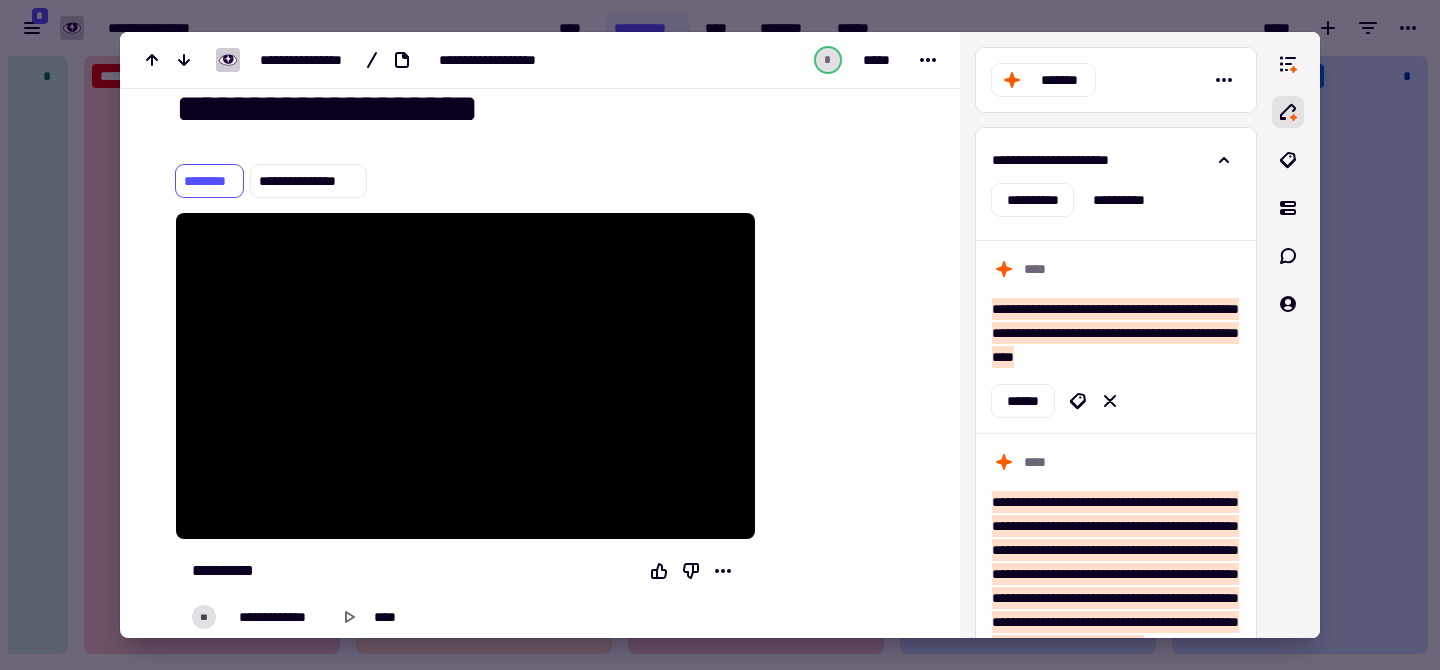 click at bounding box center [720, 335] 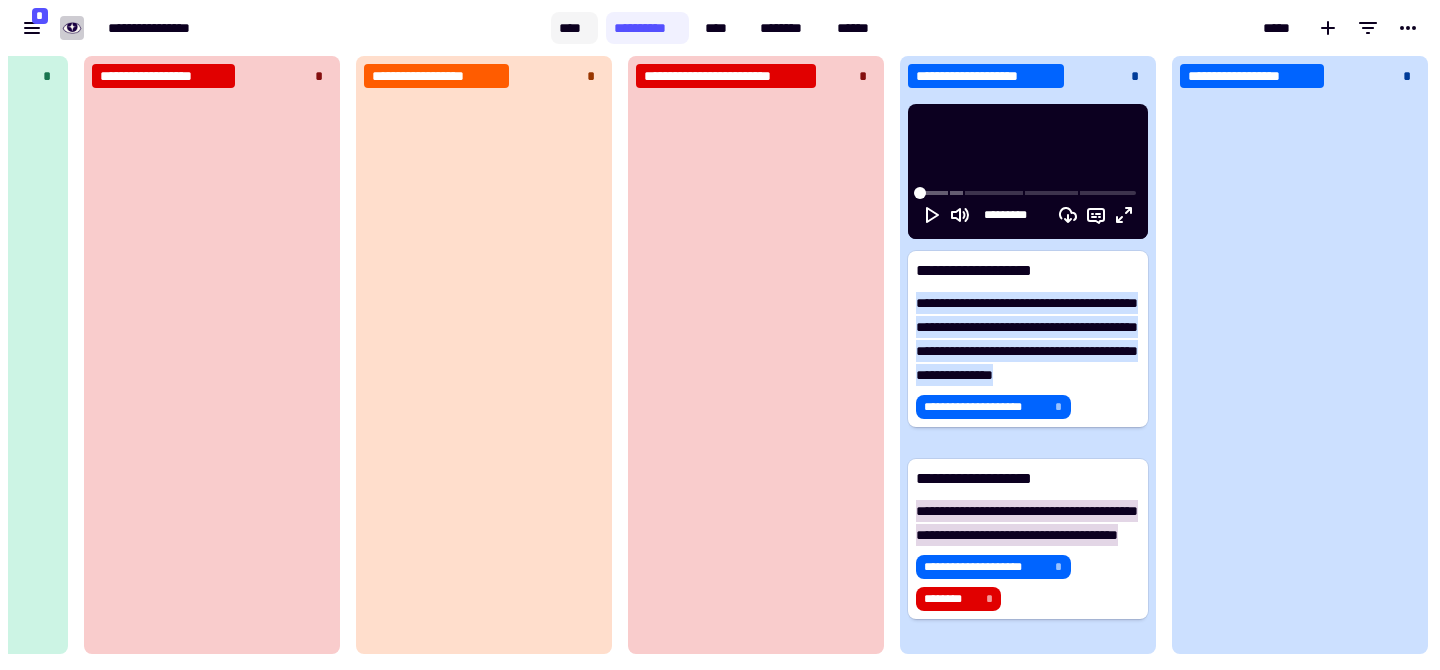 click on "****" 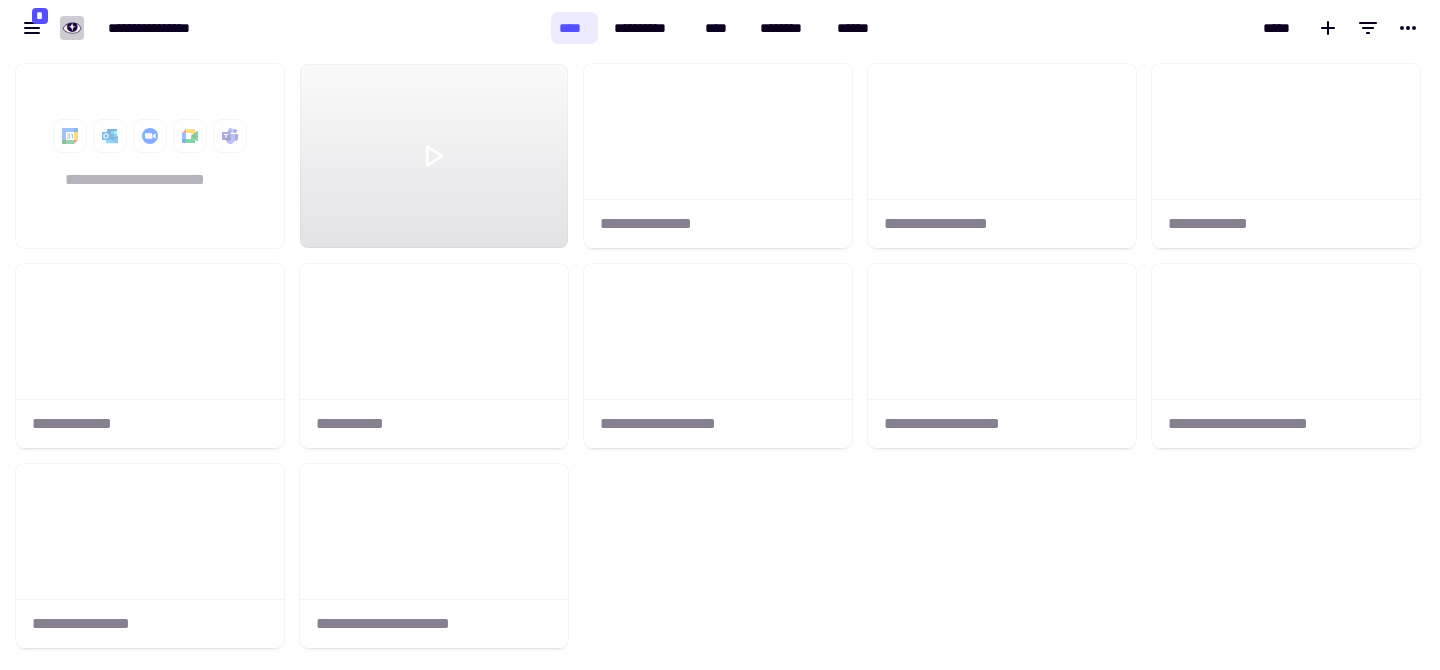 scroll, scrollTop: 1, scrollLeft: 1, axis: both 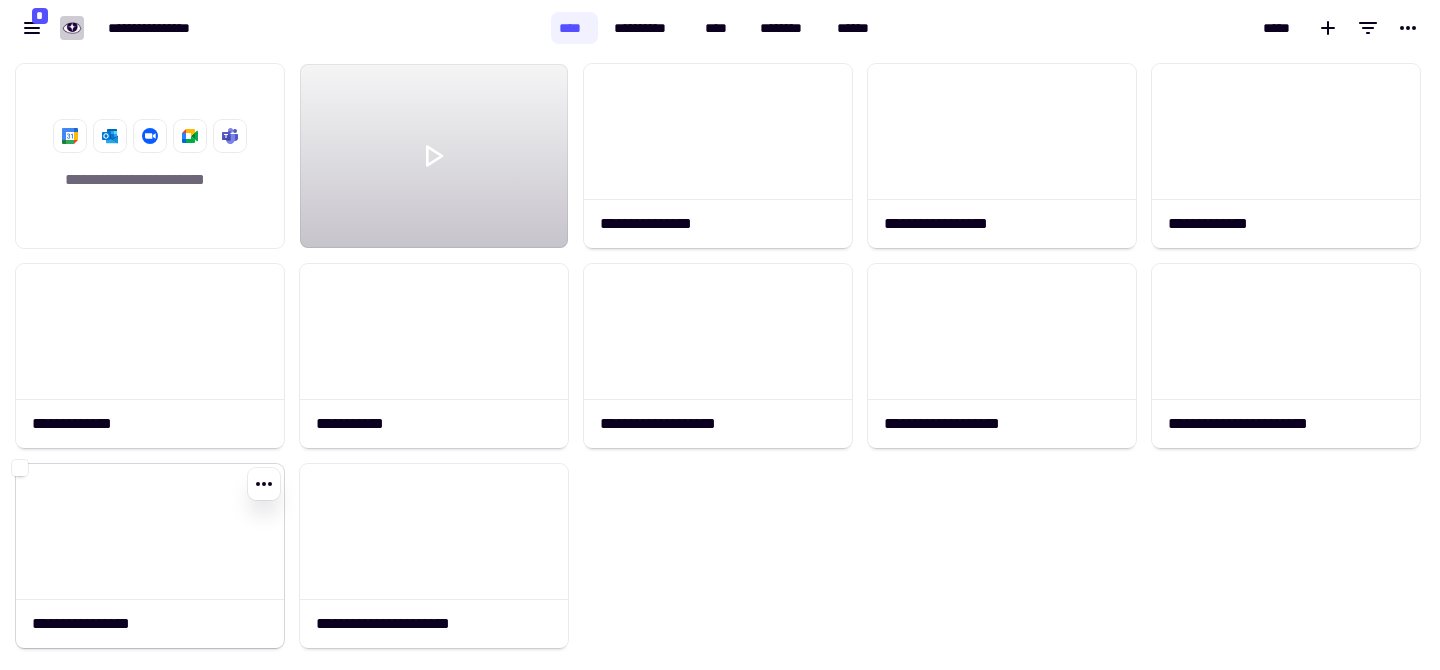 click 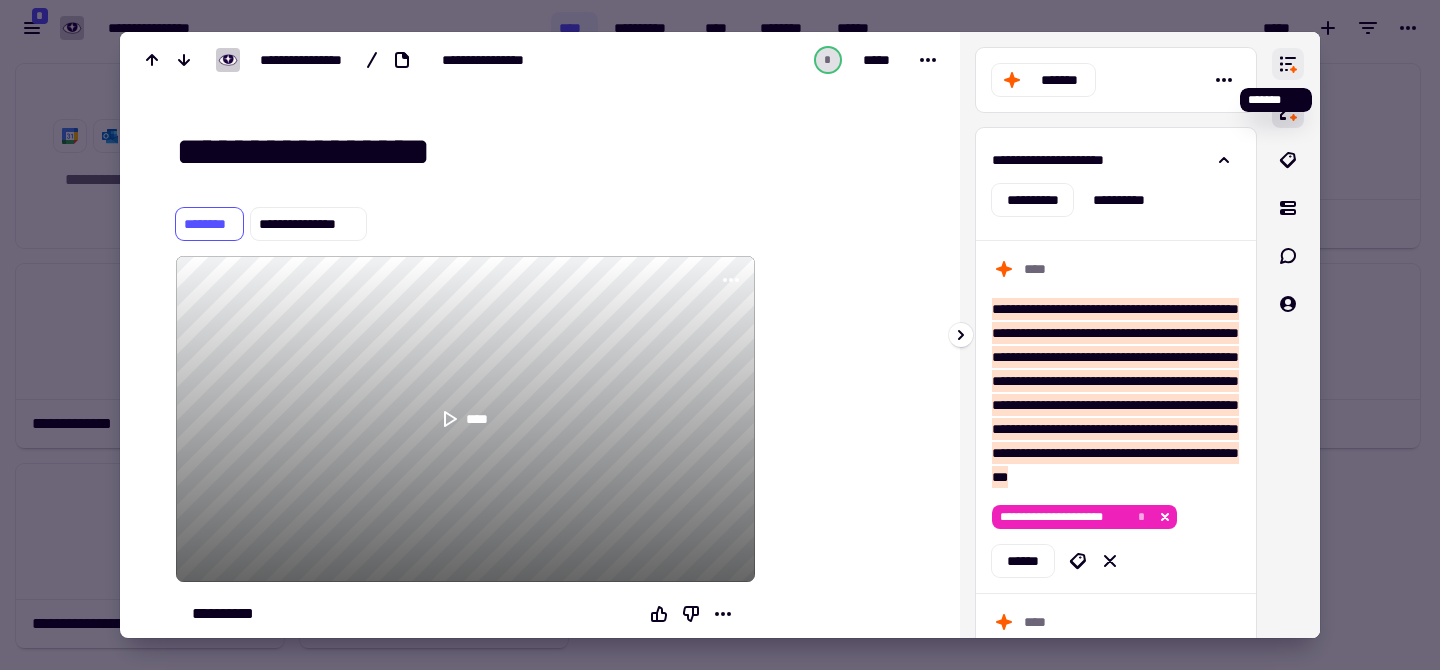 click 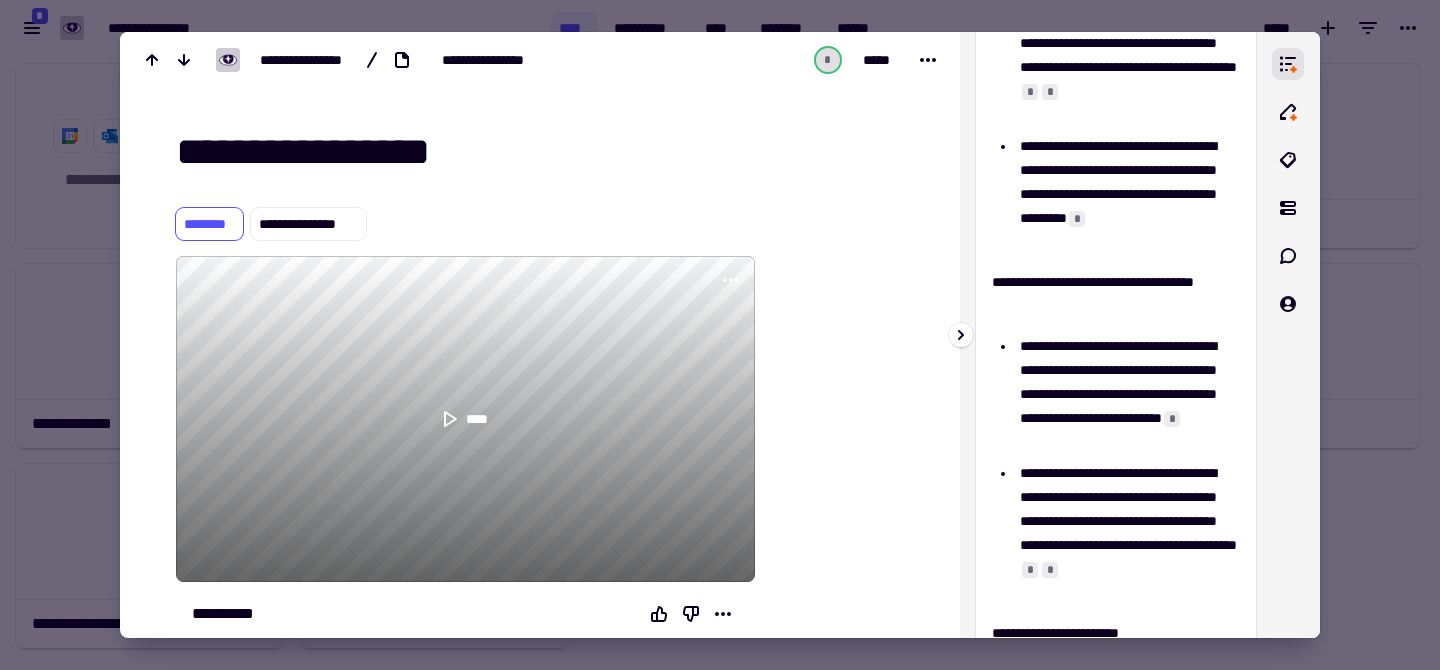 scroll, scrollTop: 0, scrollLeft: 0, axis: both 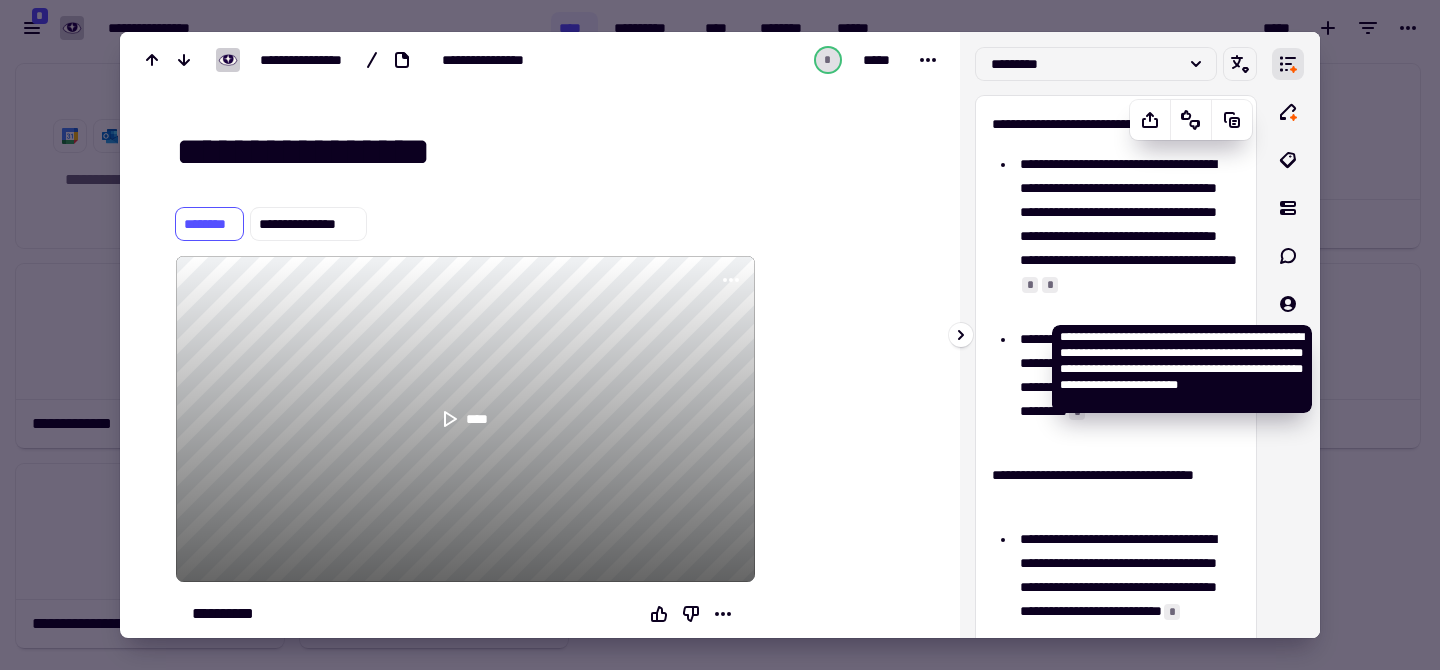 click on "*" at bounding box center (1030, 285) 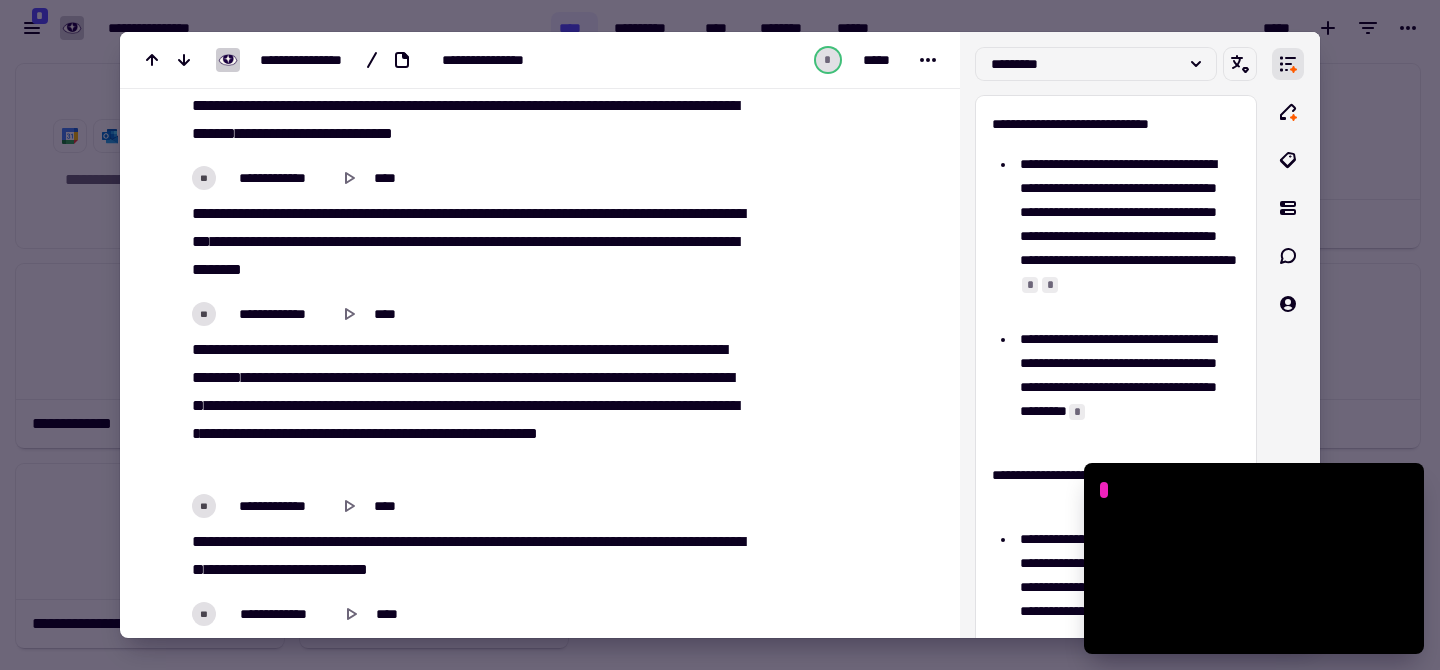 scroll, scrollTop: 2000, scrollLeft: 0, axis: vertical 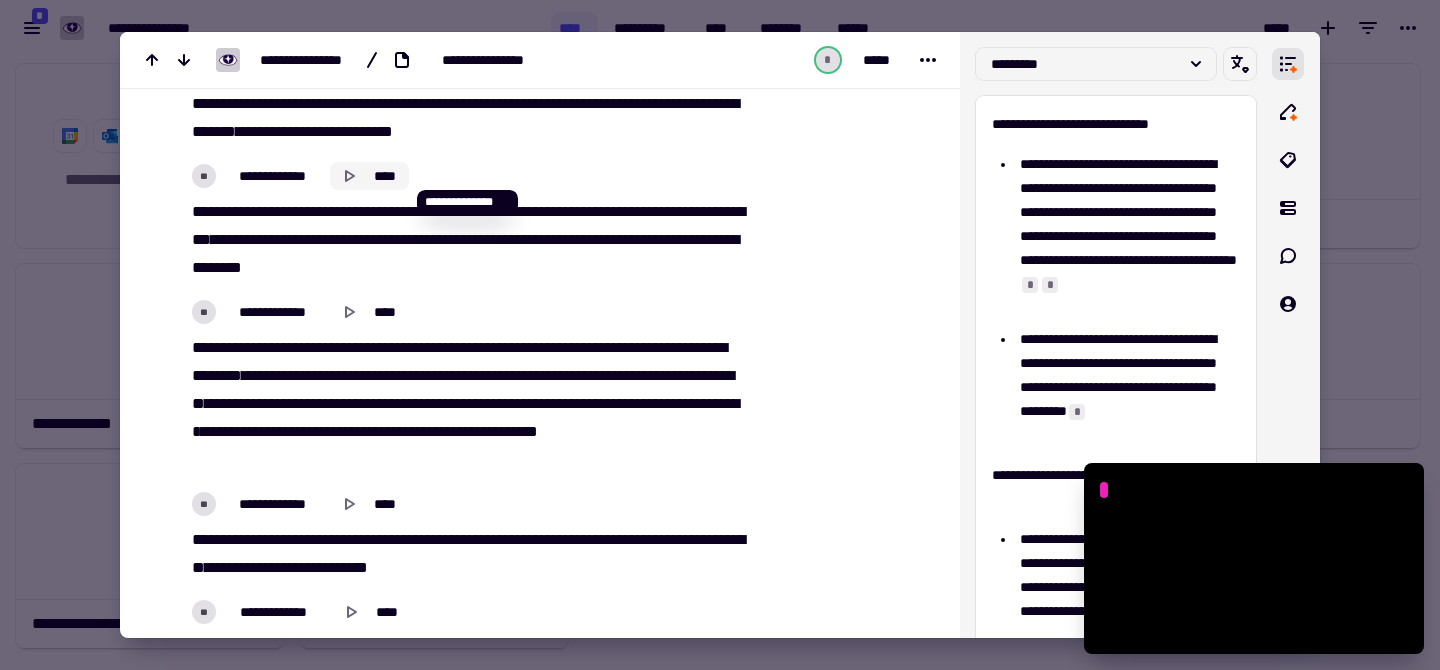 click 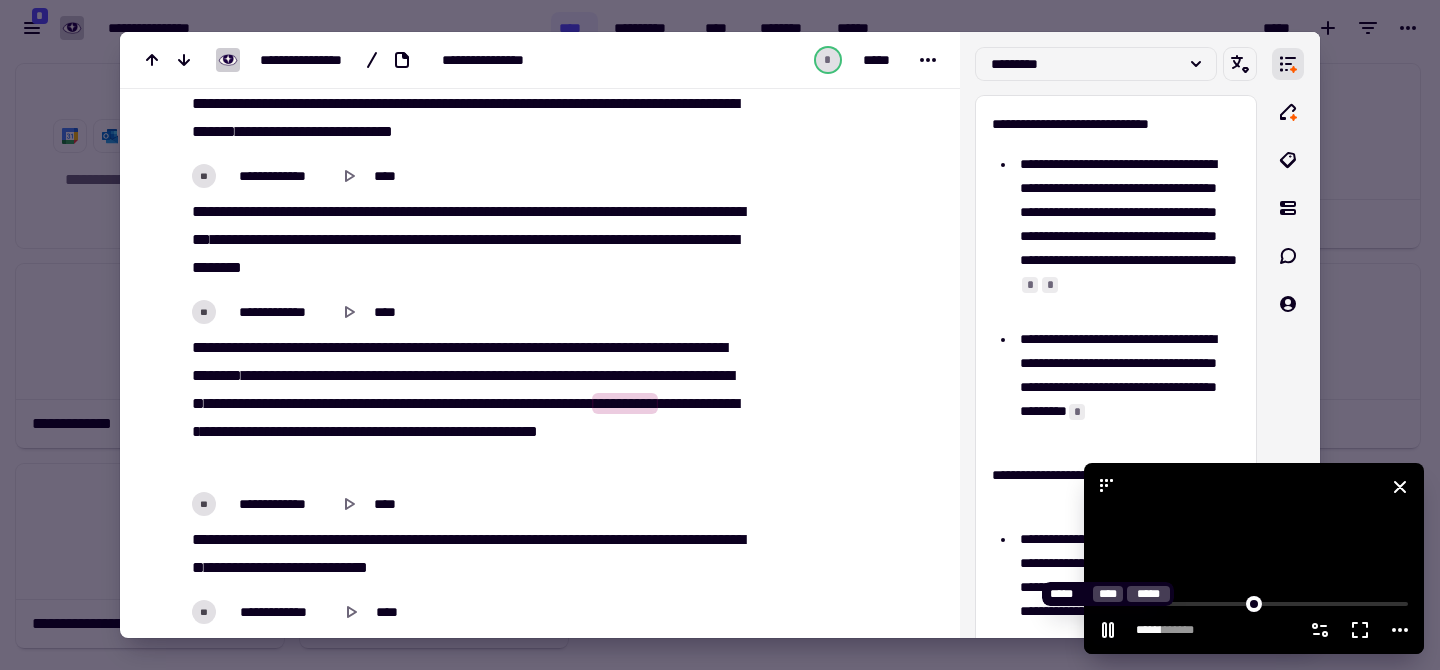 click 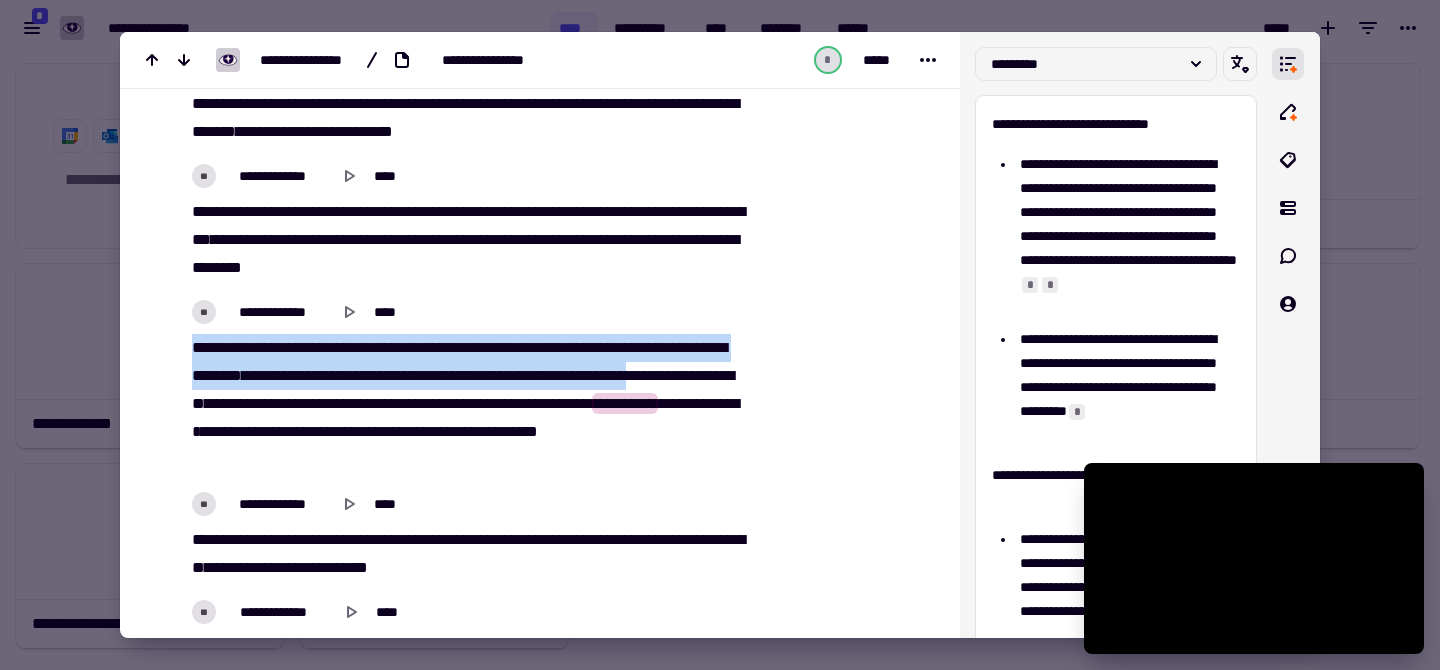 drag, startPoint x: 192, startPoint y: 373, endPoint x: 336, endPoint y: 426, distance: 153.4438 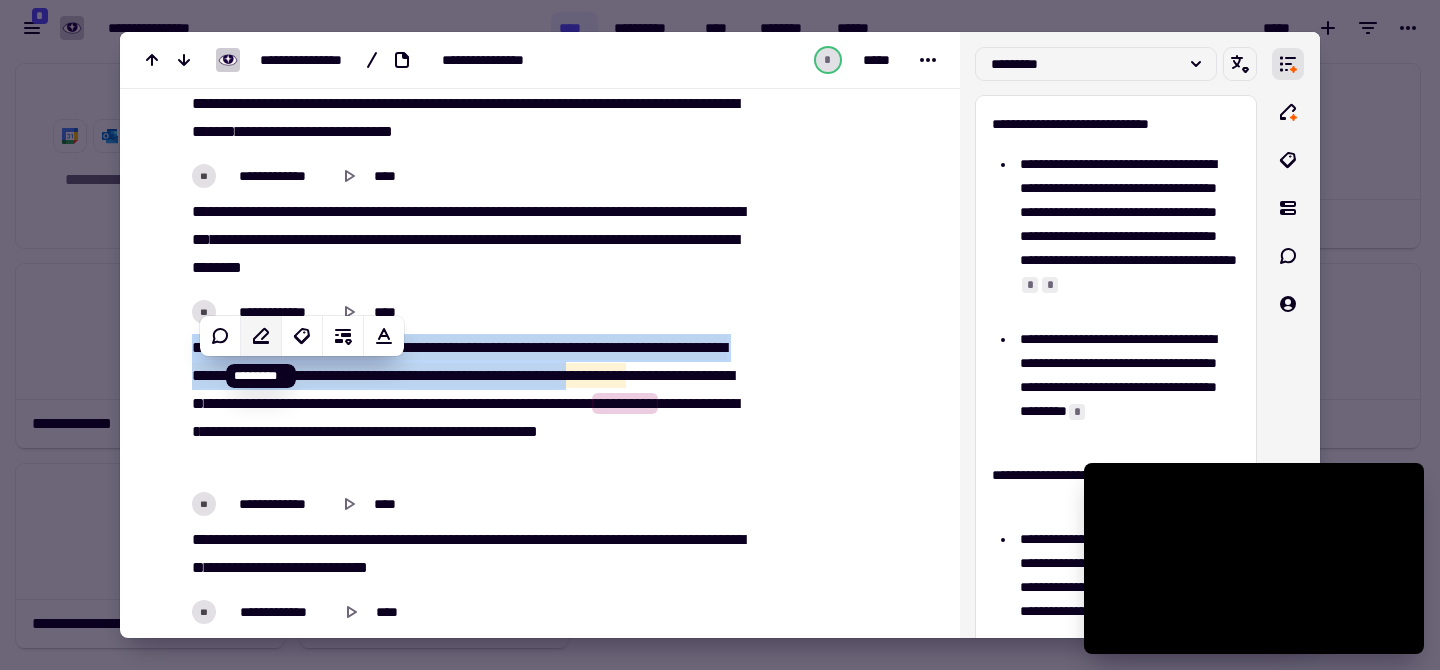 click 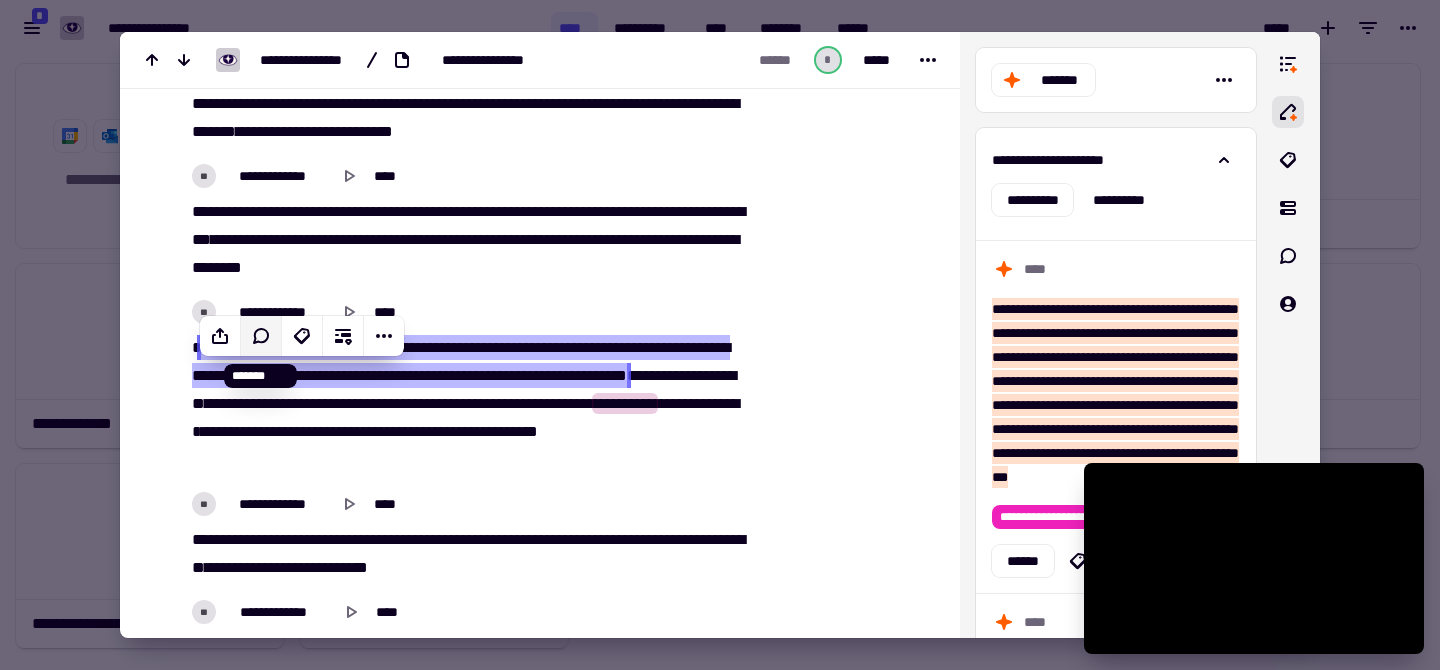 click 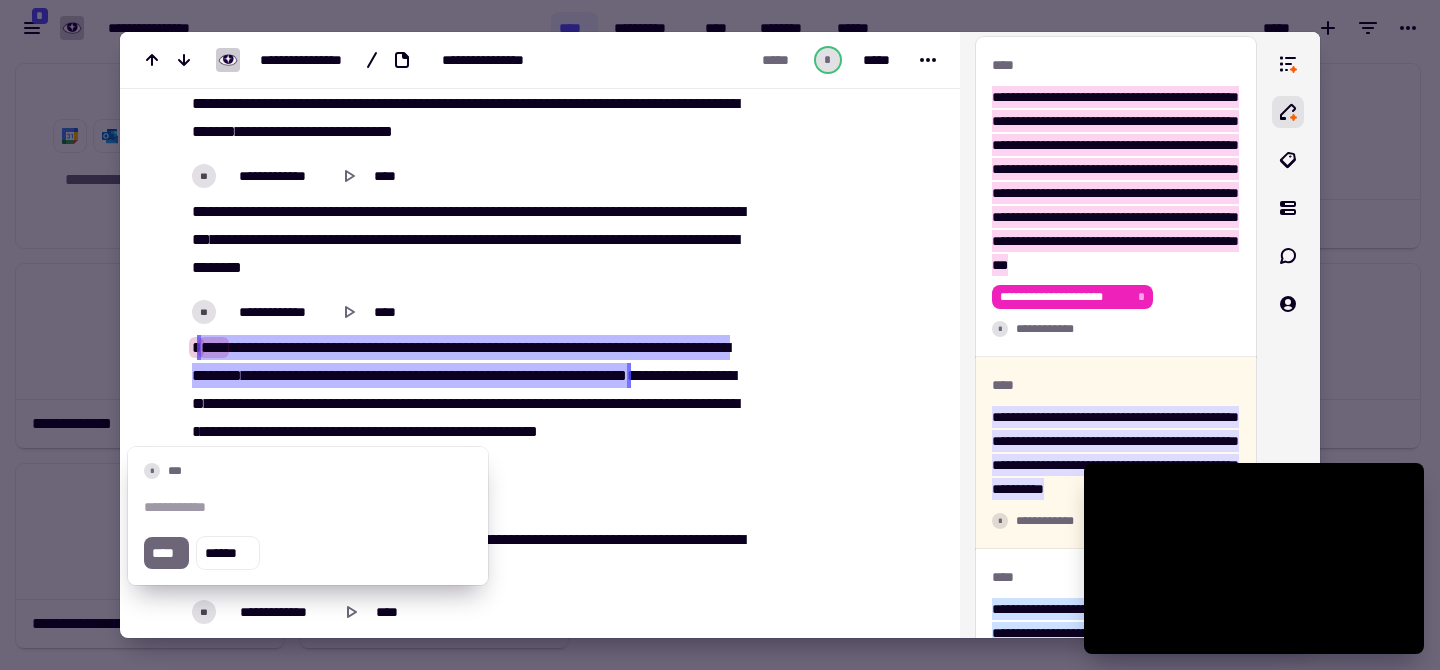 scroll, scrollTop: 3160, scrollLeft: 0, axis: vertical 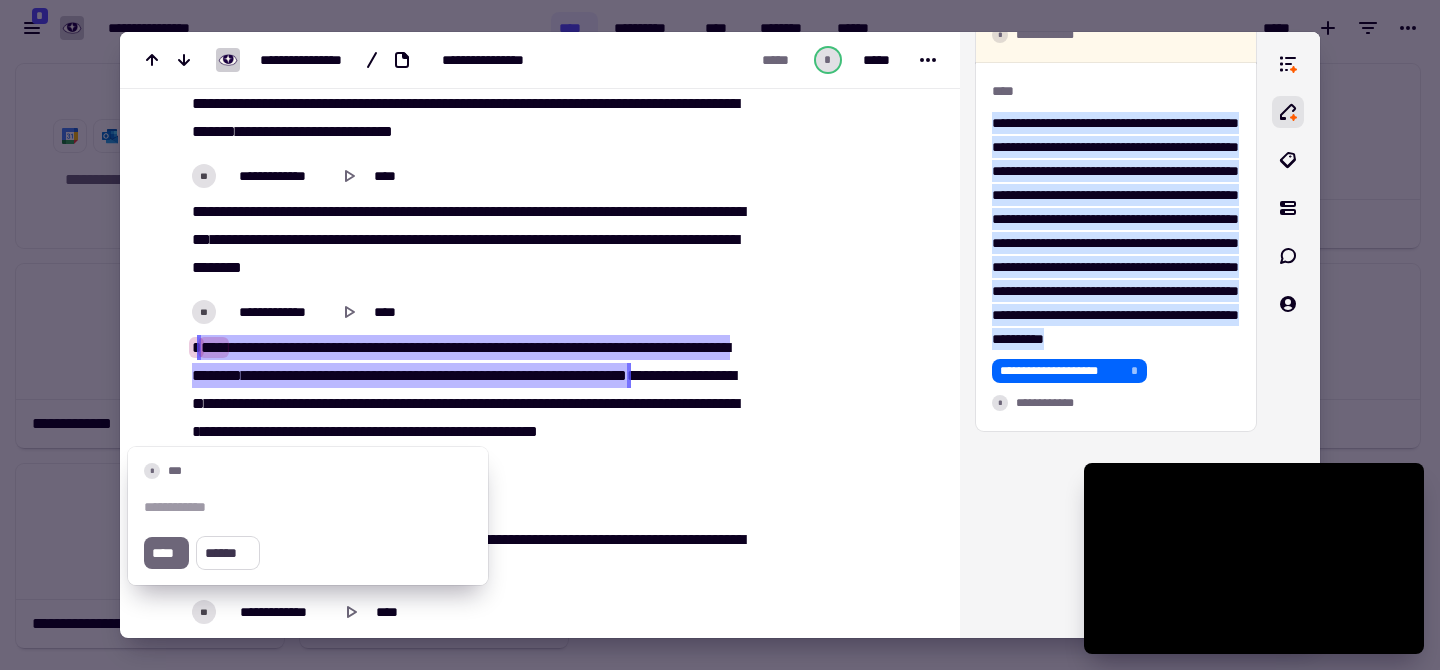 click on "******" 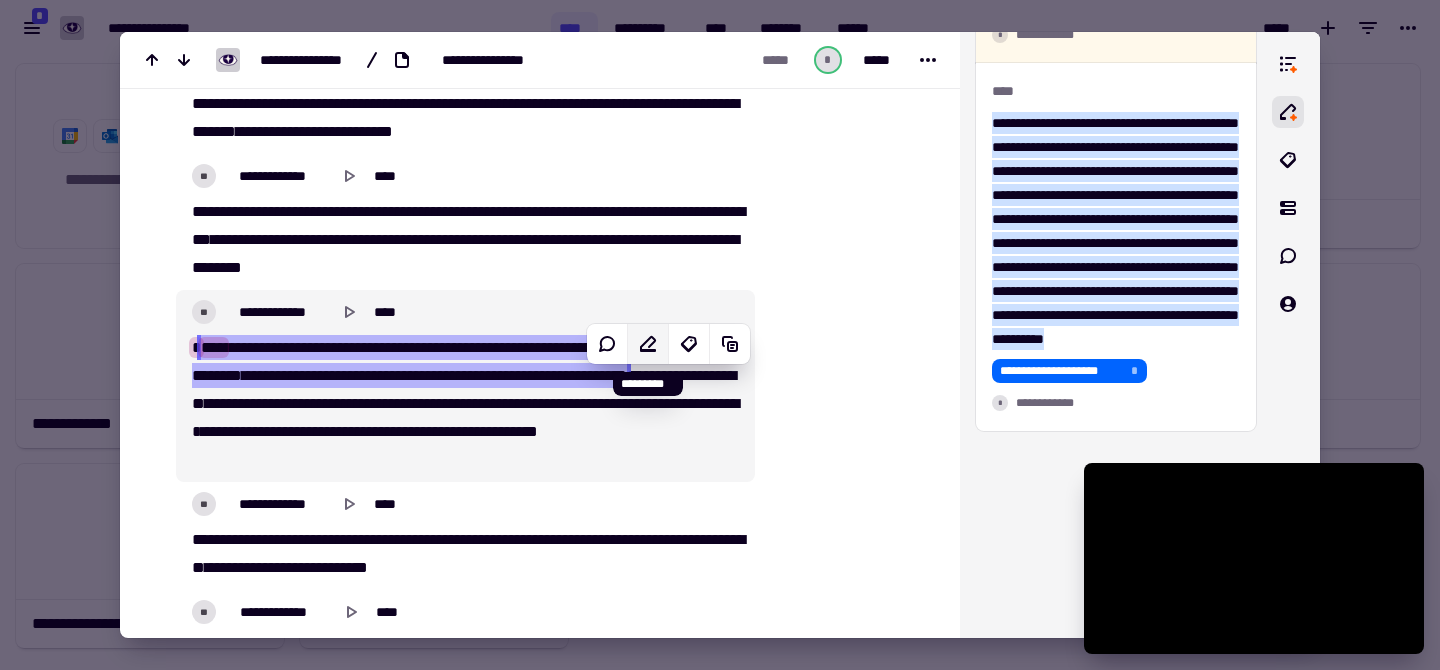 click 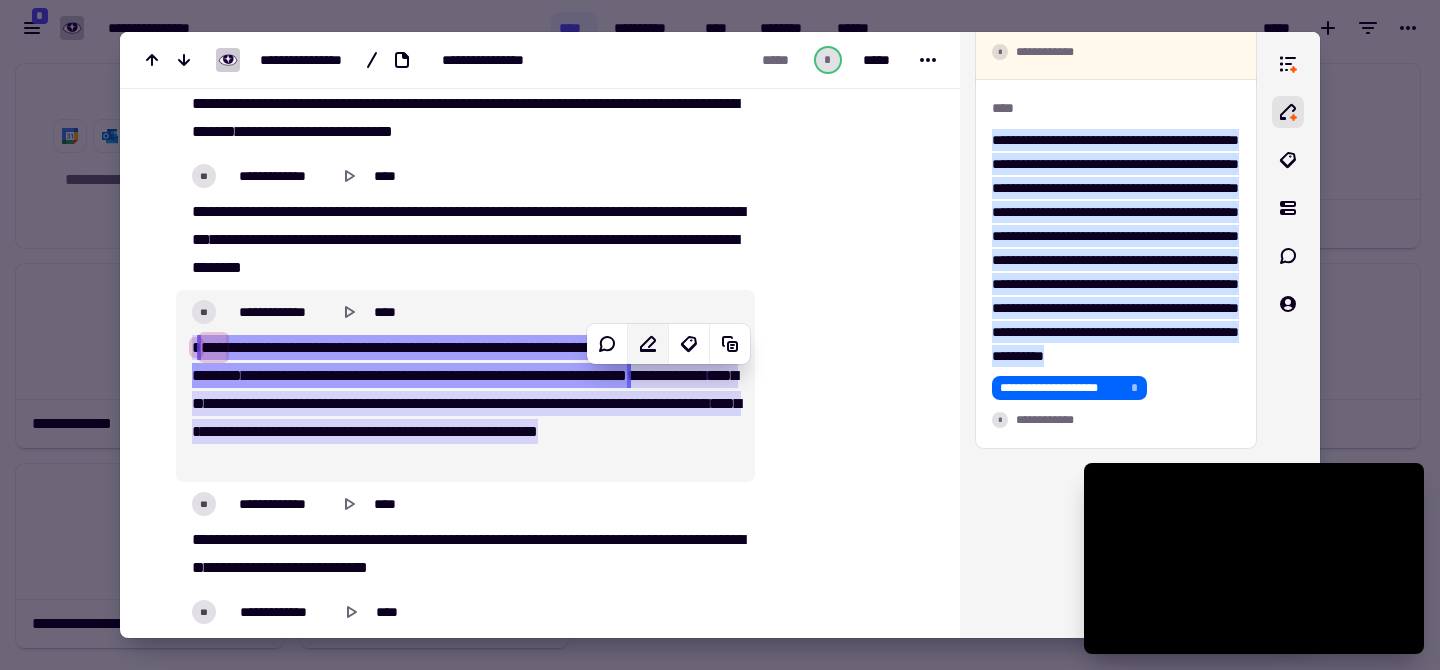 scroll, scrollTop: 3496, scrollLeft: 0, axis: vertical 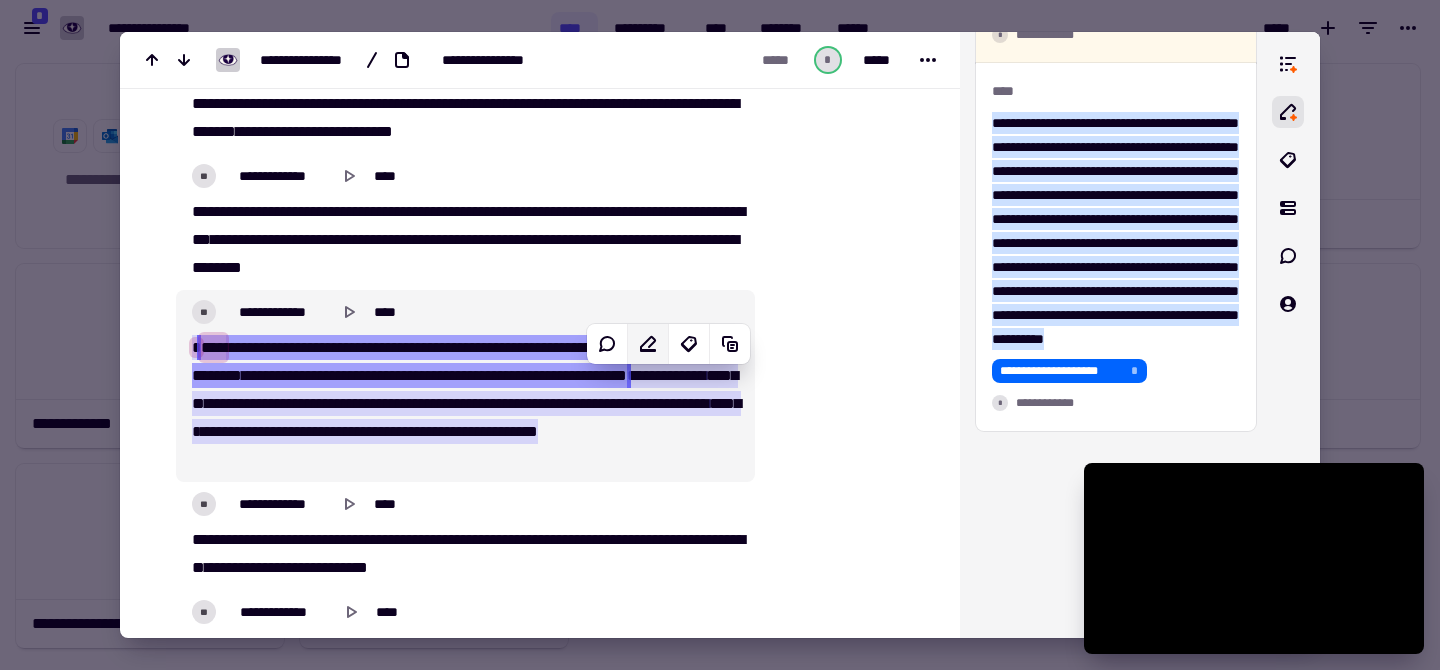 click 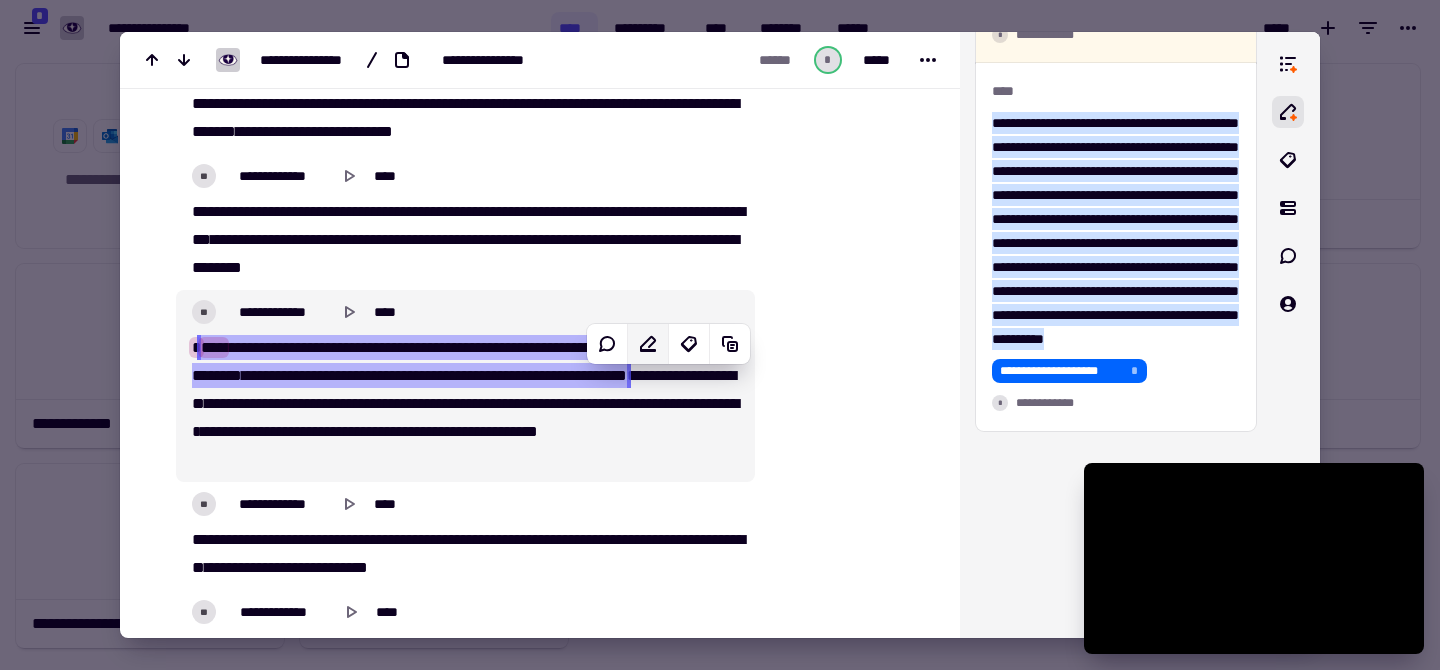scroll, scrollTop: 3160, scrollLeft: 0, axis: vertical 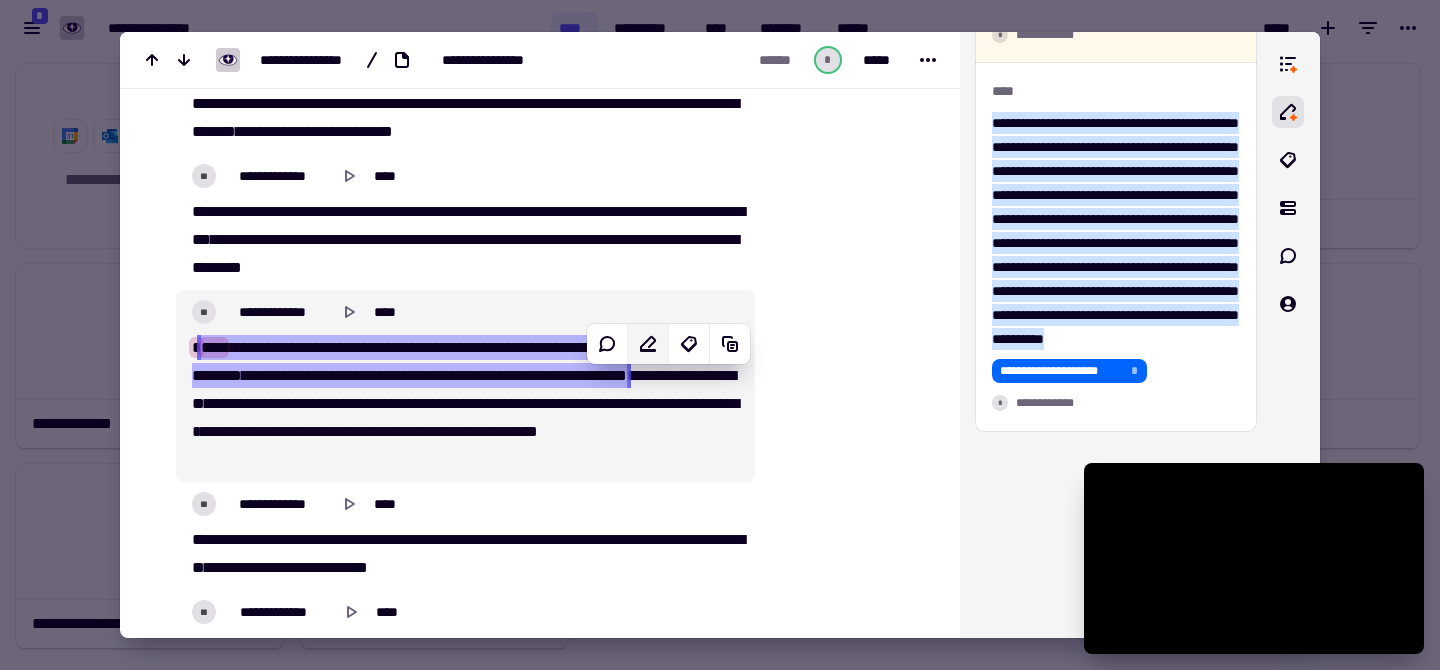 click 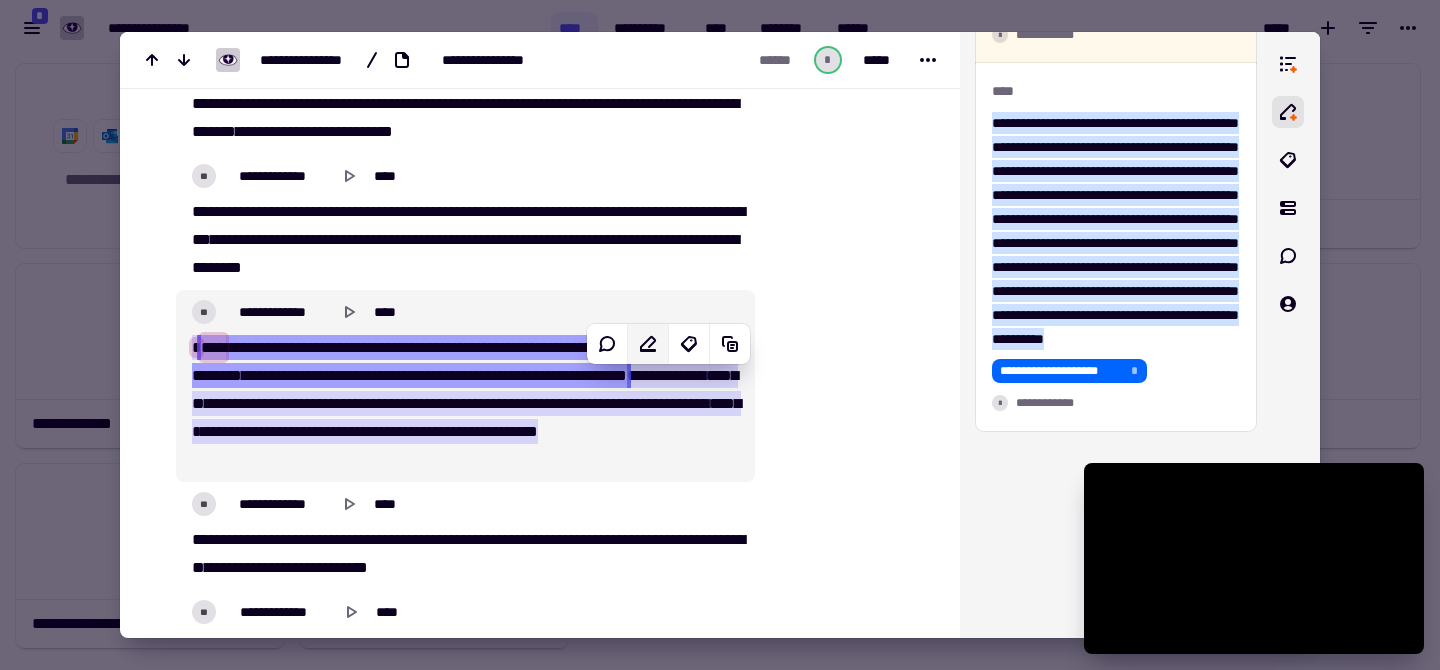 click 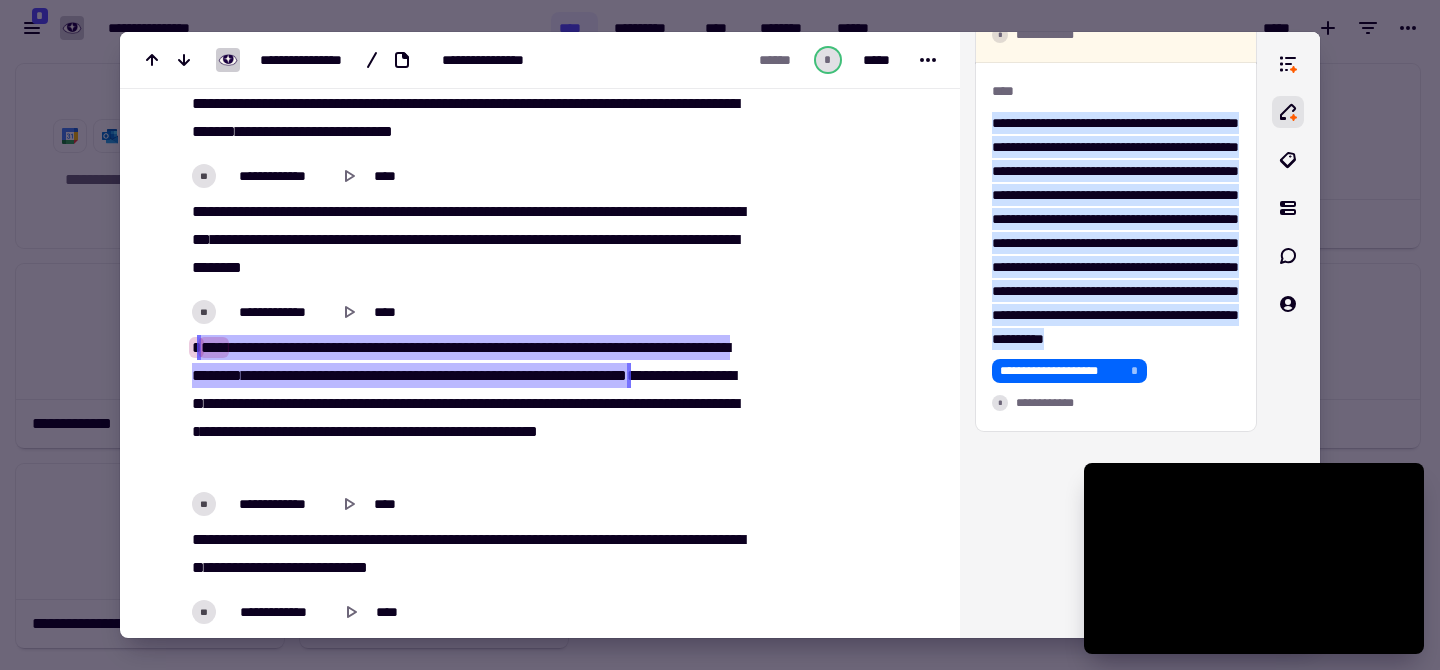 click on "**********" at bounding box center [540, 5473] 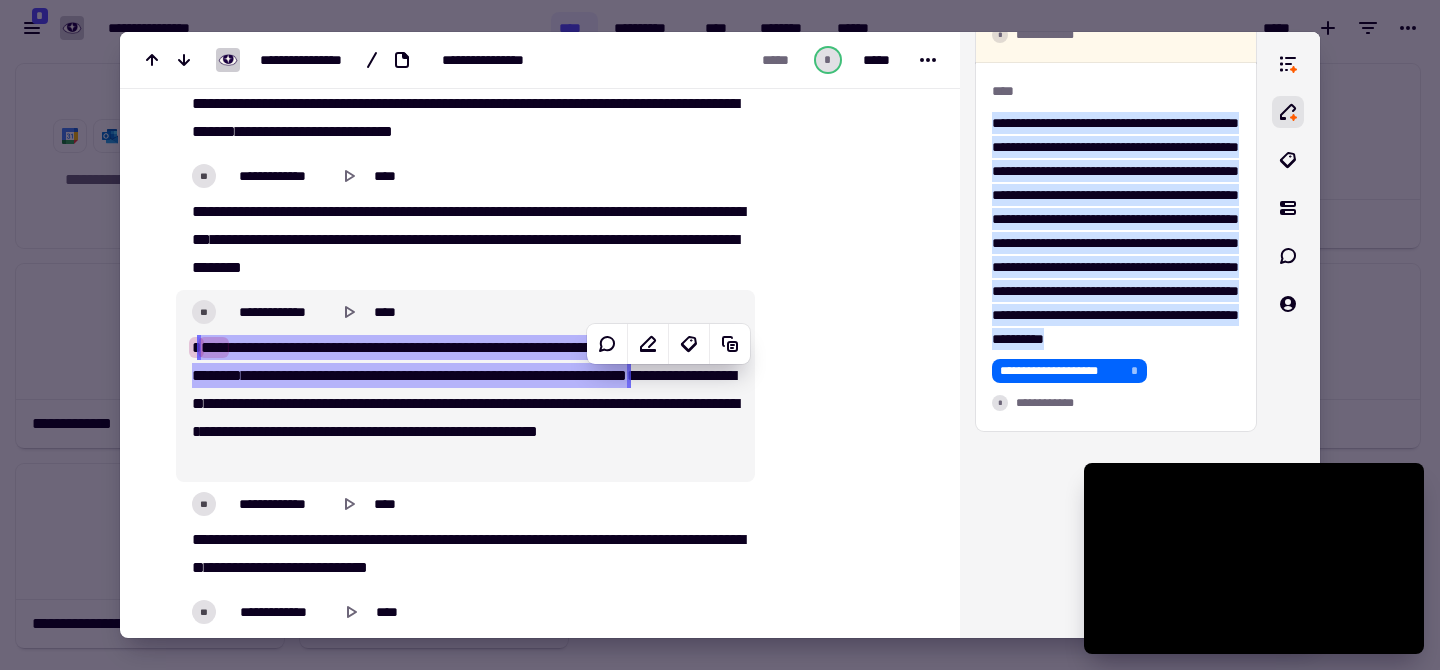 click on "**********" at bounding box center (465, 404) 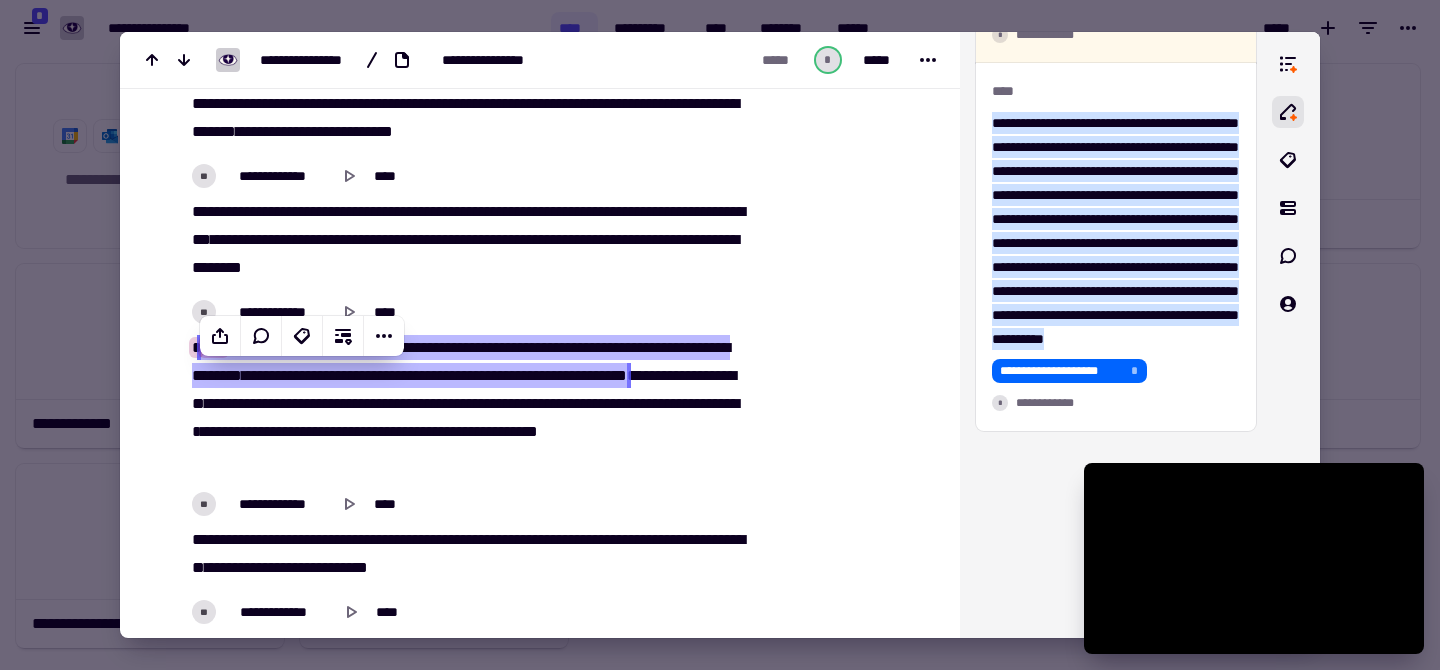 click on "**********" at bounding box center (625, 403) 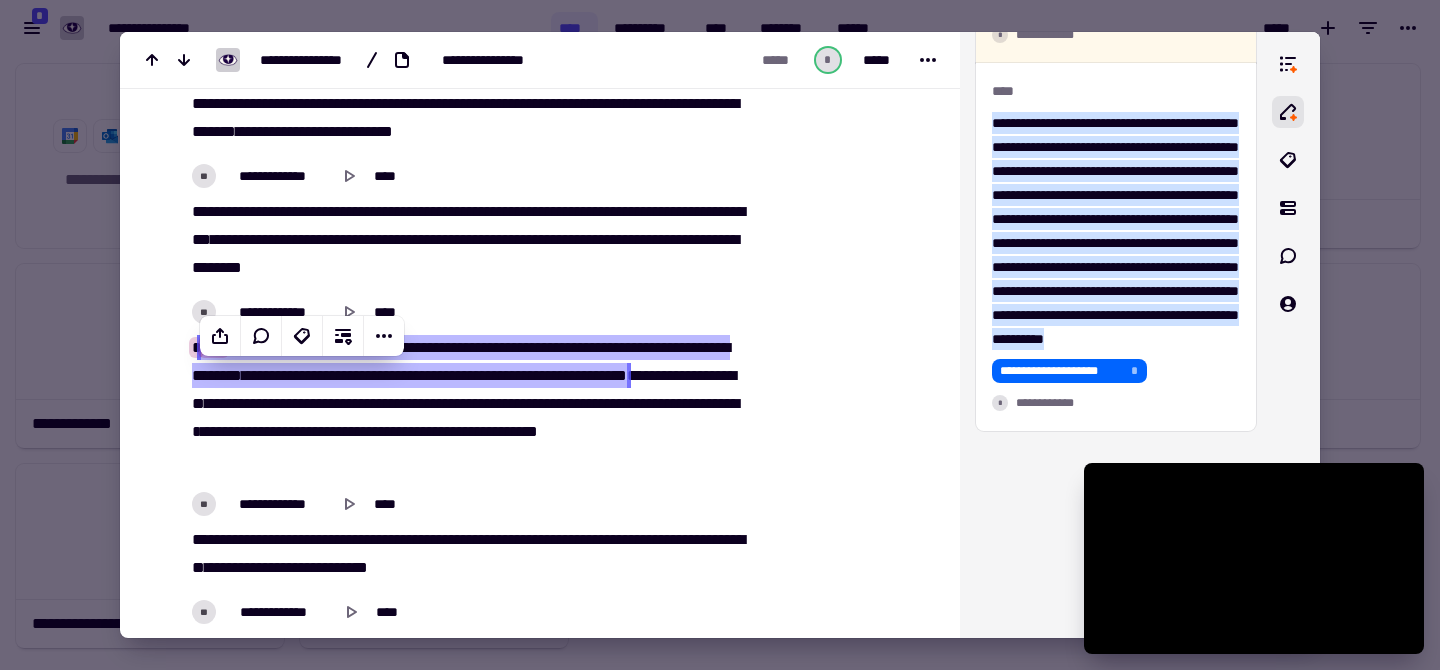 type on "******" 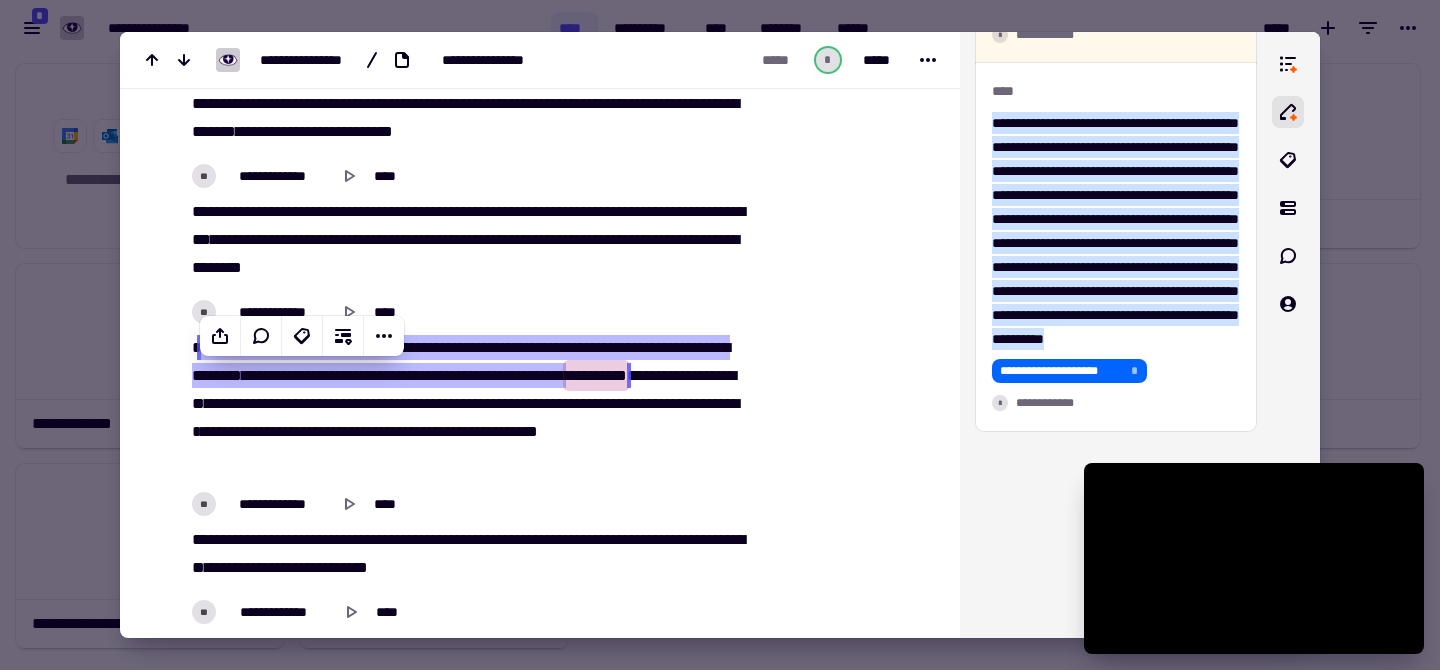click on "**********" at bounding box center [596, 375] 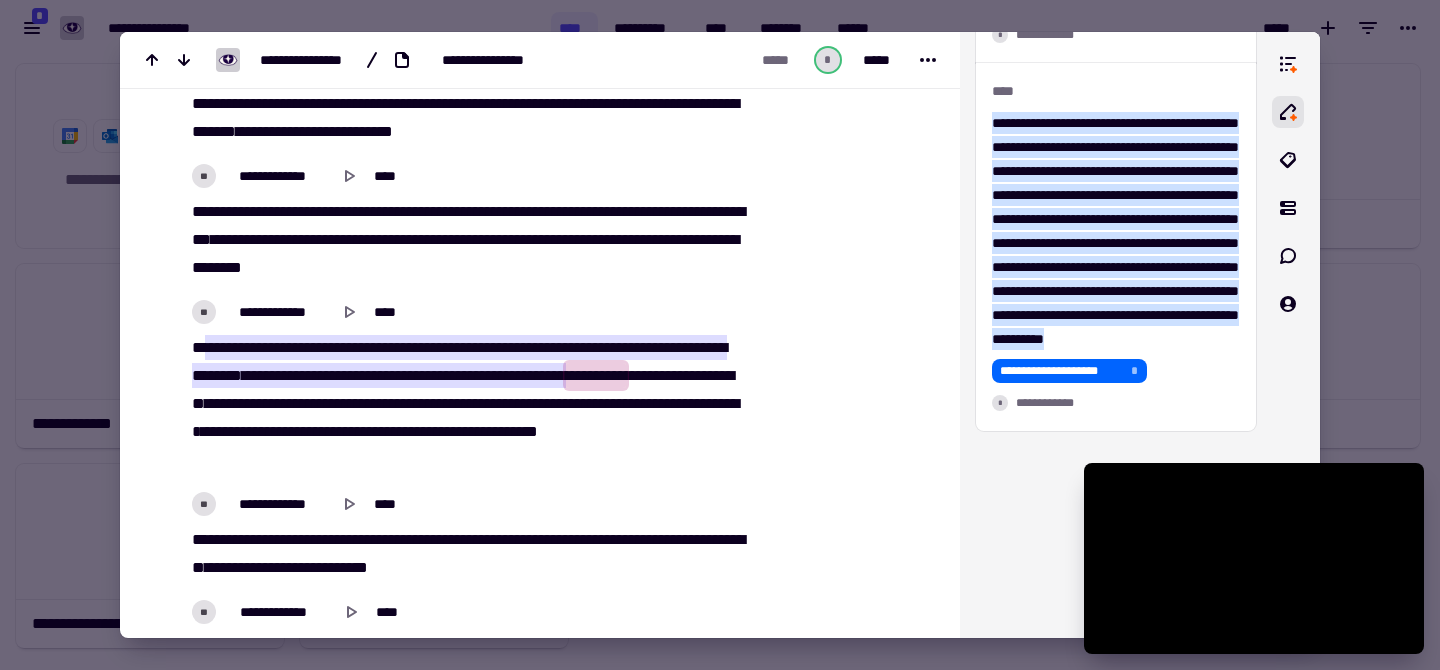 click on "**********" at bounding box center (540, 5473) 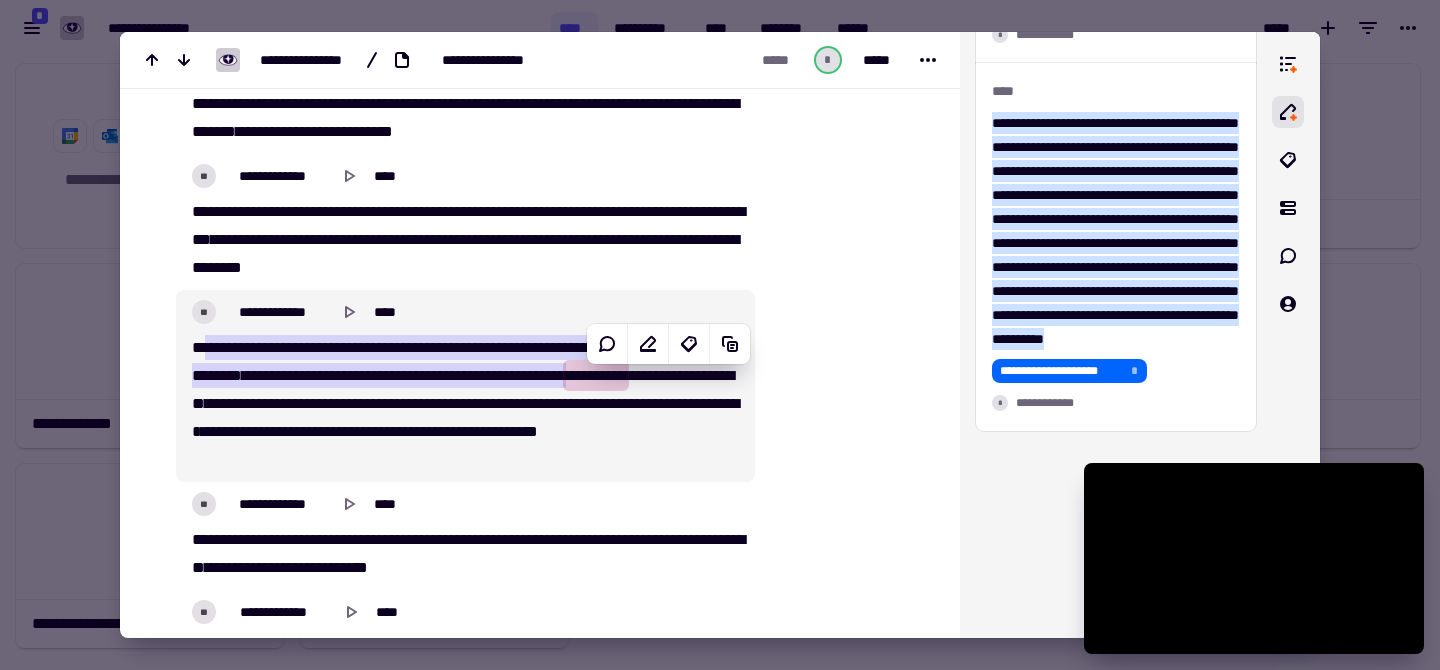 click at bounding box center [845, 893] 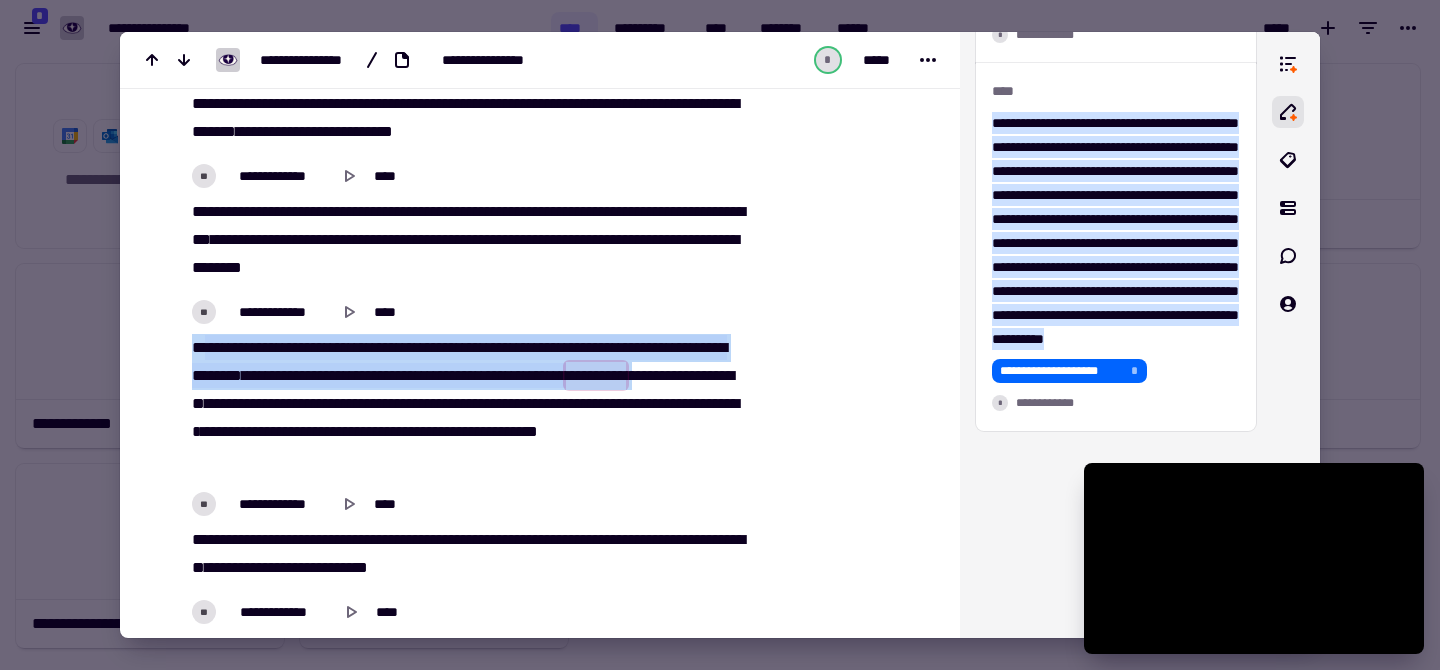 drag, startPoint x: 338, startPoint y: 429, endPoint x: 189, endPoint y: 361, distance: 163.78339 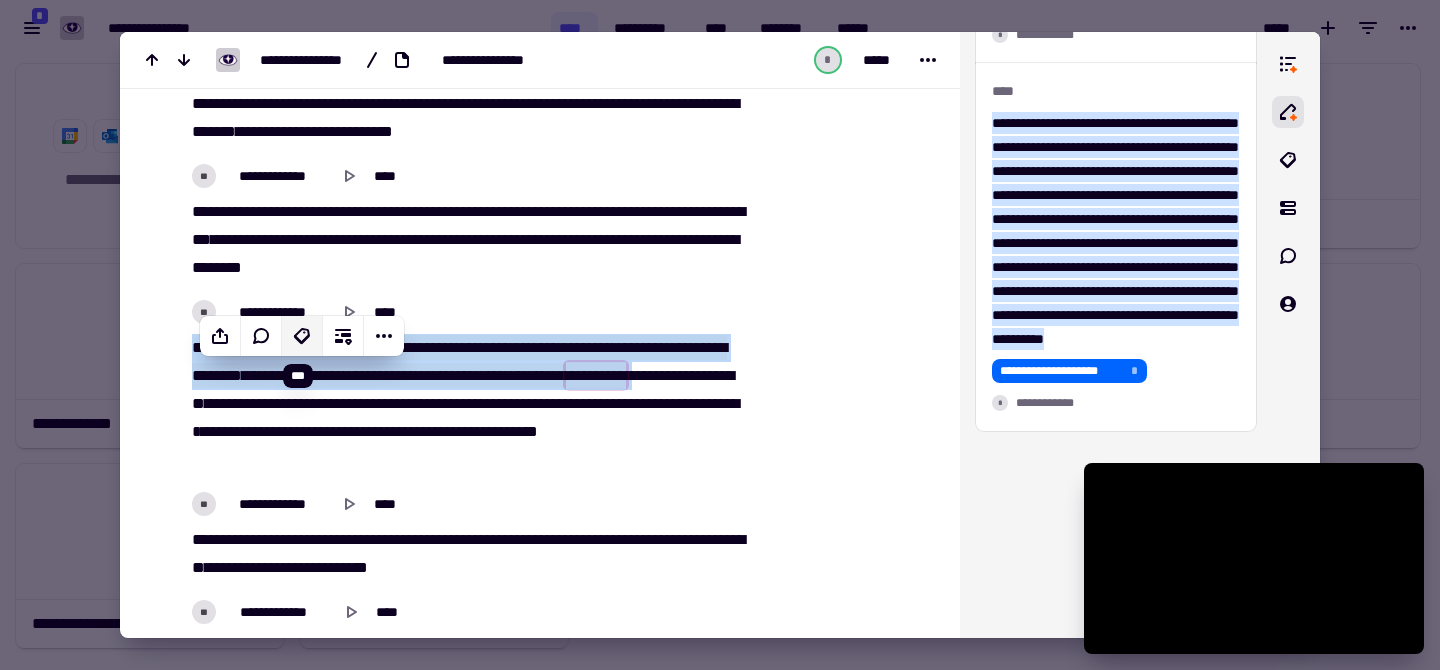 click 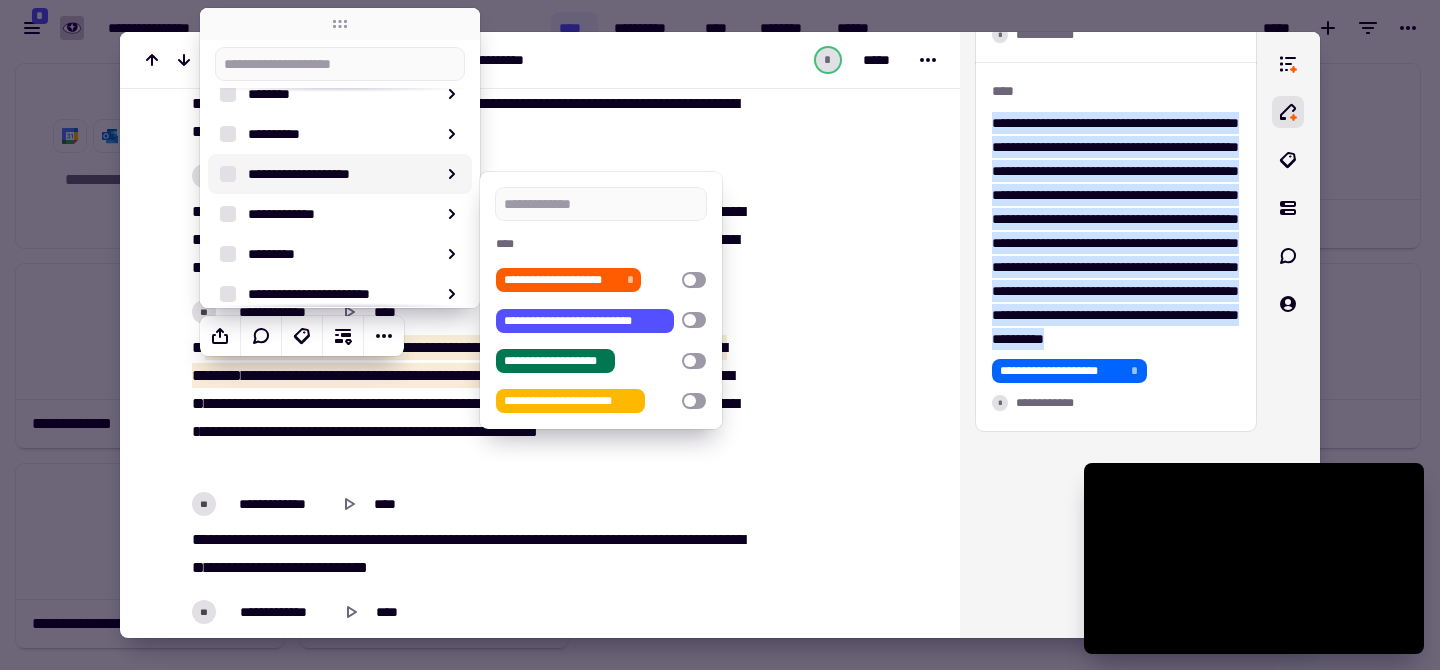 scroll, scrollTop: 206, scrollLeft: 0, axis: vertical 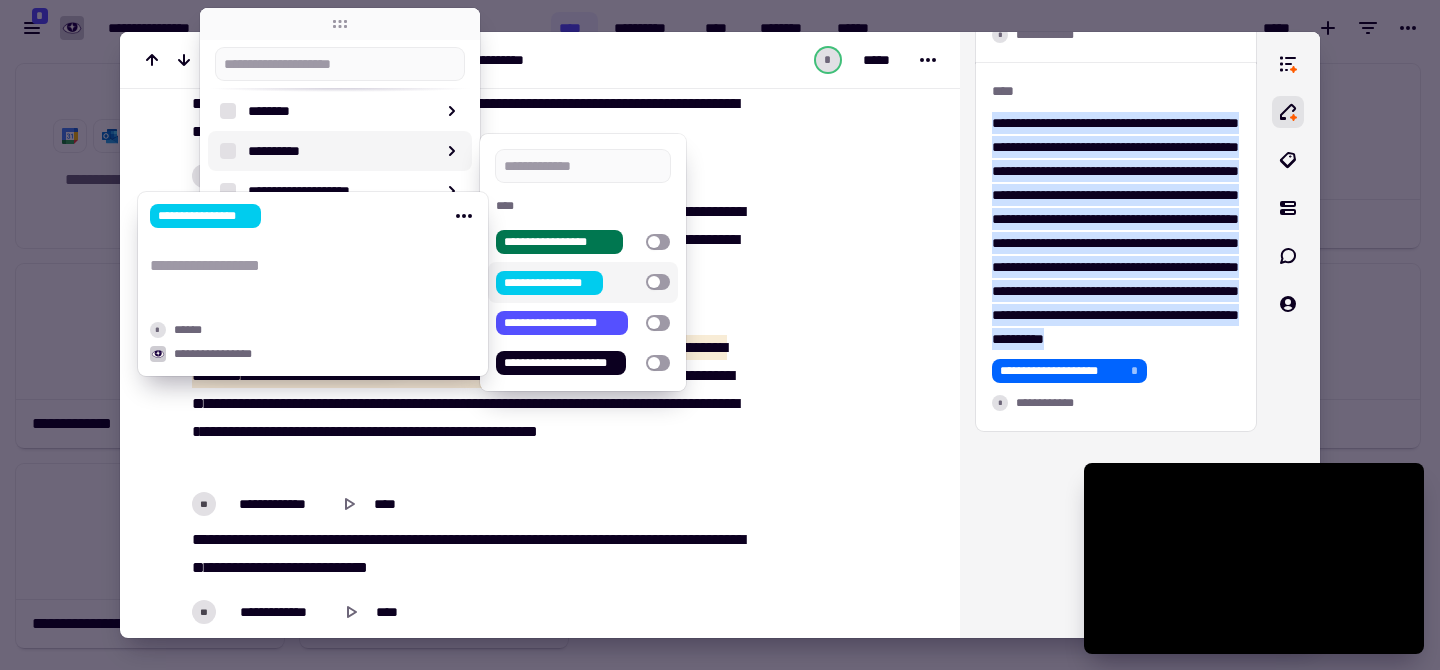 click on "**********" at bounding box center [550, 283] 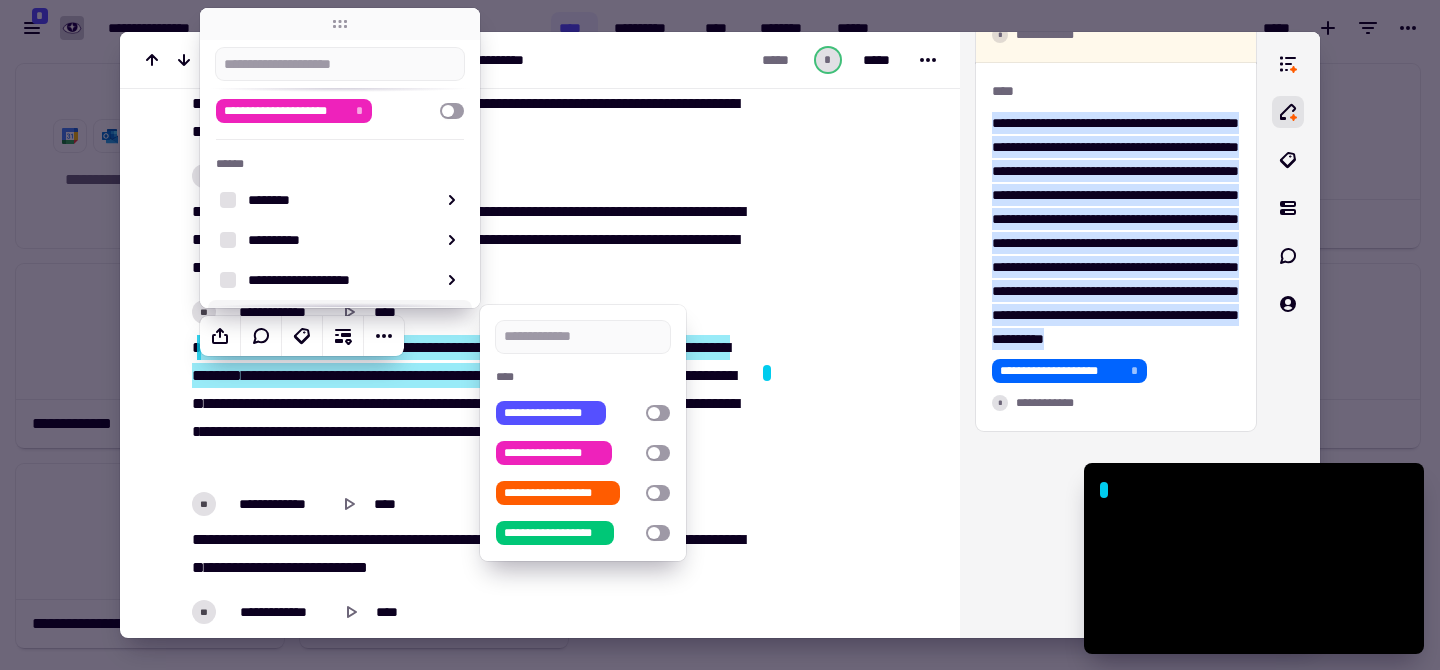 click at bounding box center (720, 335) 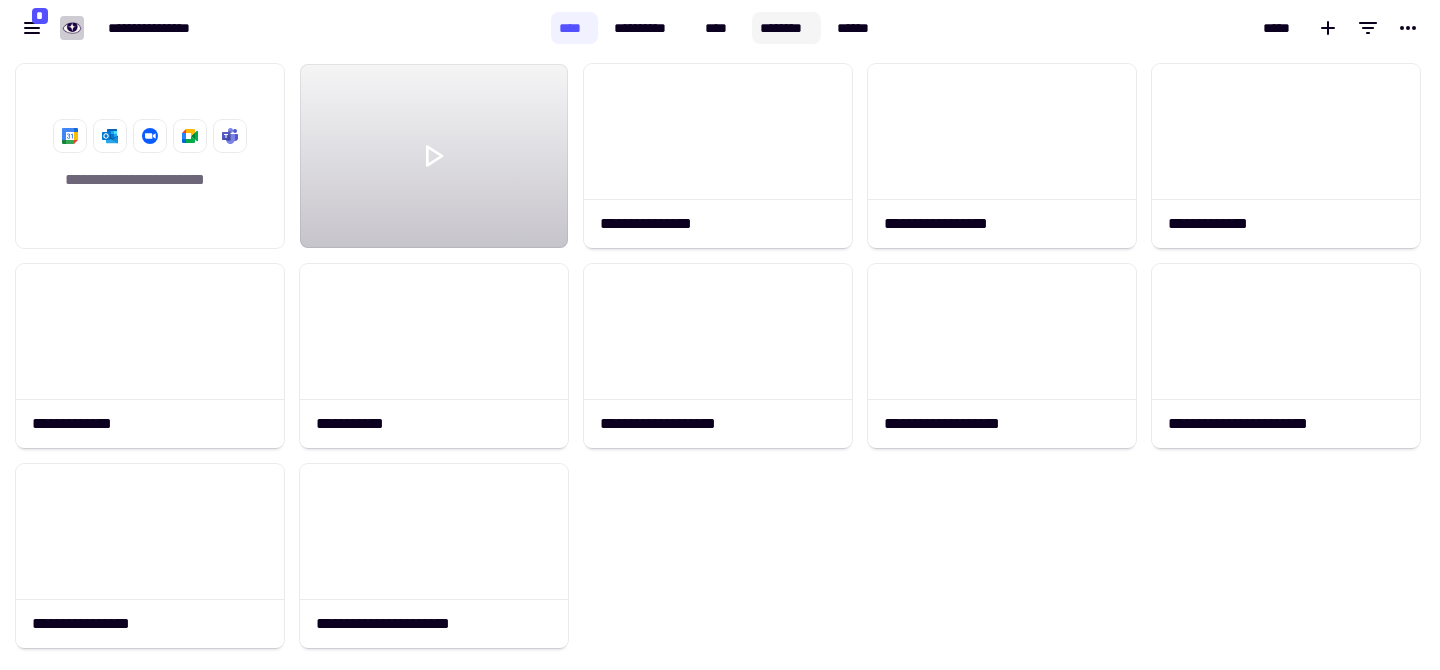 click on "********" 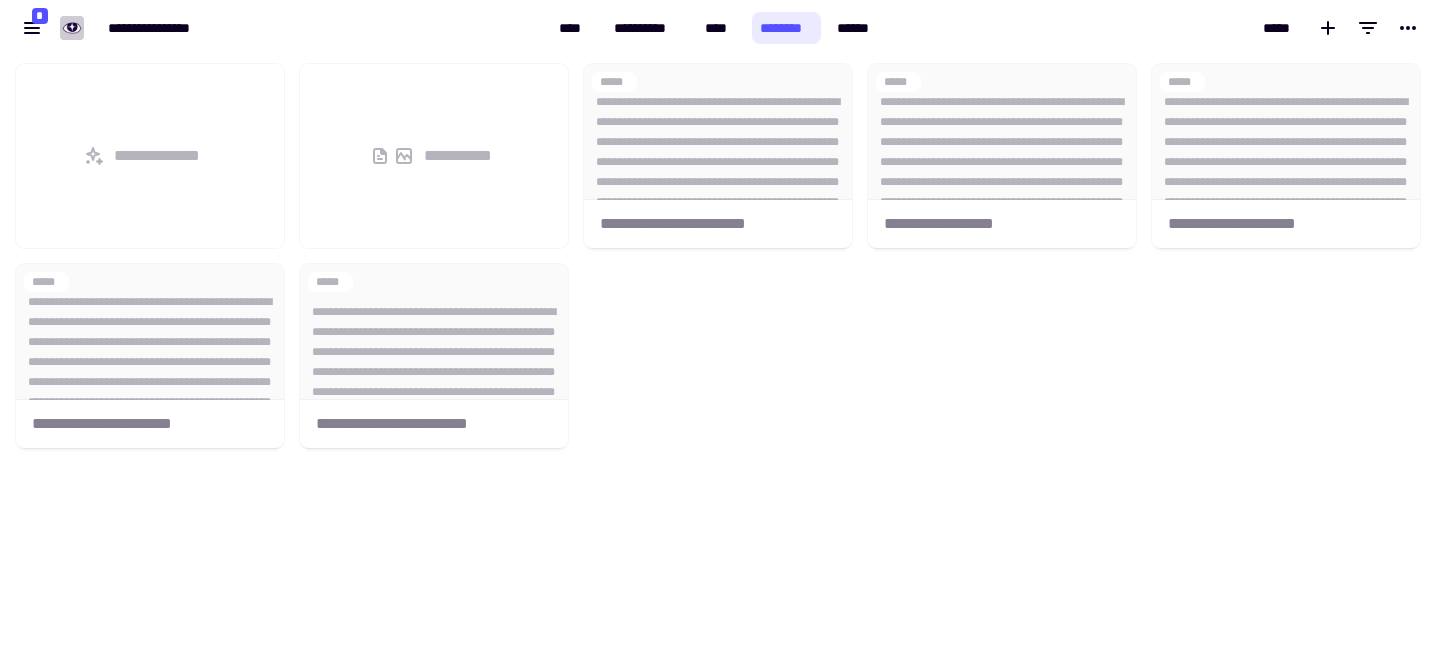 scroll, scrollTop: 1, scrollLeft: 1, axis: both 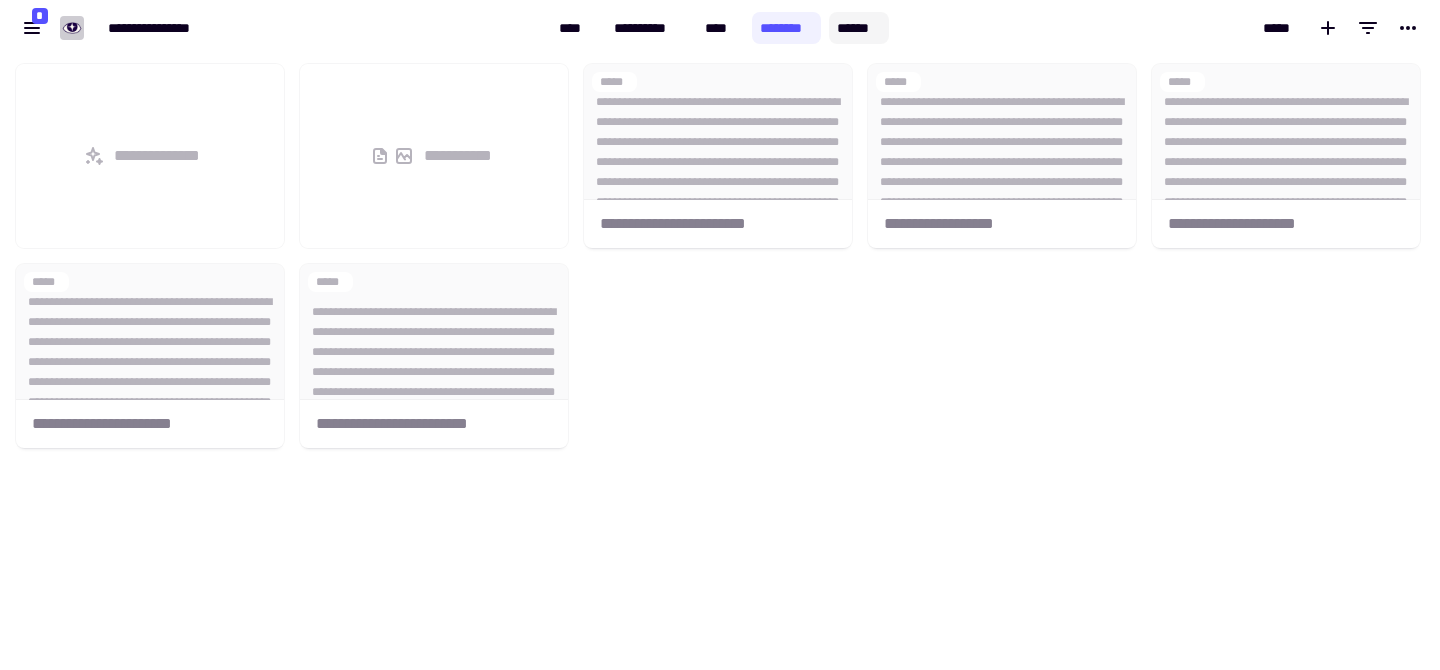 click on "******" 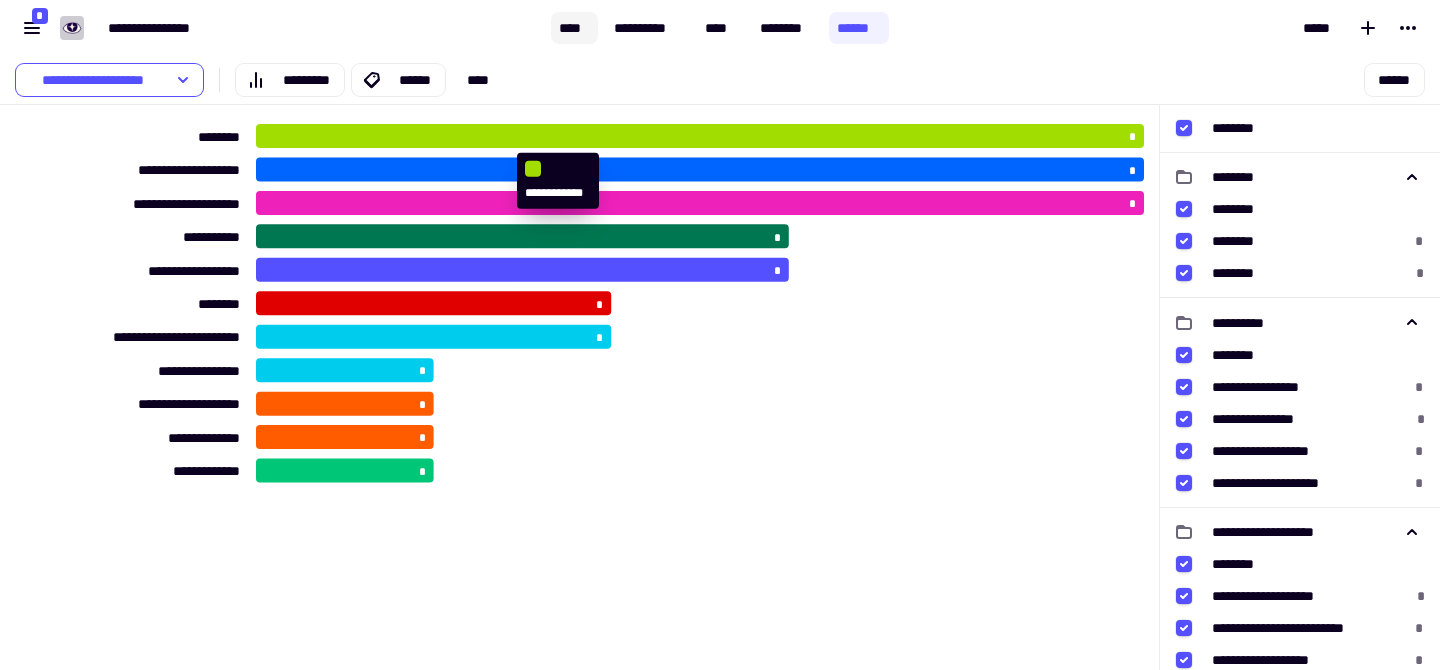 click on "****" 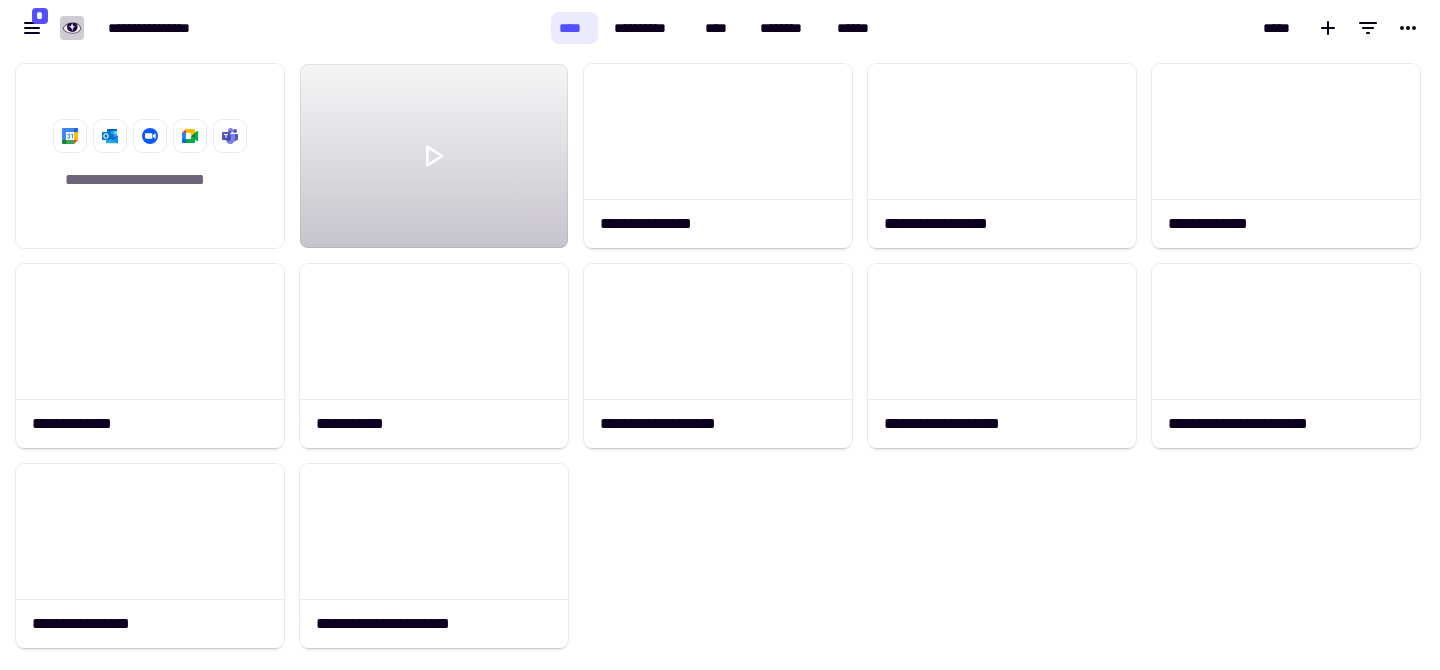 scroll, scrollTop: 1, scrollLeft: 1, axis: both 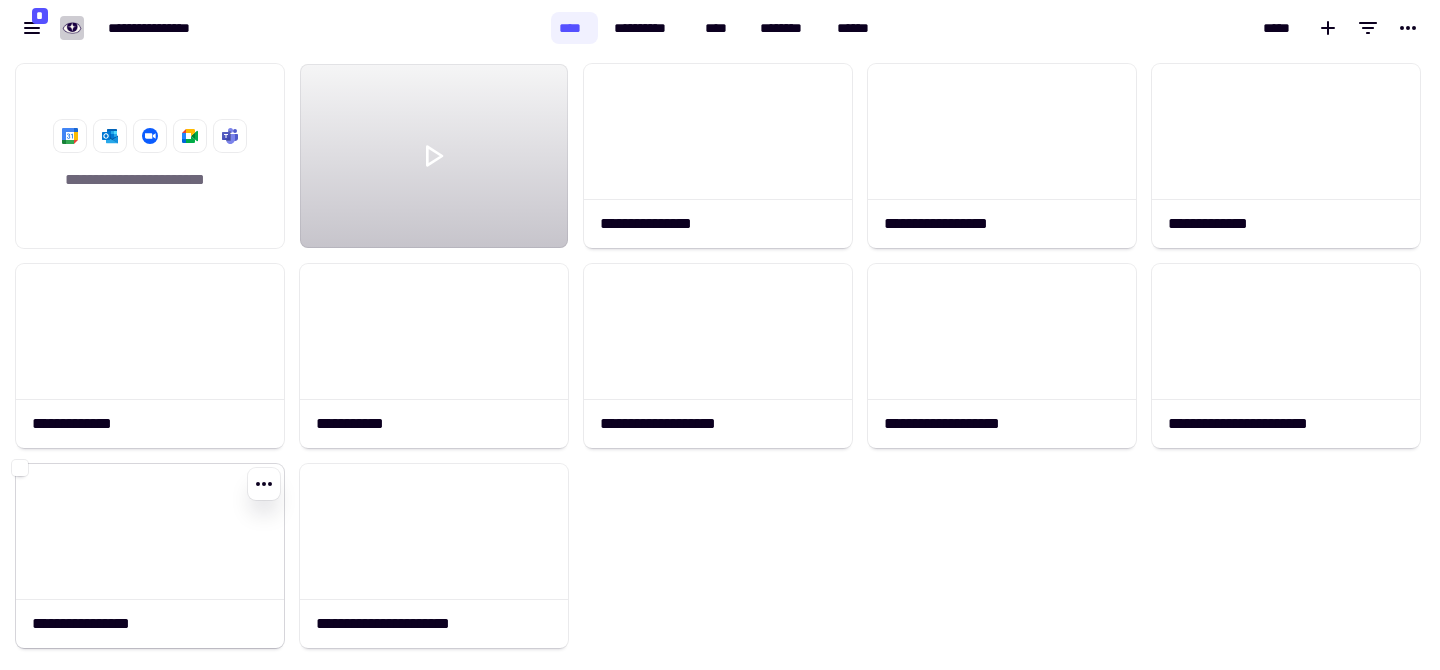 click 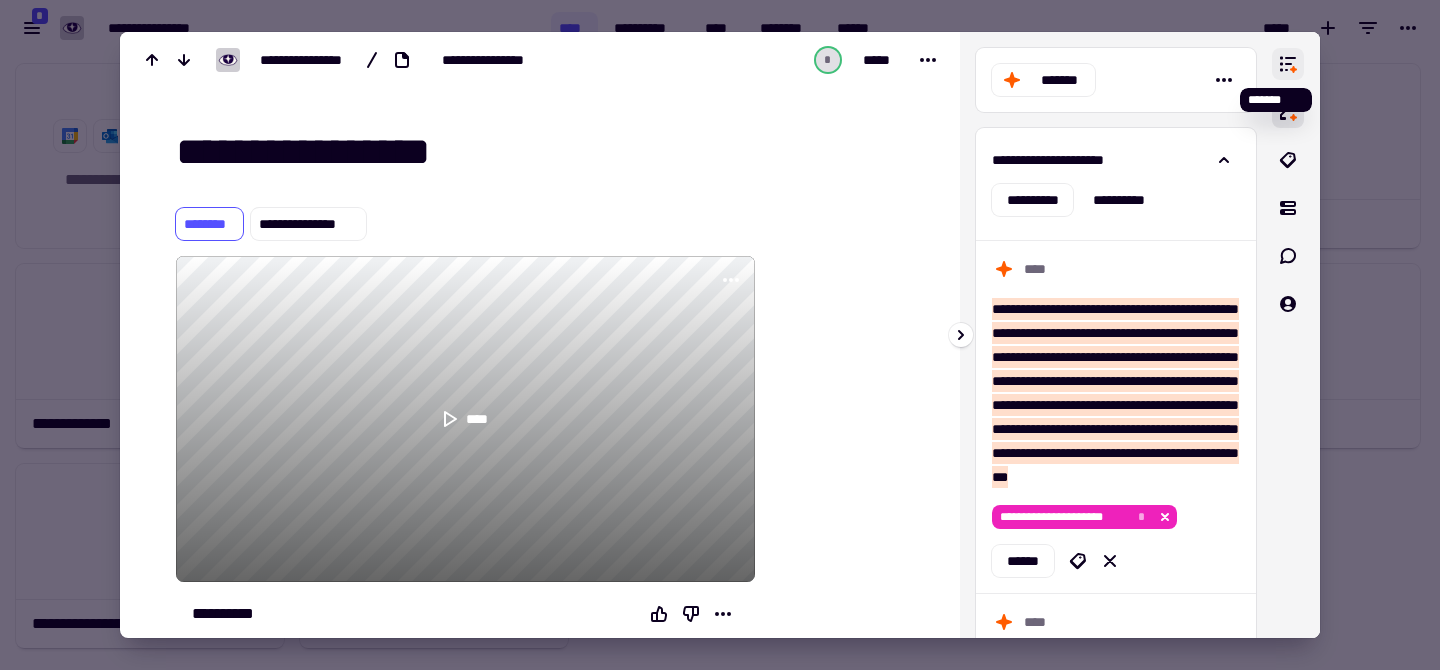 click 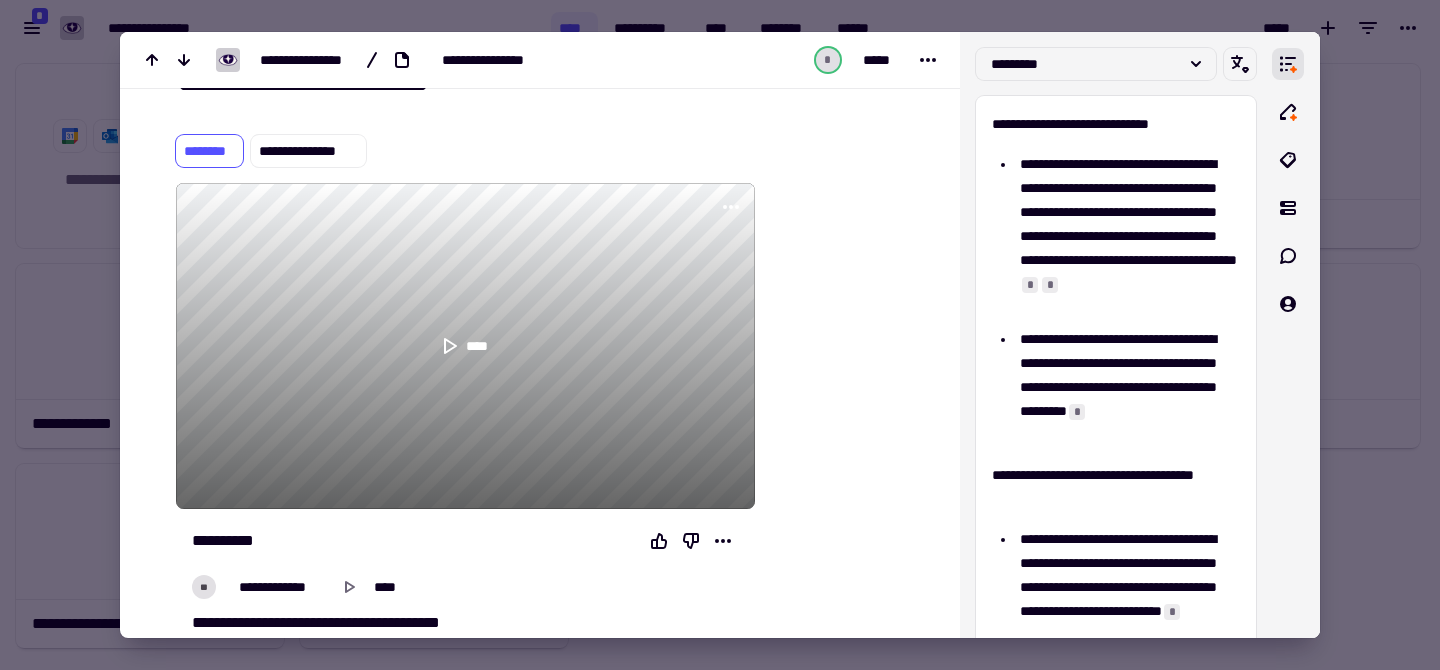 click on "****" at bounding box center (465, 346) 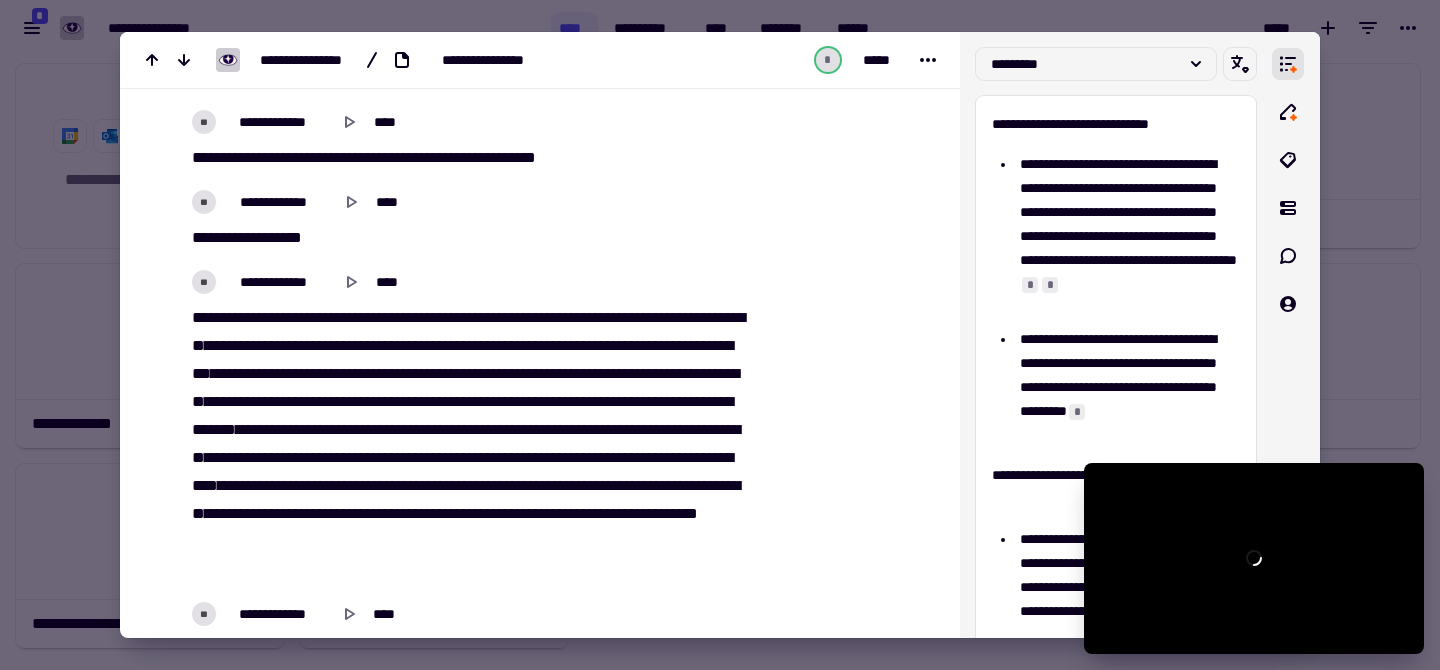 scroll, scrollTop: 971, scrollLeft: 0, axis: vertical 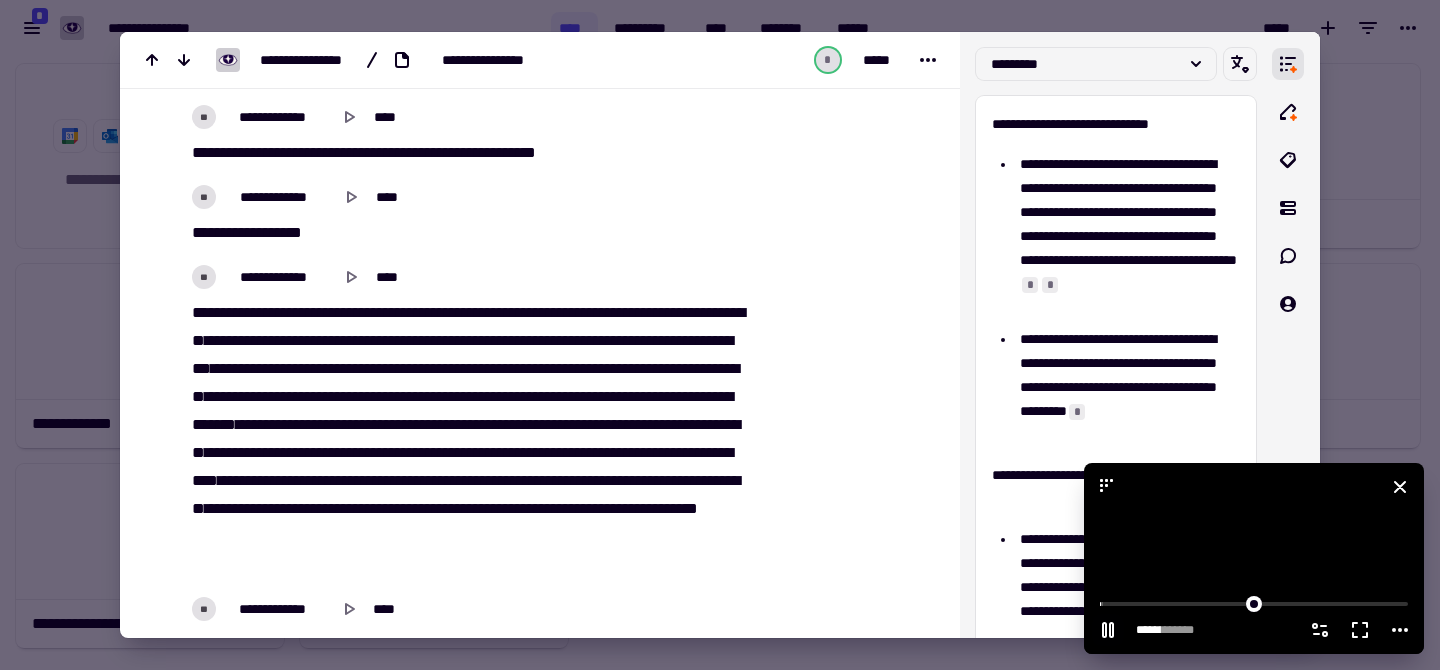 click 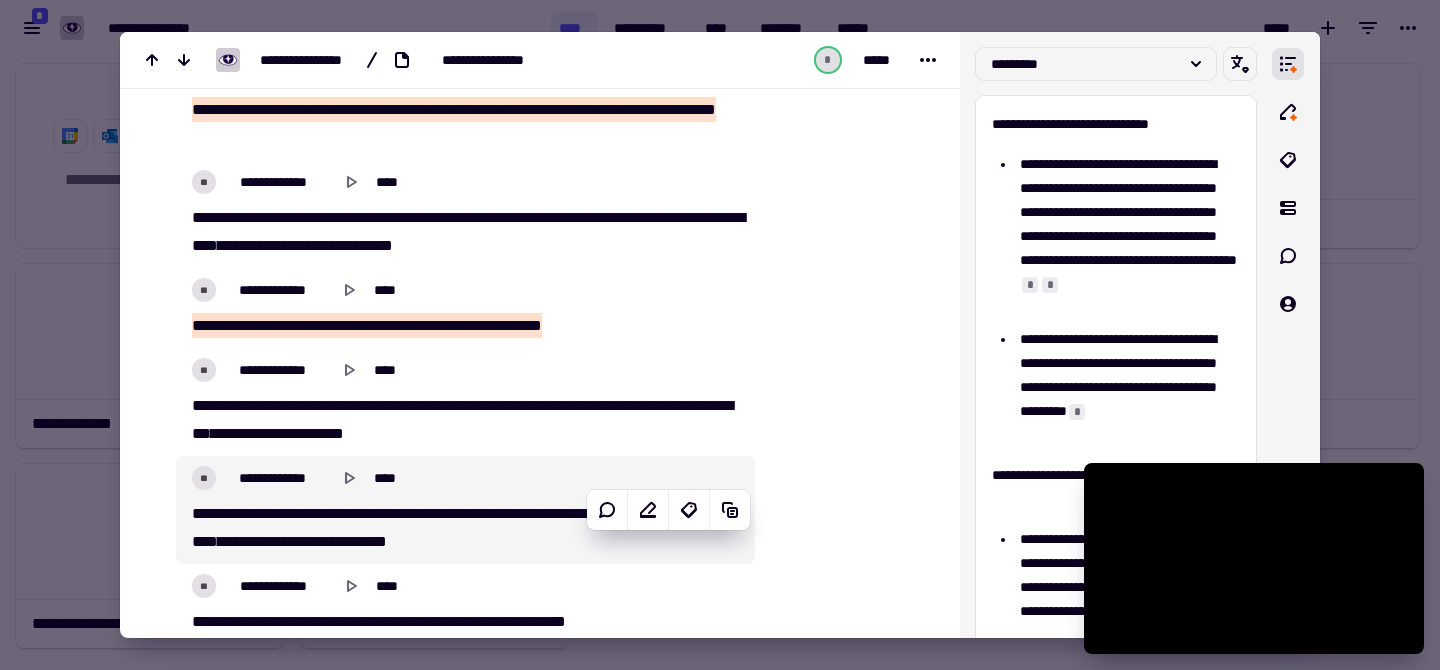 scroll, scrollTop: 3358, scrollLeft: 0, axis: vertical 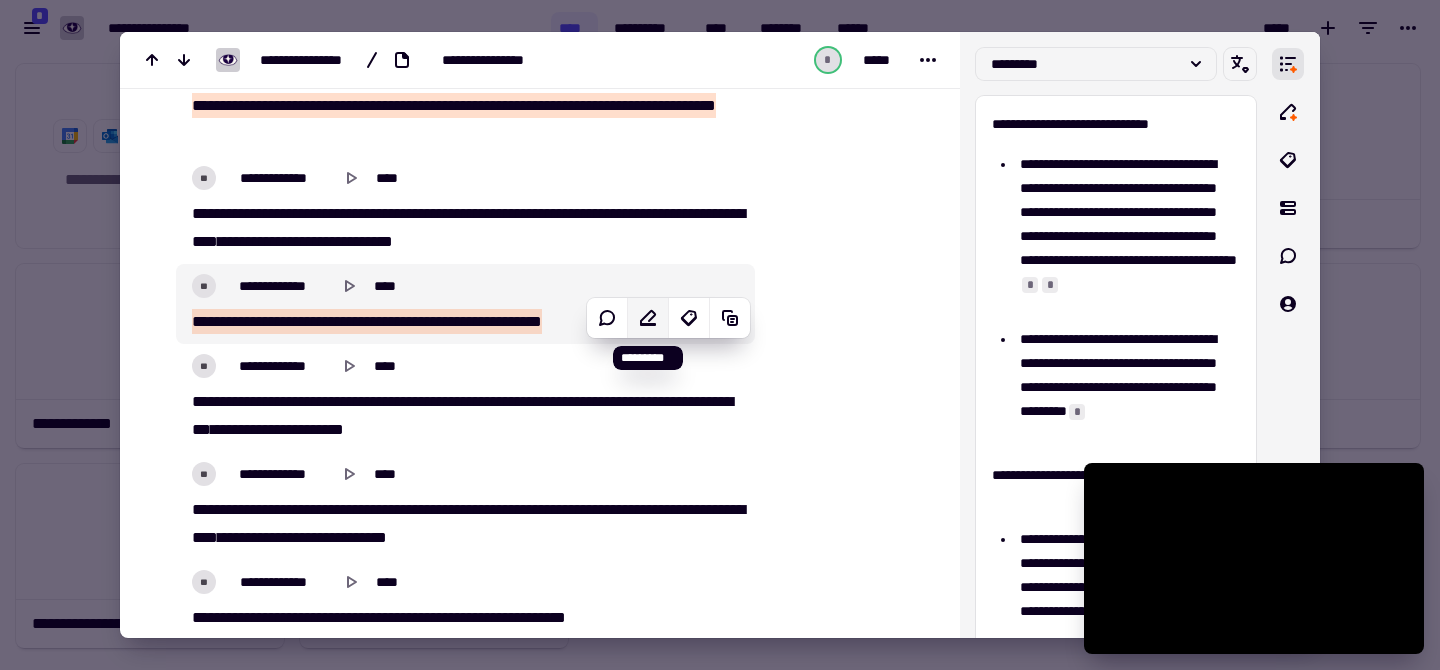 click 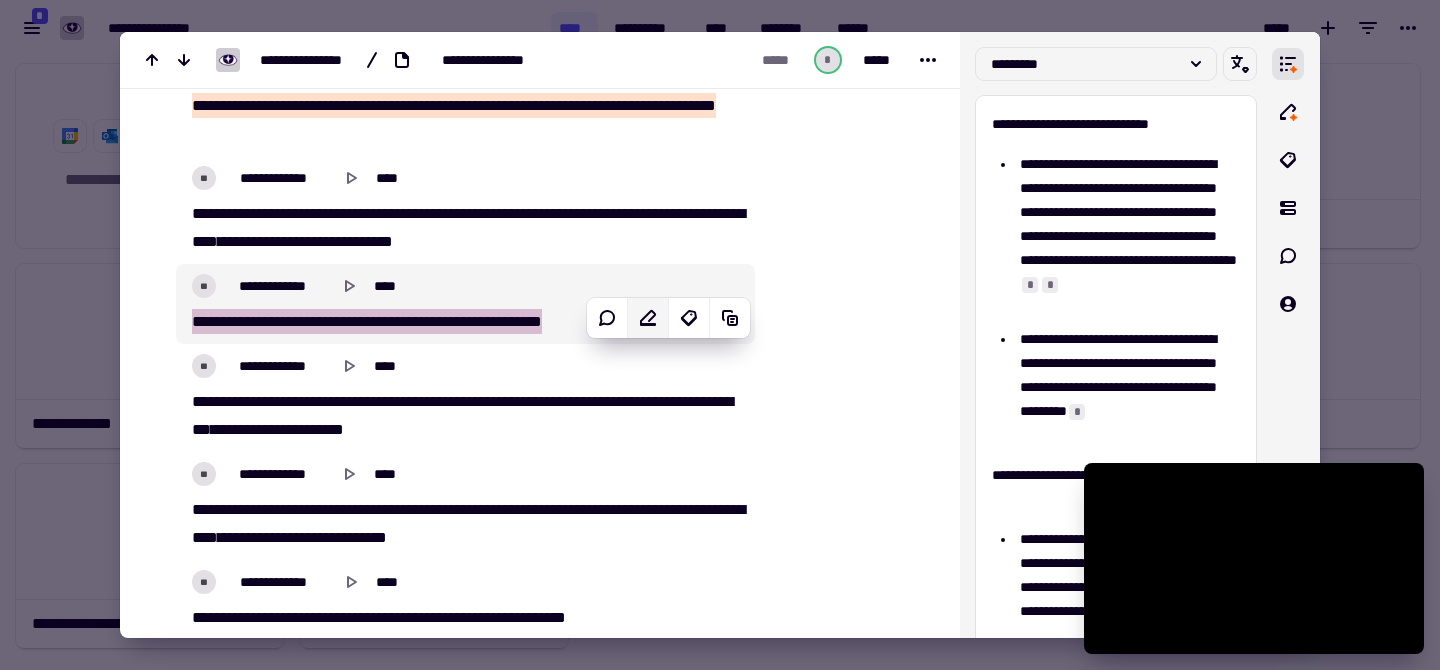 click 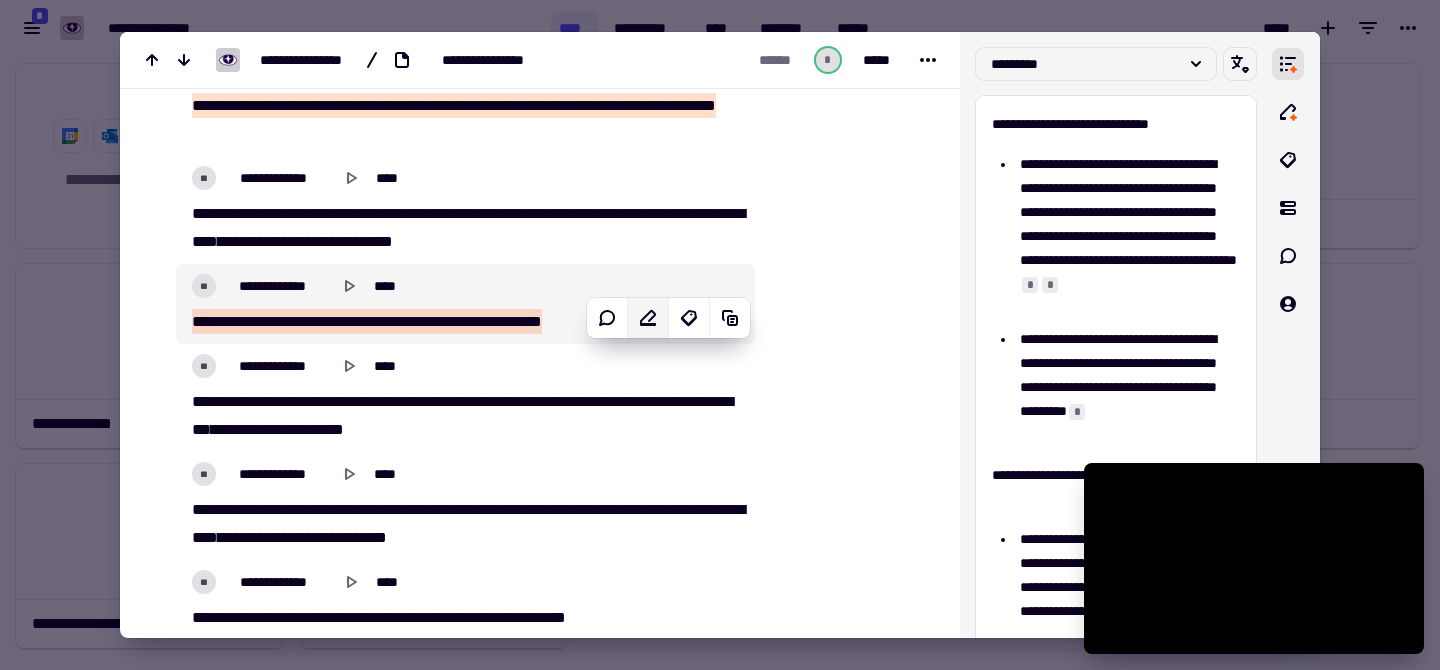 click 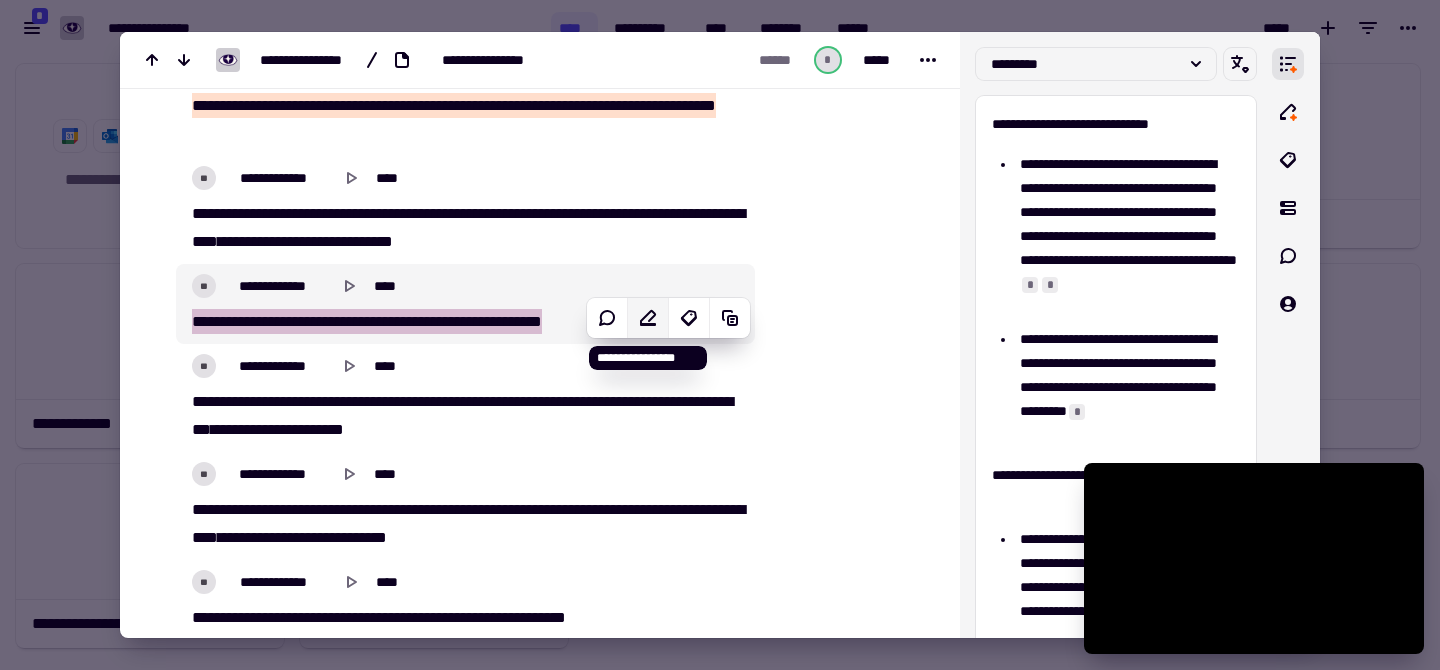 click 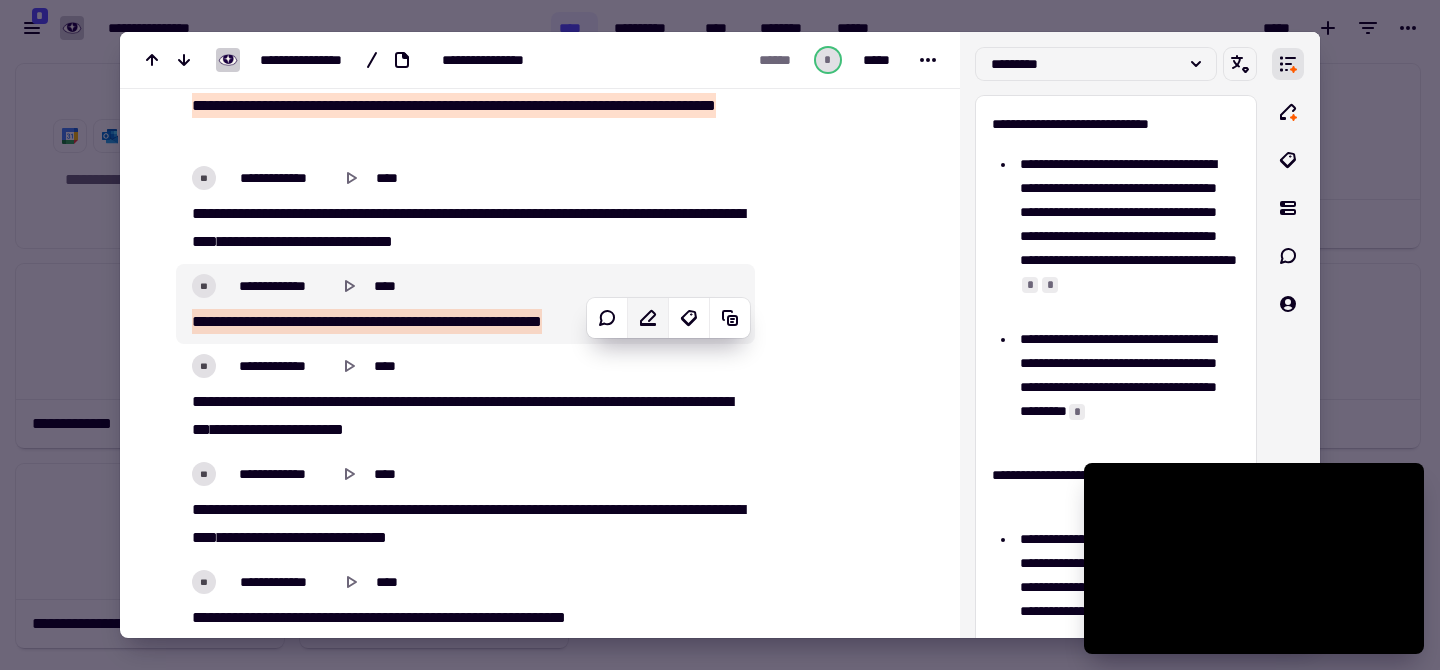 click 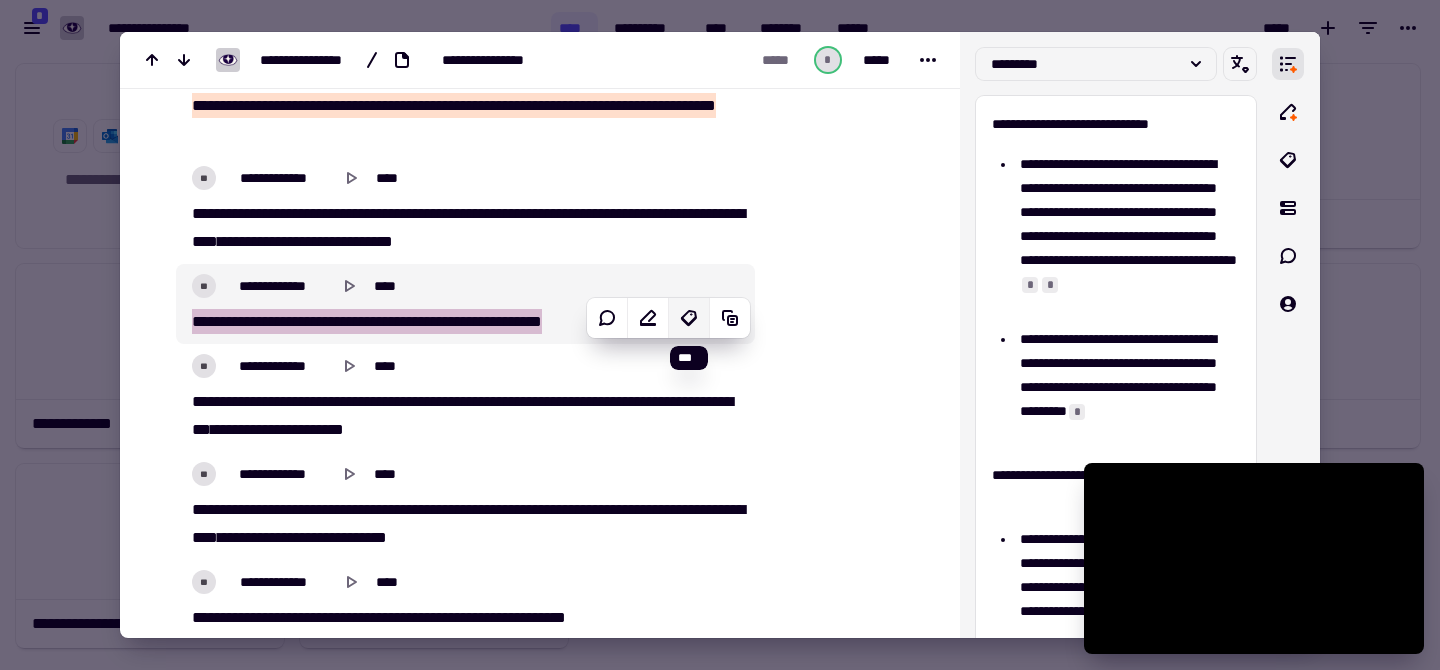 click 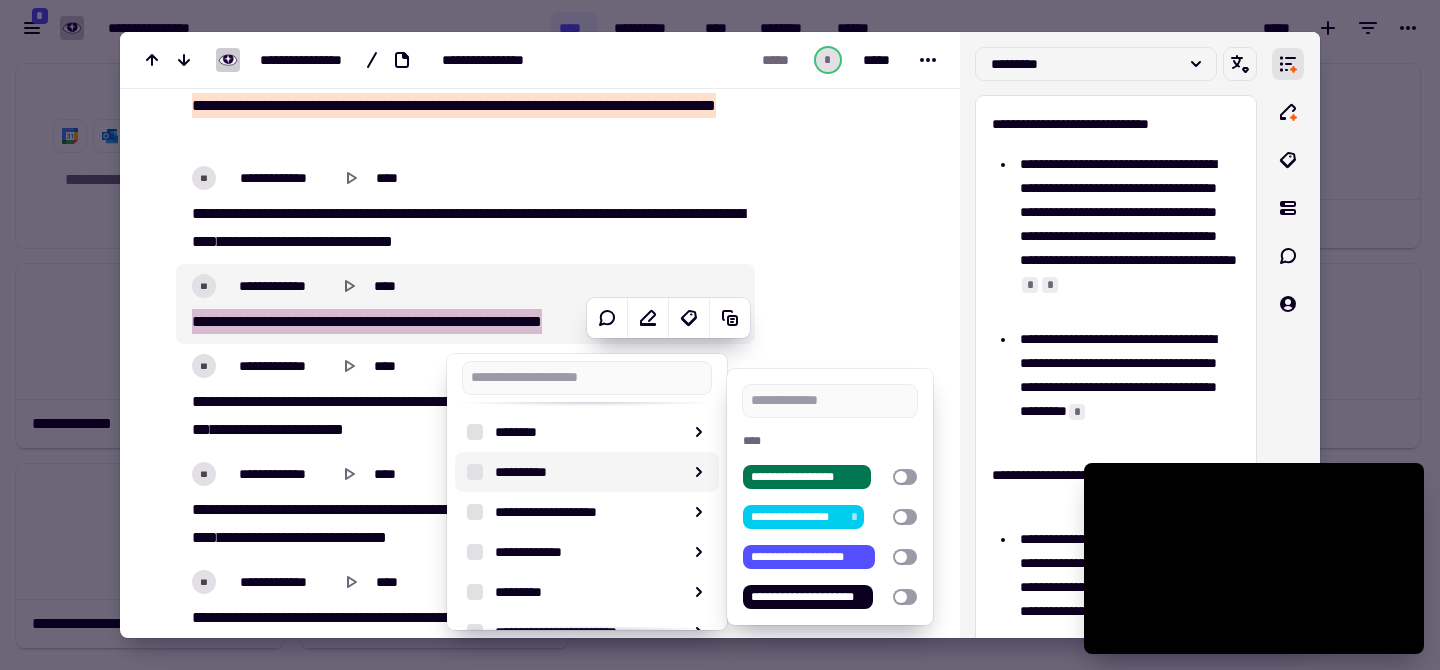 scroll, scrollTop: 201, scrollLeft: 0, axis: vertical 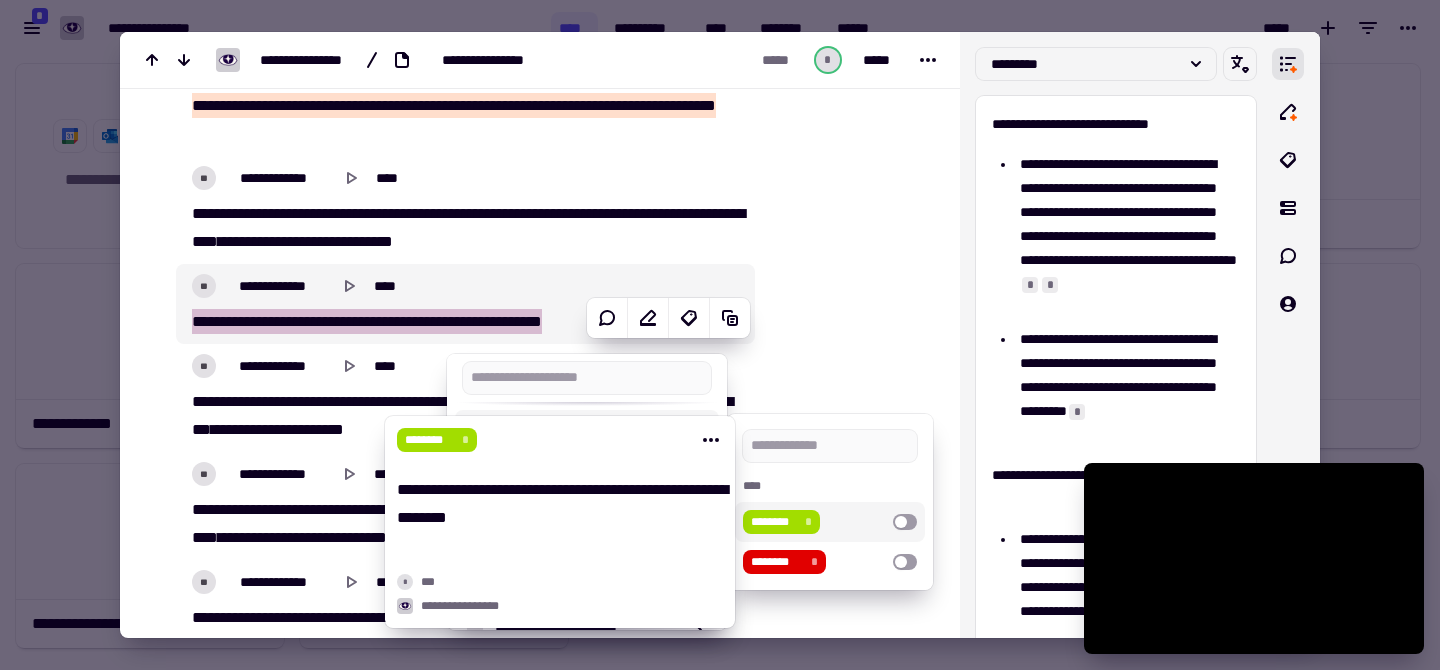 click on "********" at bounding box center (773, 522) 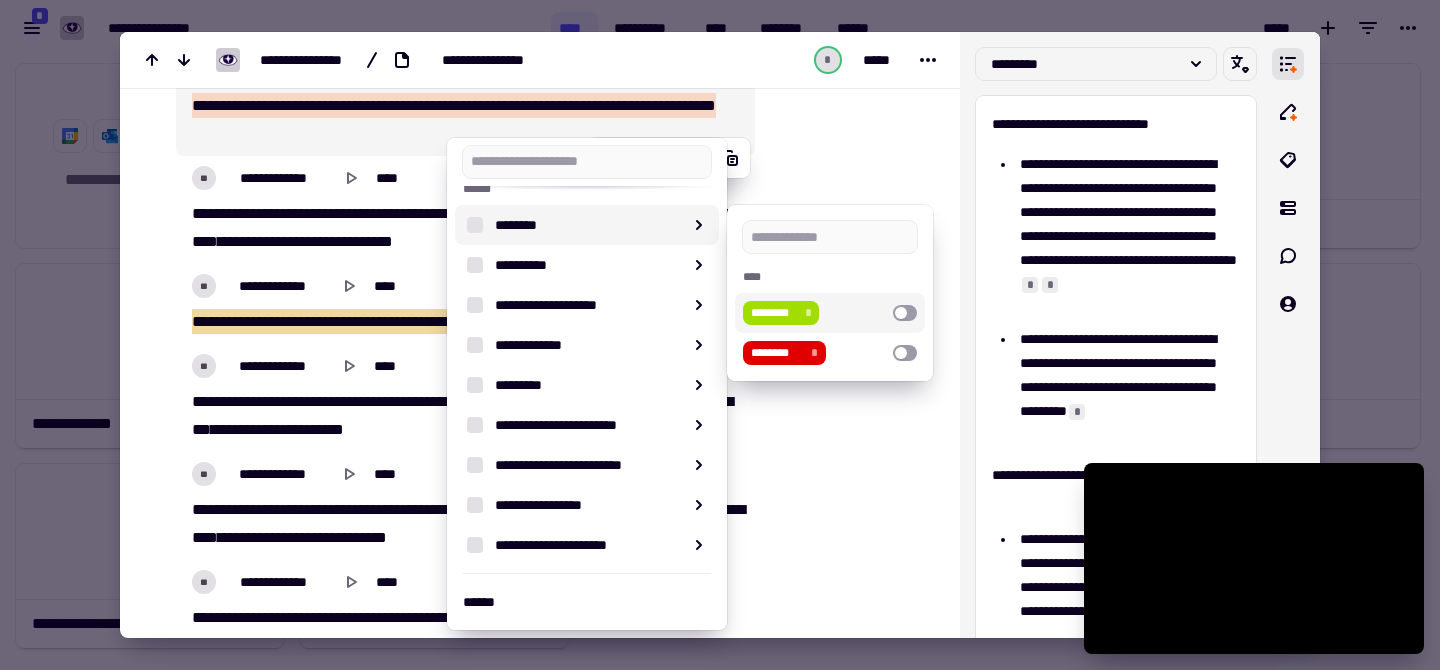 scroll, scrollTop: 193, scrollLeft: 0, axis: vertical 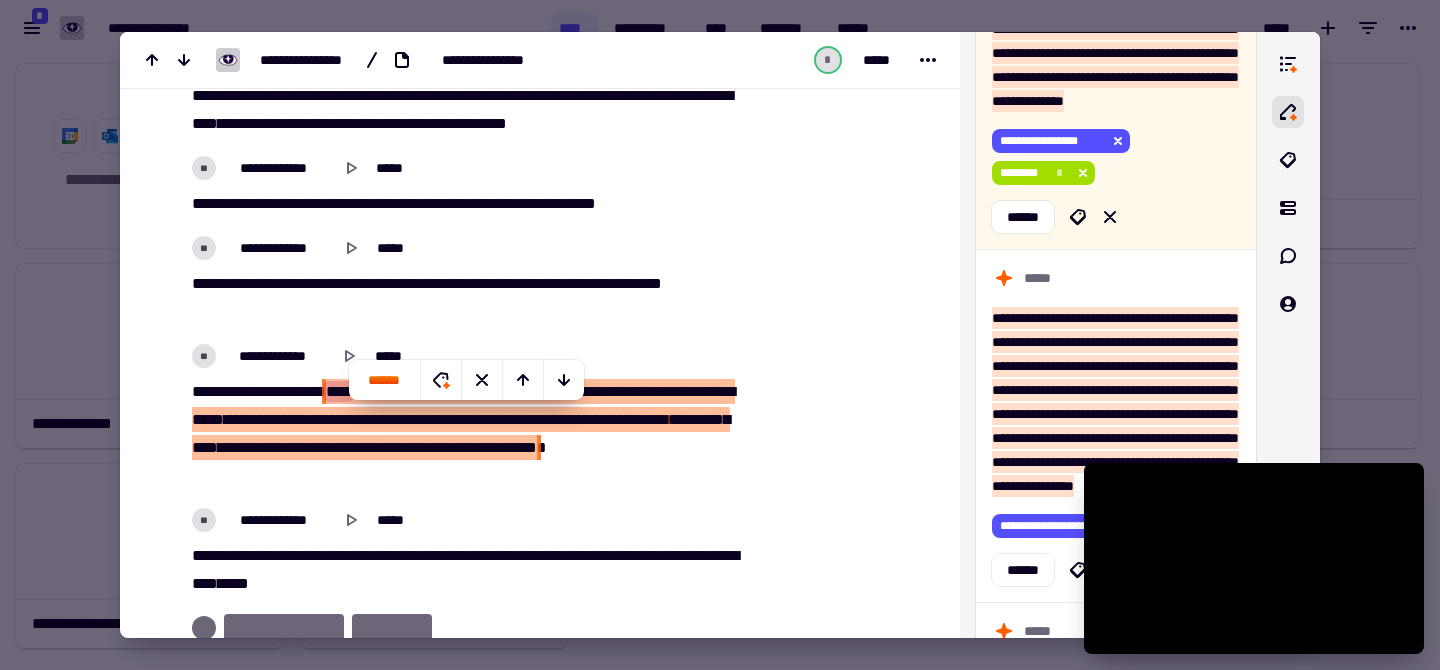 click at bounding box center [843, -679] 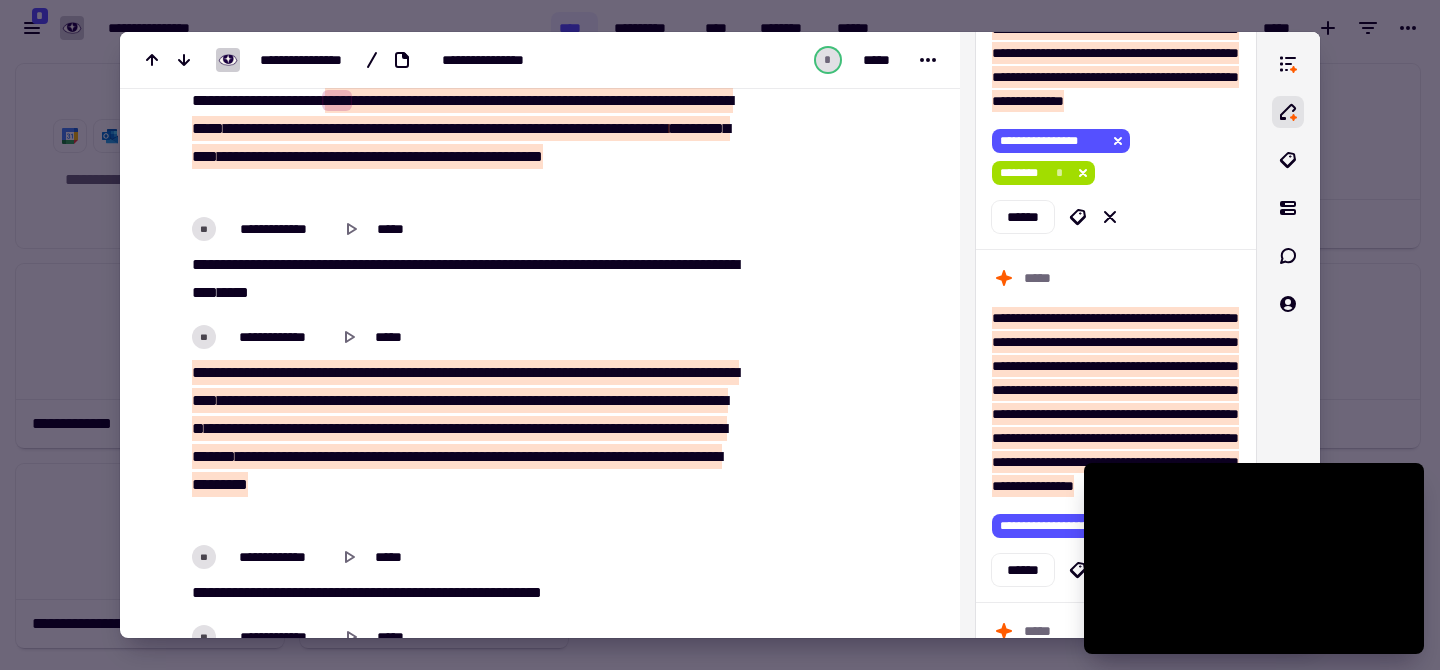 scroll, scrollTop: 8481, scrollLeft: 0, axis: vertical 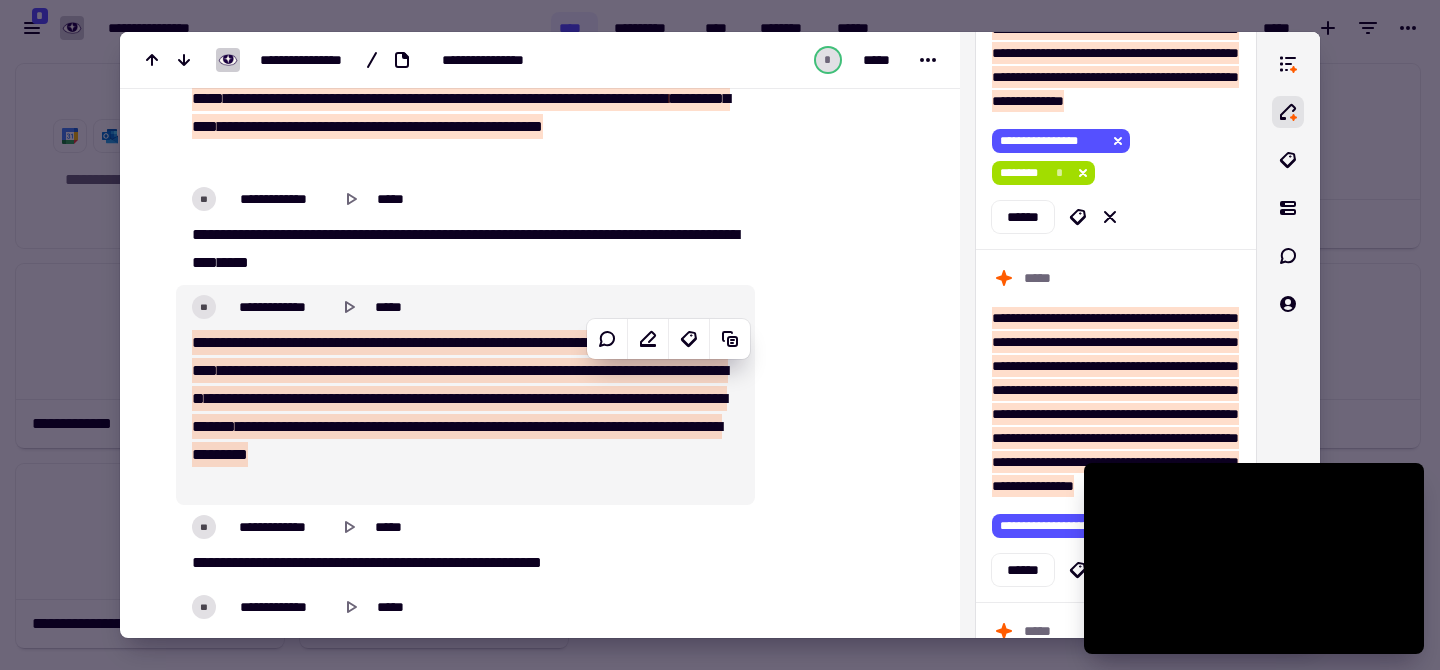 click on "*******" at bounding box center [268, 398] 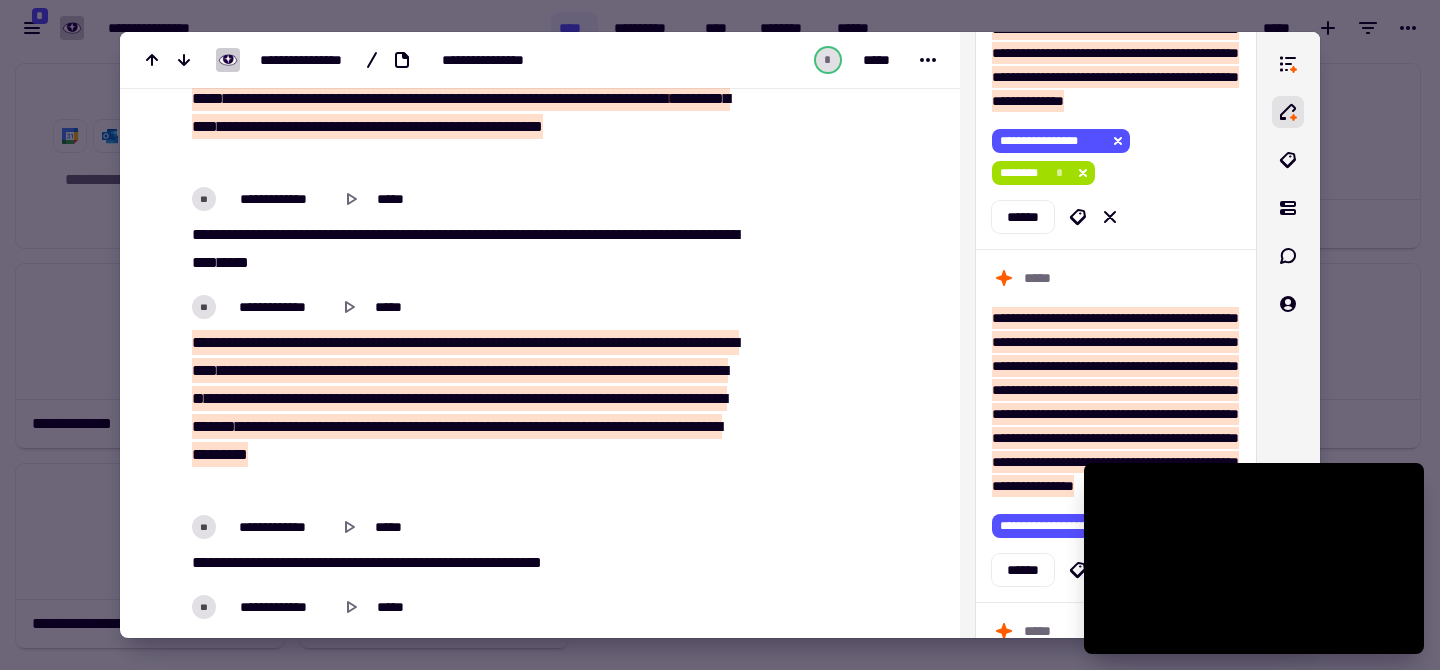 click on "*******" at bounding box center [268, 398] 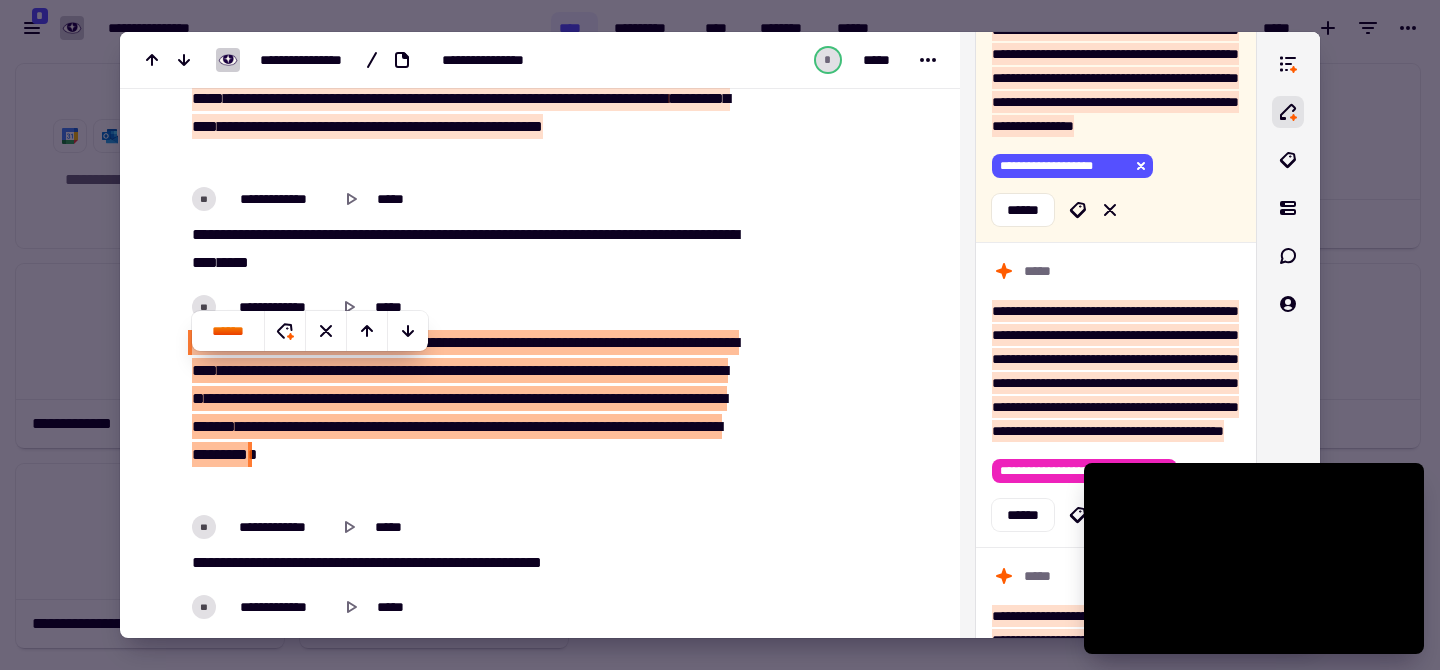 scroll, scrollTop: 1669, scrollLeft: 0, axis: vertical 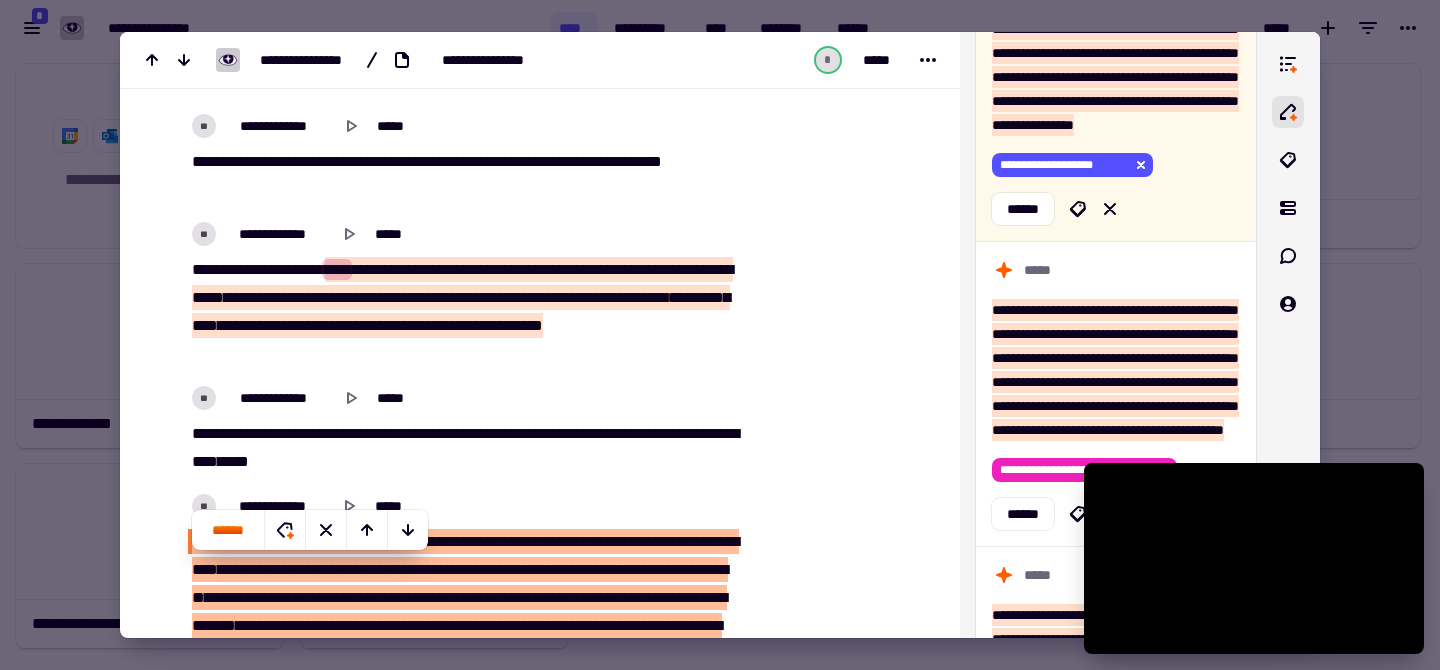 click on "**********" at bounding box center (461, 311) 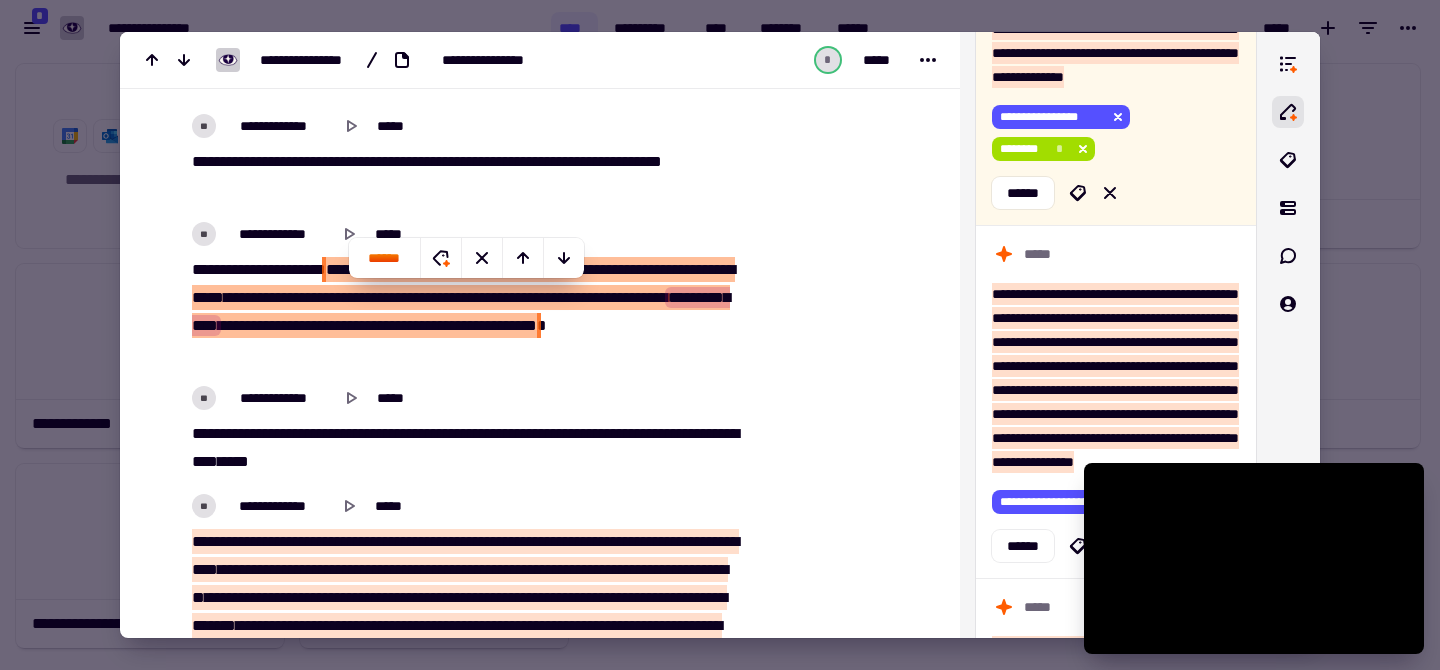 scroll, scrollTop: 1308, scrollLeft: 0, axis: vertical 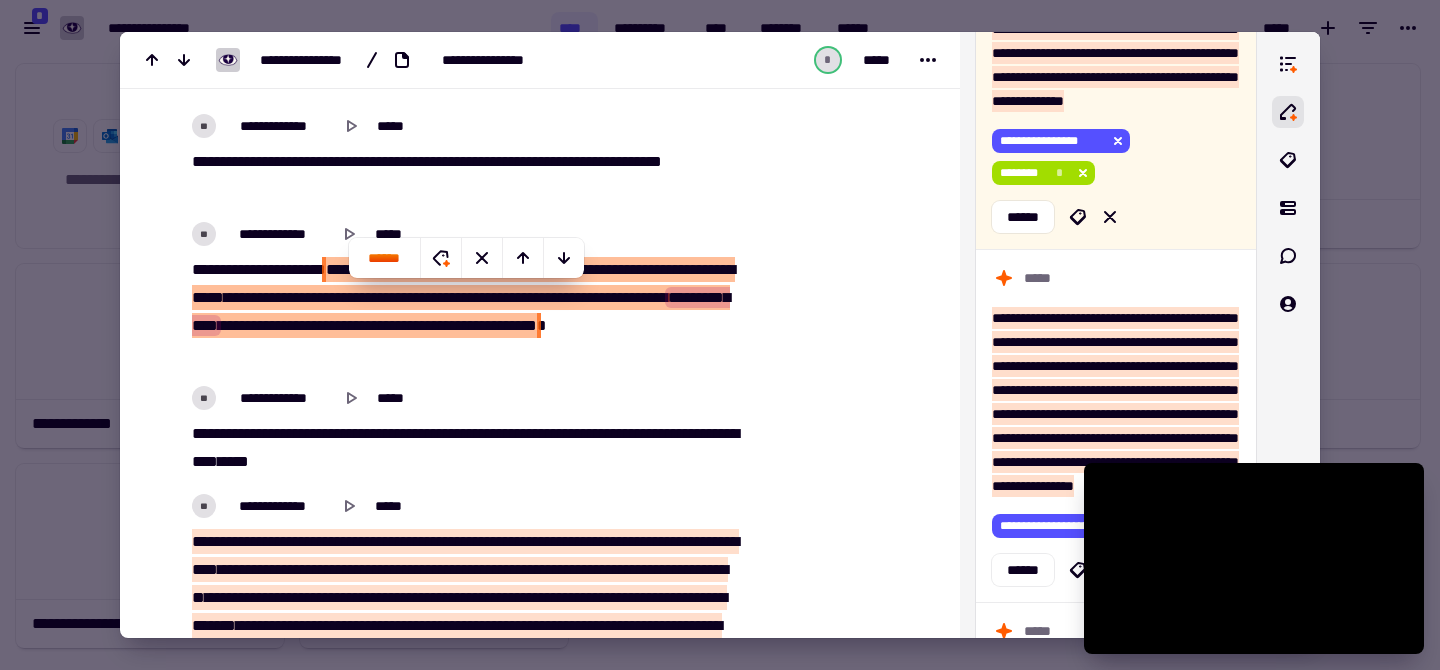click at bounding box center (720, 335) 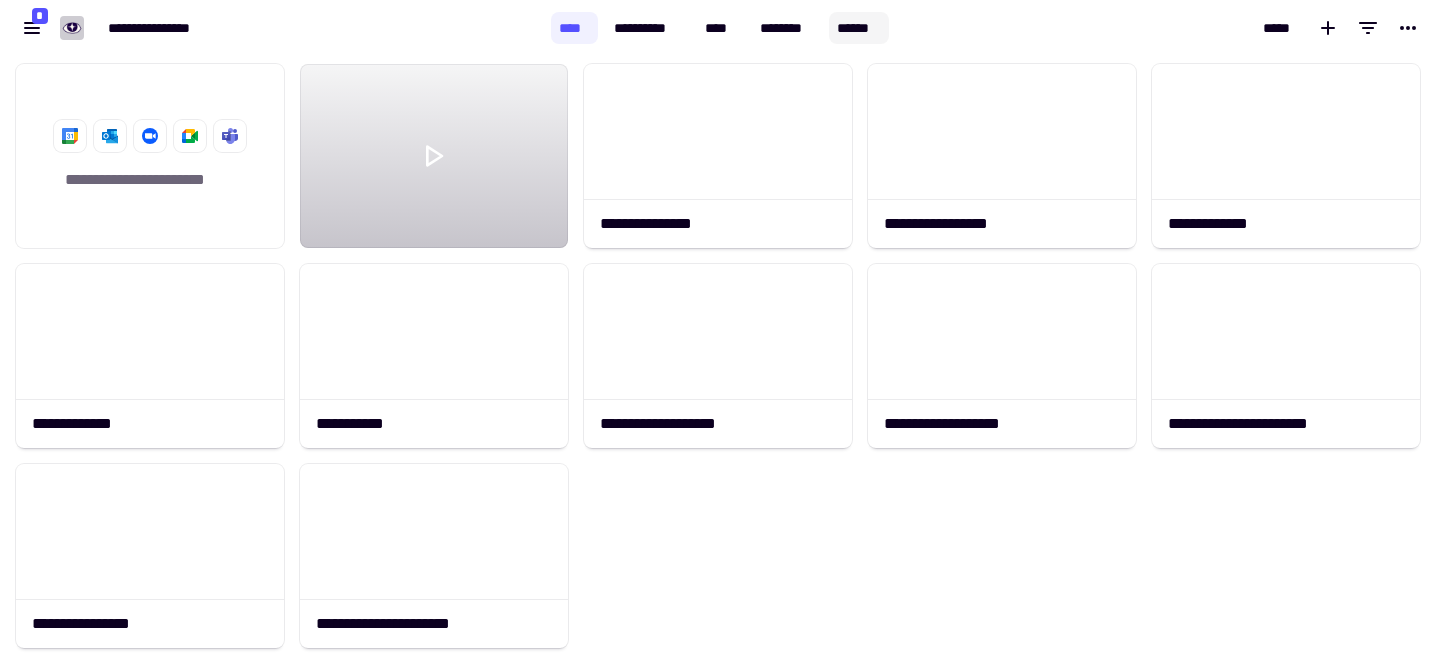 click on "******" 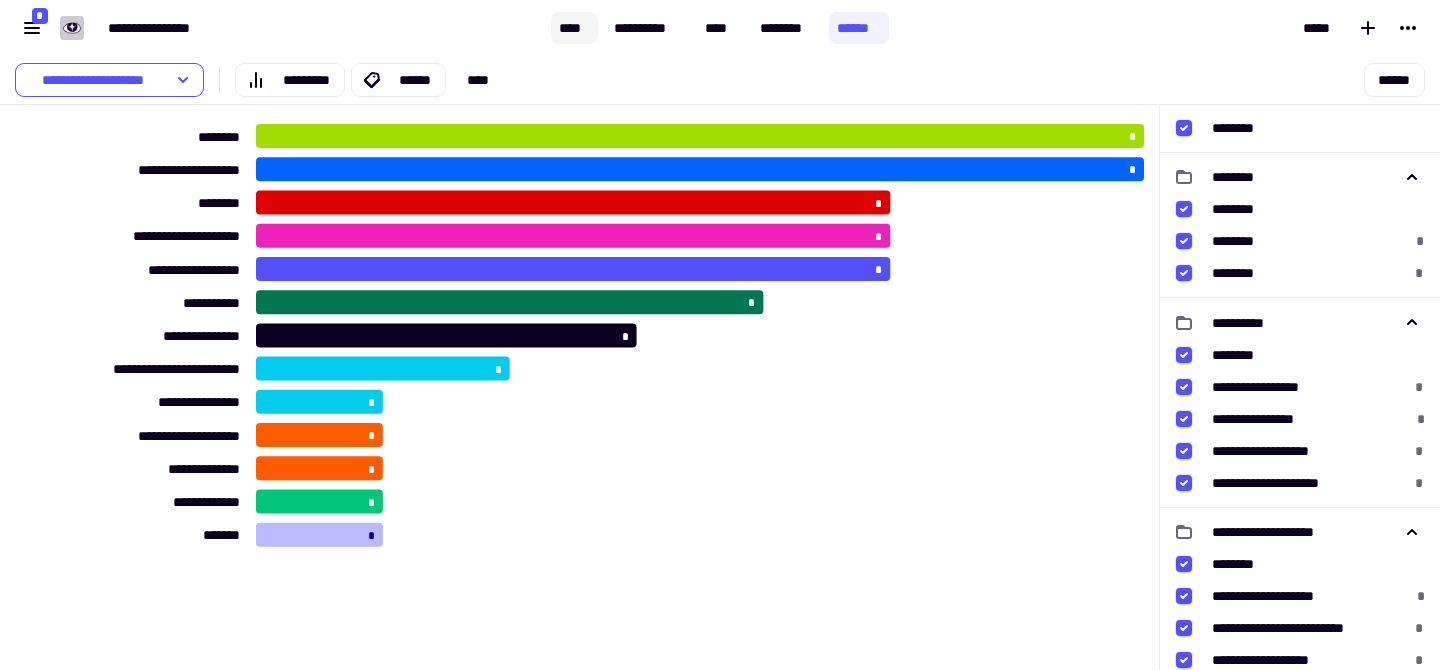 click on "****" 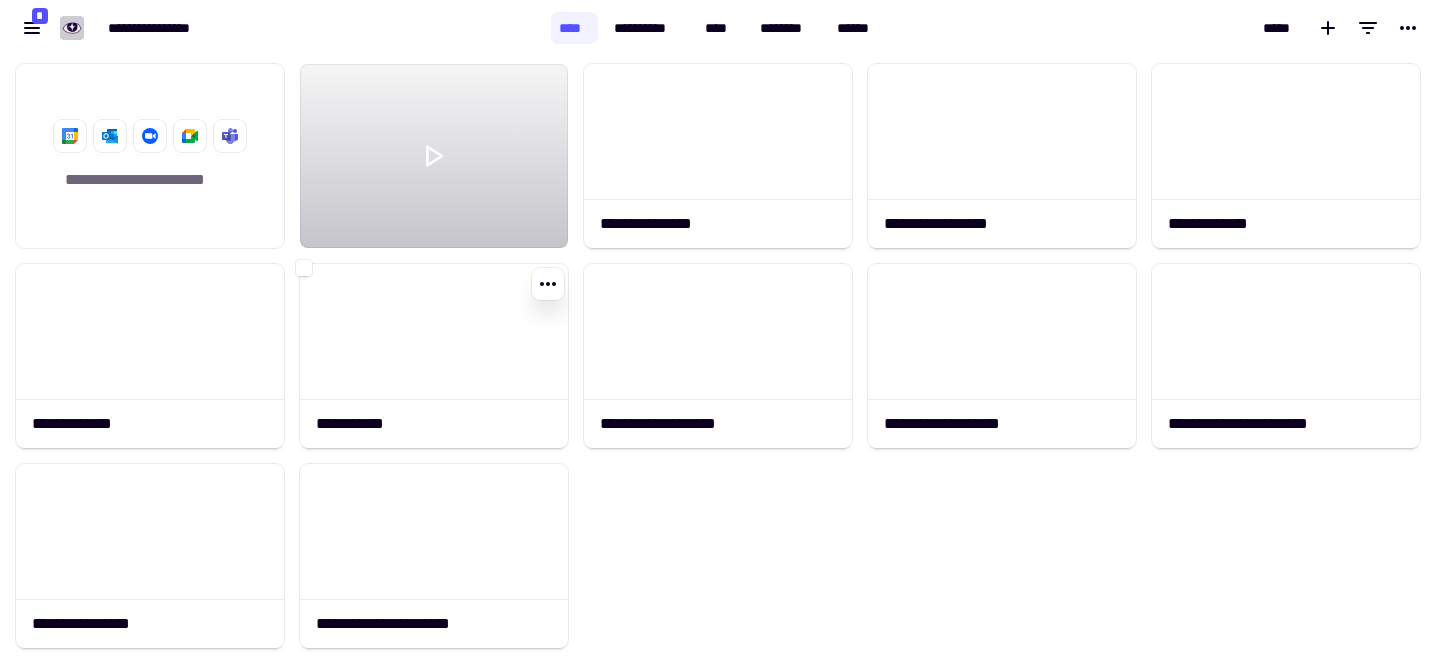 scroll, scrollTop: 1, scrollLeft: 1, axis: both 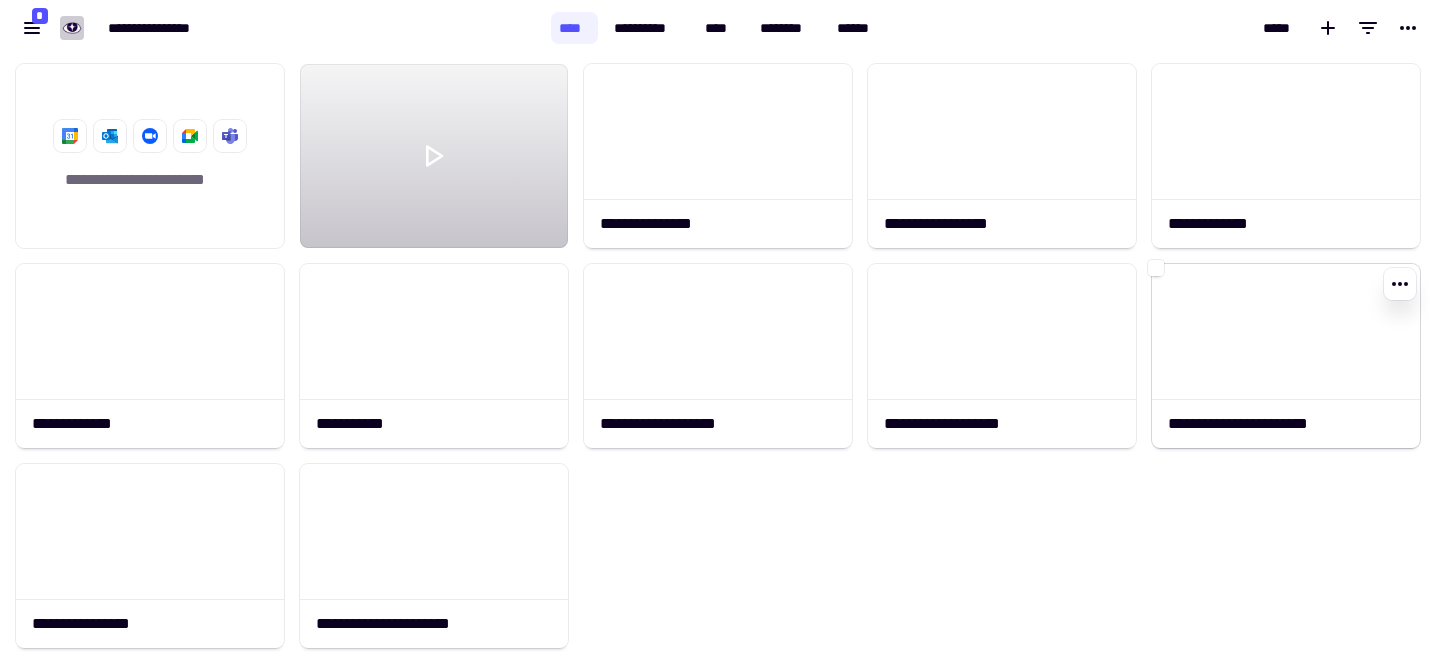 click 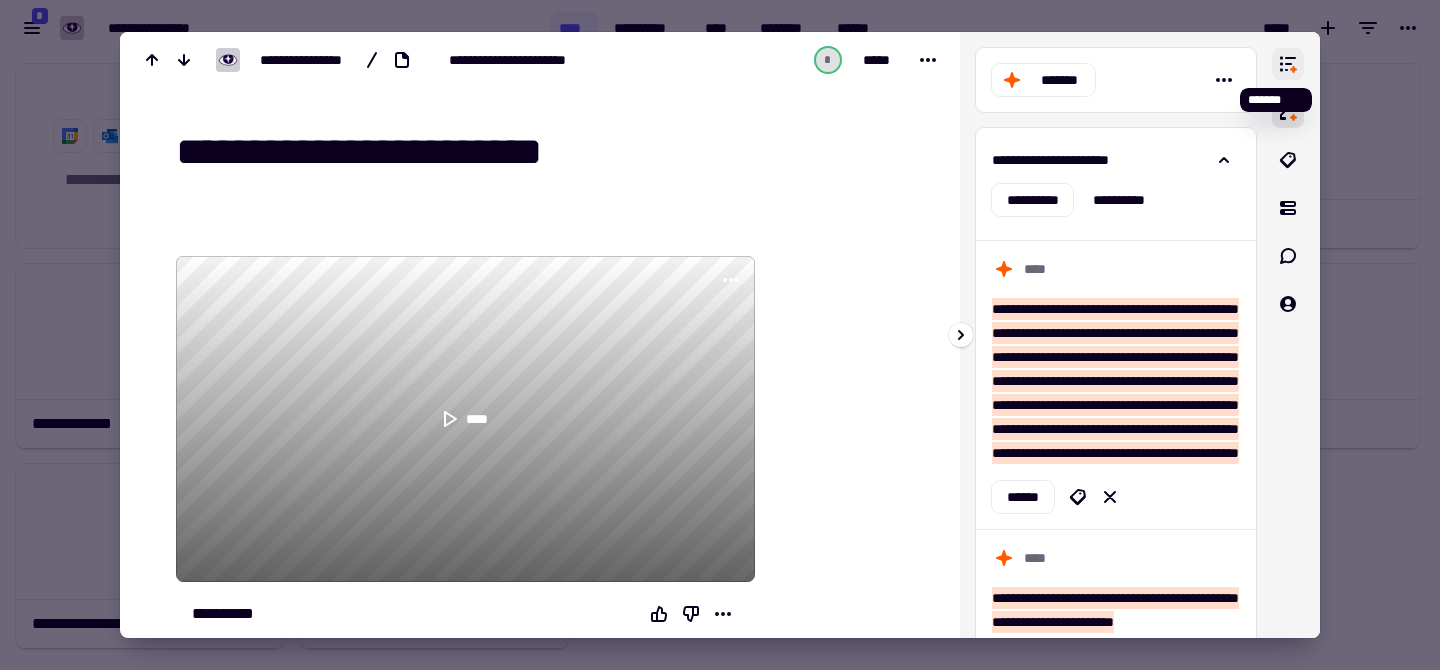 click 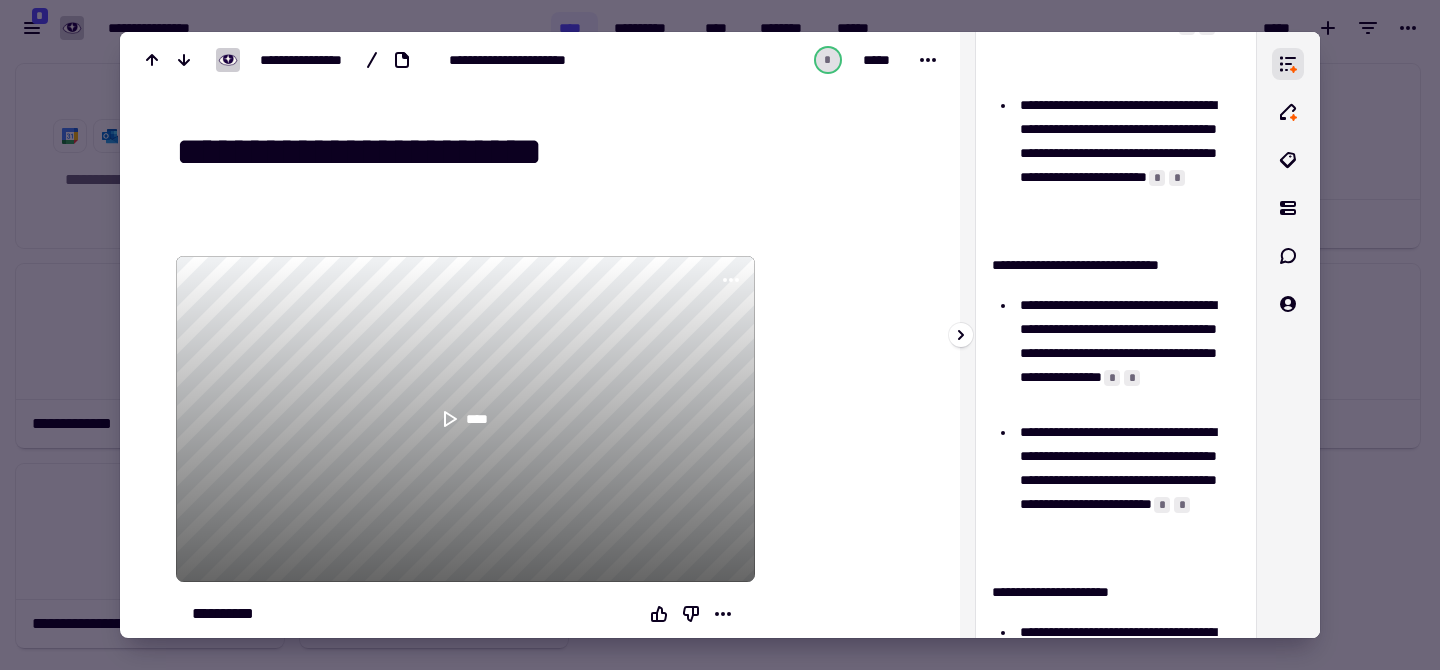 scroll, scrollTop: 236, scrollLeft: 0, axis: vertical 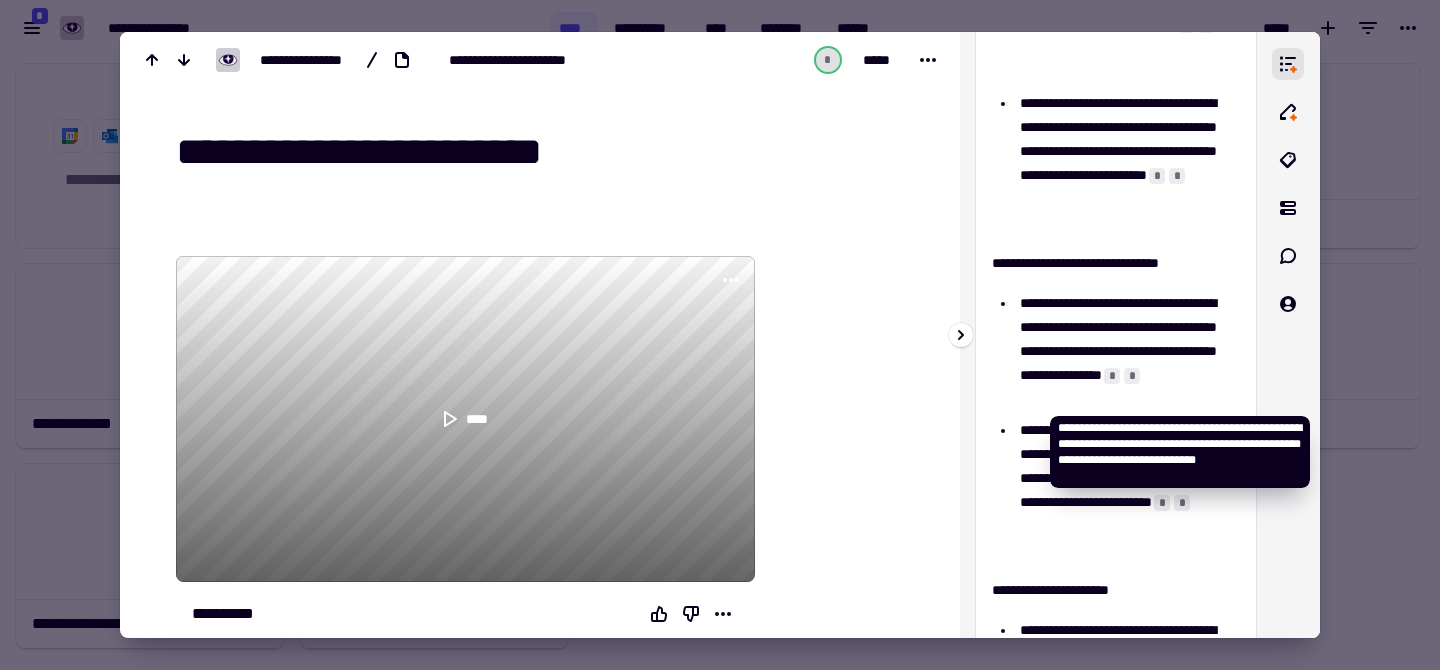 click on "*" at bounding box center [1112, 376] 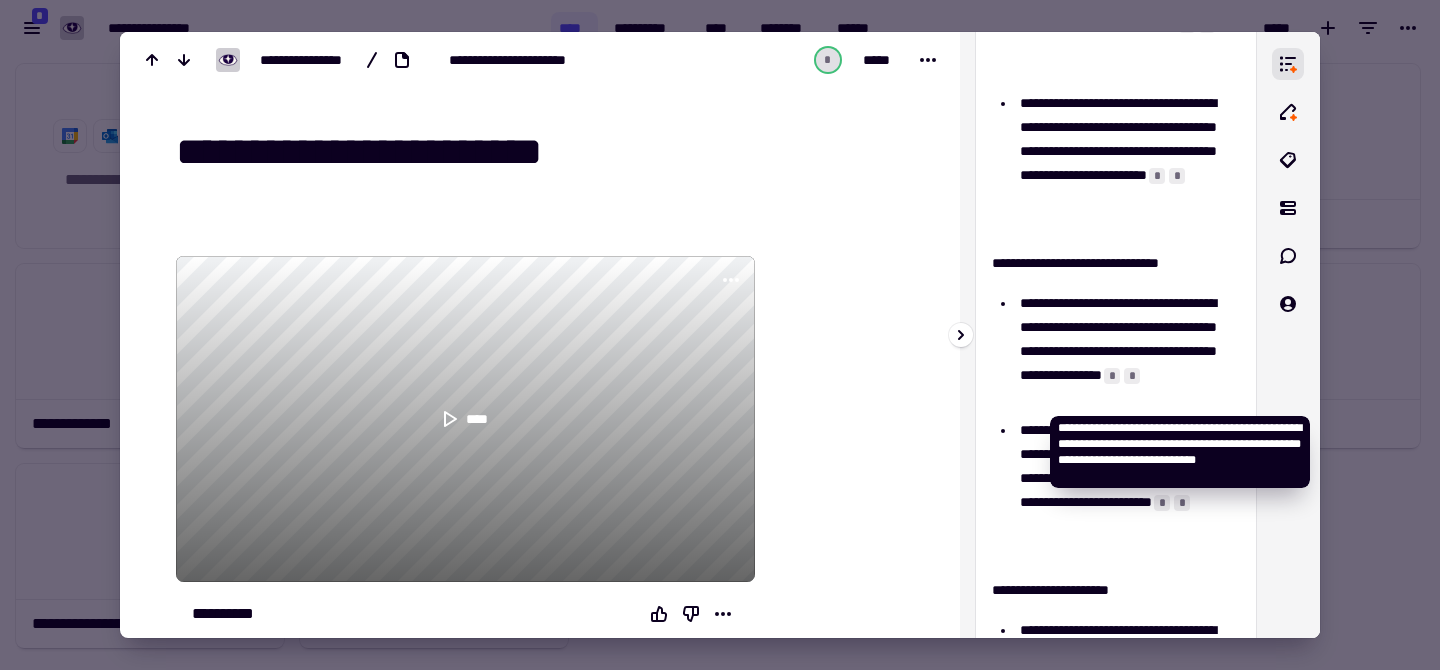 click on "*" at bounding box center (1112, 376) 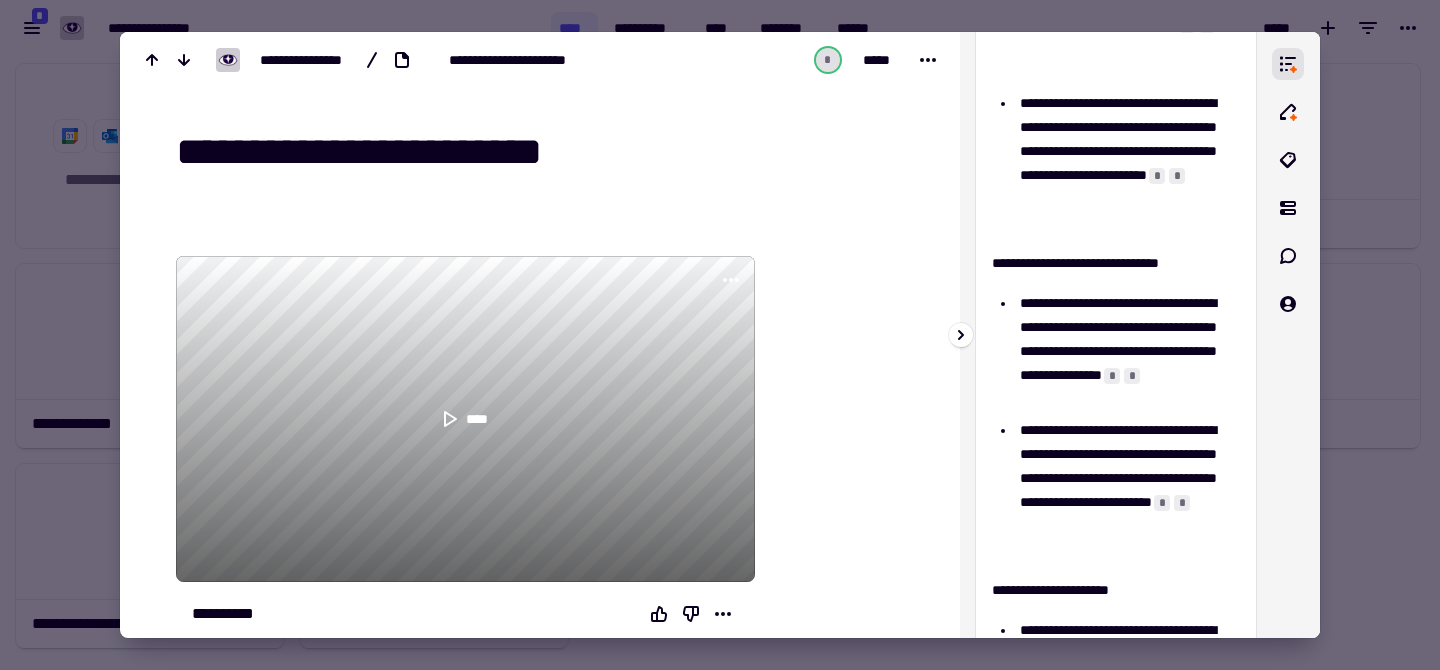 click on "*" at bounding box center [1112, 376] 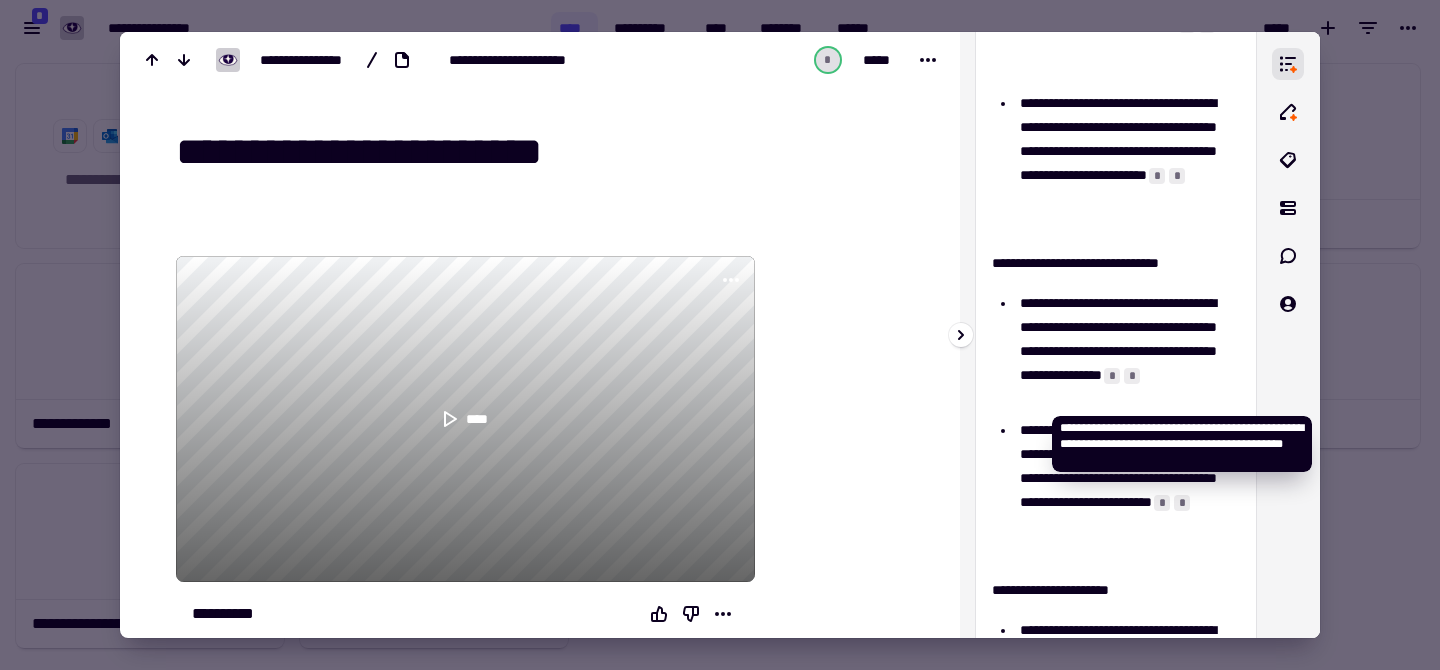 click on "*" at bounding box center [1132, 376] 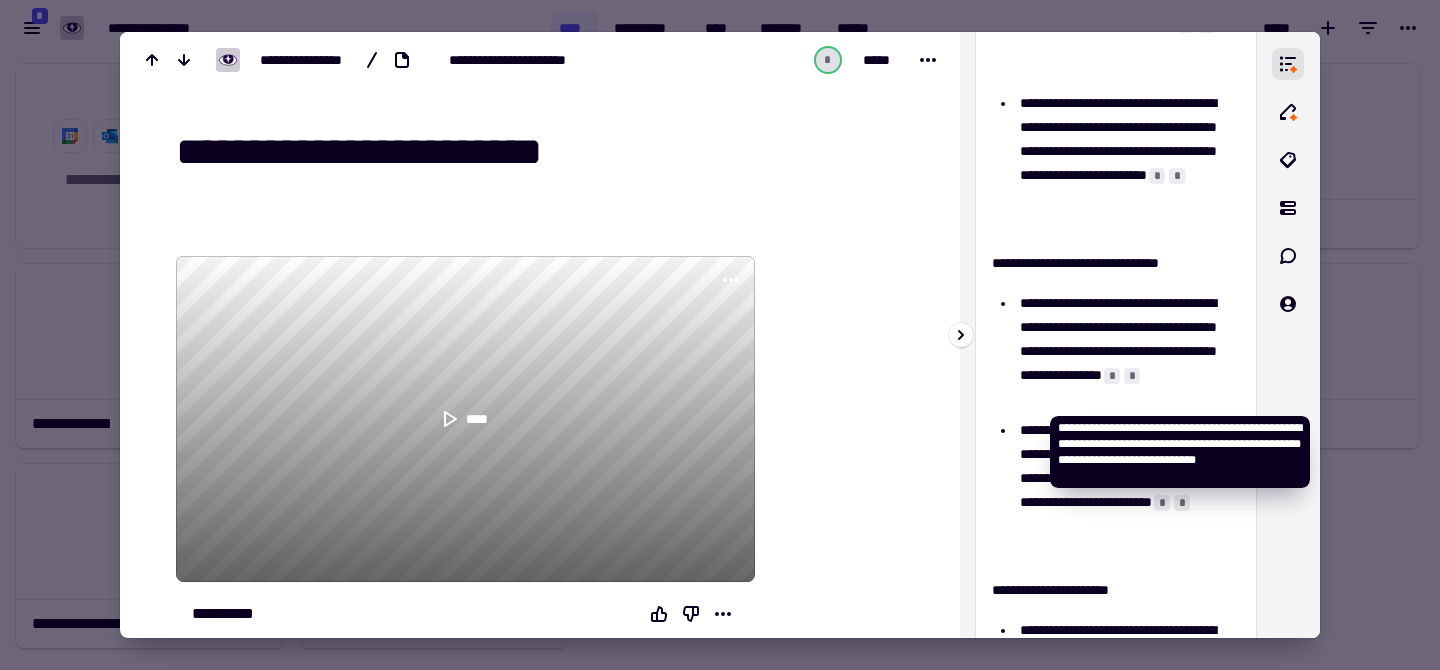 click on "*" at bounding box center [1112, 376] 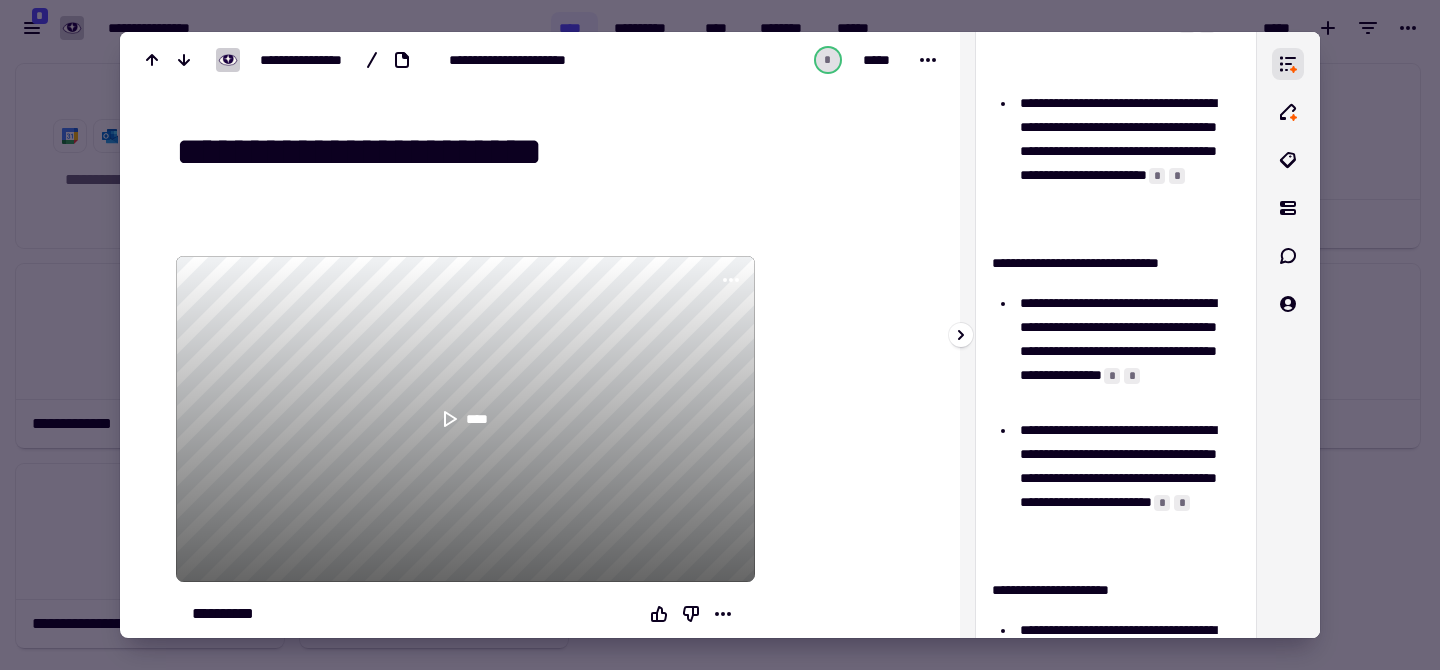 click on "**********" at bounding box center [1127, 351] 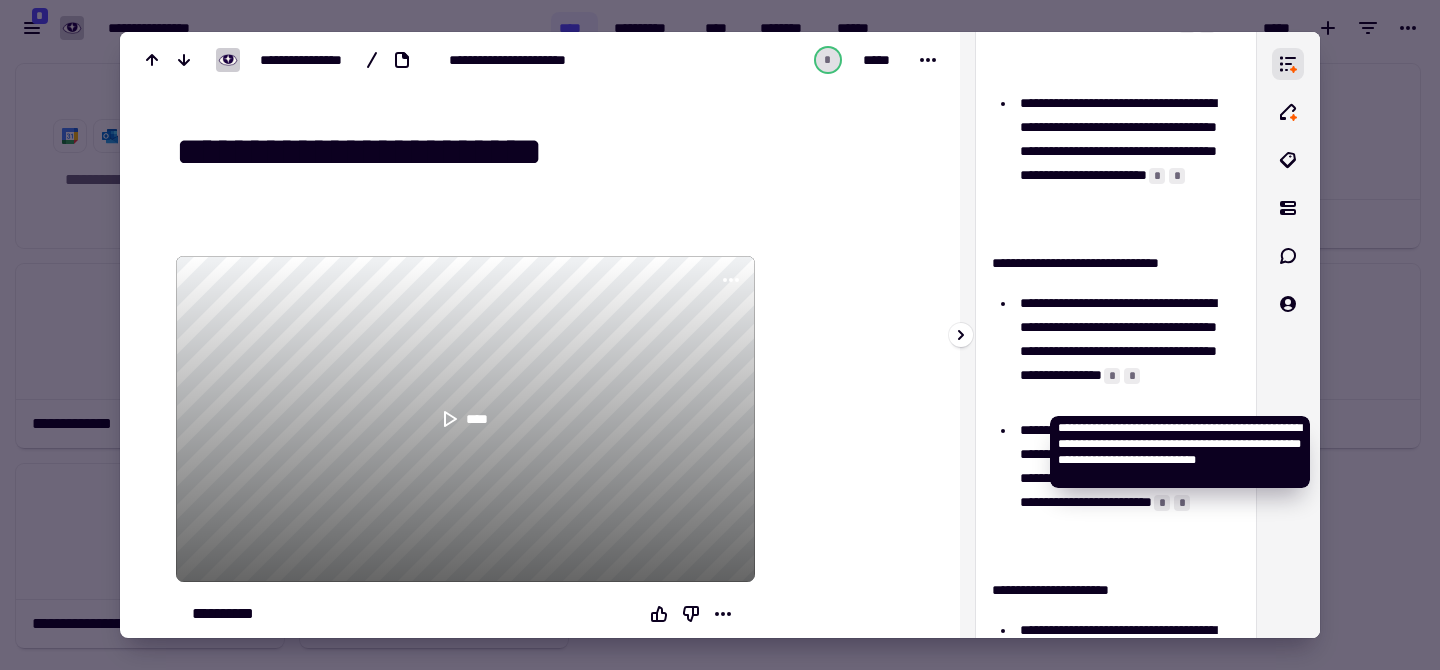 click on "*" at bounding box center (1112, 376) 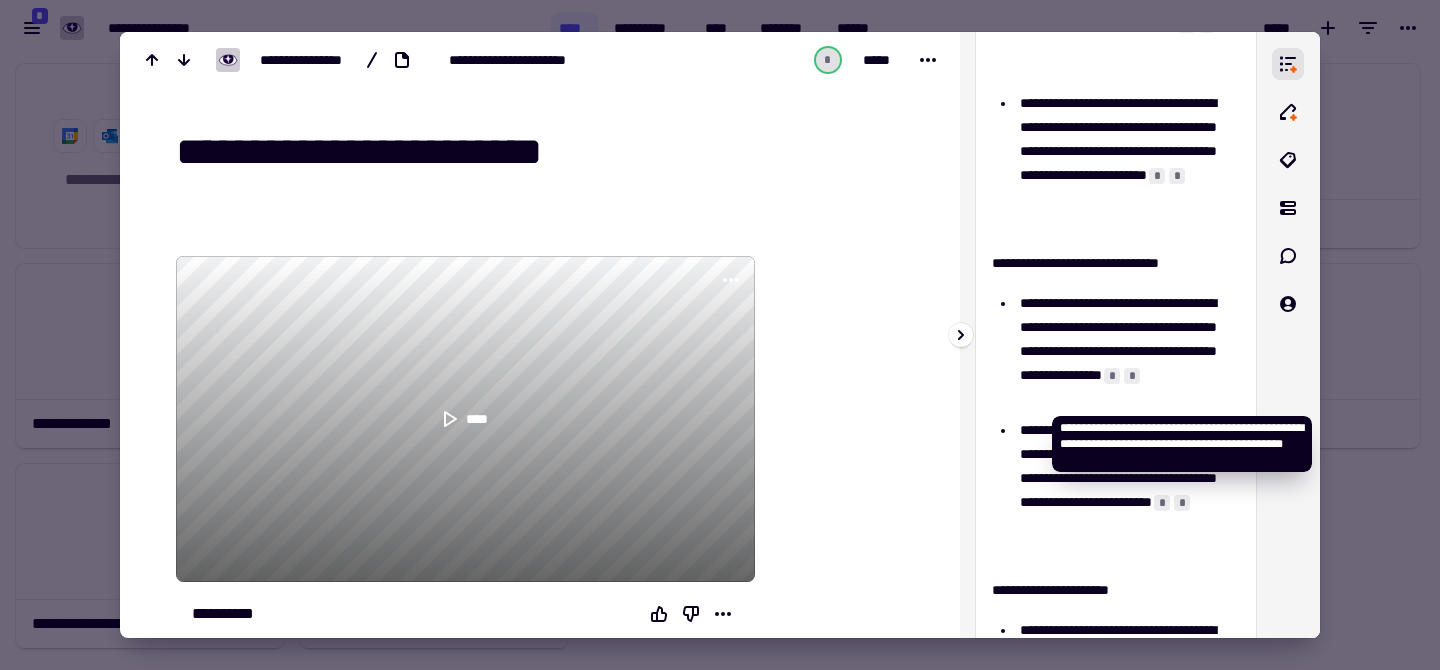 click on "*" at bounding box center (1132, 376) 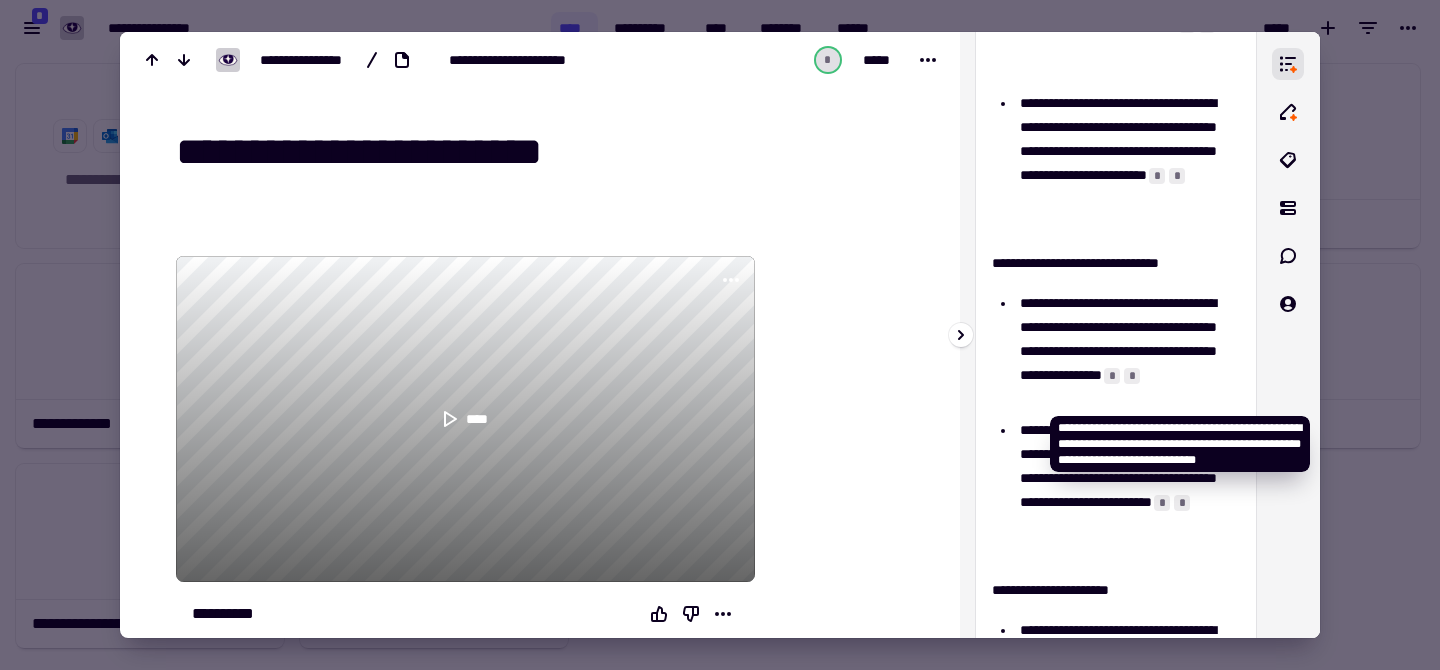 click on "*" at bounding box center (1112, 376) 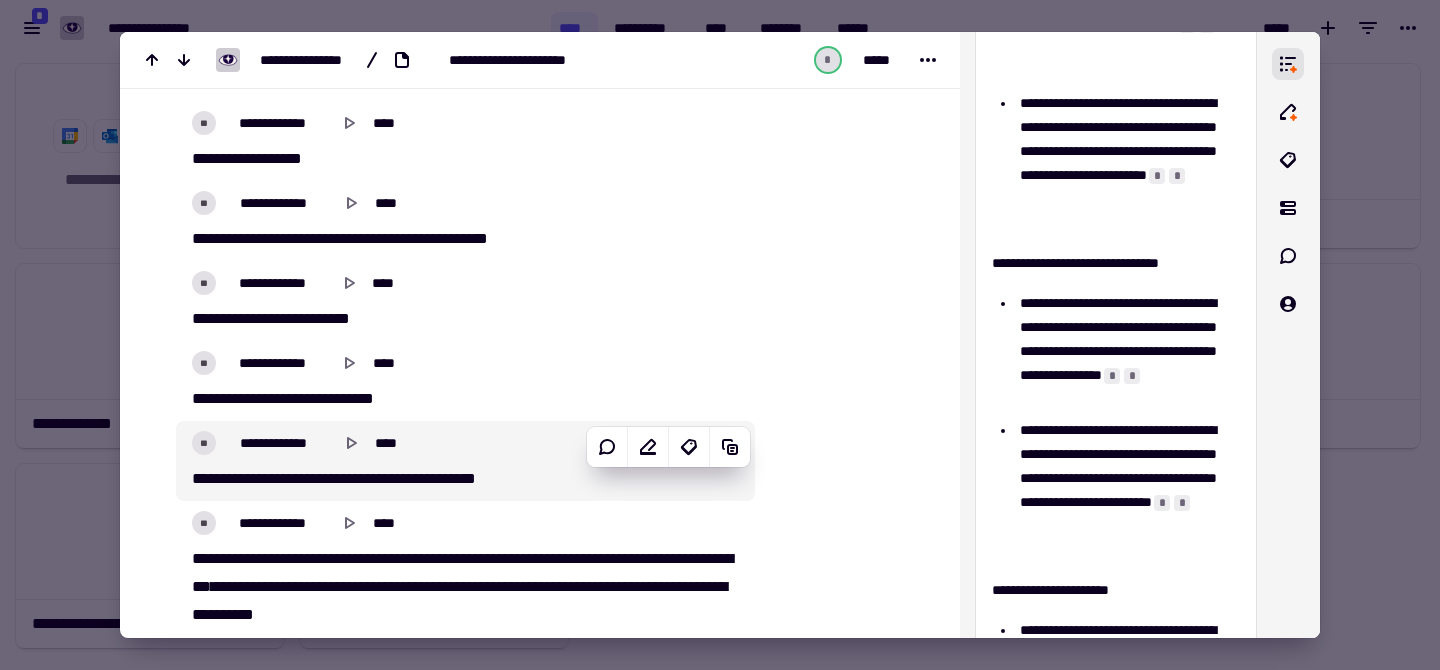 scroll, scrollTop: 1211, scrollLeft: 0, axis: vertical 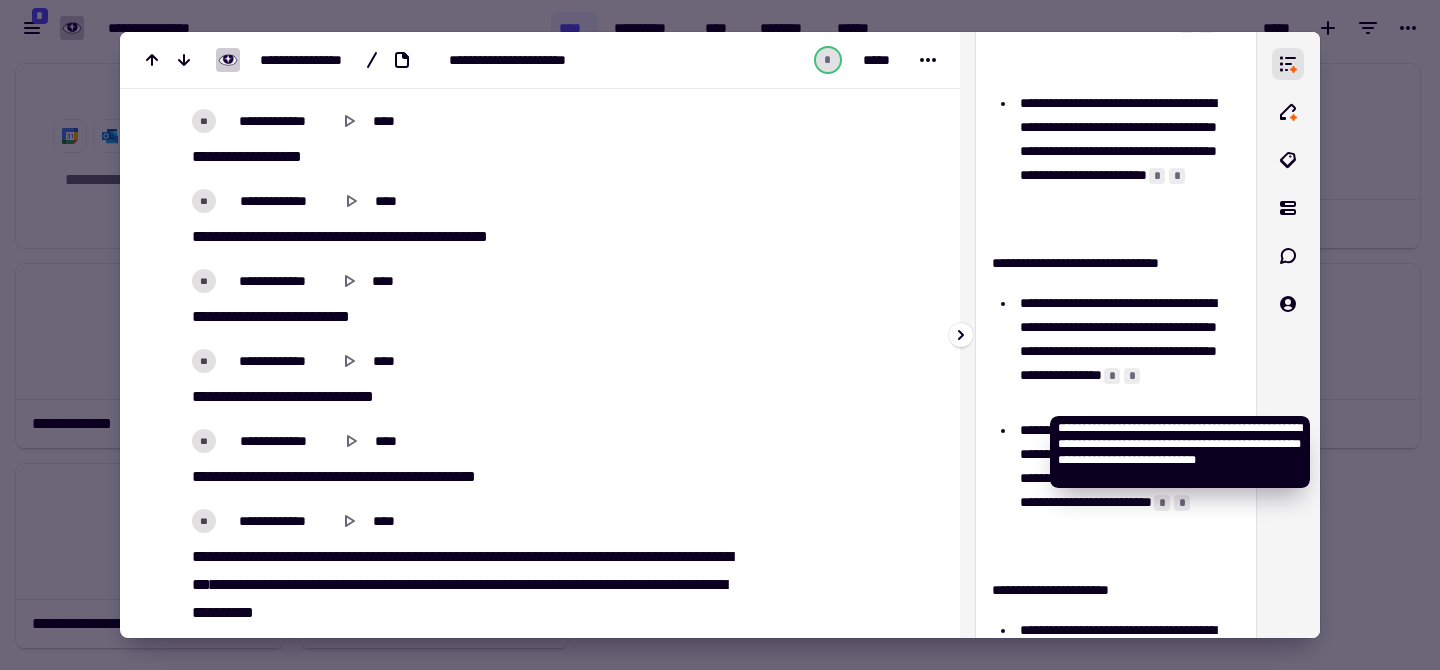 click on "*" at bounding box center [1112, 376] 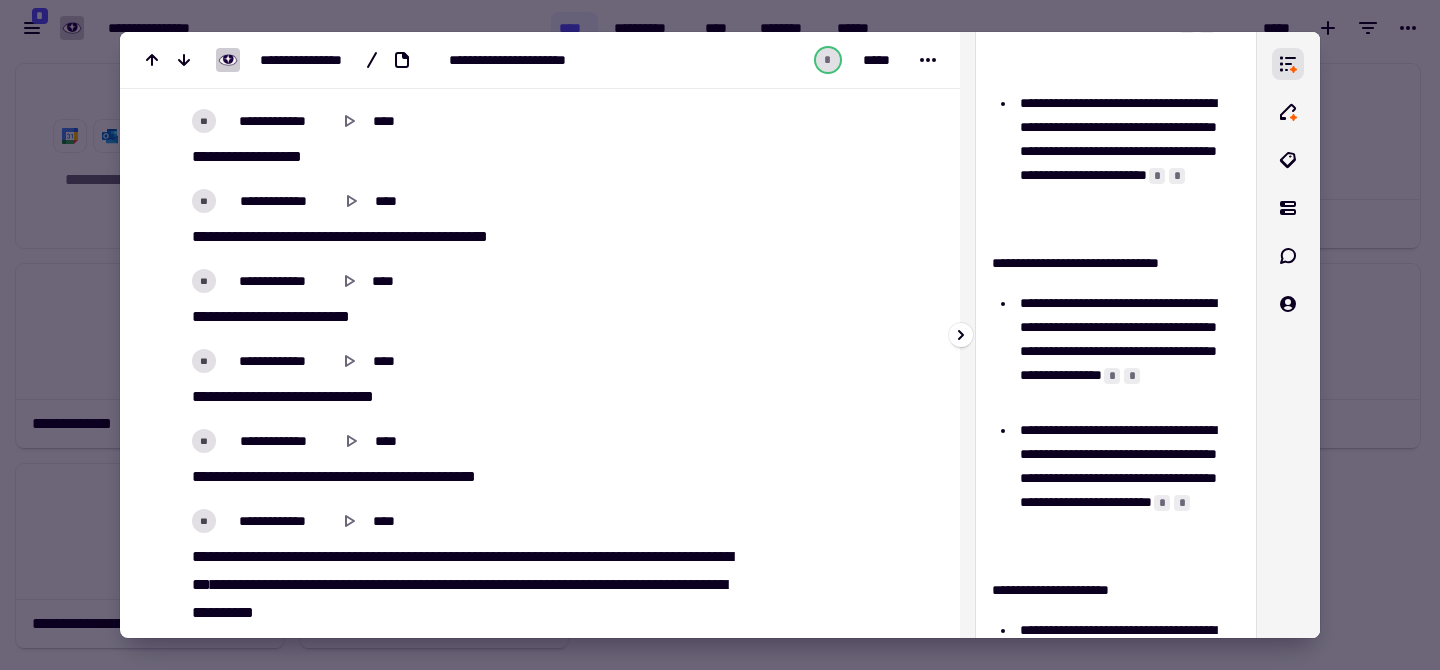 click on "*" at bounding box center (1112, 376) 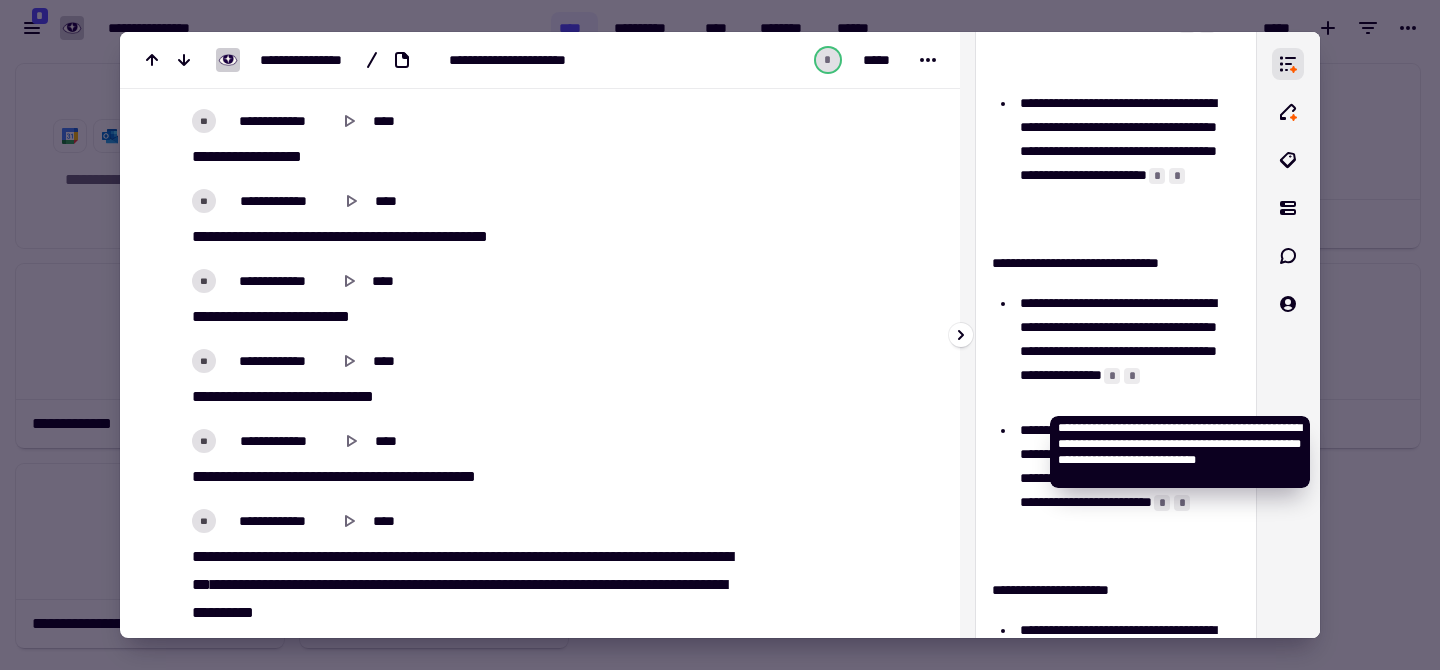 click on "*" at bounding box center (1112, 376) 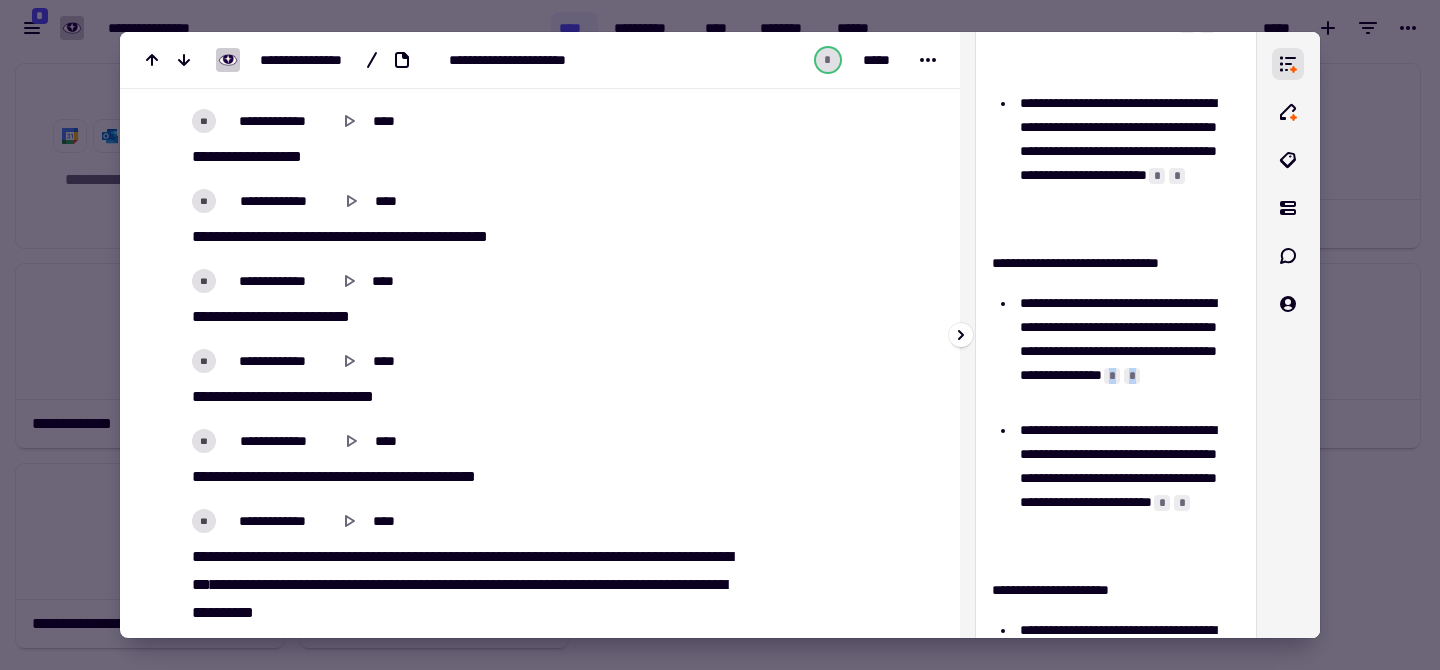click on "*" at bounding box center [1112, 376] 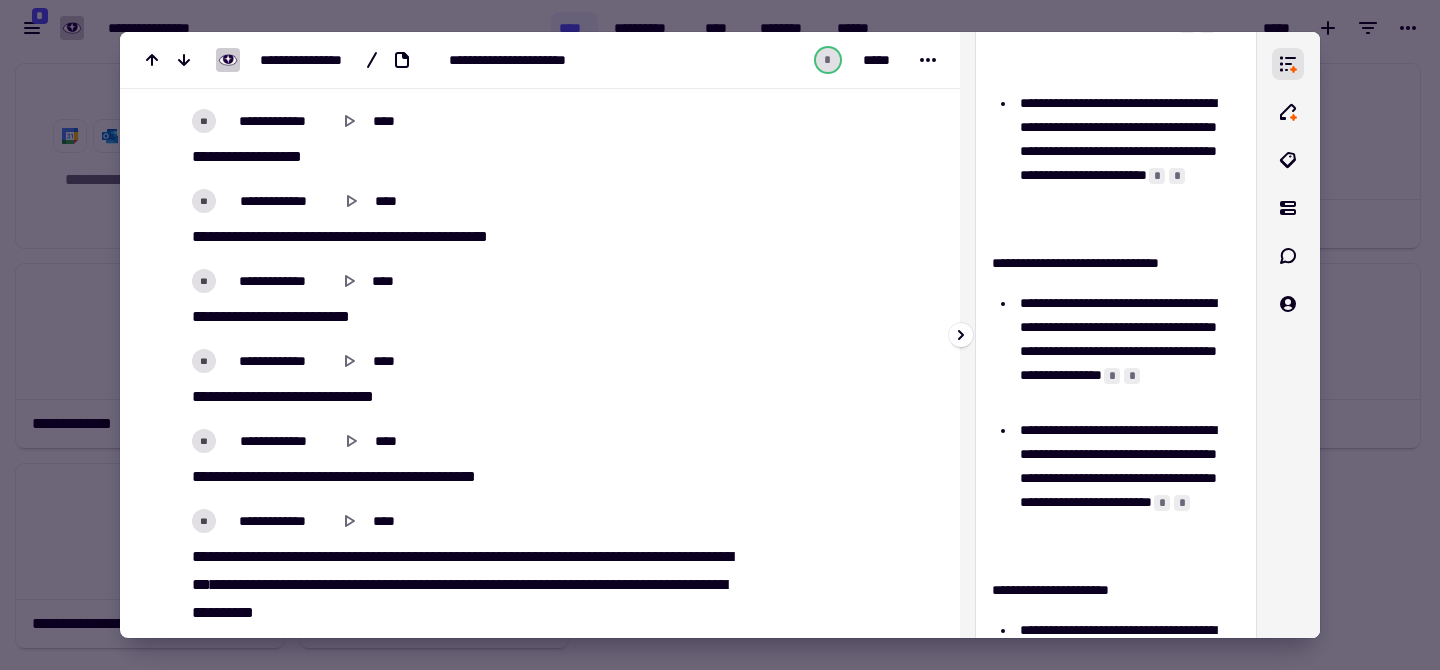 click on "*" at bounding box center (1112, 376) 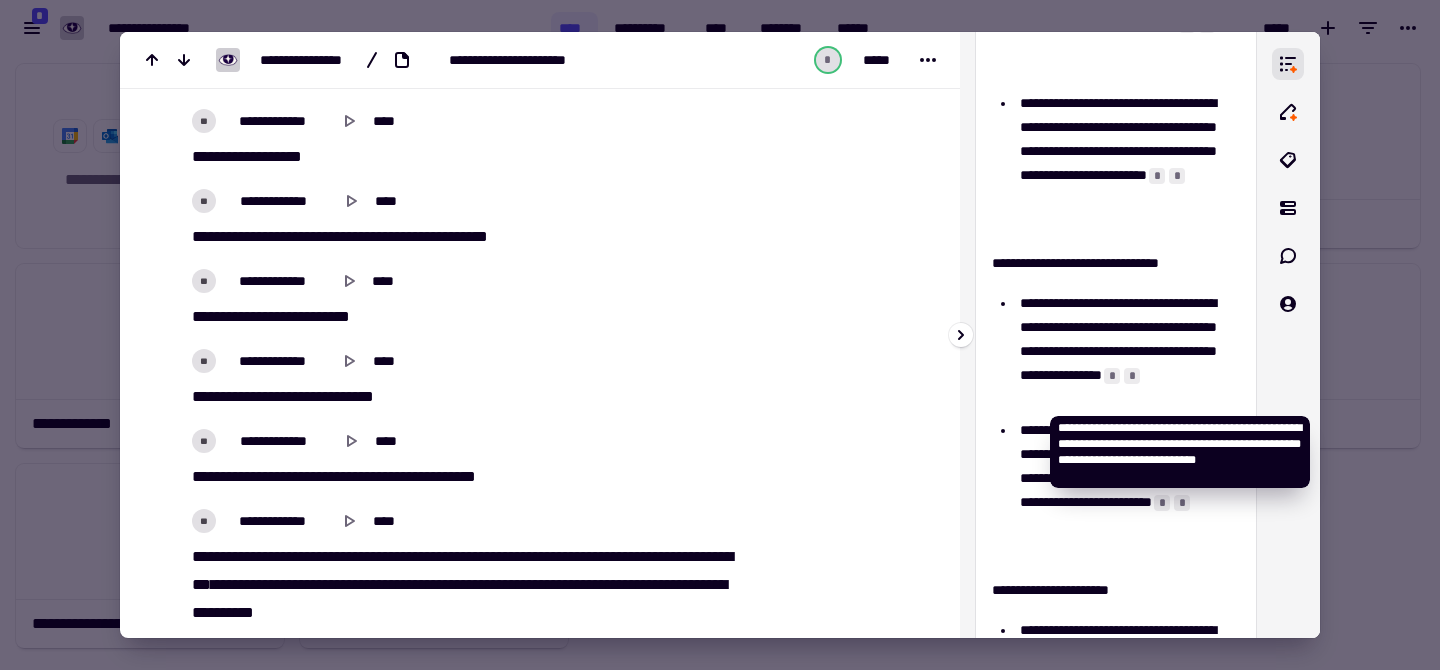 click on "*" at bounding box center (1112, 376) 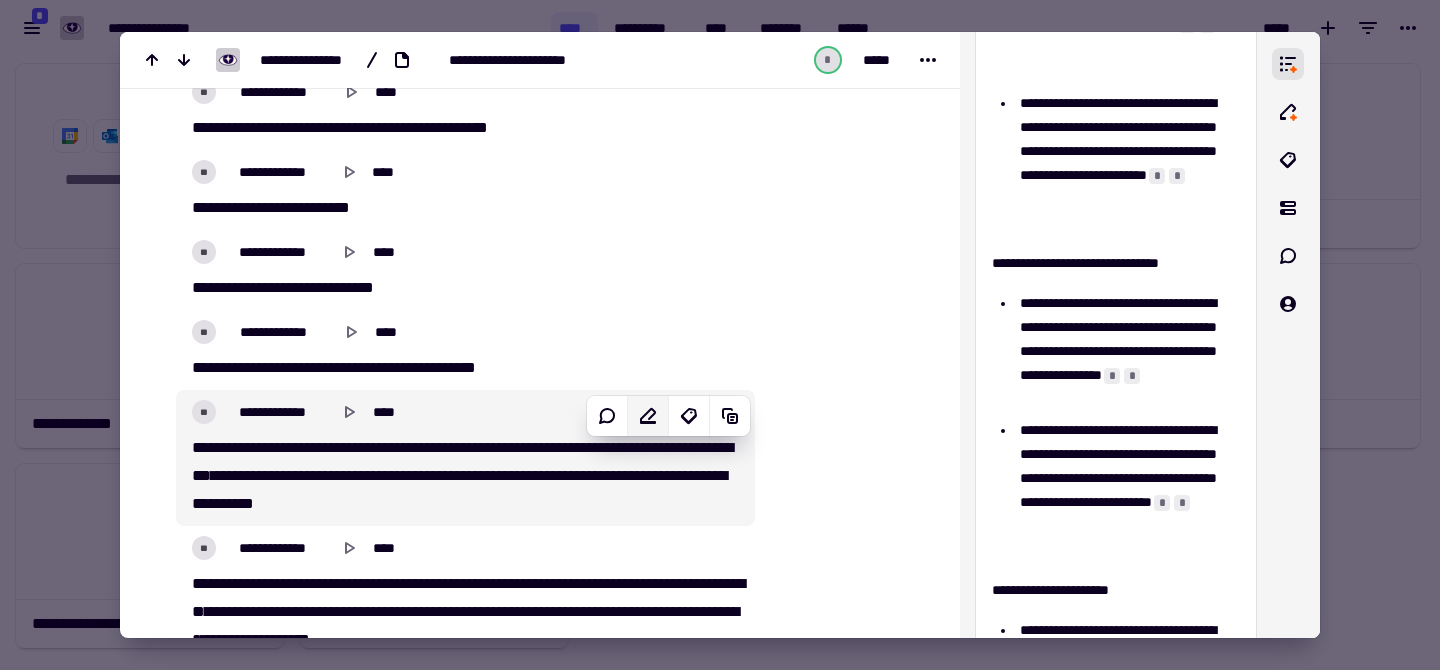scroll, scrollTop: 1333, scrollLeft: 0, axis: vertical 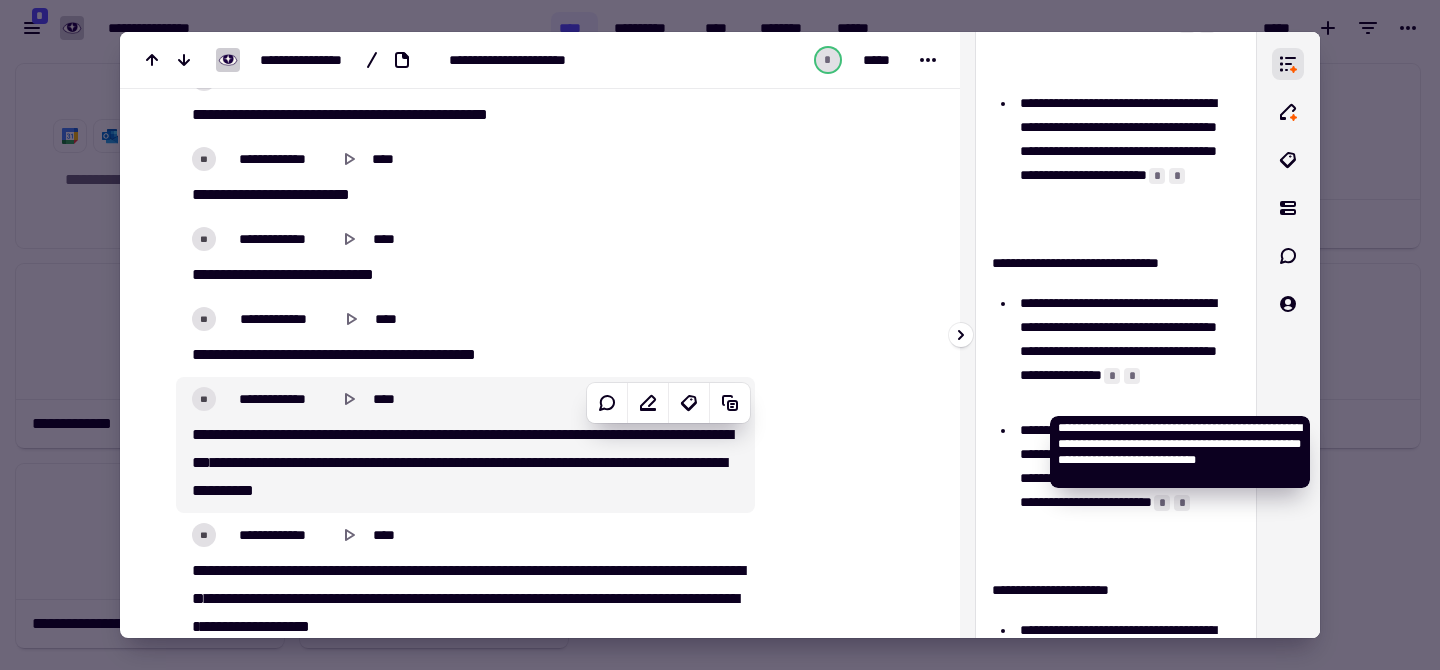 click on "*" at bounding box center [1112, 376] 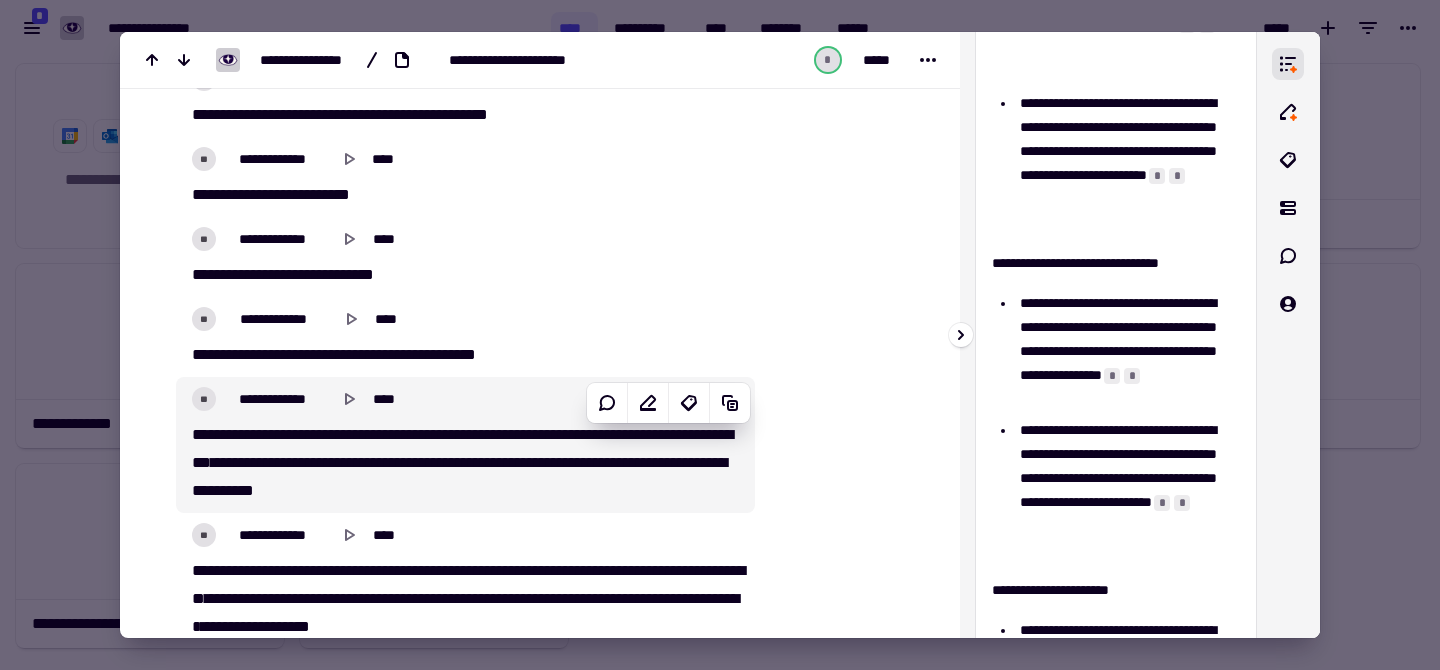 click on "*" at bounding box center (1112, 376) 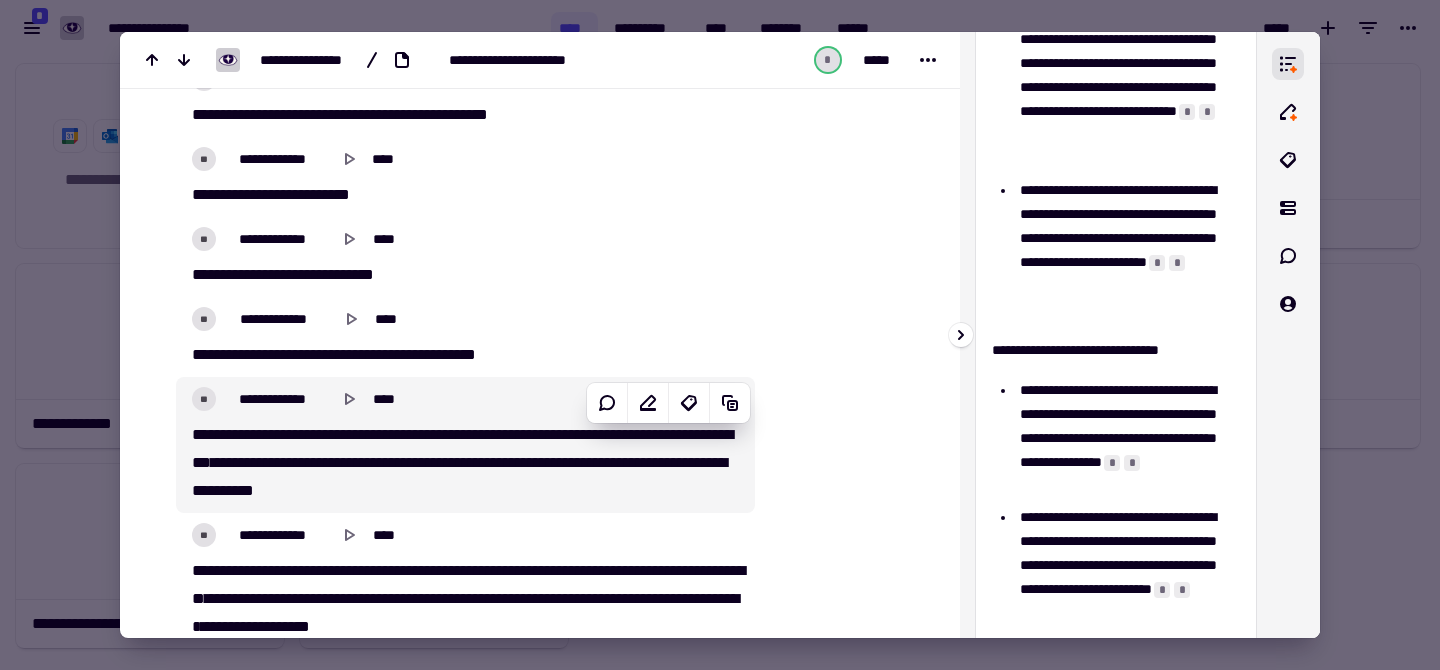 scroll, scrollTop: 0, scrollLeft: 0, axis: both 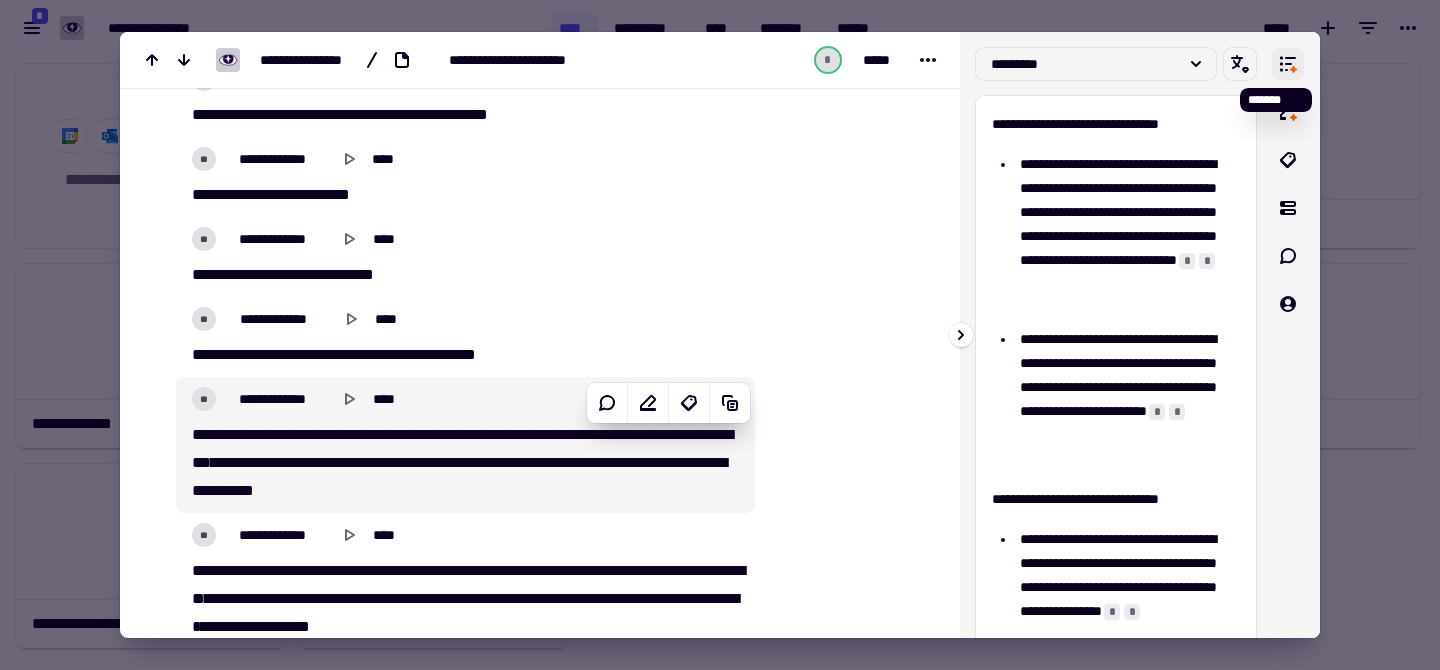 click 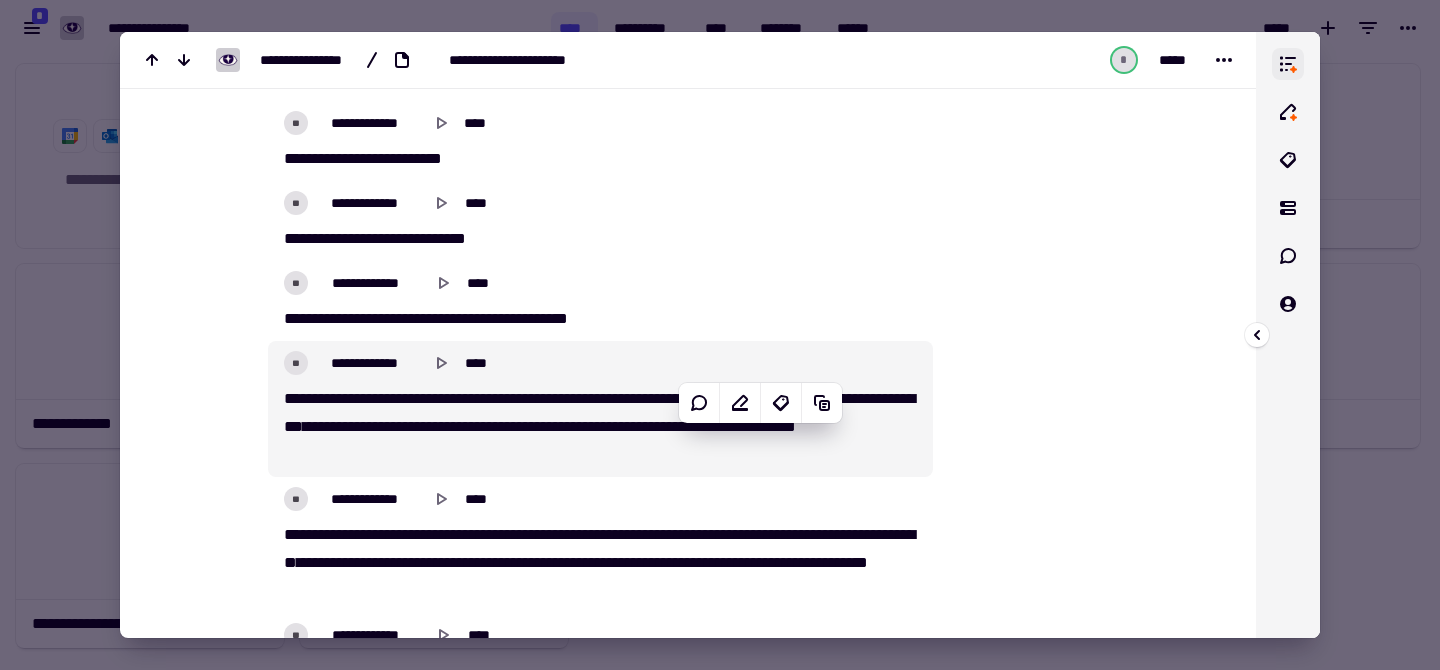 click 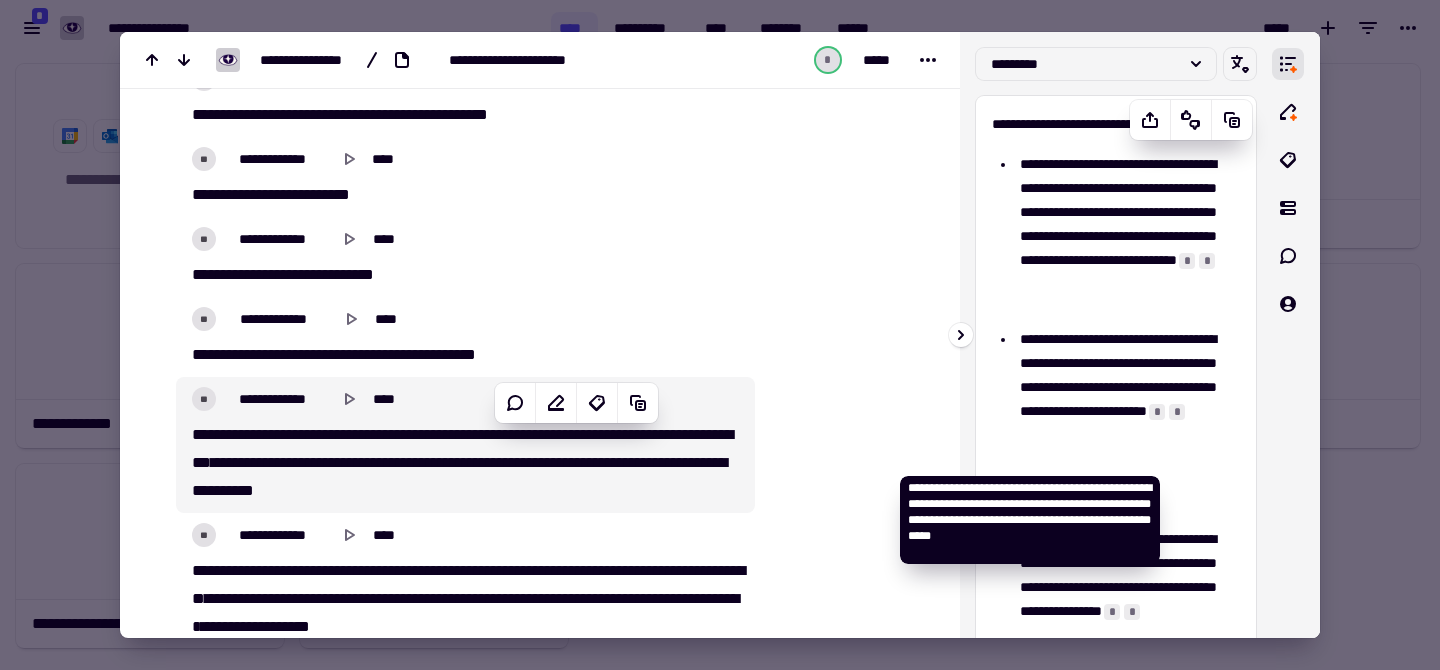 click on "*" at bounding box center (1157, 412) 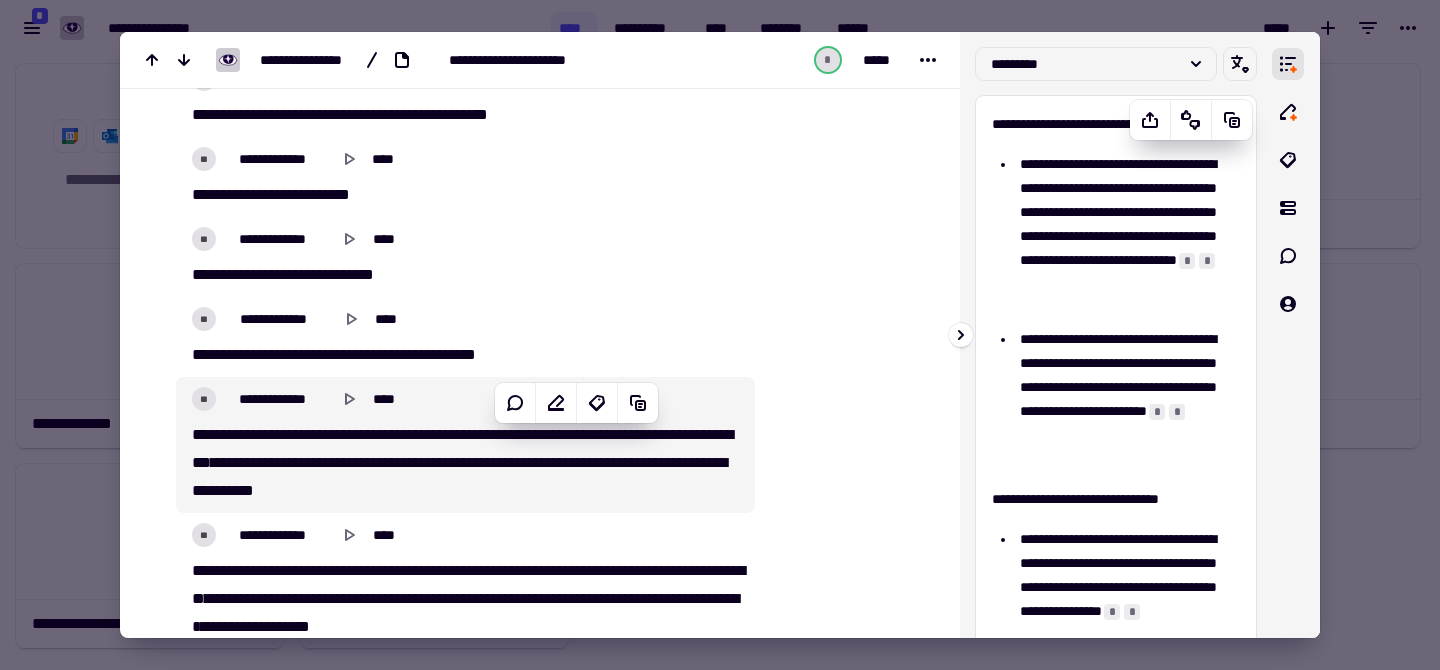 click on "*" at bounding box center (1177, 412) 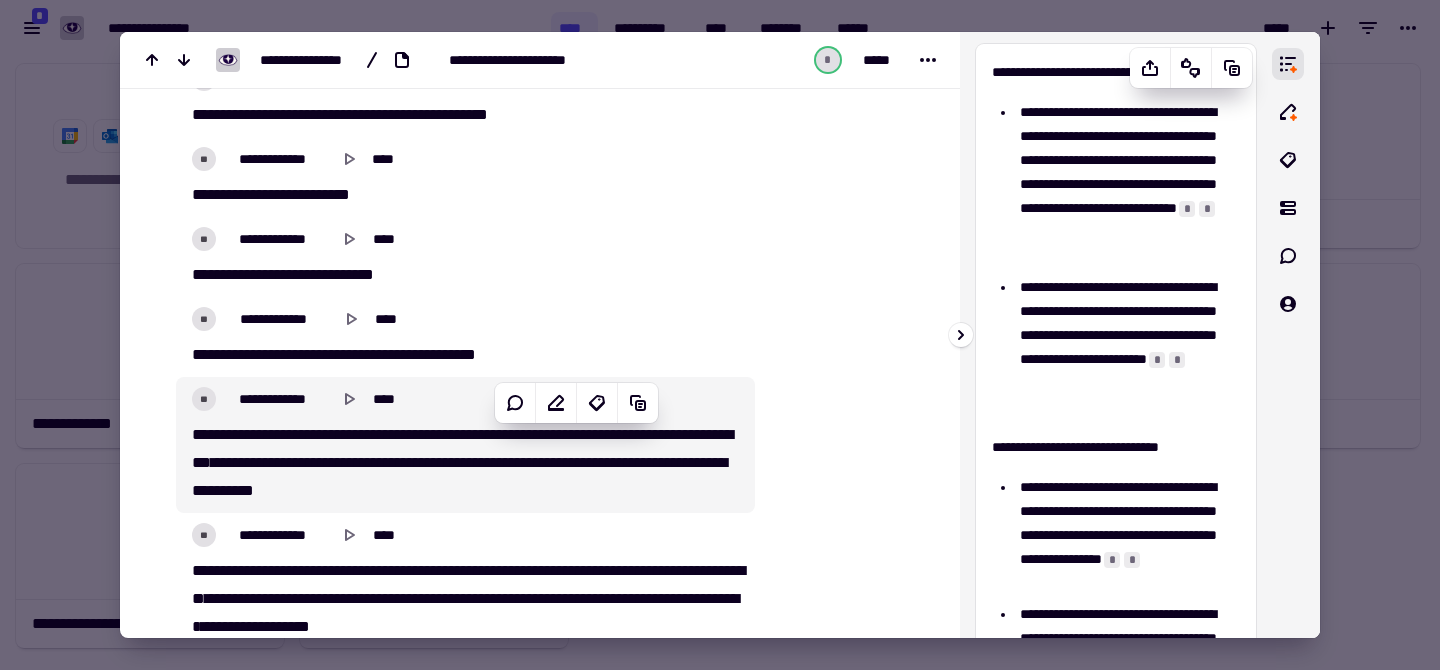 scroll, scrollTop: 0, scrollLeft: 0, axis: both 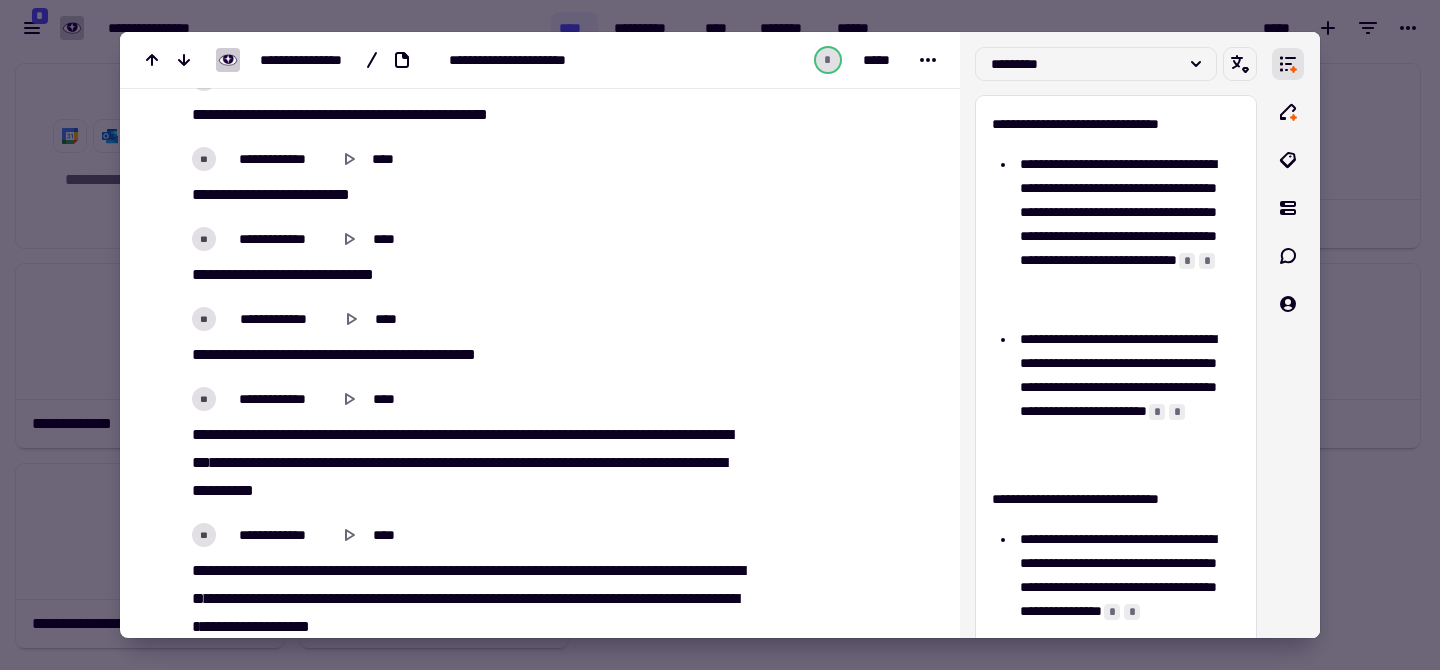 click at bounding box center (720, 335) 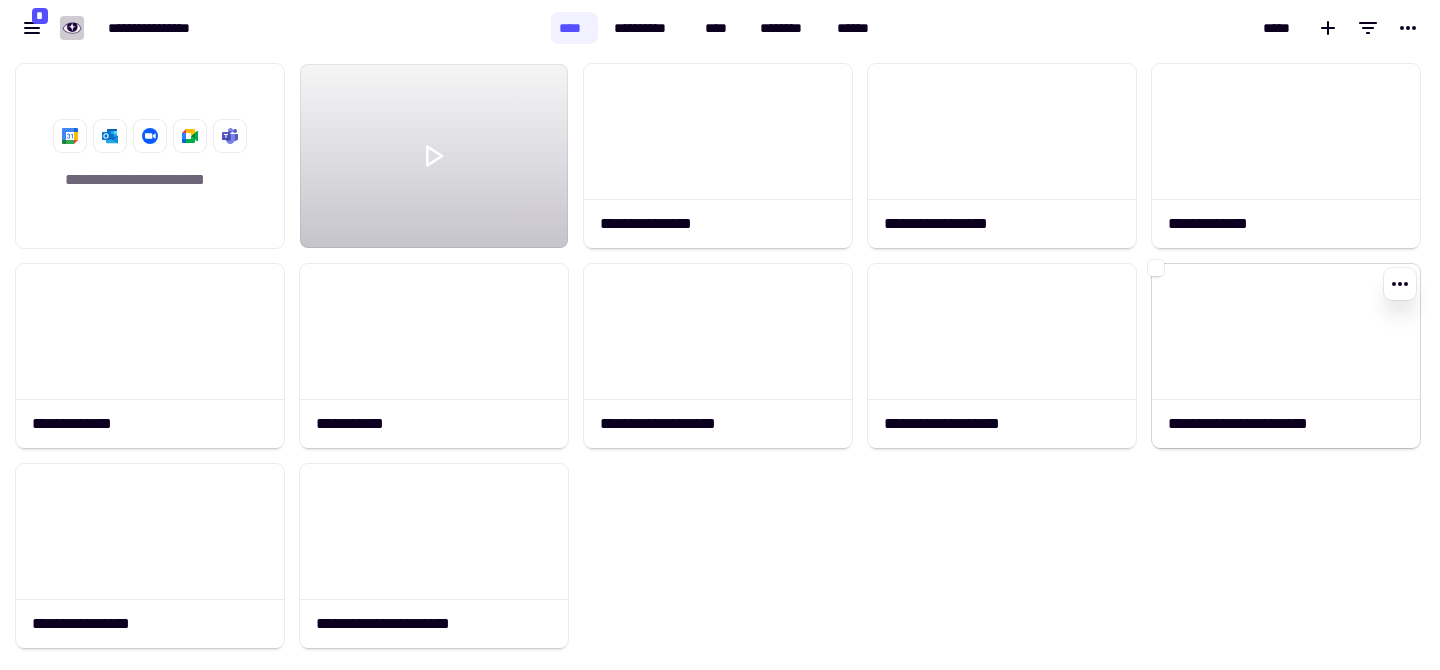 click 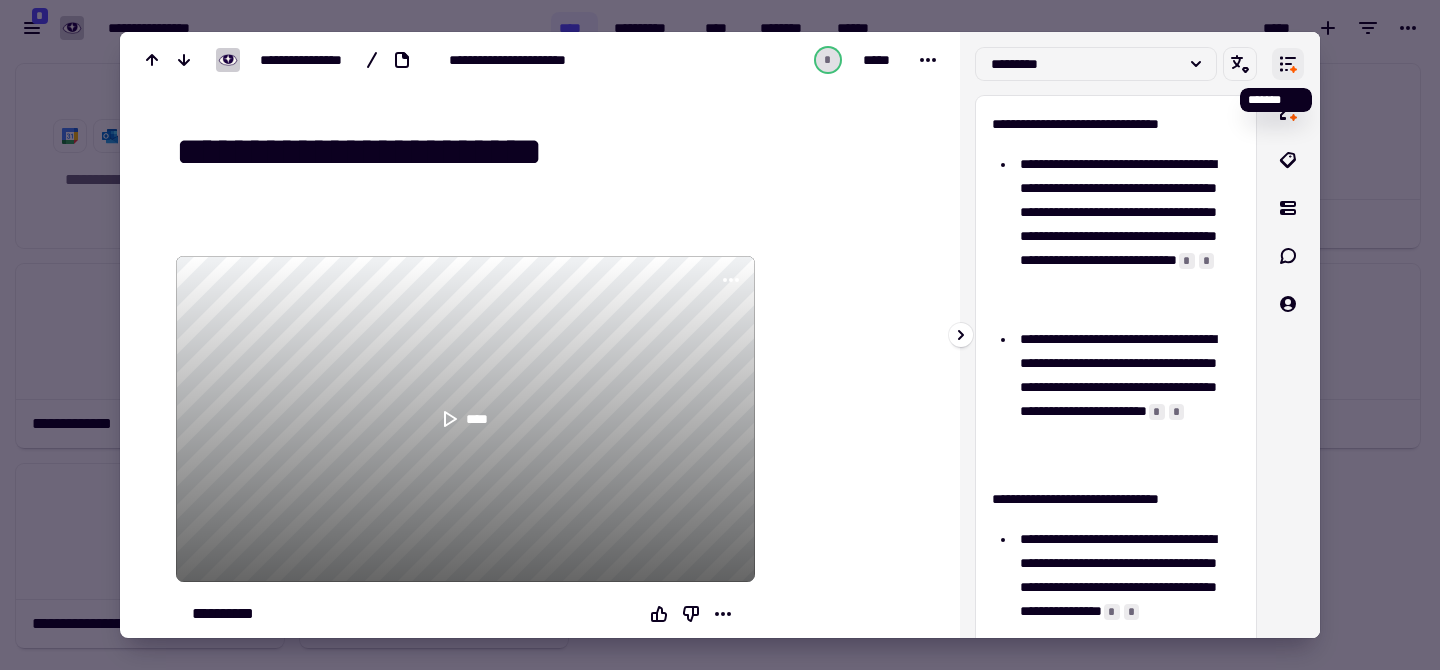 click 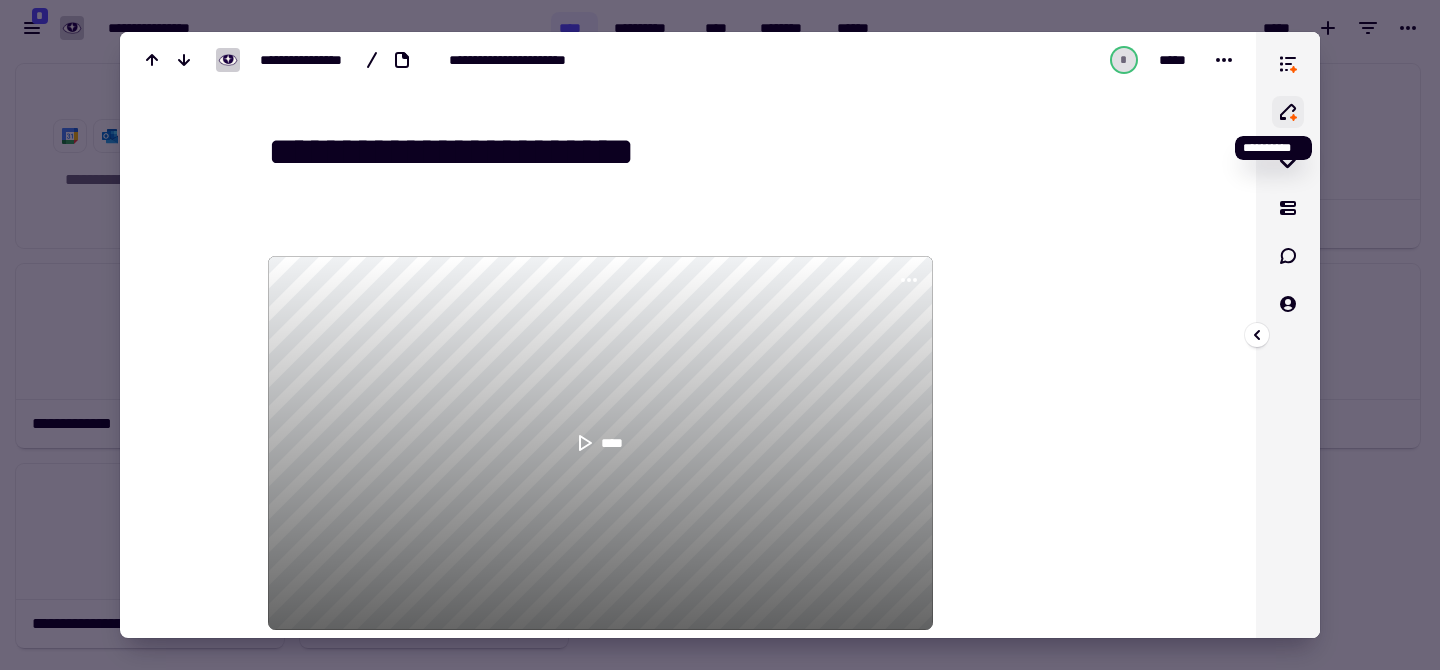 click 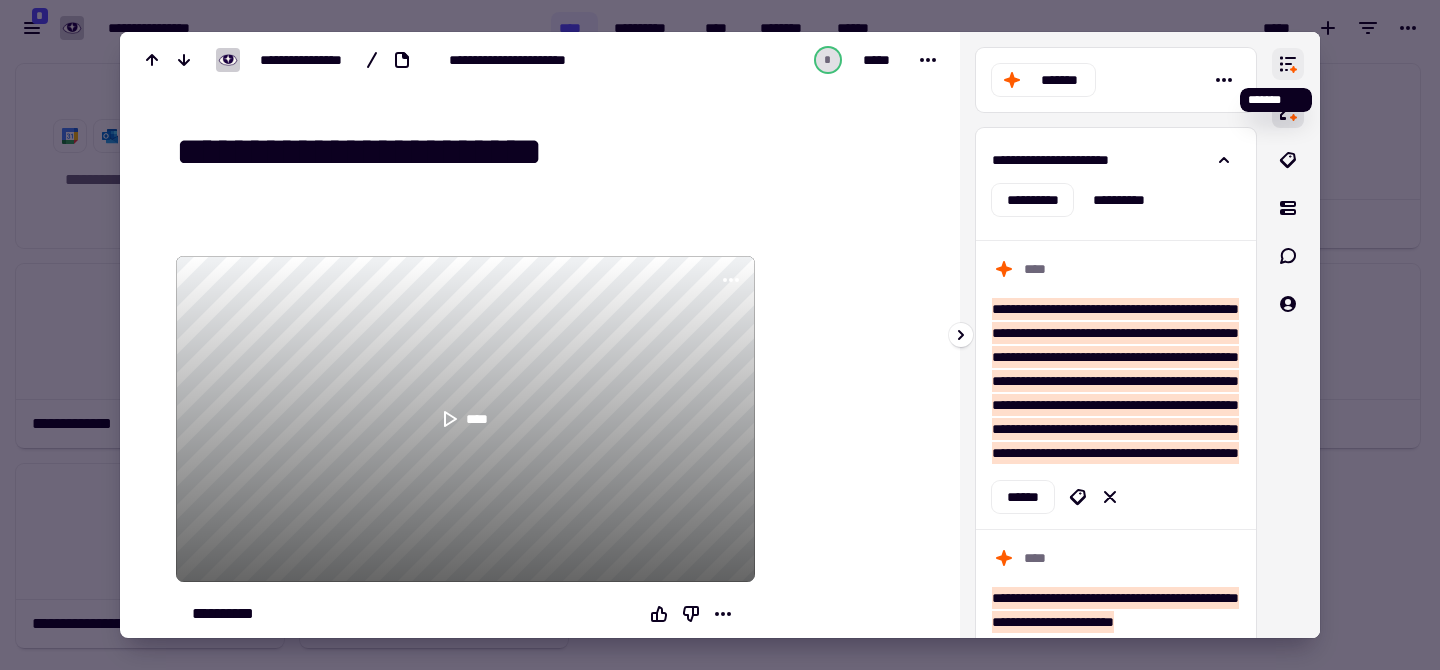 click 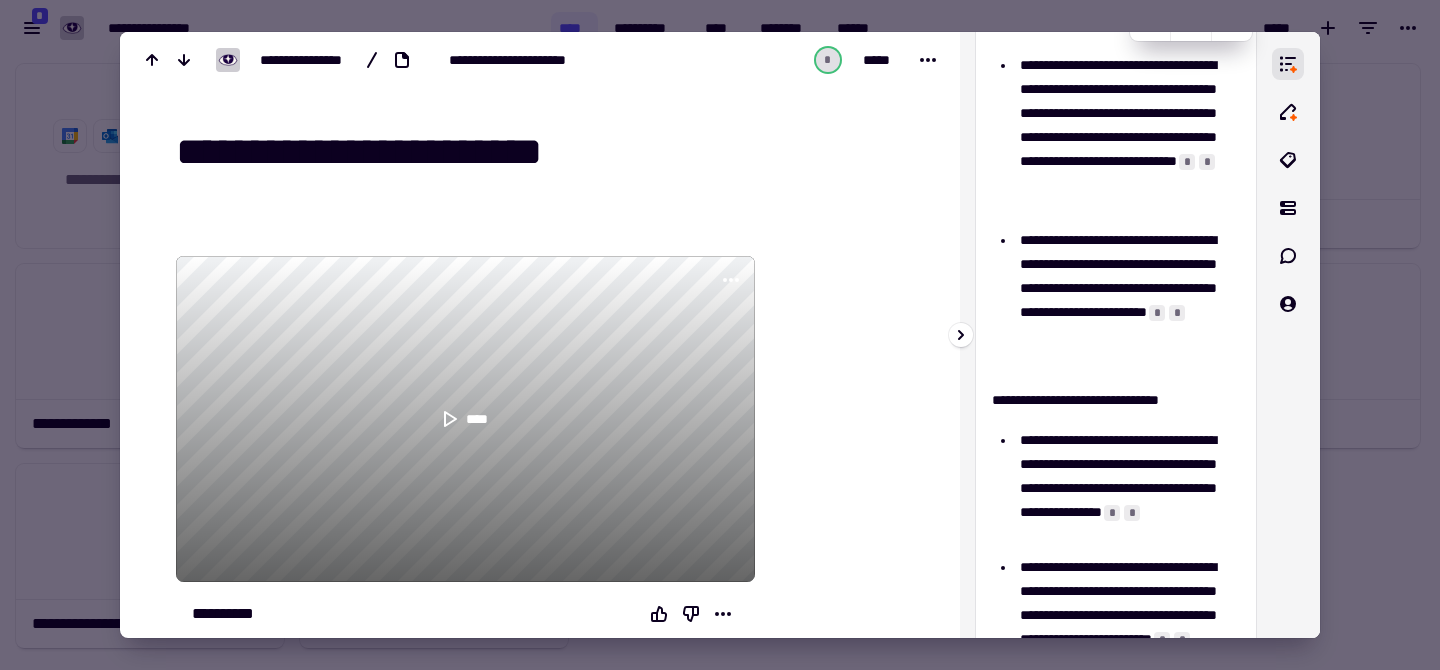 scroll, scrollTop: 103, scrollLeft: 0, axis: vertical 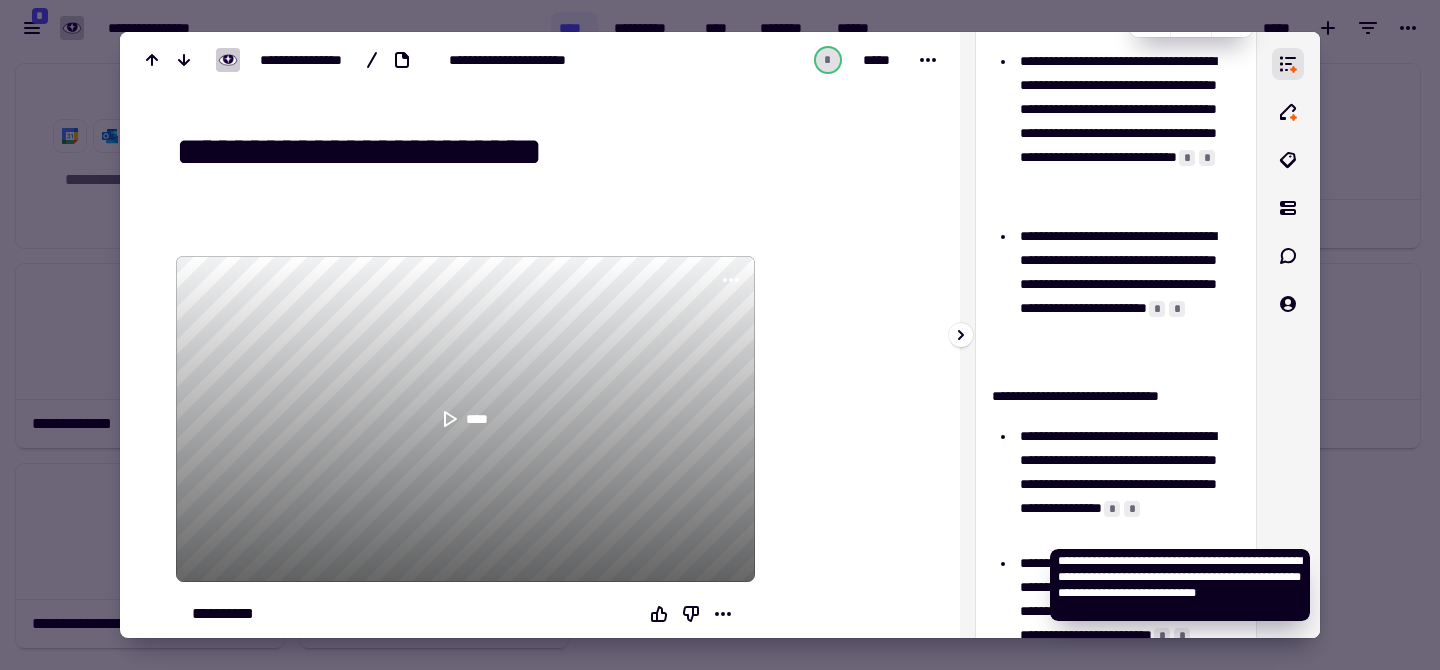 click on "*" at bounding box center [1112, 509] 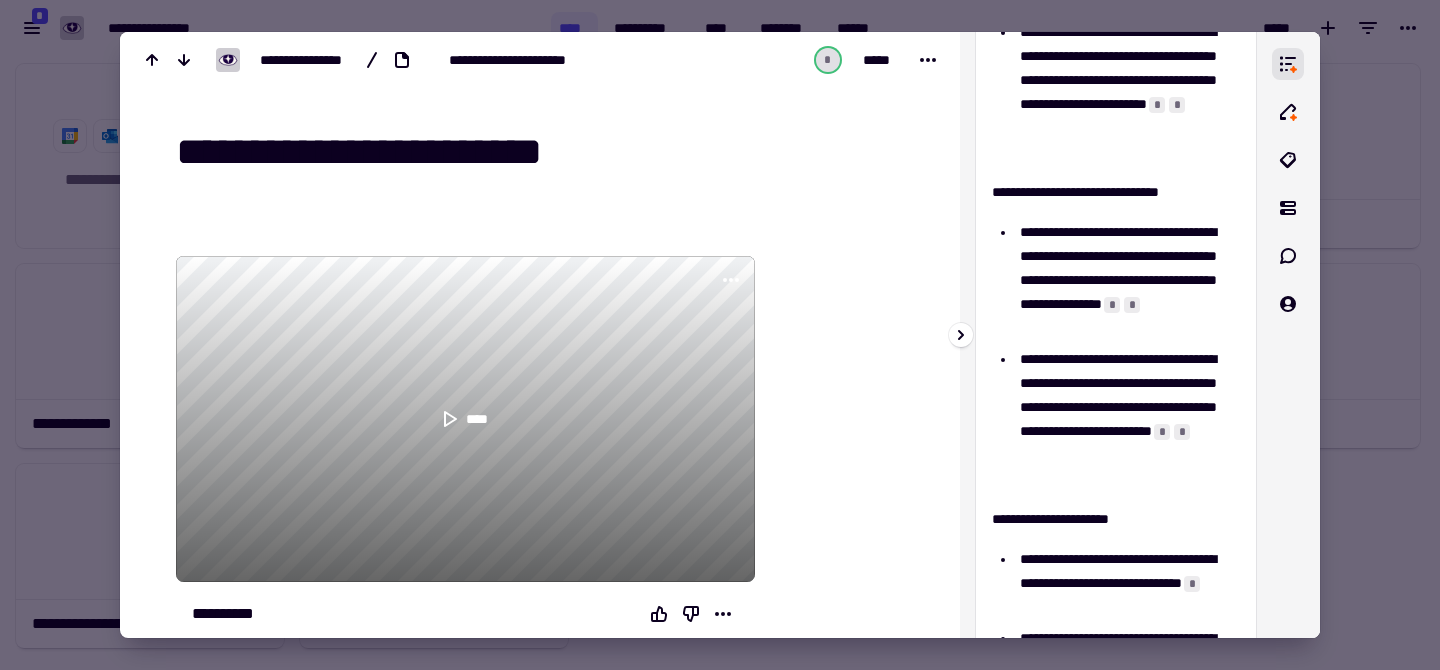 scroll, scrollTop: 308, scrollLeft: 0, axis: vertical 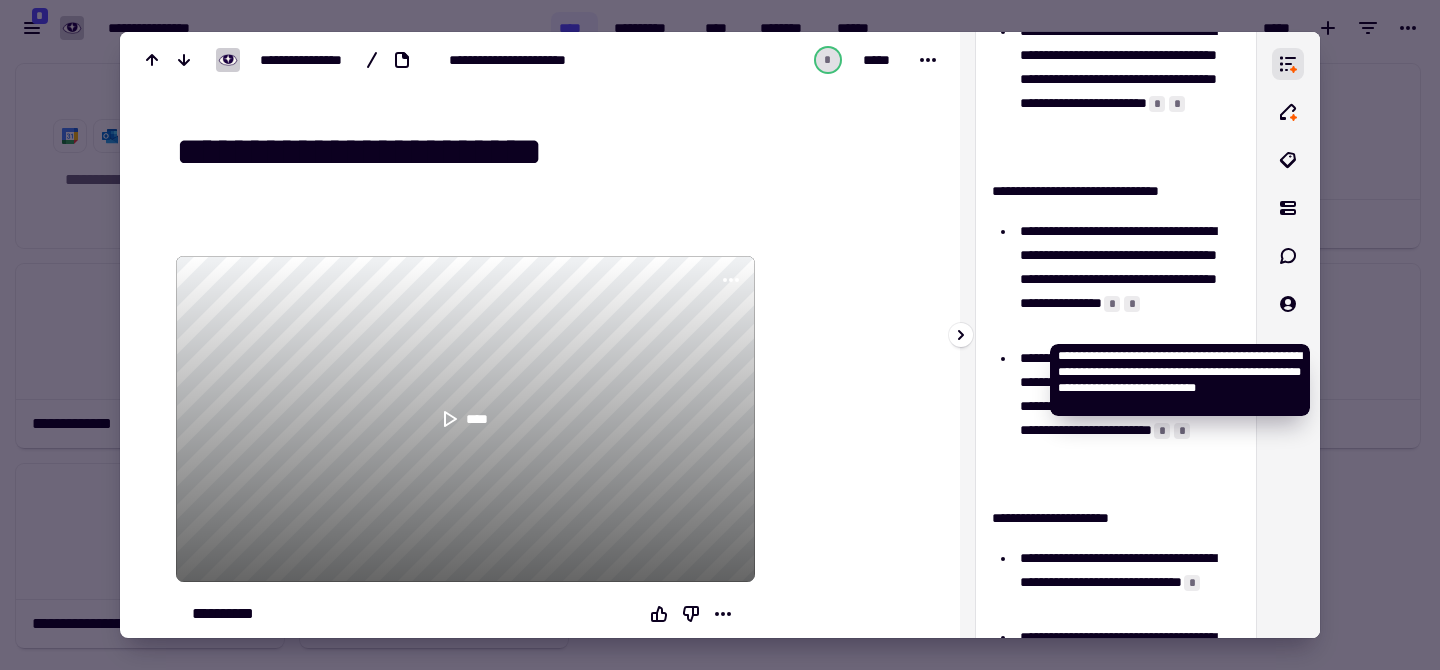 click on "*" at bounding box center [1112, 304] 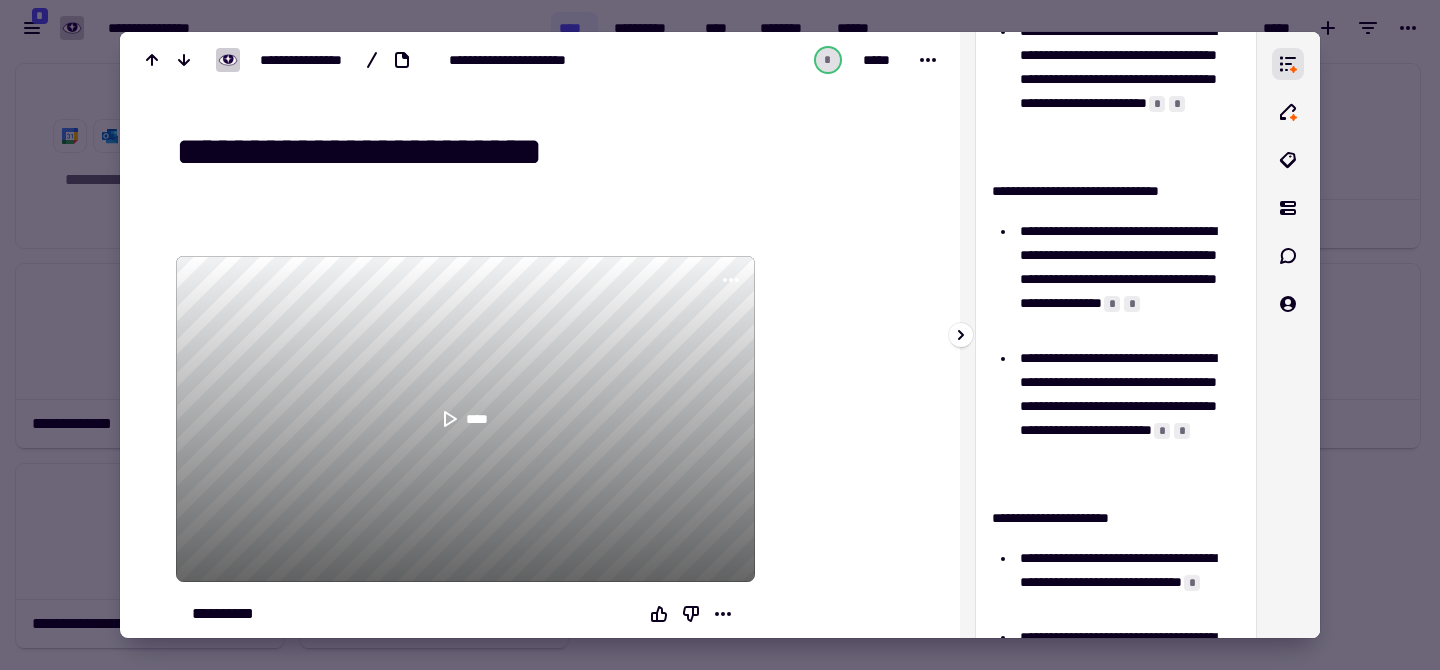click on "*" at bounding box center [1112, 304] 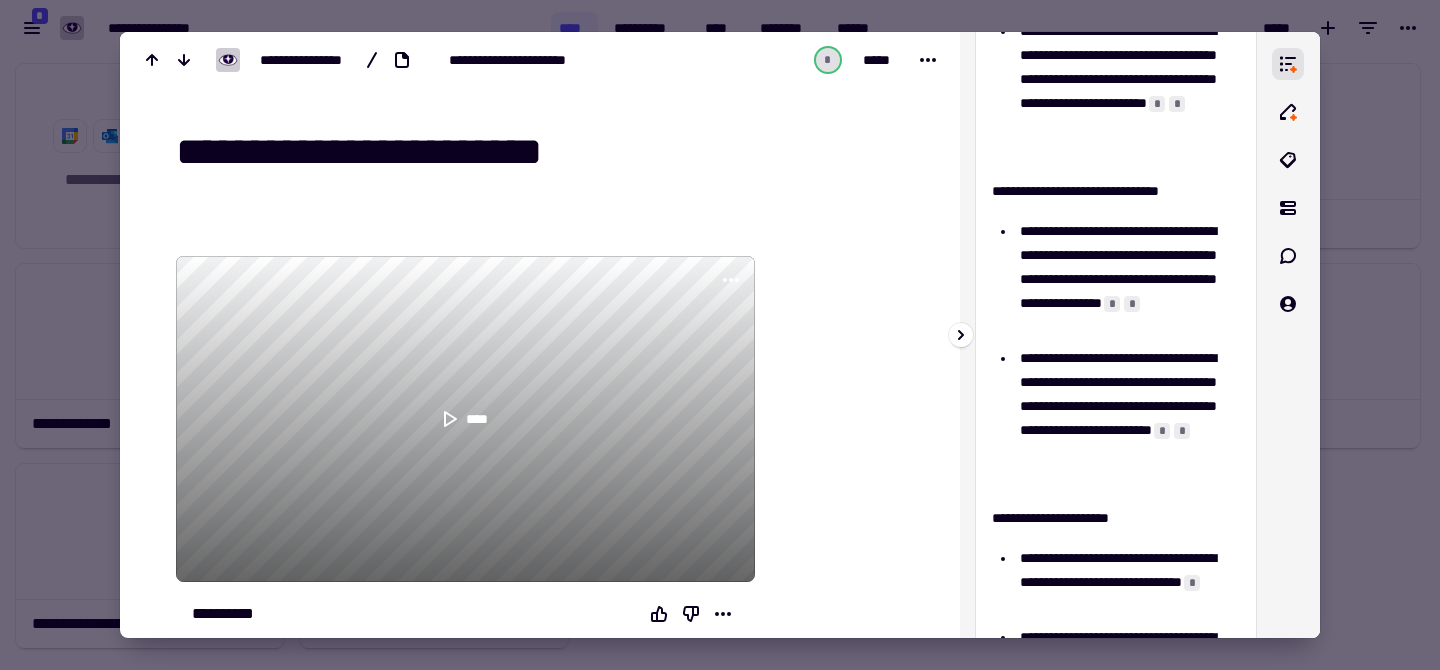 click on "*" at bounding box center (1112, 304) 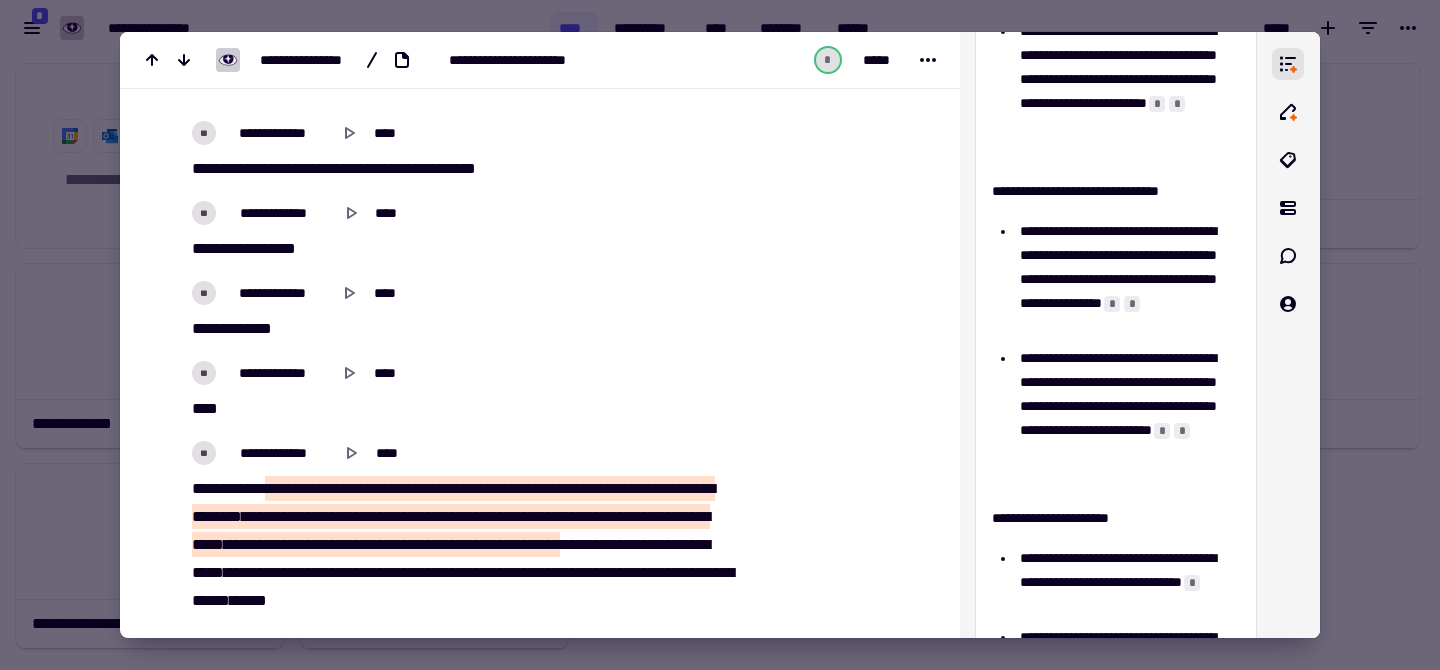 scroll, scrollTop: 3859, scrollLeft: 0, axis: vertical 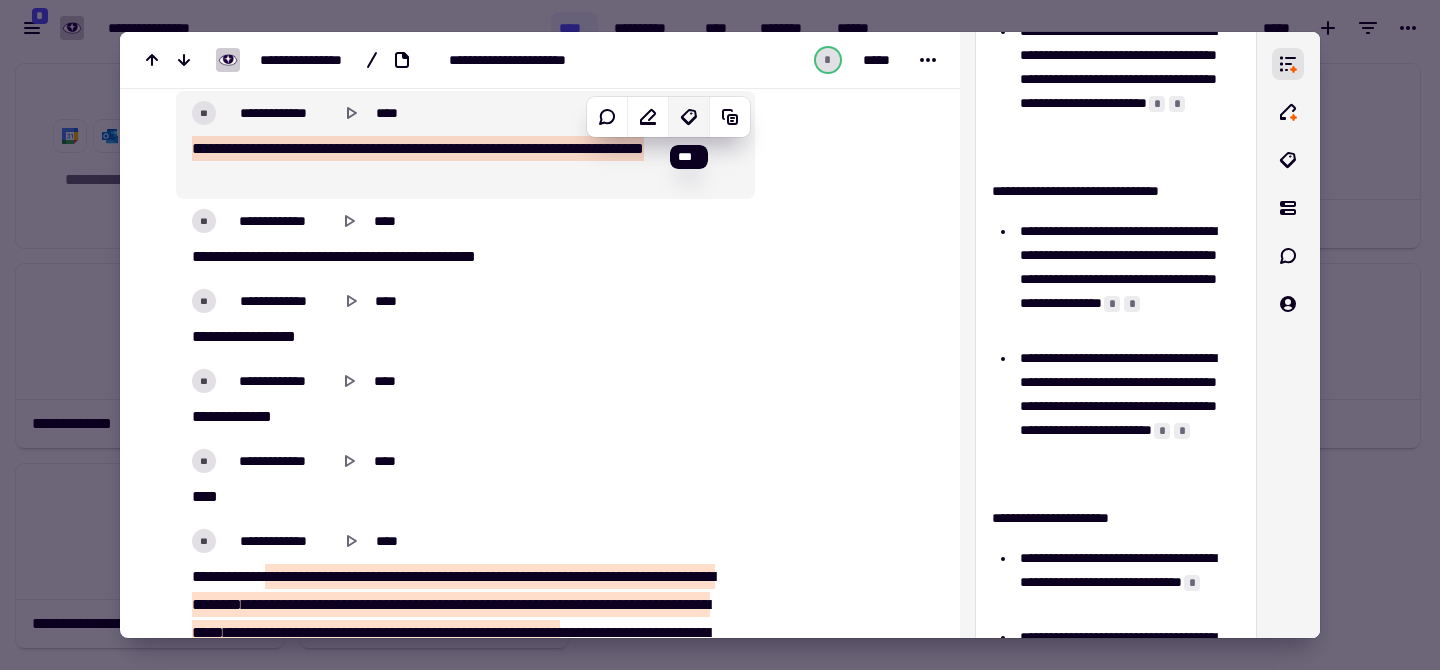 click 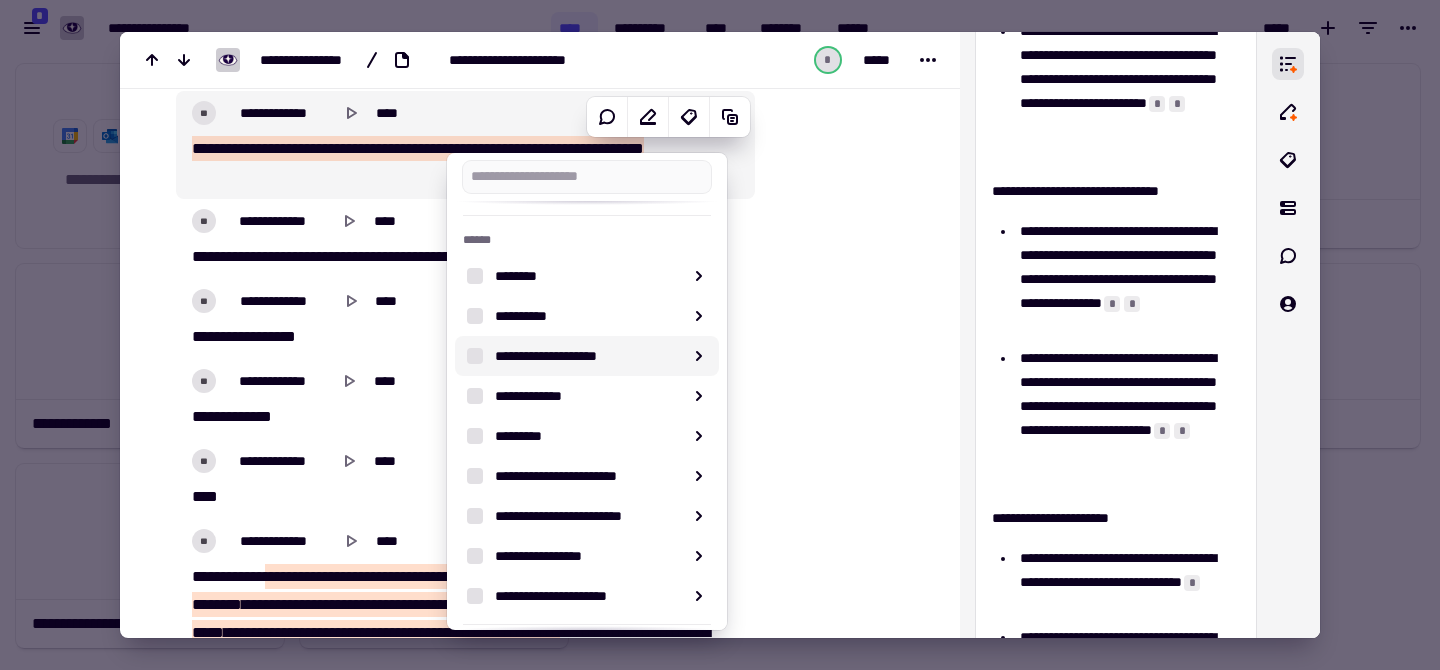 scroll, scrollTop: 156, scrollLeft: 0, axis: vertical 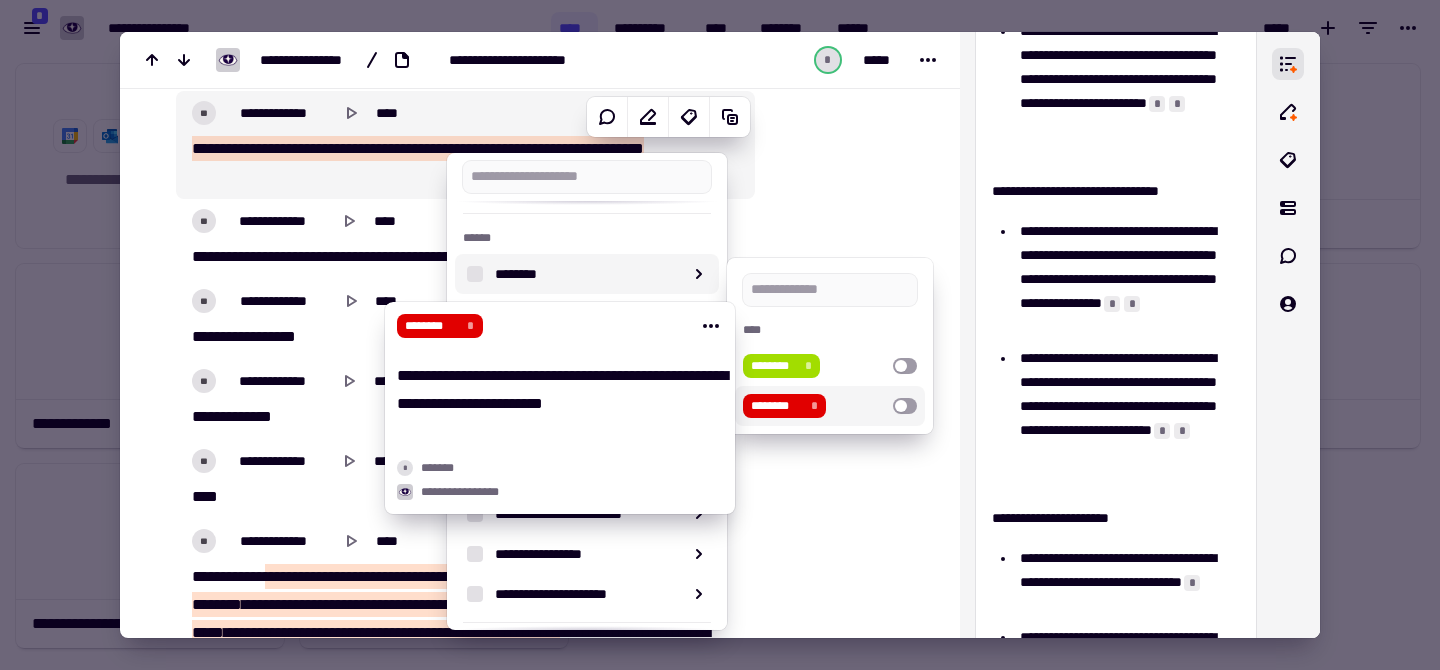 click on "********" at bounding box center [776, 406] 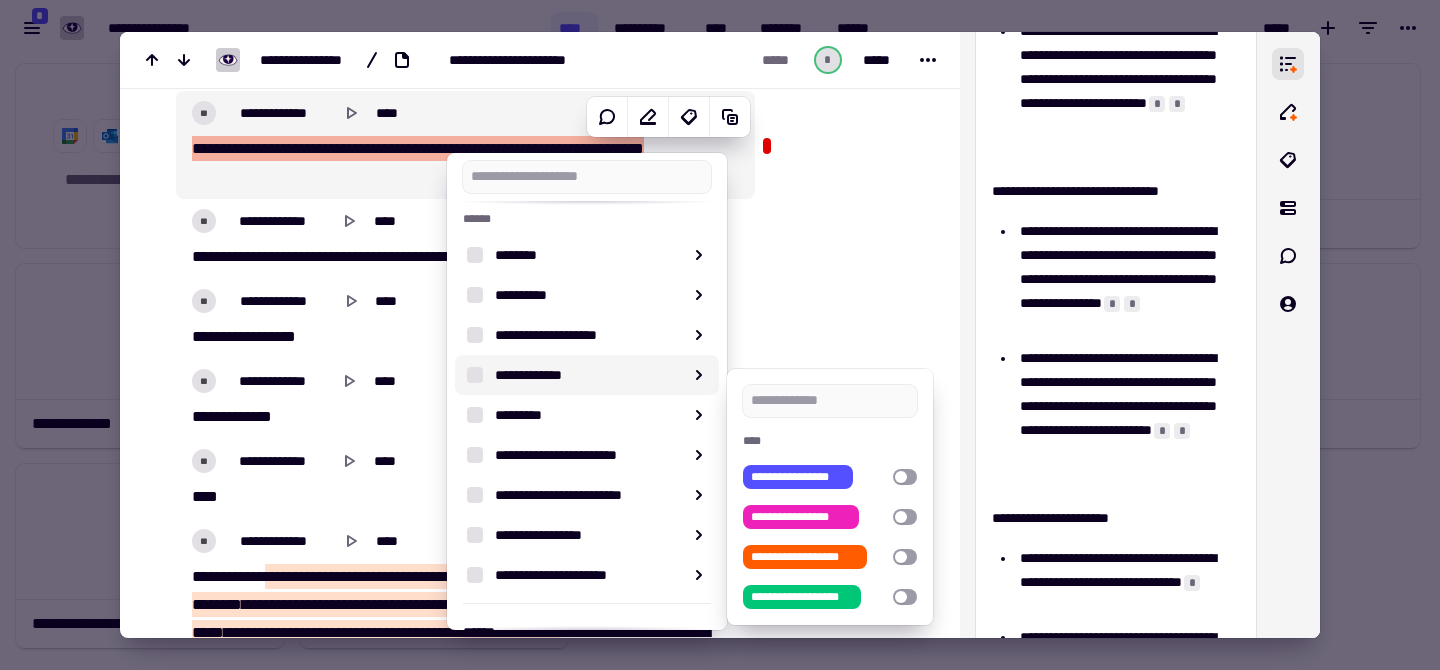 scroll, scrollTop: 298, scrollLeft: 0, axis: vertical 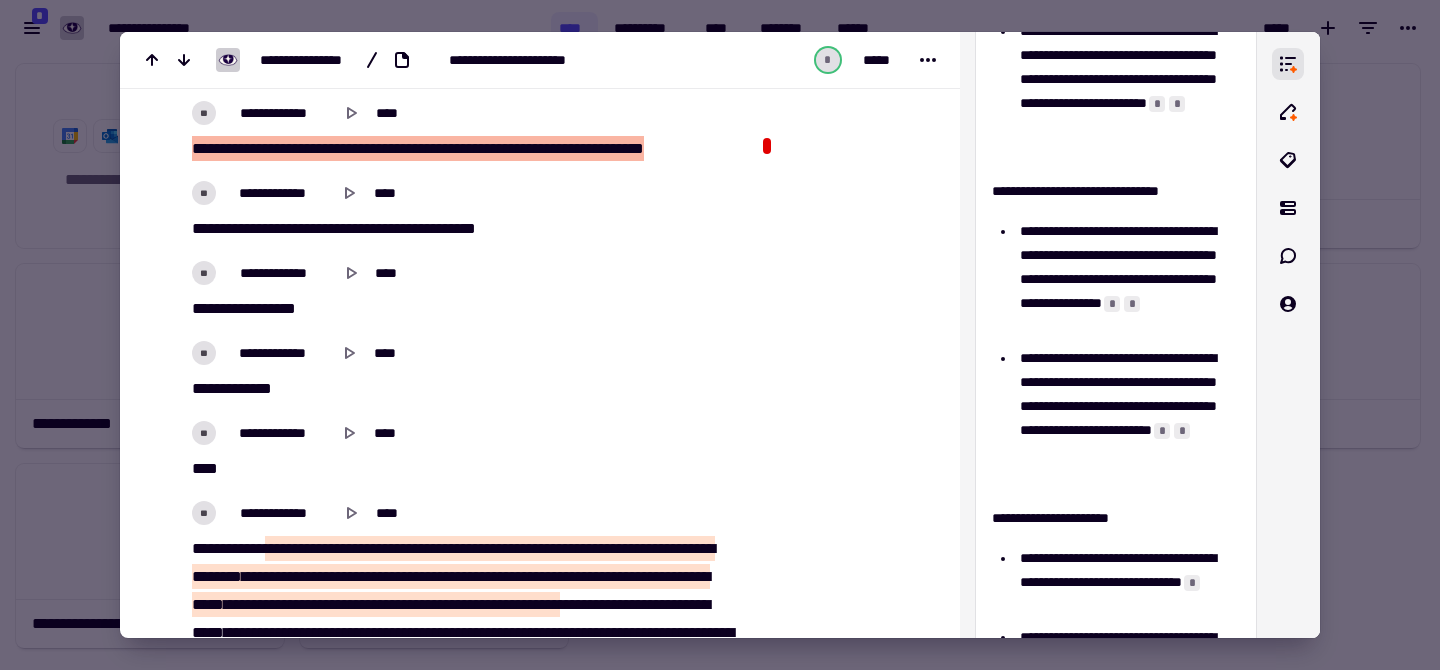 click on "**********" at bounding box center [540, 3004] 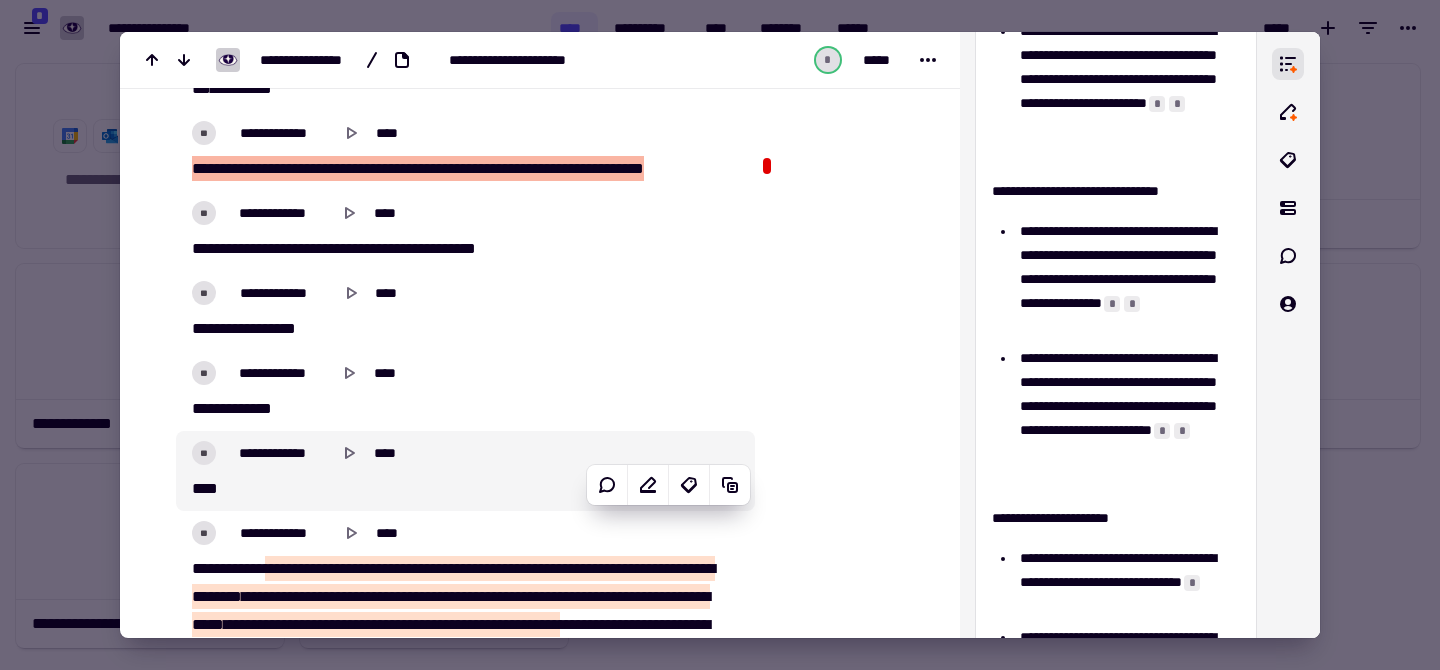 scroll, scrollTop: 3841, scrollLeft: 0, axis: vertical 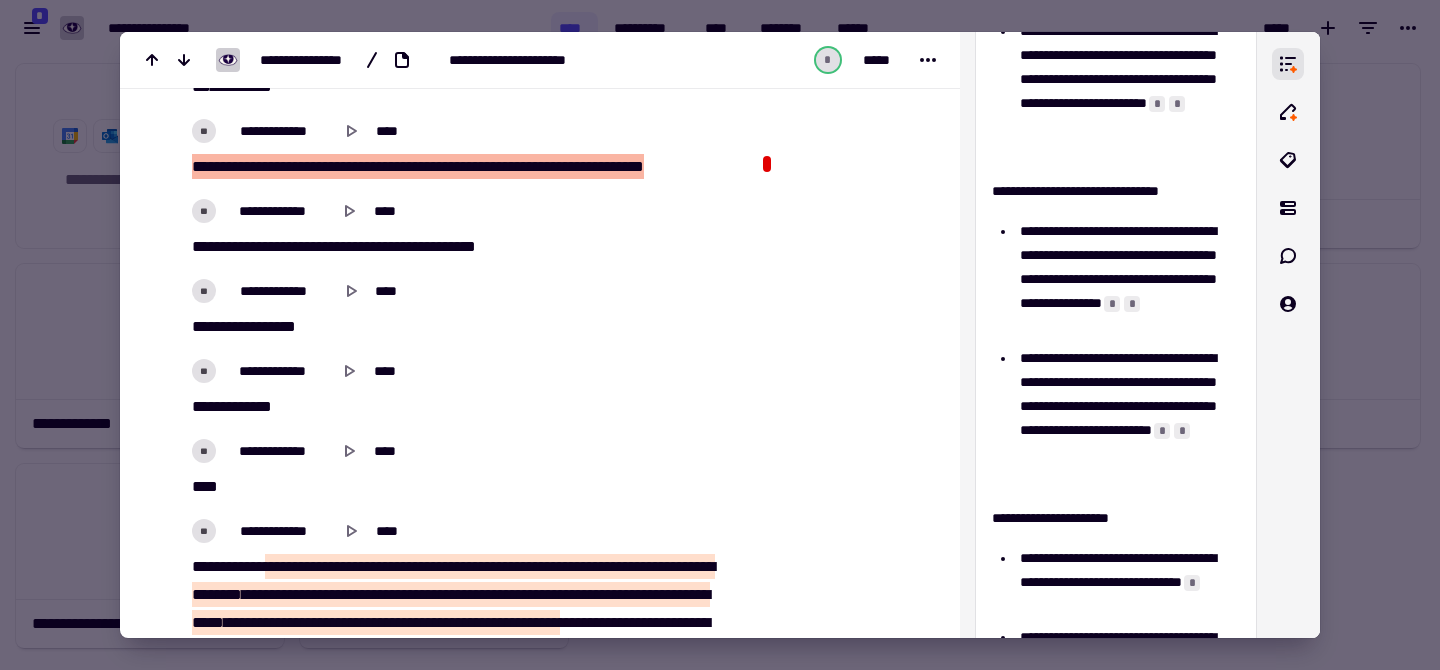 click at bounding box center (720, 335) 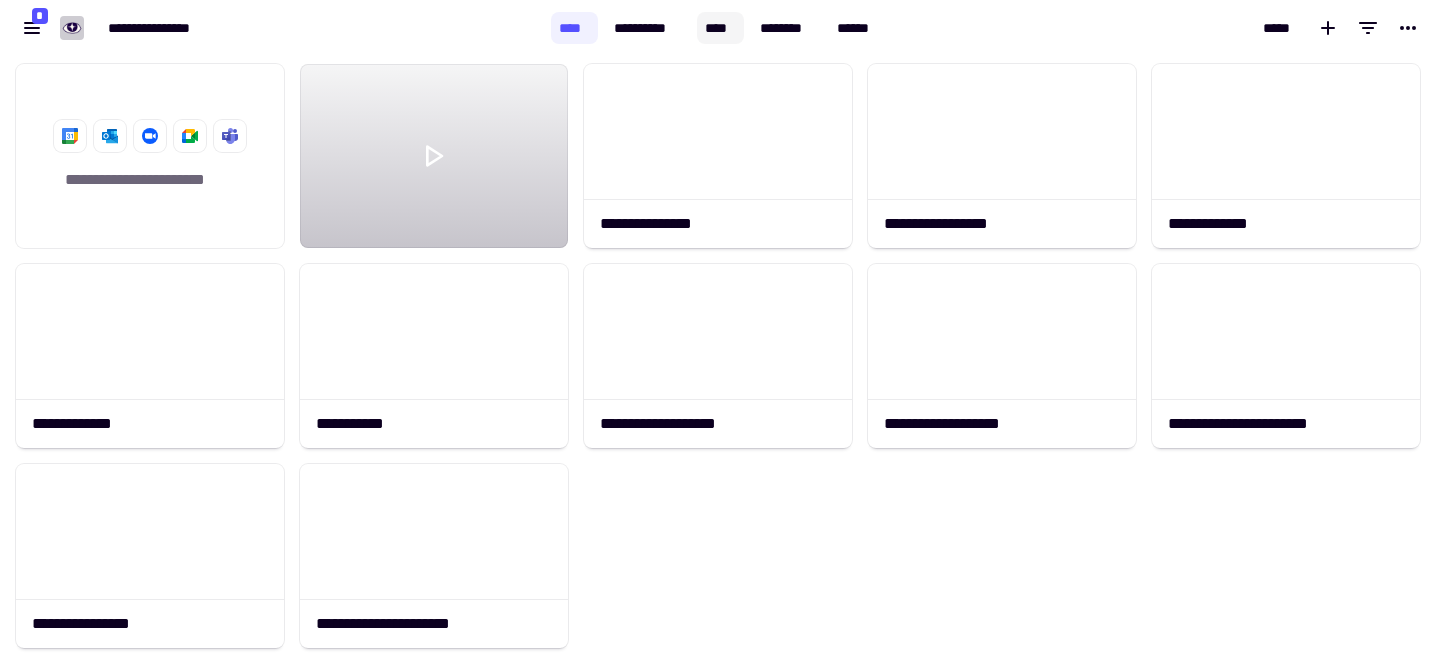 click on "****" 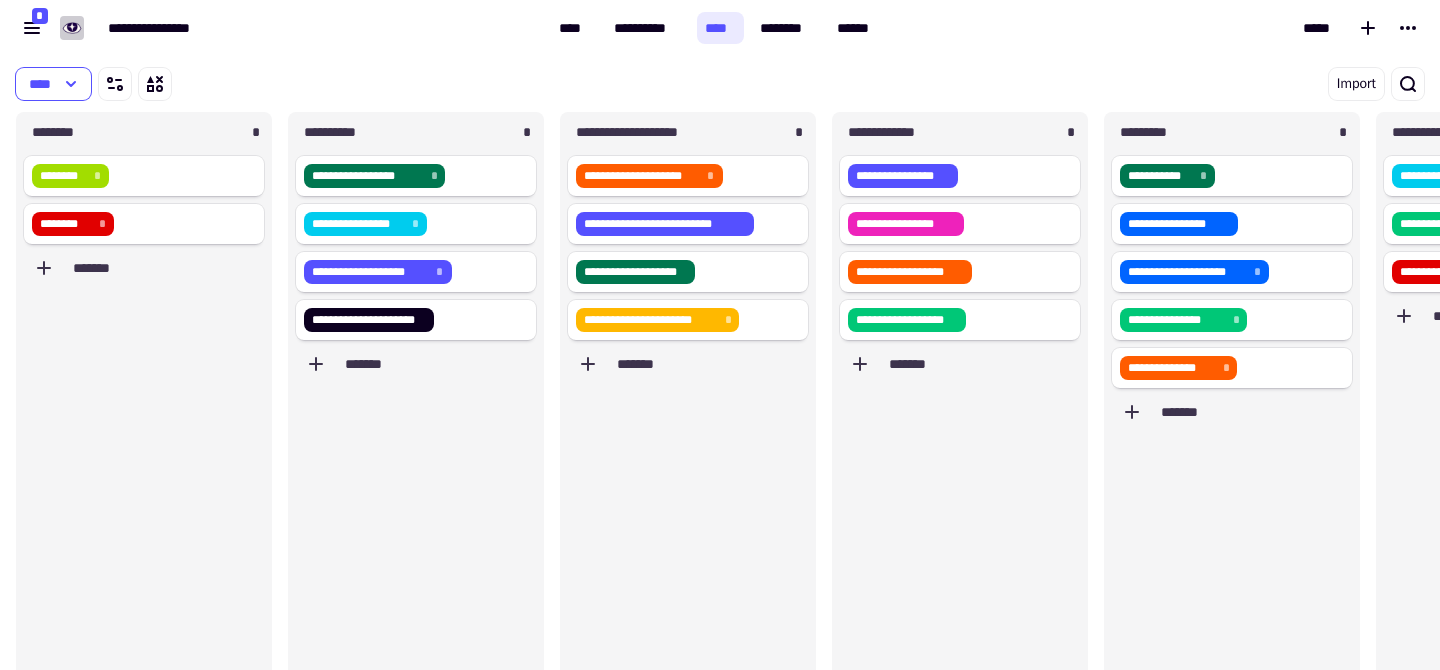 scroll, scrollTop: 1, scrollLeft: 1, axis: both 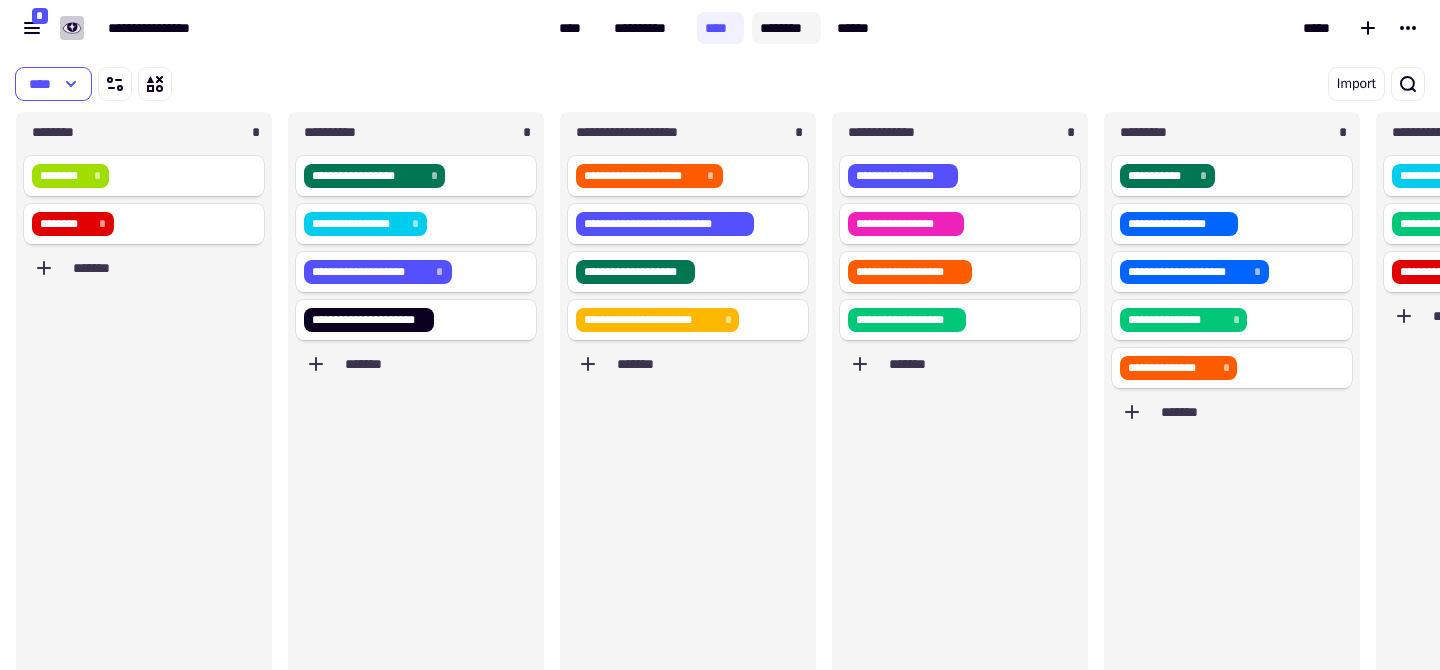 click on "********" 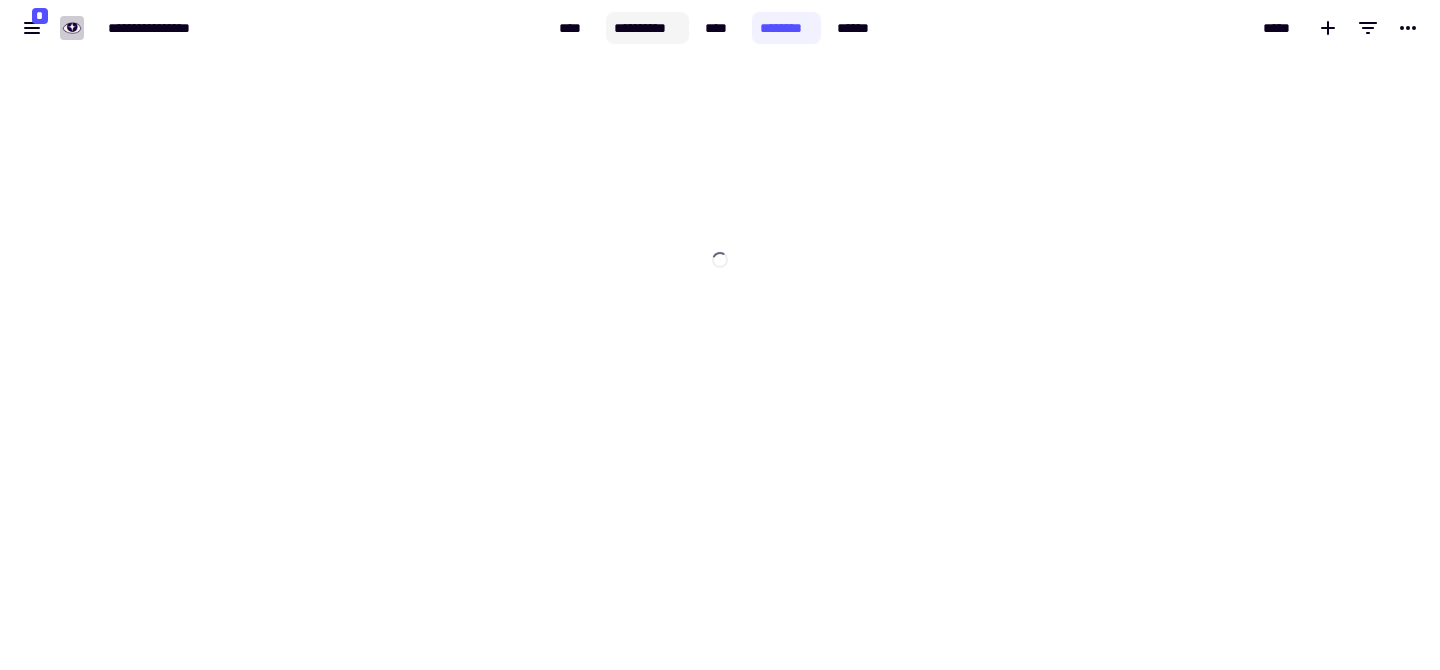 click on "**********" 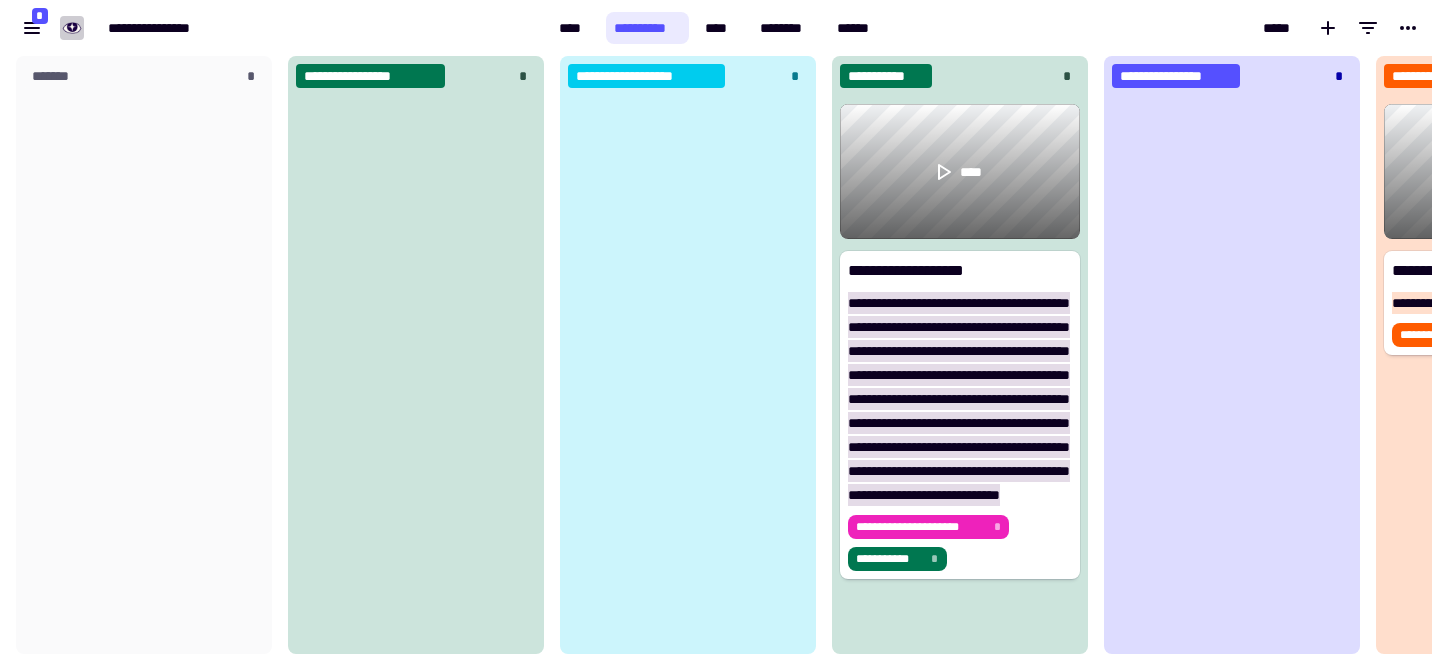 scroll, scrollTop: 1, scrollLeft: 1, axis: both 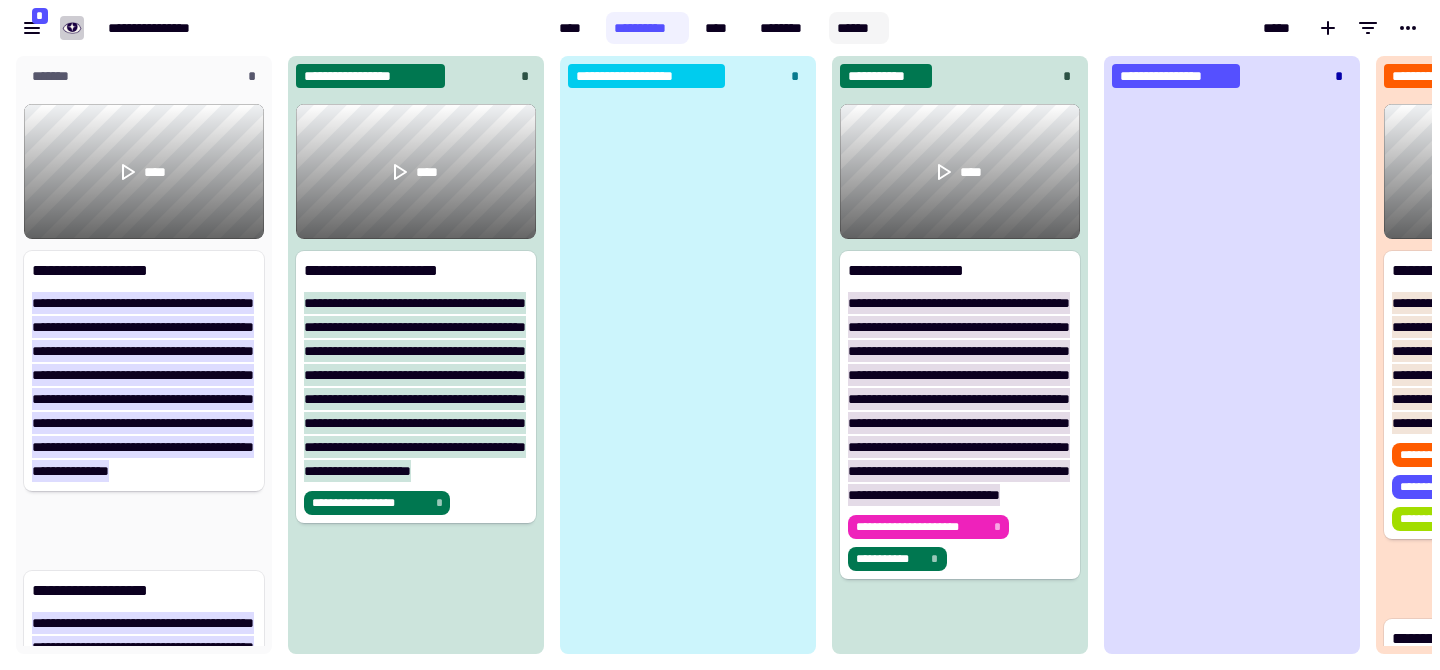 click on "******" 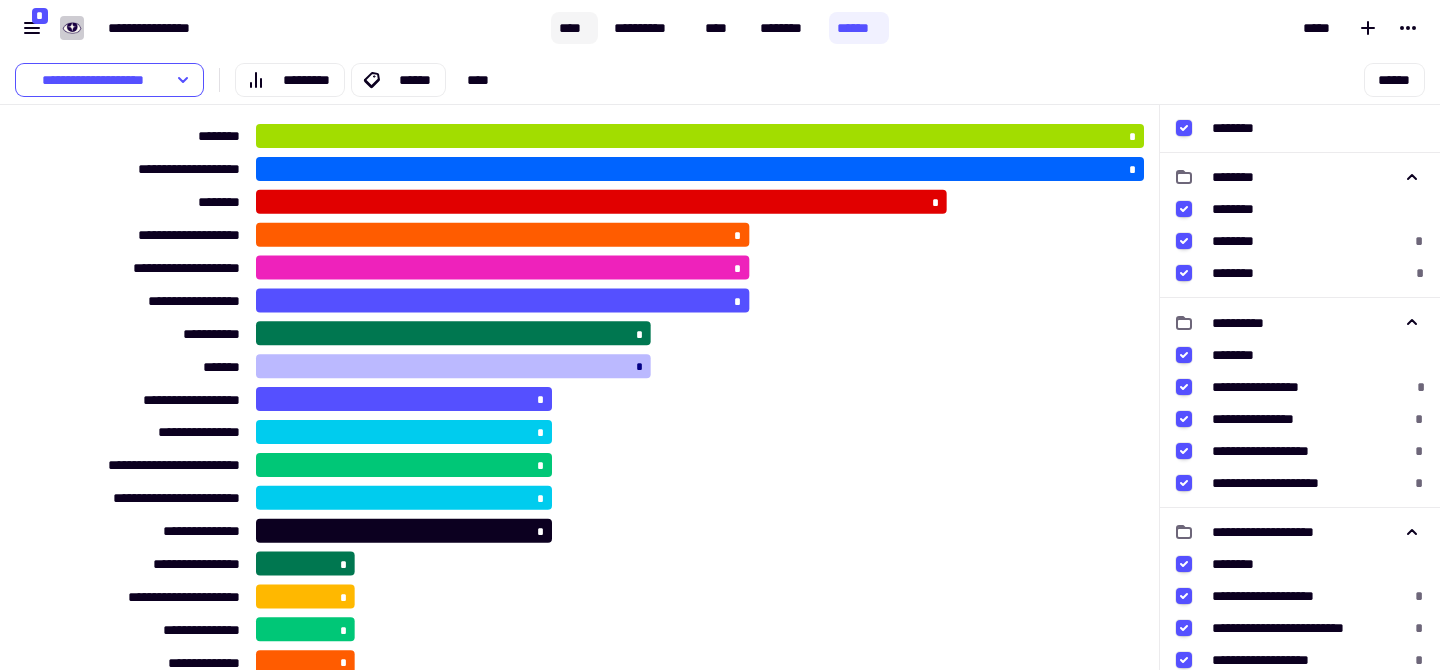 click on "****" 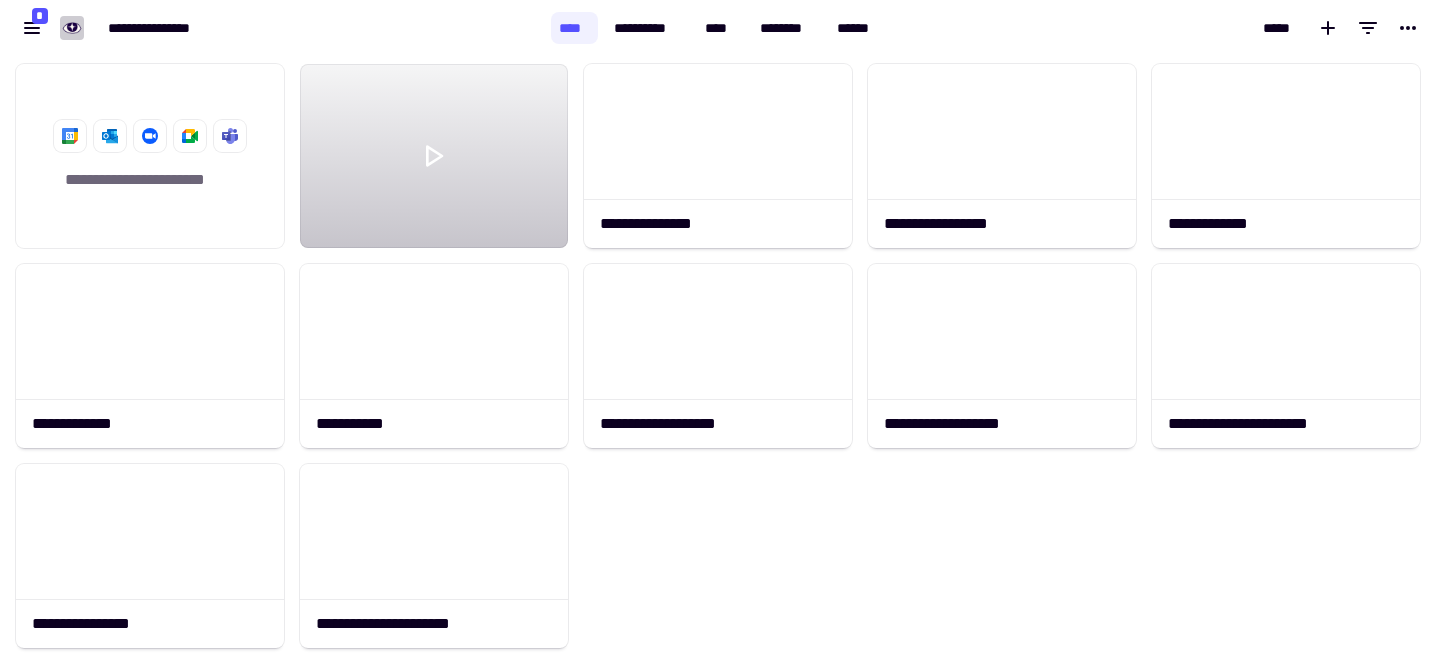 click on "**********" 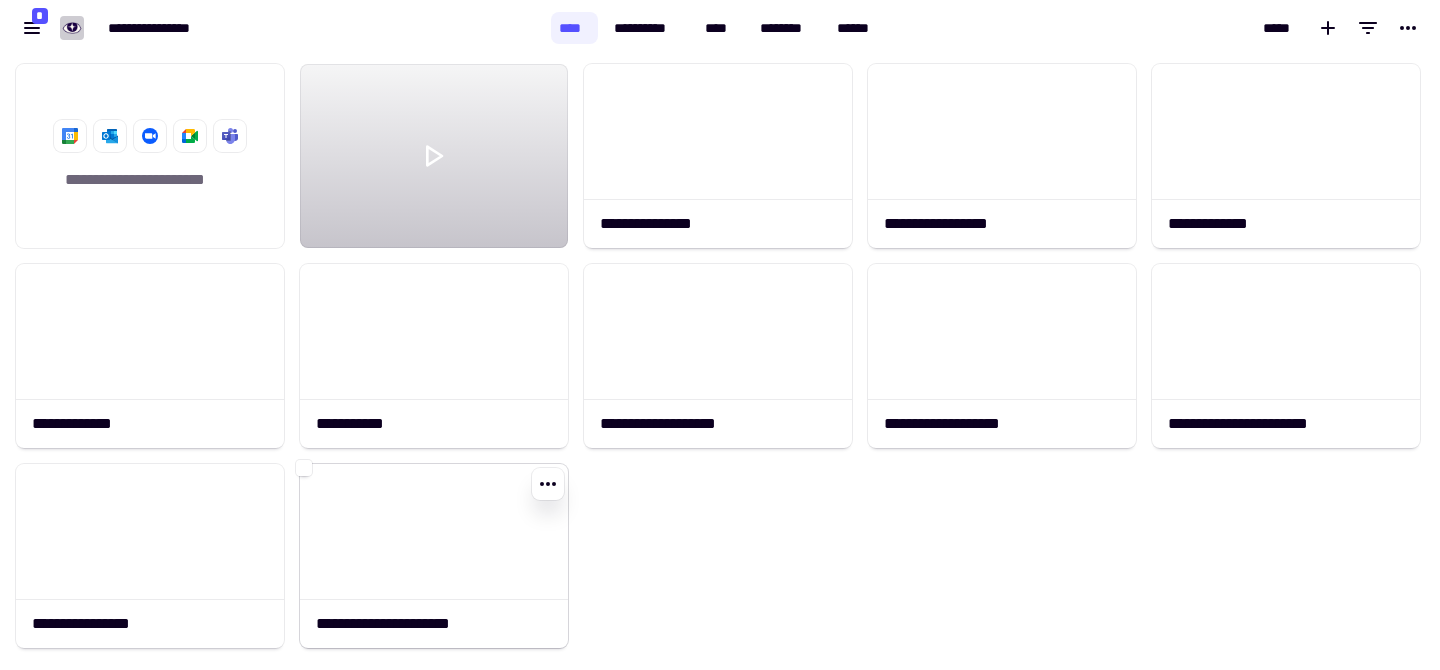click 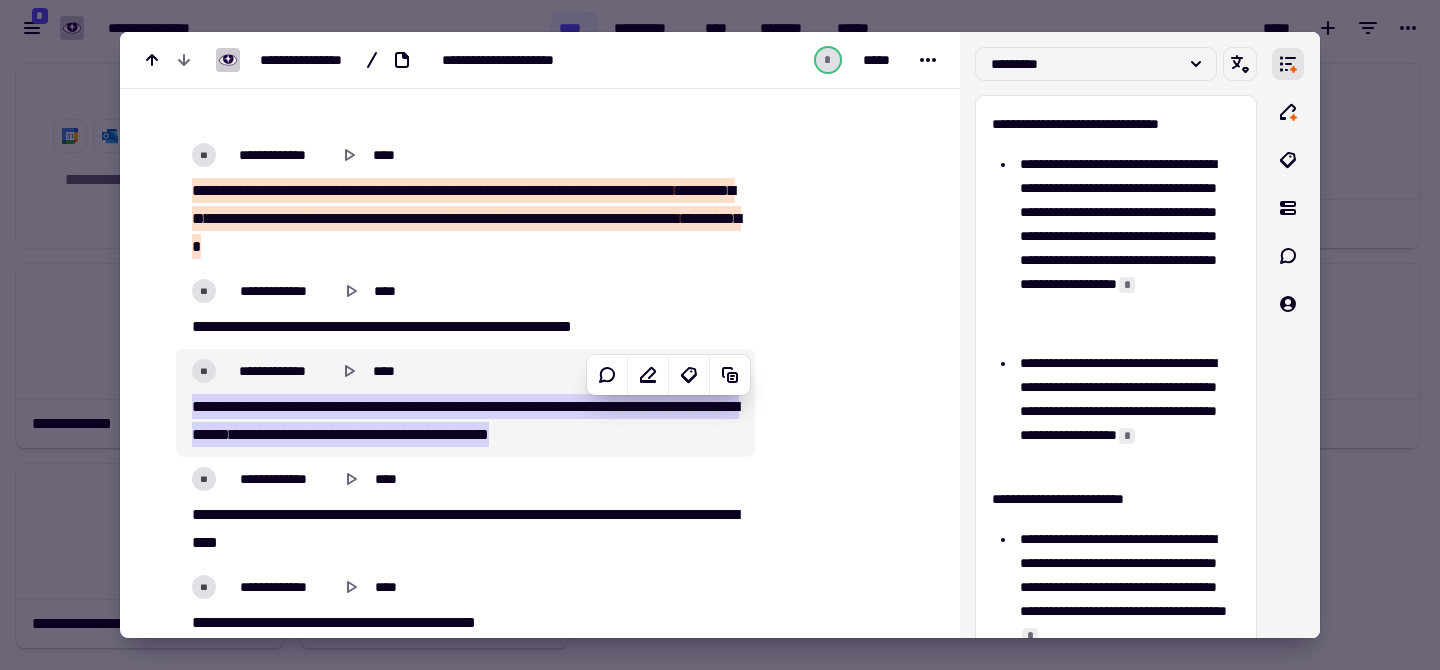 scroll, scrollTop: 1262, scrollLeft: 0, axis: vertical 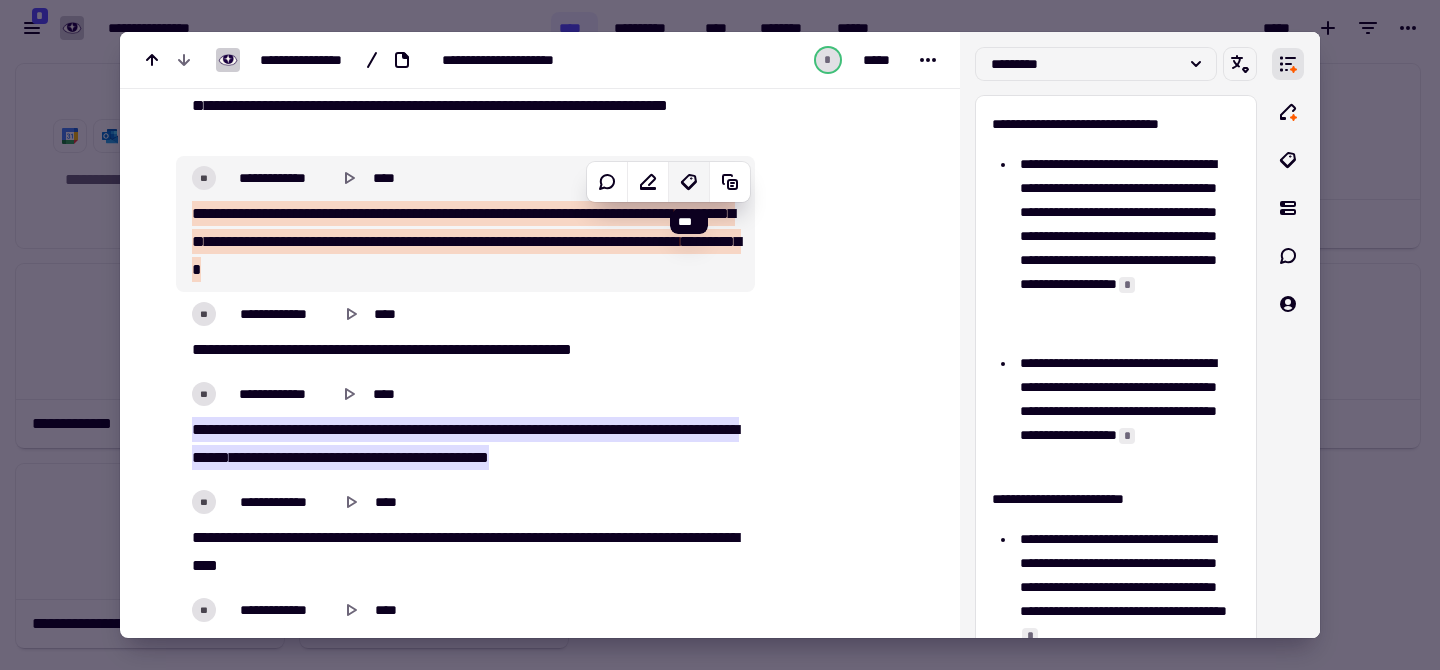 click 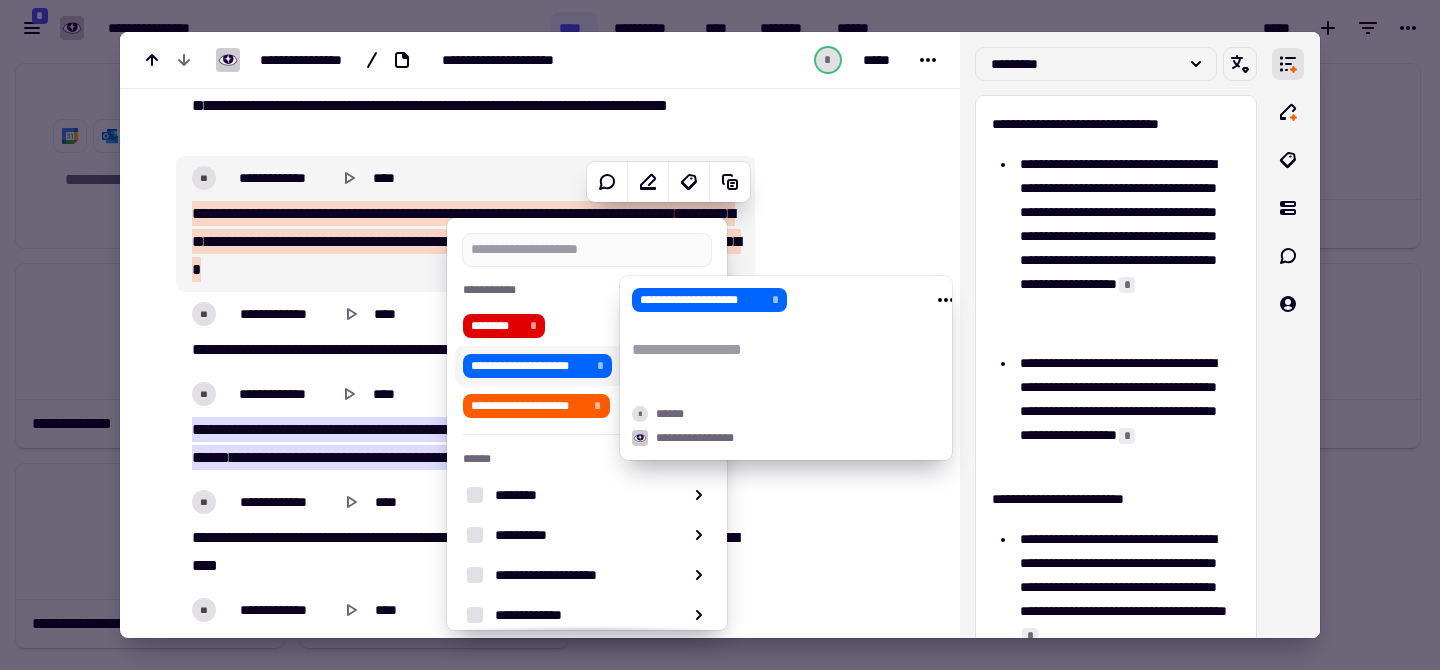 click on "**********" at bounding box center [529, 366] 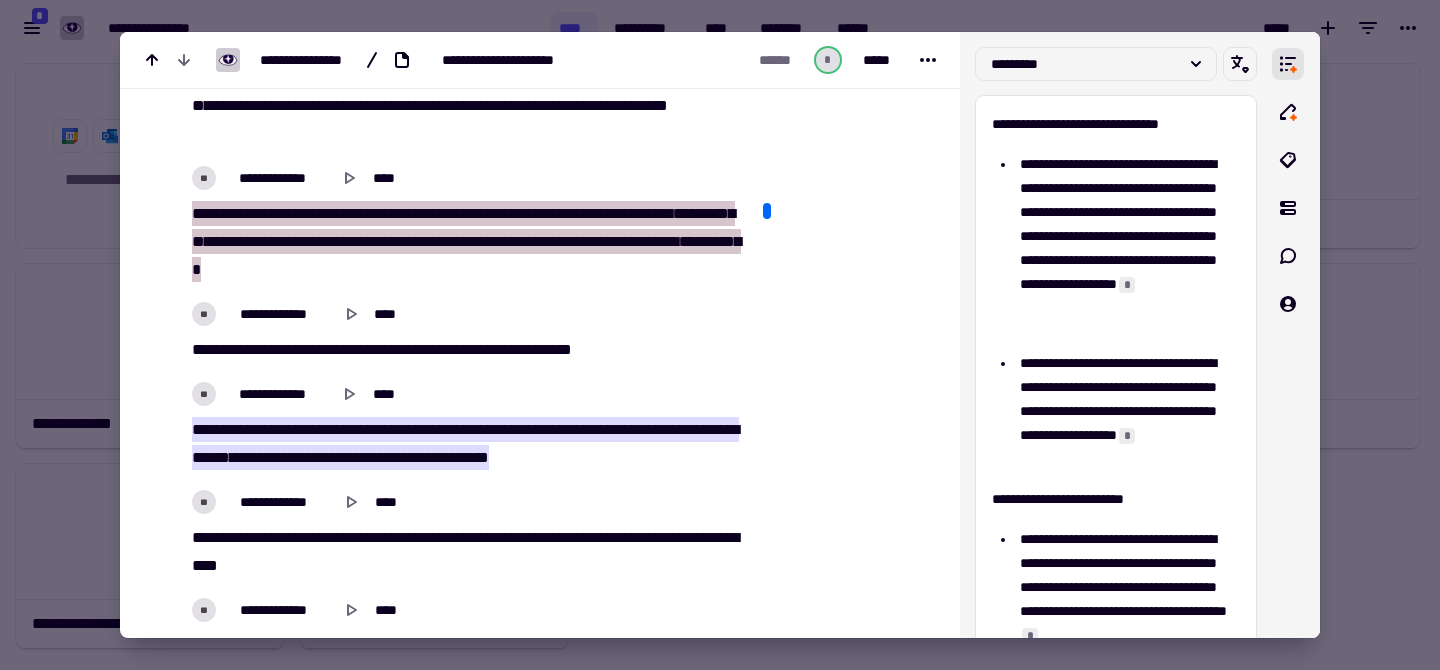 click on "**********" at bounding box center [540, 12871] 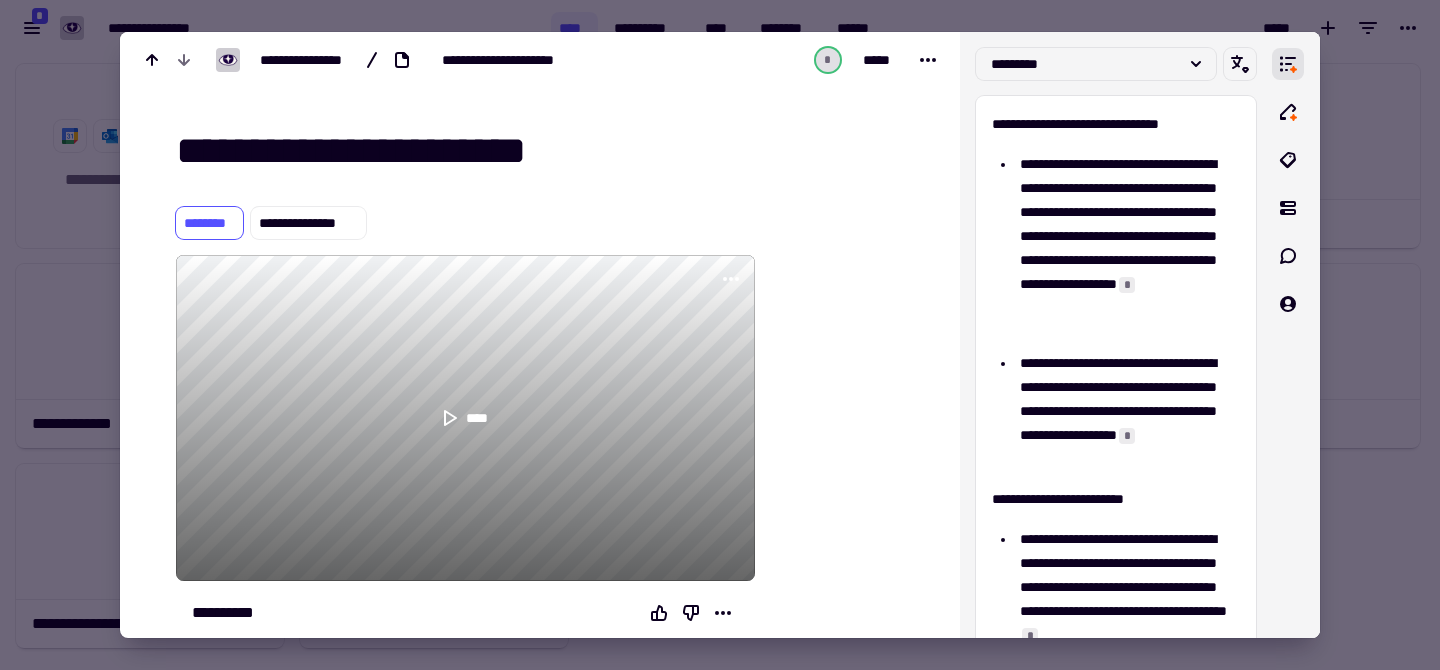 scroll, scrollTop: 0, scrollLeft: 0, axis: both 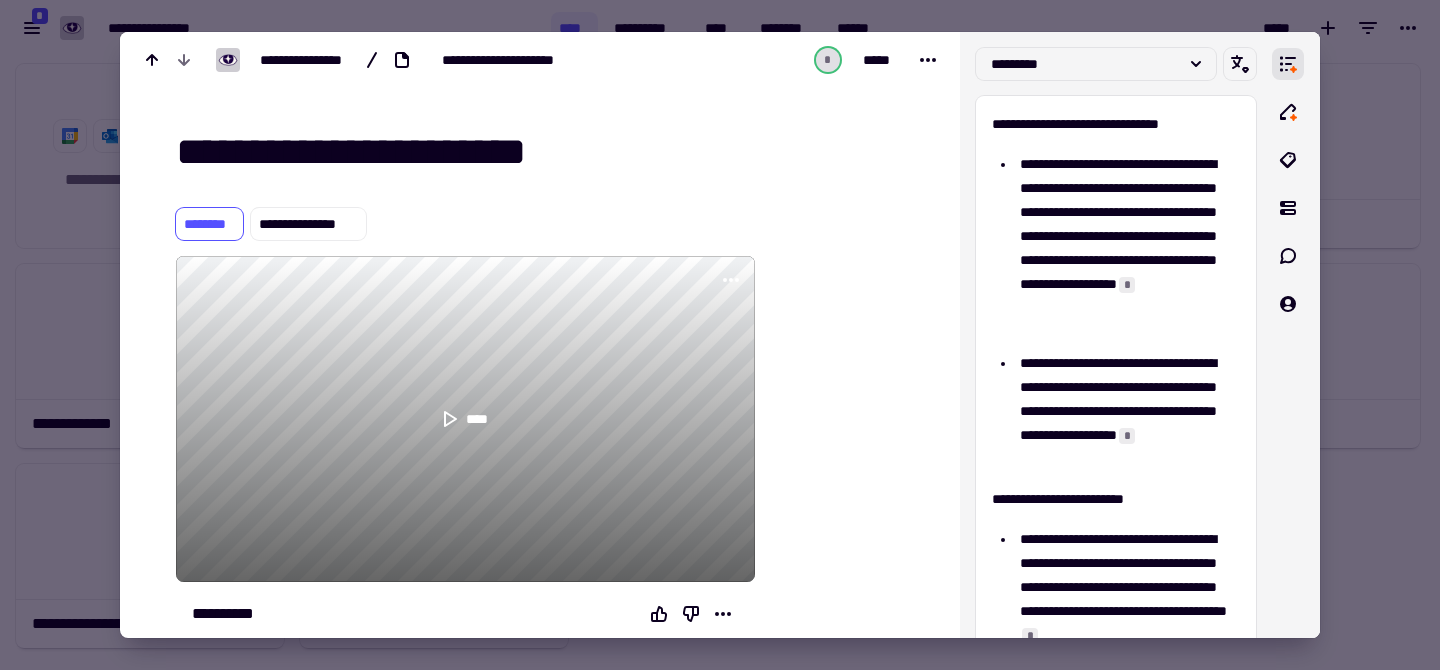 click at bounding box center [720, 335] 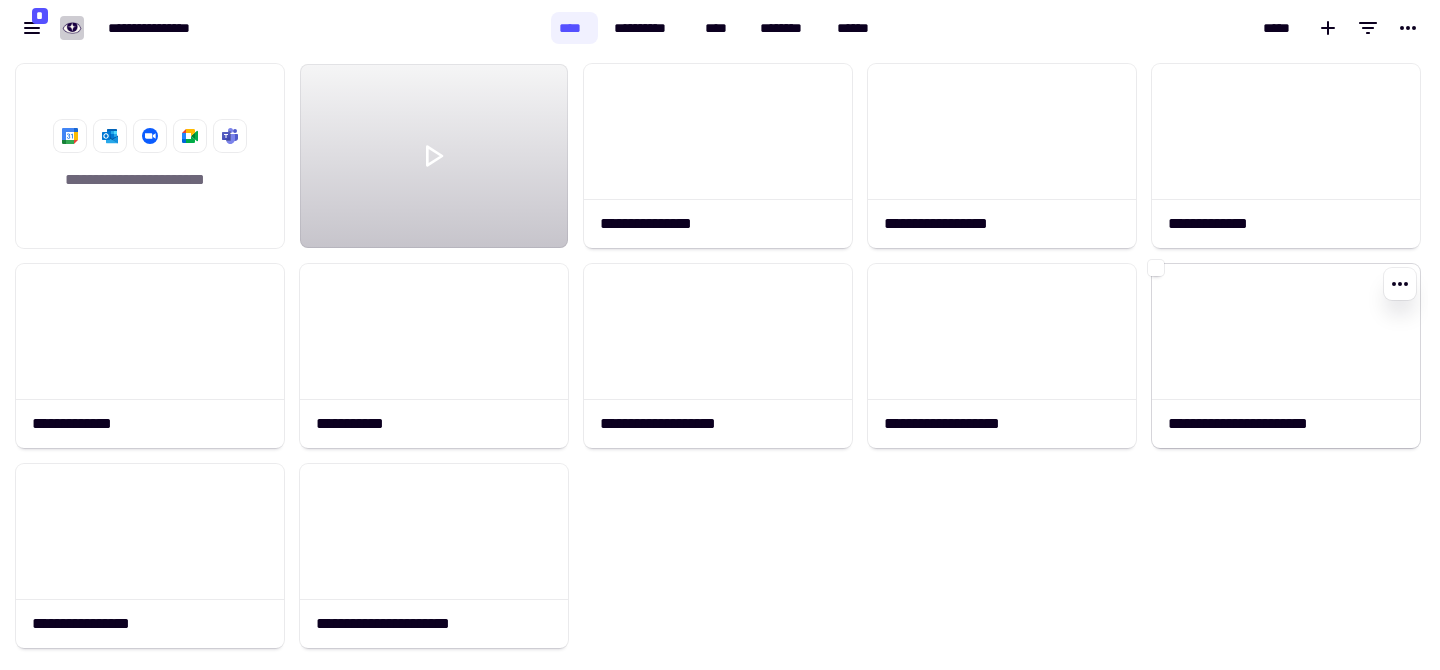 click 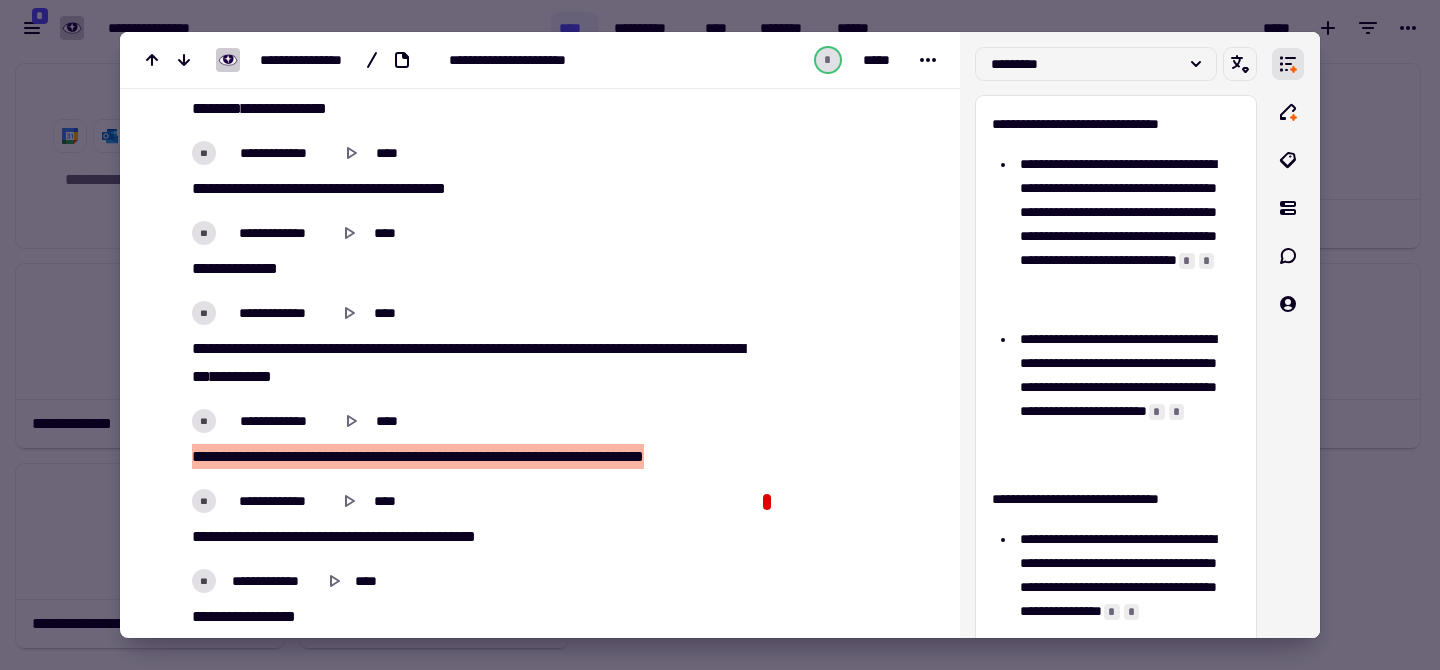 scroll, scrollTop: 3612, scrollLeft: 0, axis: vertical 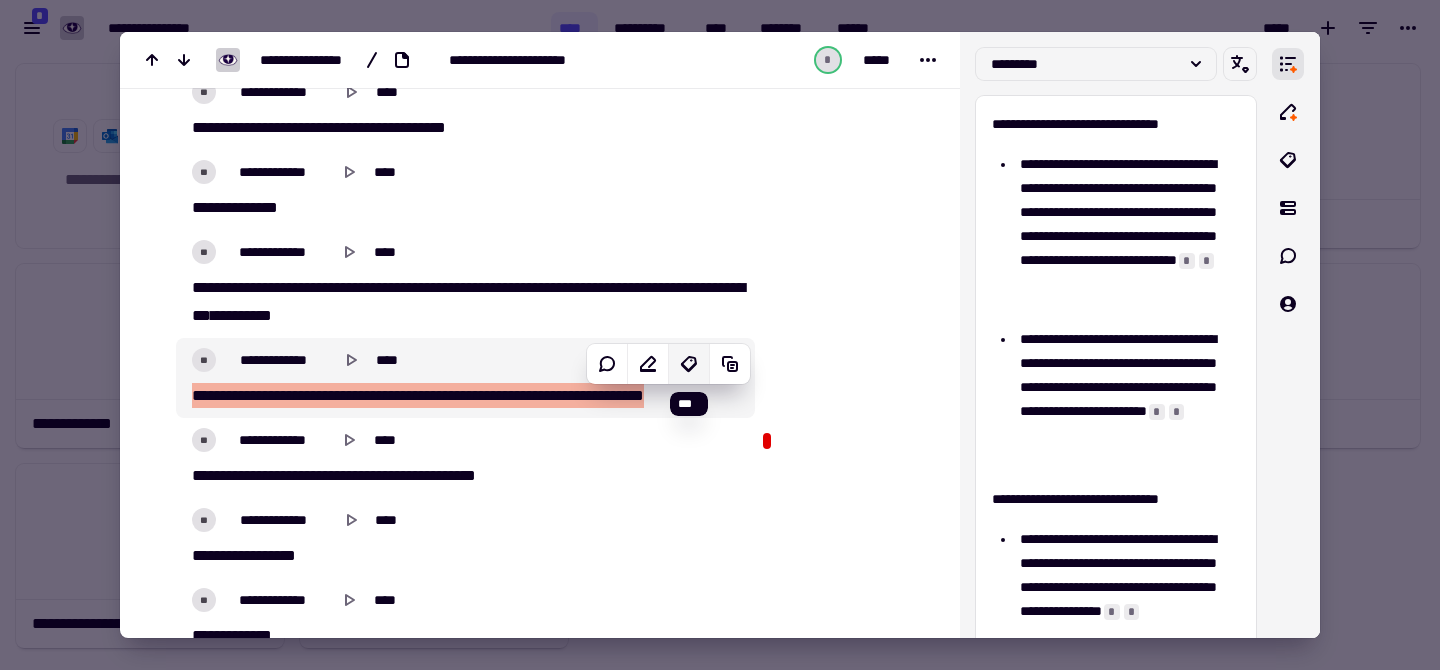 click 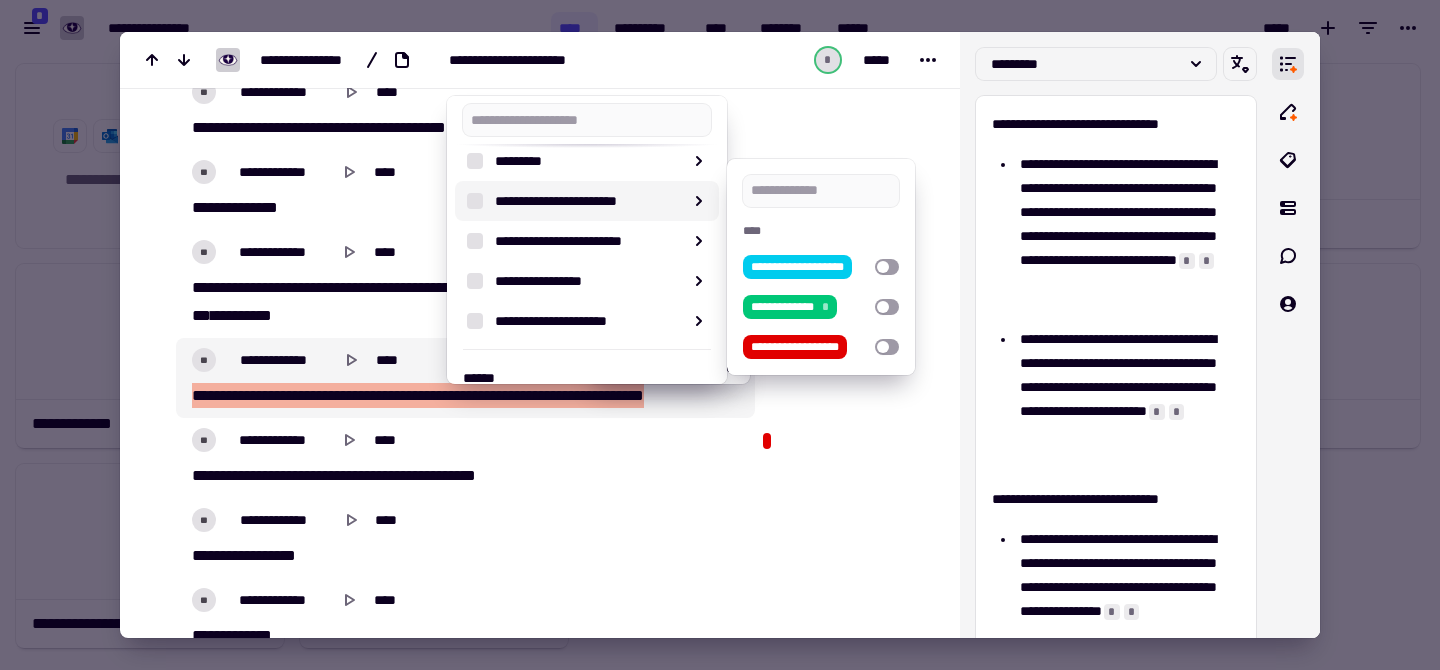 scroll, scrollTop: 488, scrollLeft: 0, axis: vertical 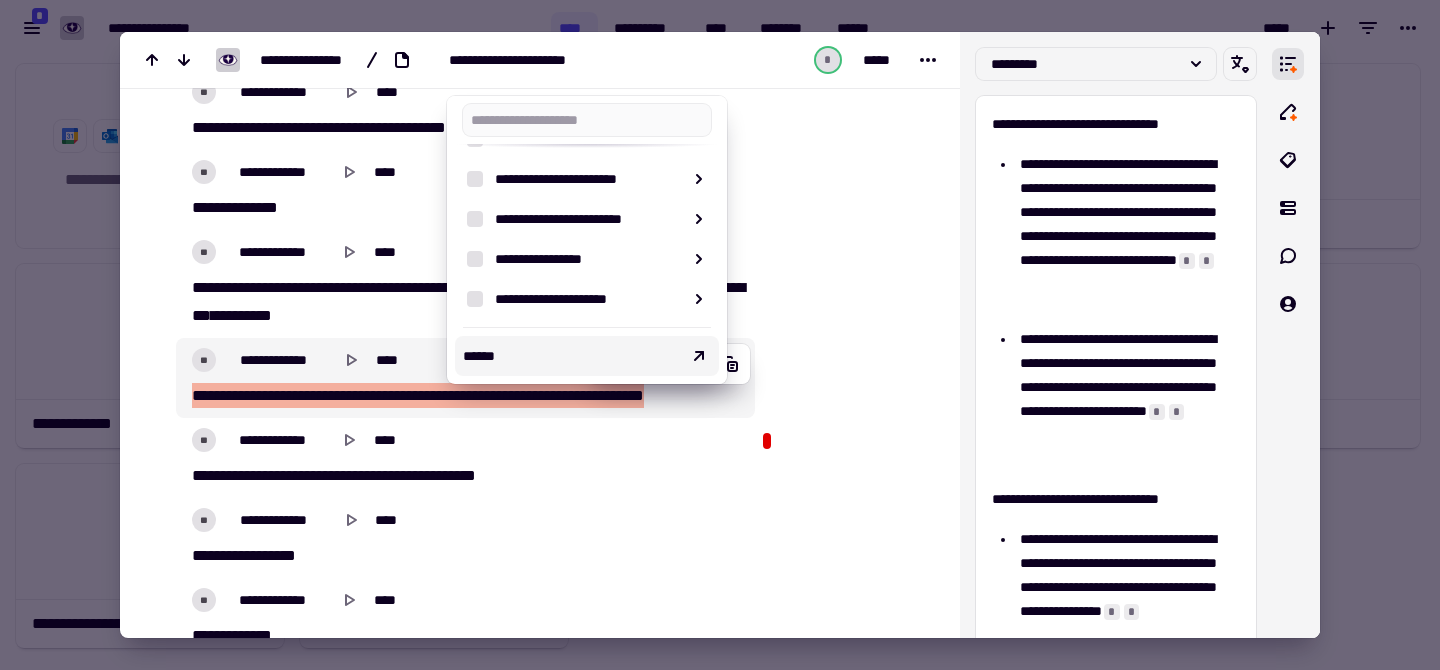 click at bounding box center (845, -1501) 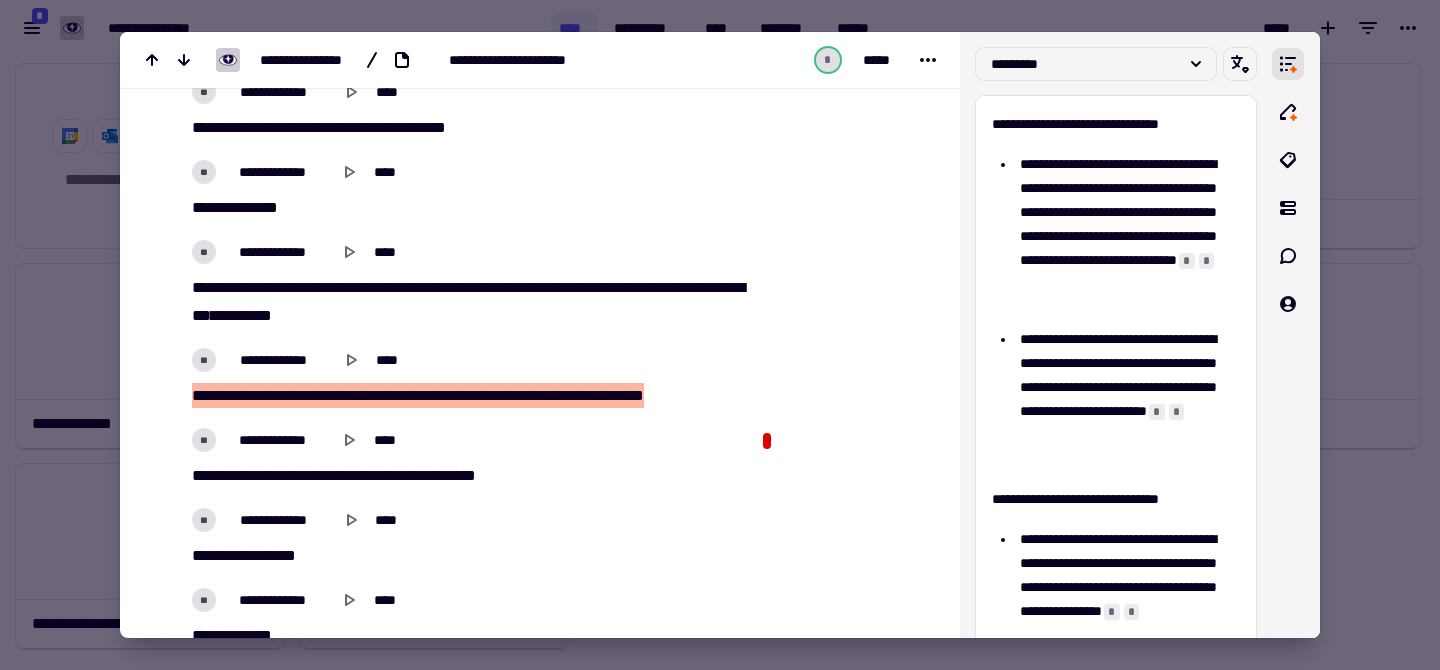 click at bounding box center (720, 335) 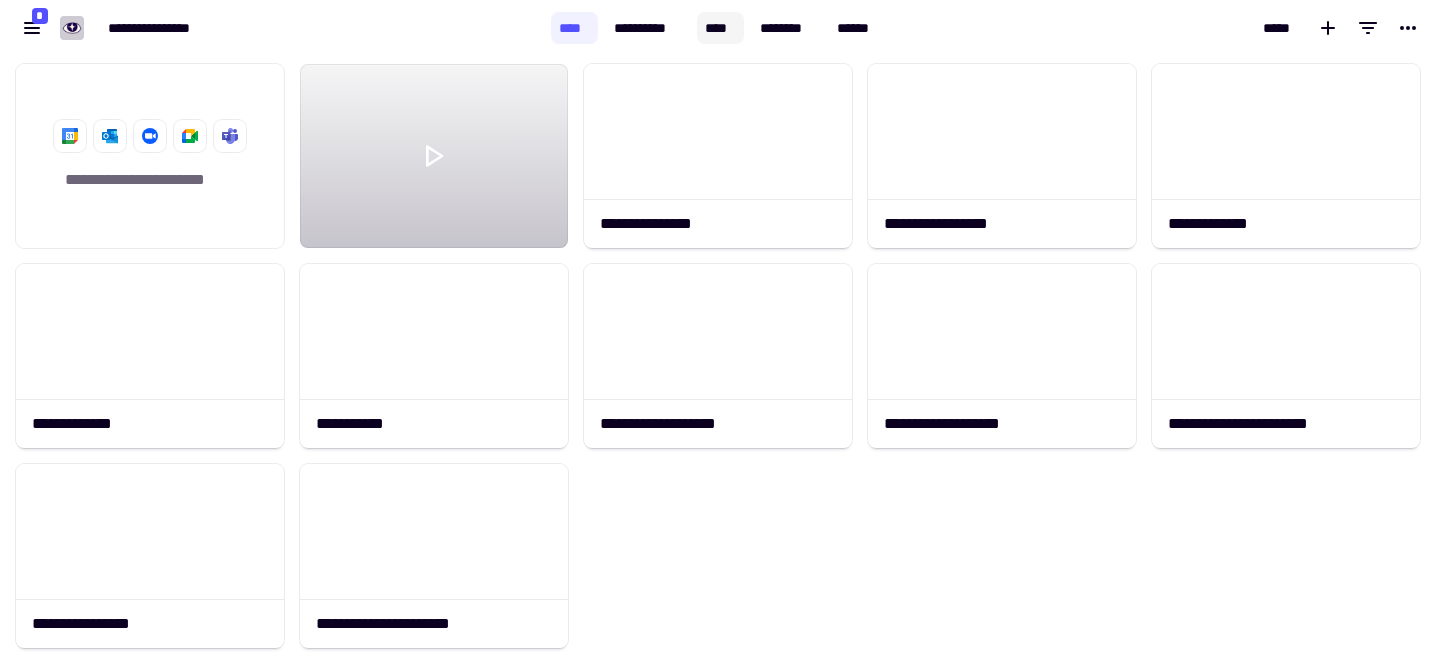 click on "****" 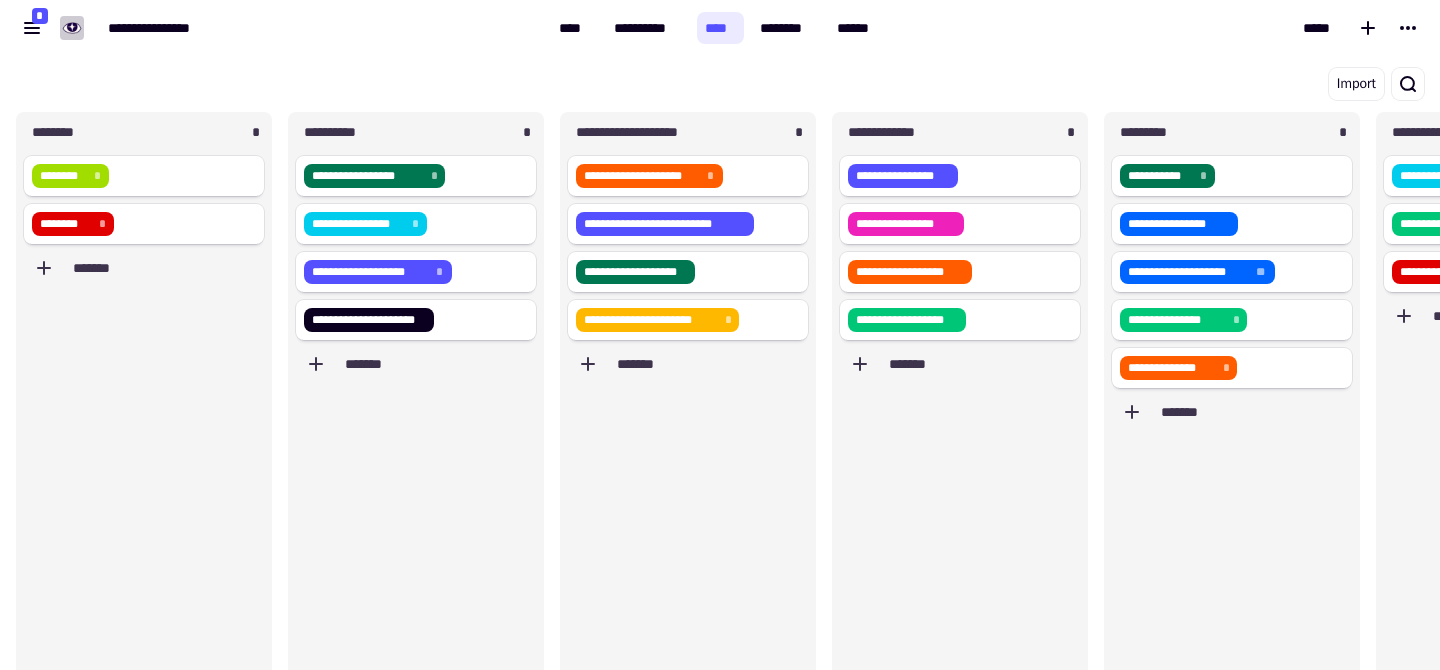 scroll, scrollTop: 1, scrollLeft: 1, axis: both 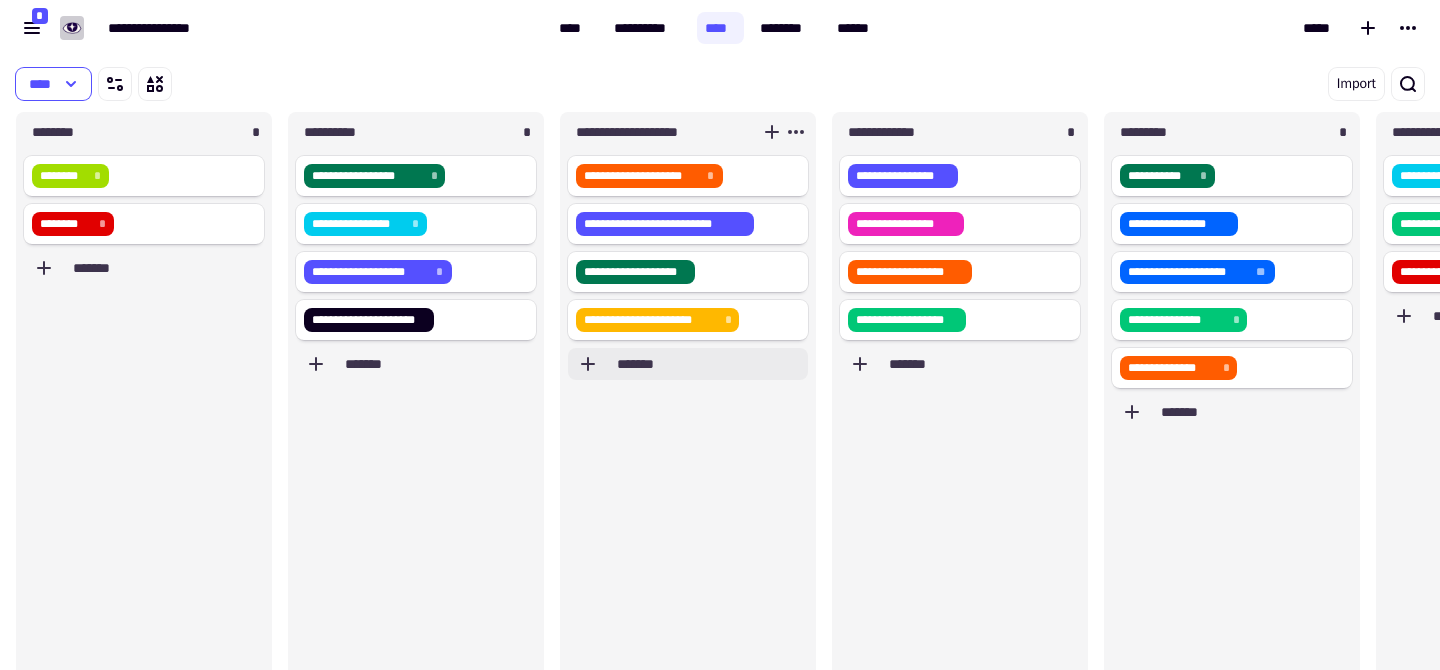 click on "*******" 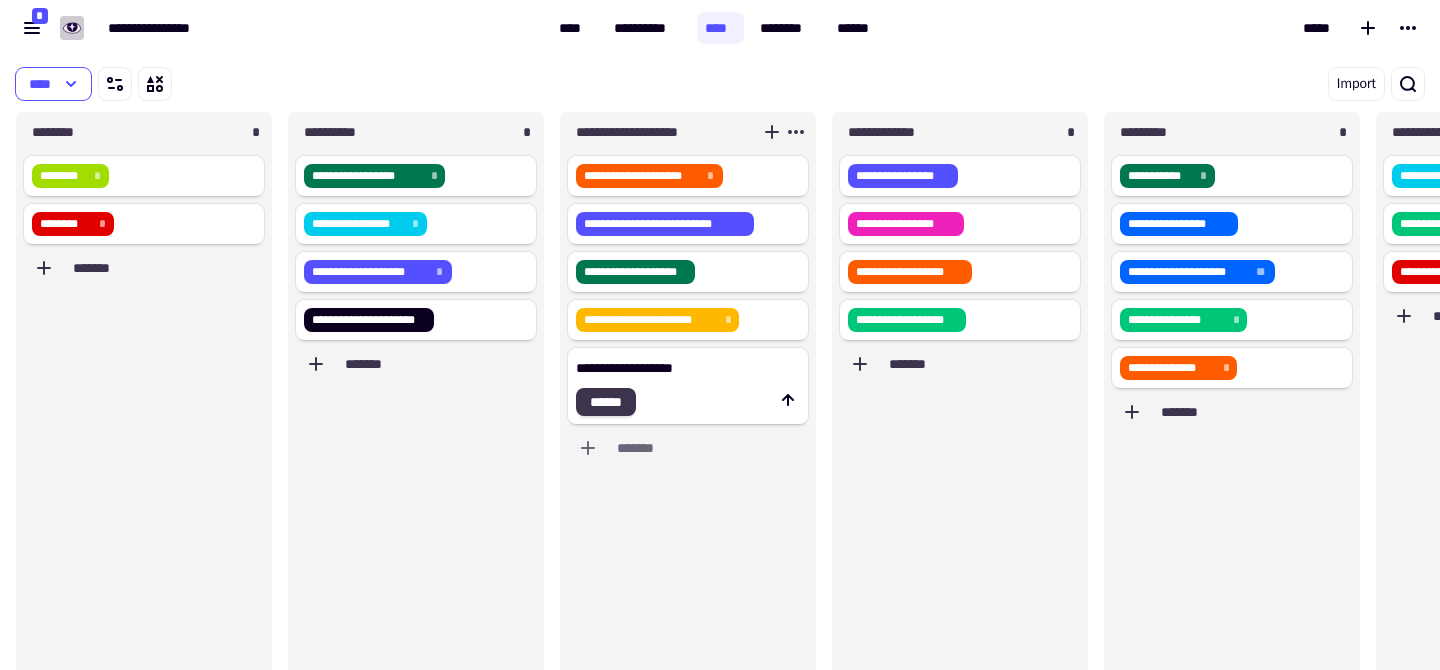 type on "**********" 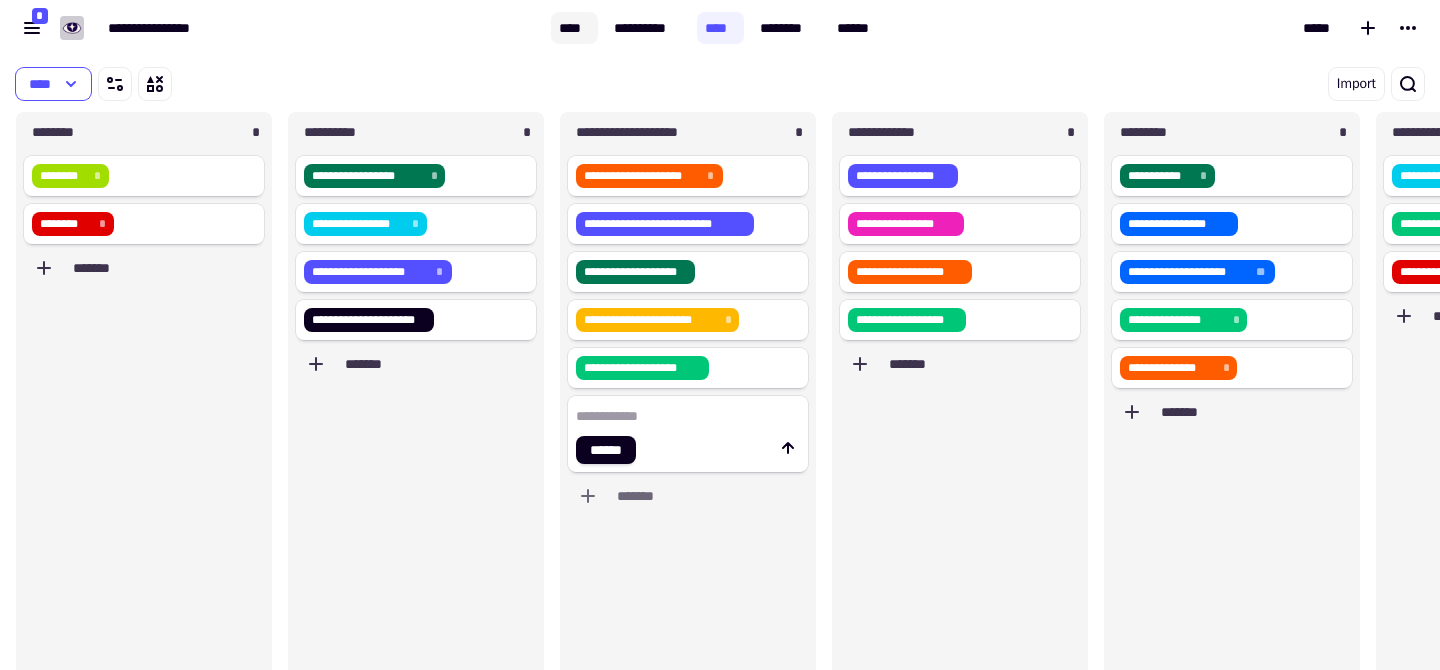 click on "****" 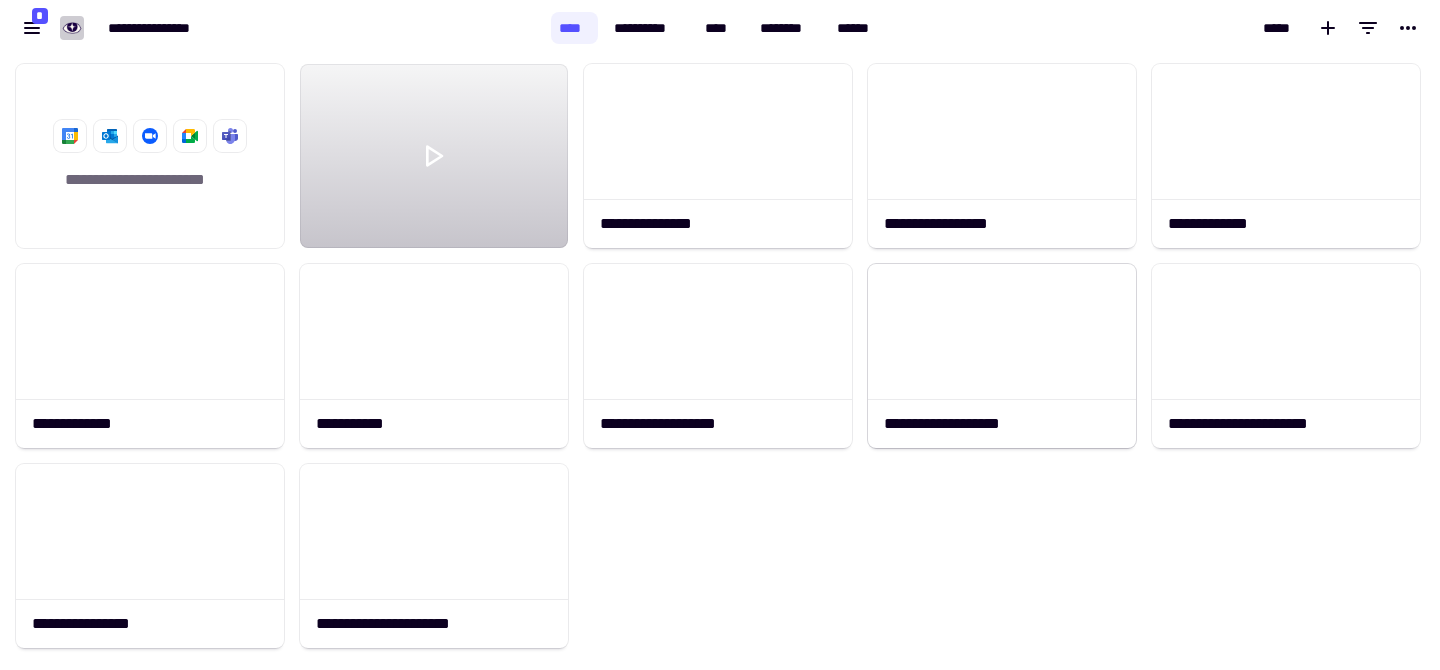 scroll, scrollTop: 1, scrollLeft: 1, axis: both 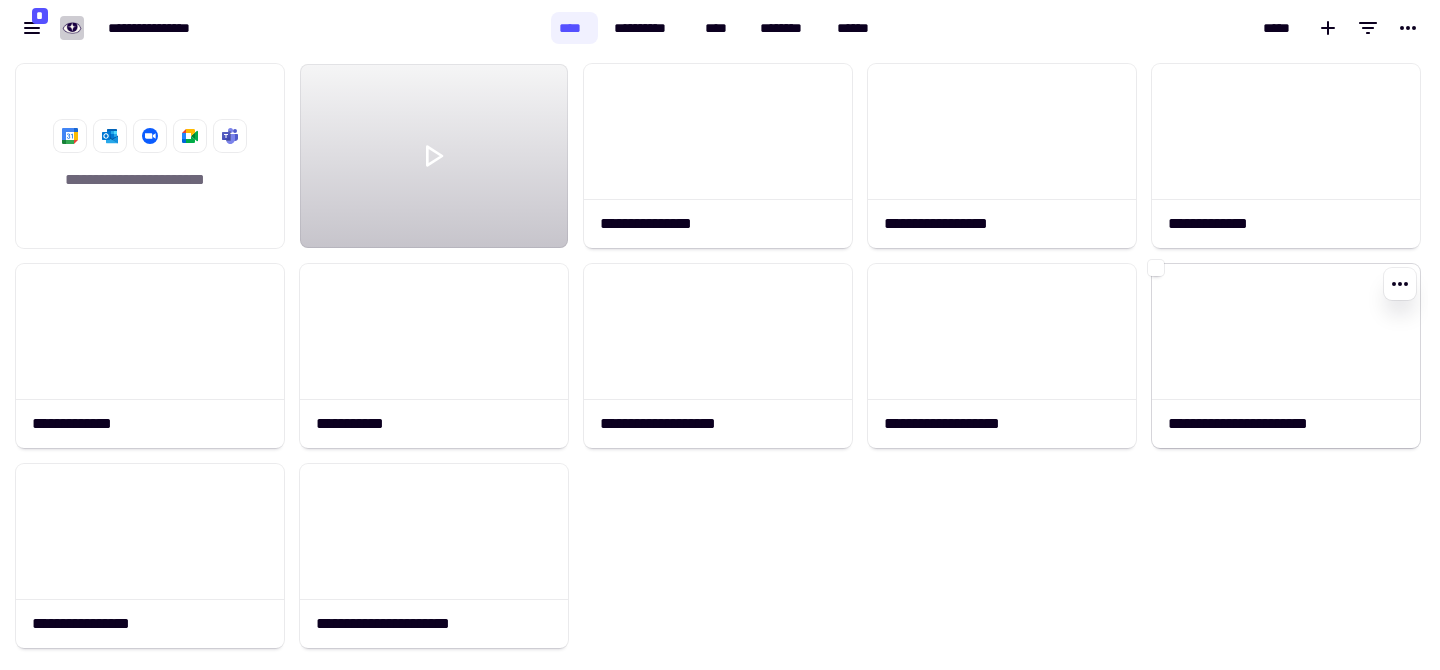 click 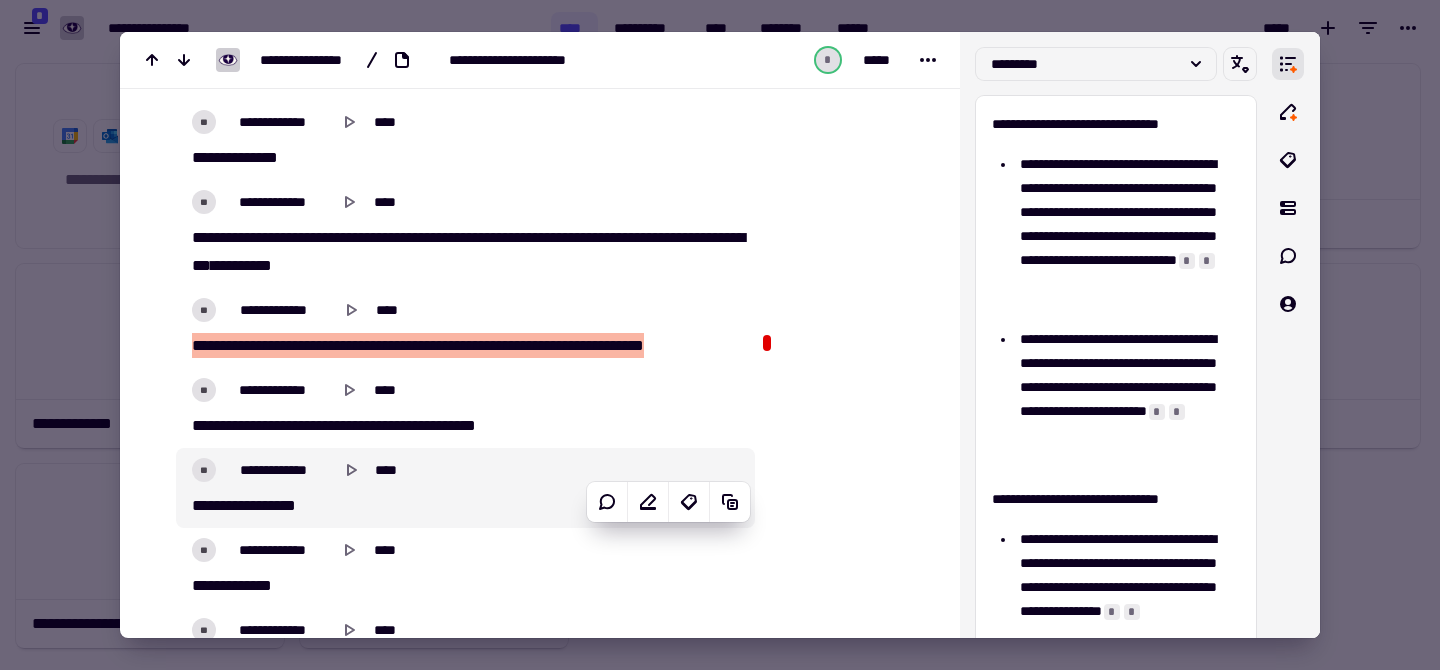scroll, scrollTop: 3669, scrollLeft: 0, axis: vertical 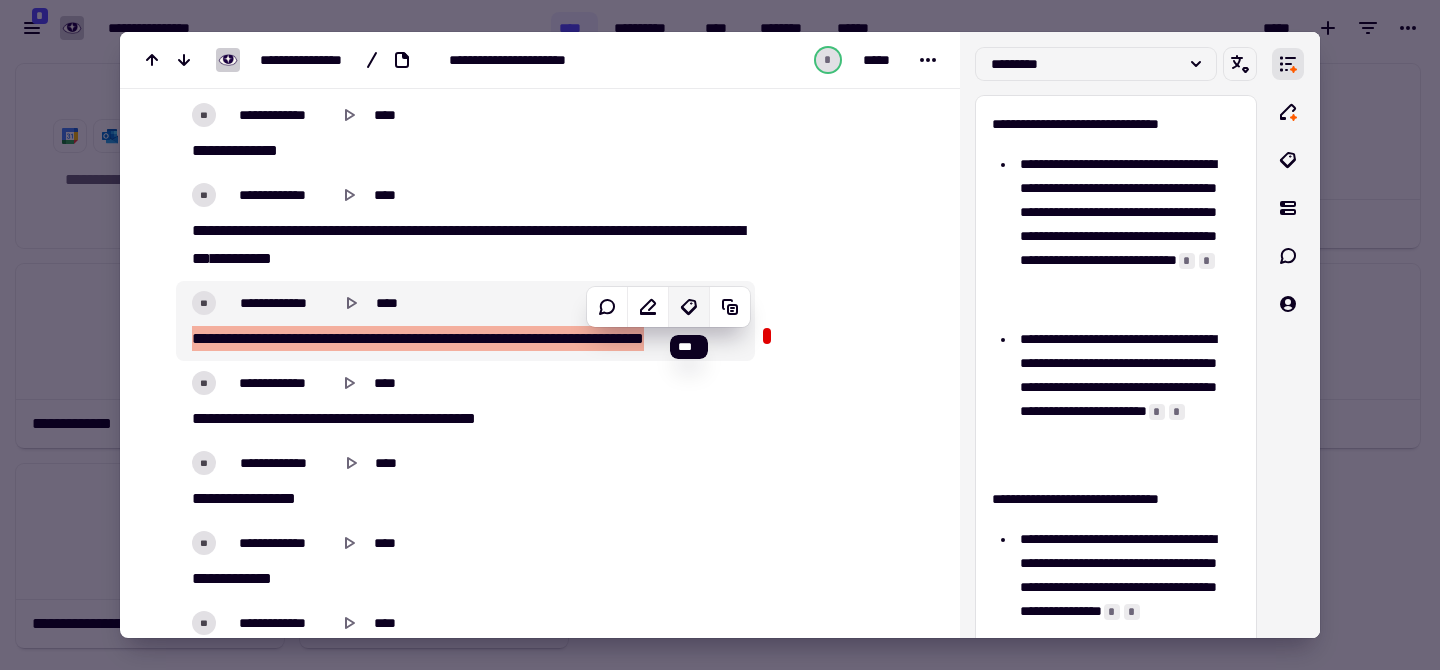 click 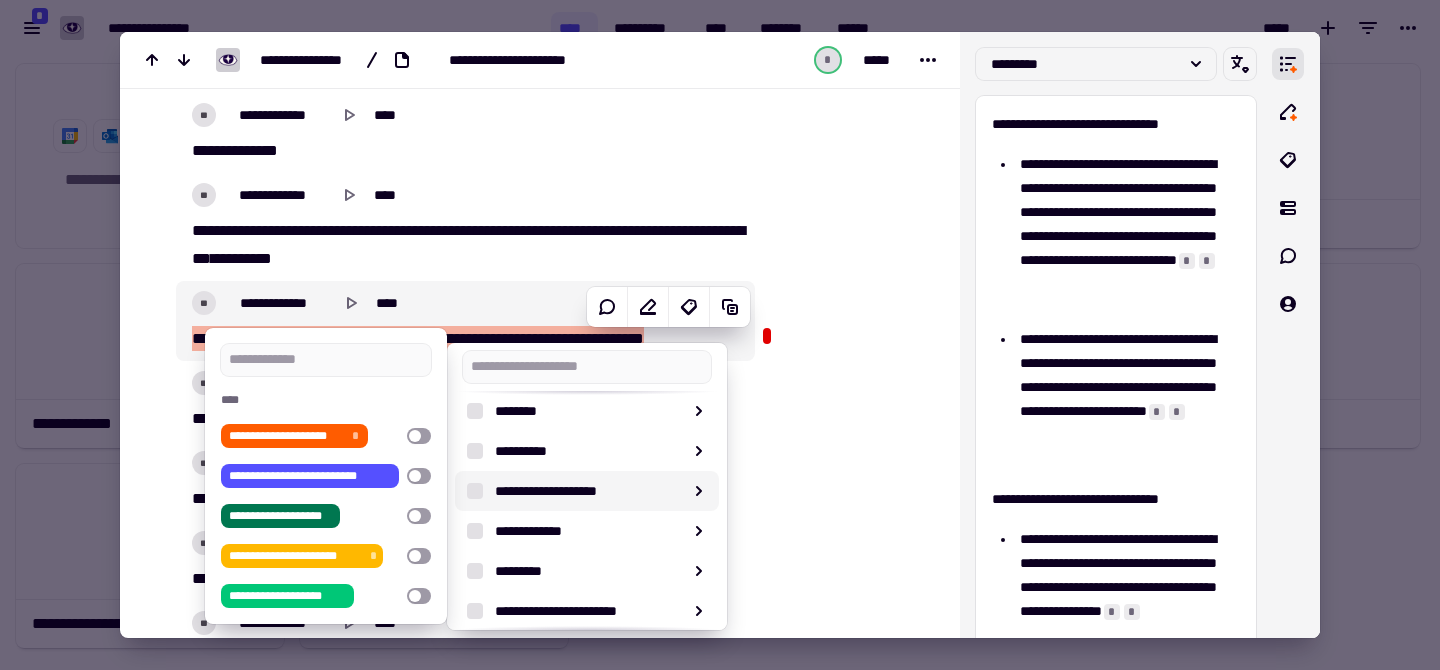 scroll, scrollTop: 299, scrollLeft: 0, axis: vertical 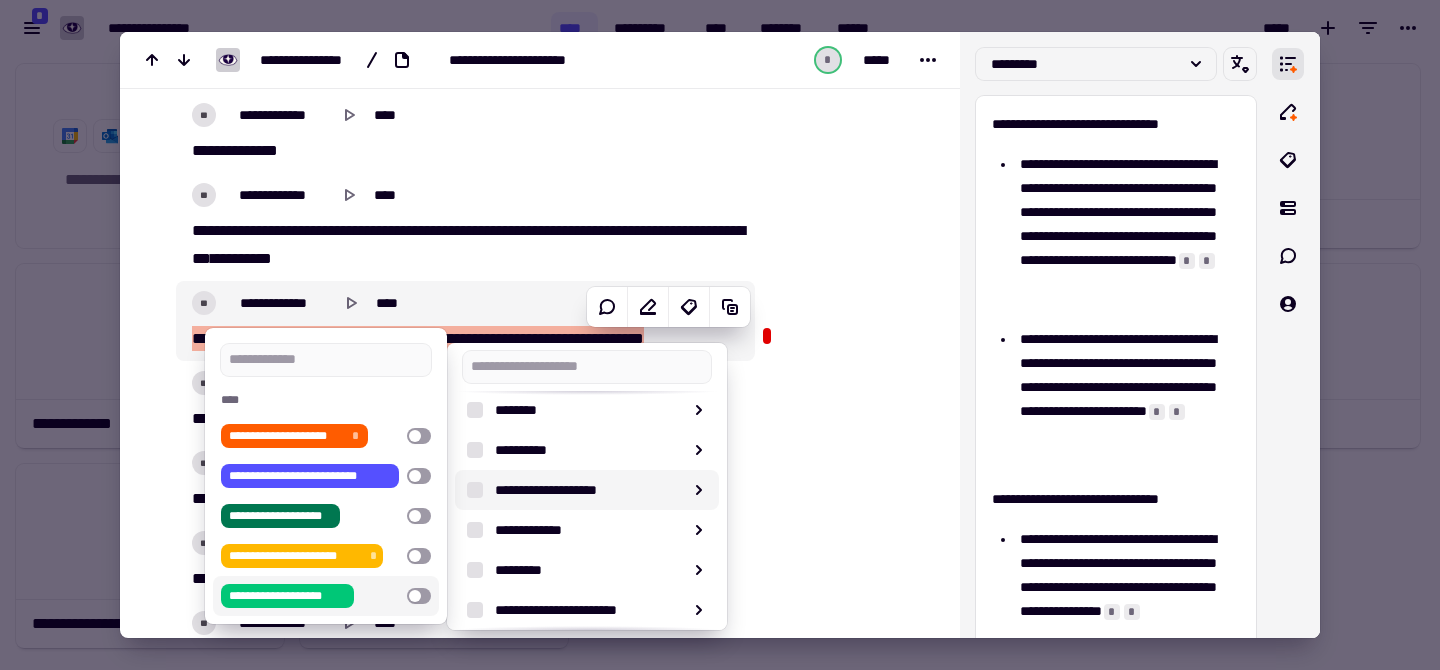 click on "**********" at bounding box center [287, 596] 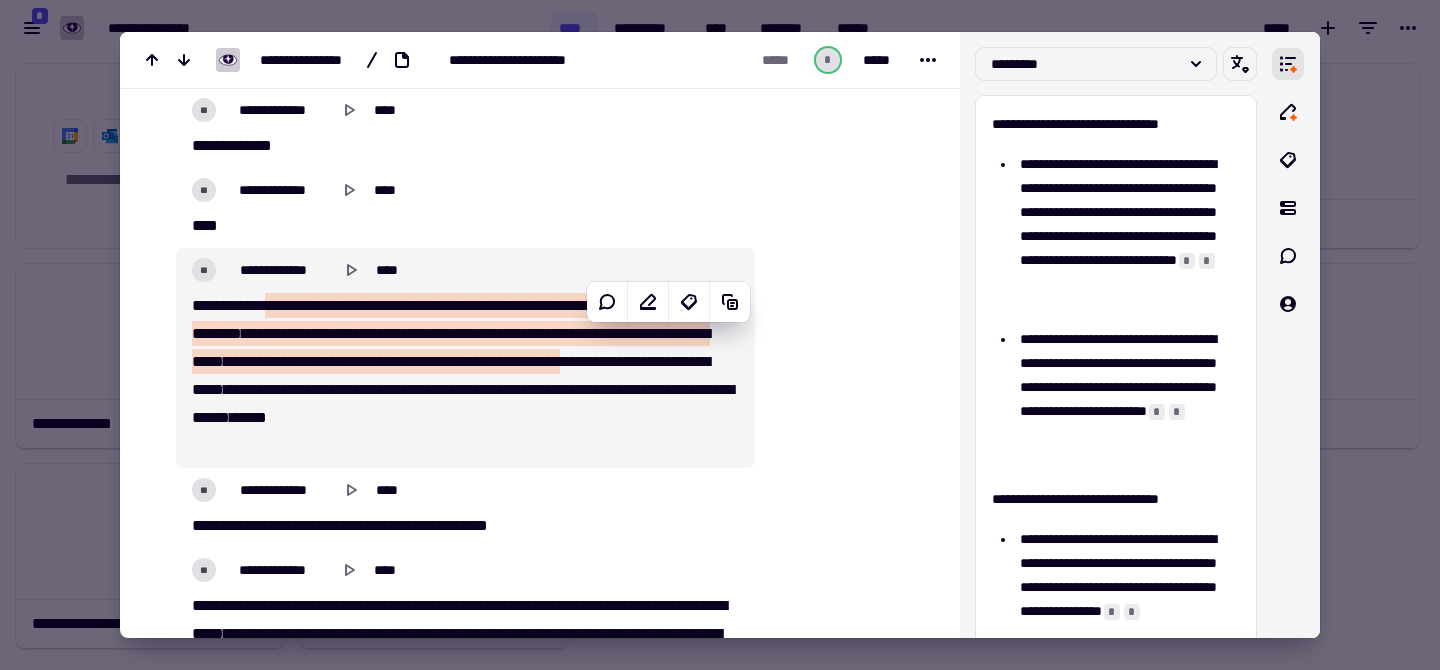 scroll, scrollTop: 4107, scrollLeft: 0, axis: vertical 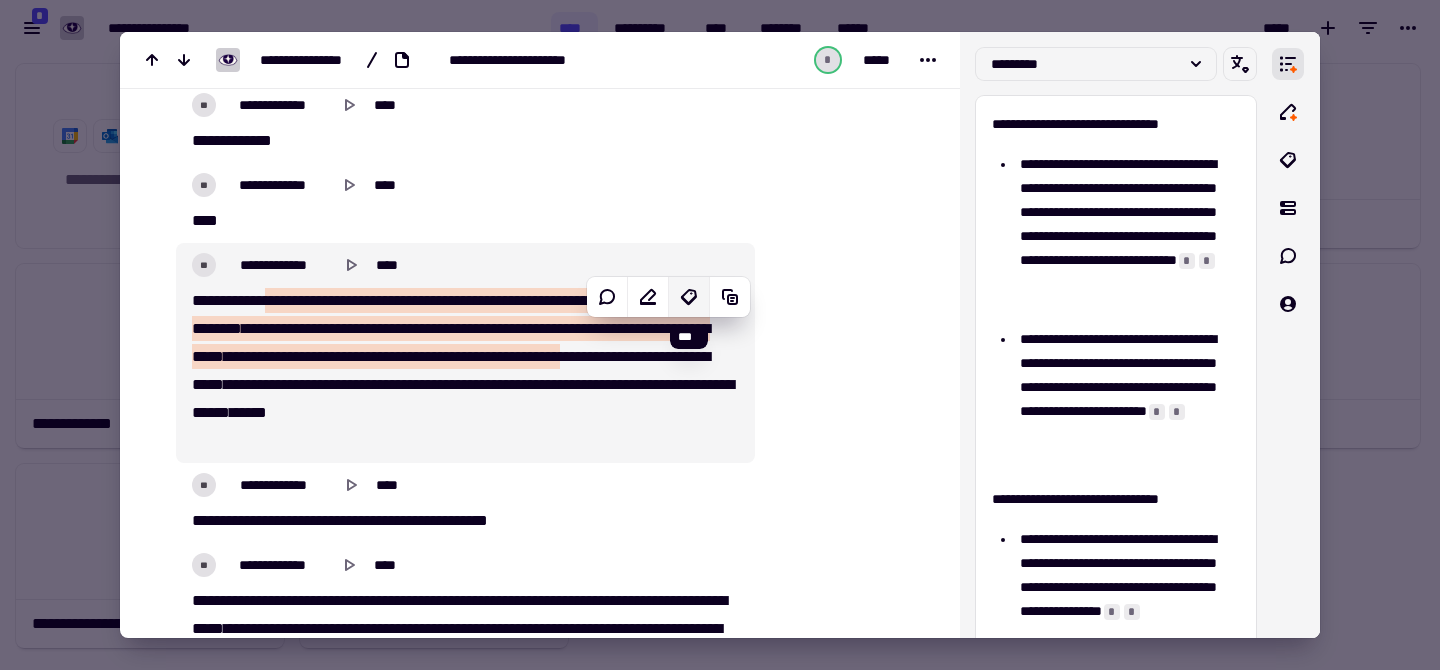 click 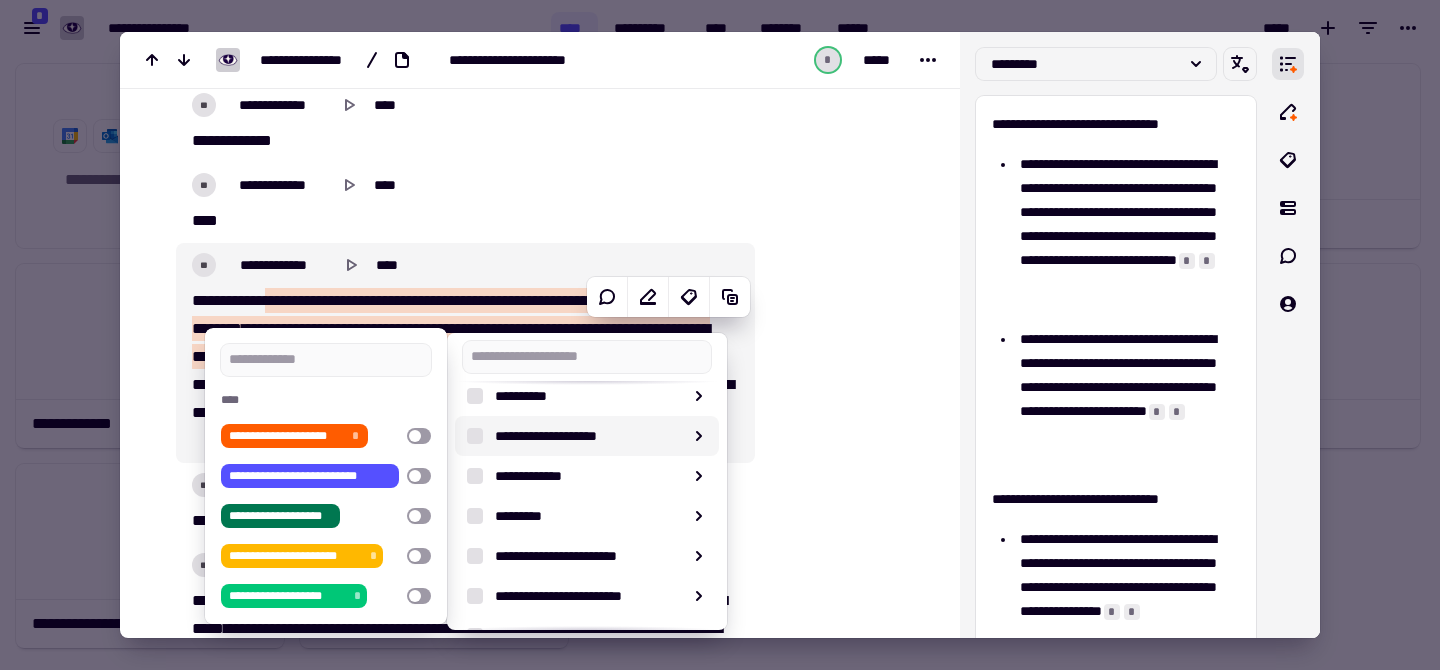 scroll, scrollTop: 257, scrollLeft: 0, axis: vertical 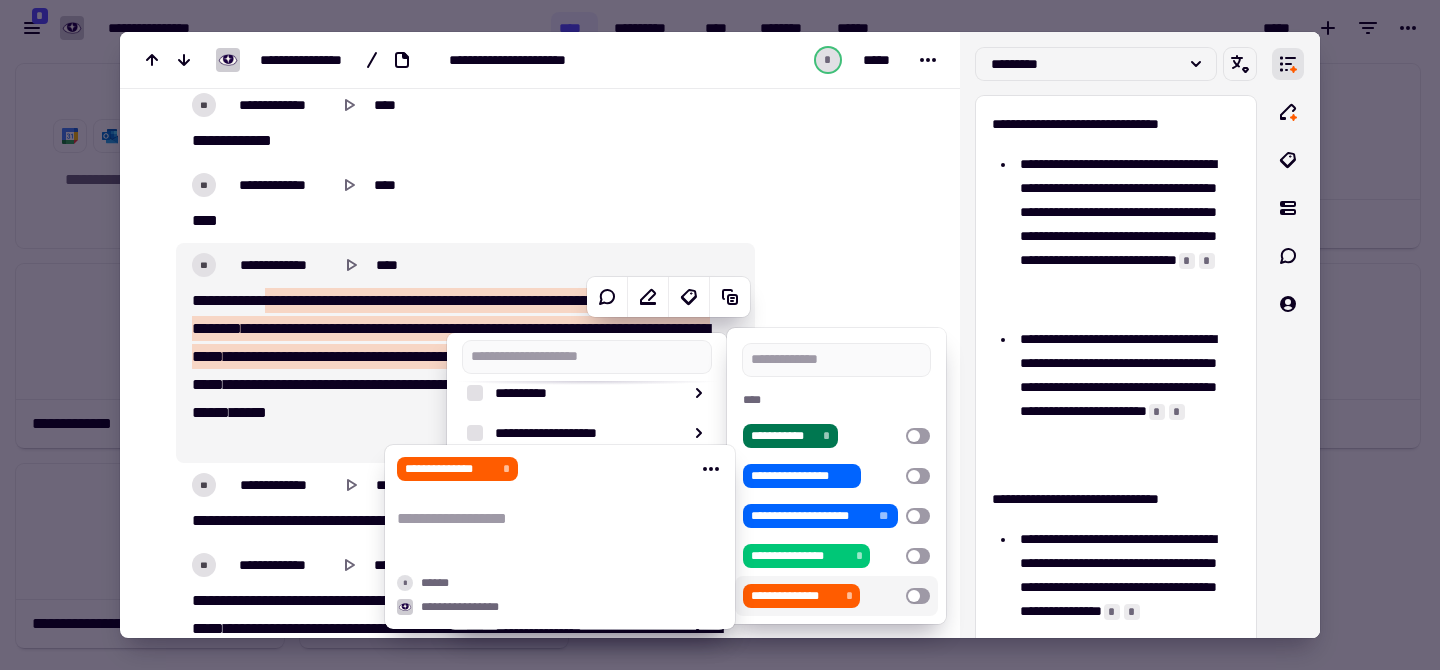 click on "**********" at bounding box center [794, 596] 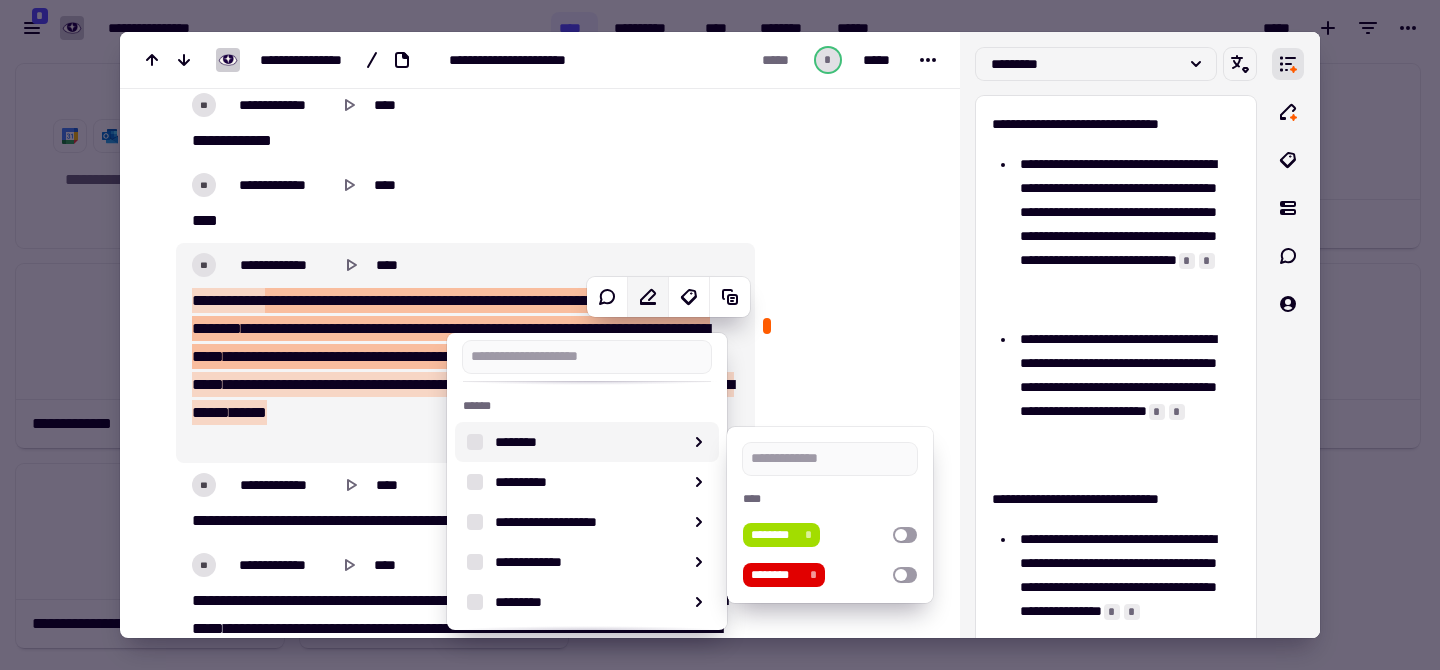 scroll, scrollTop: 228, scrollLeft: 0, axis: vertical 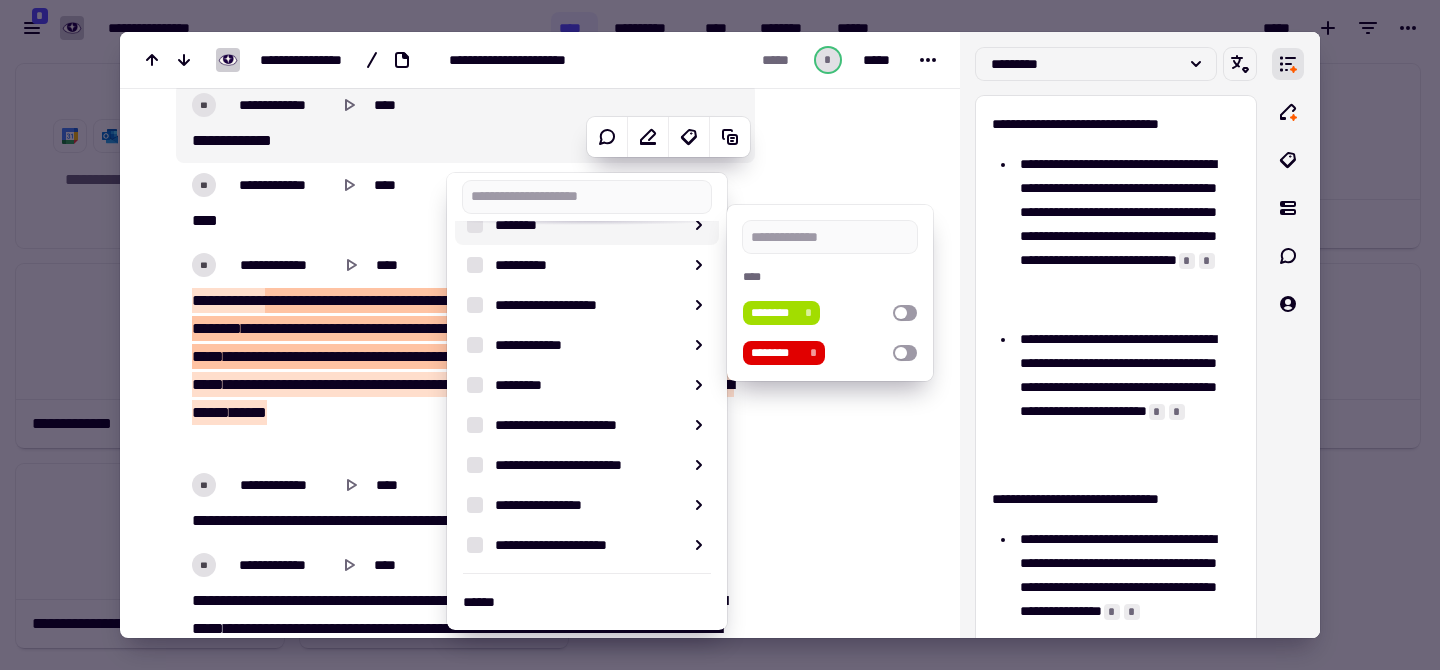 click at bounding box center [845, -1806] 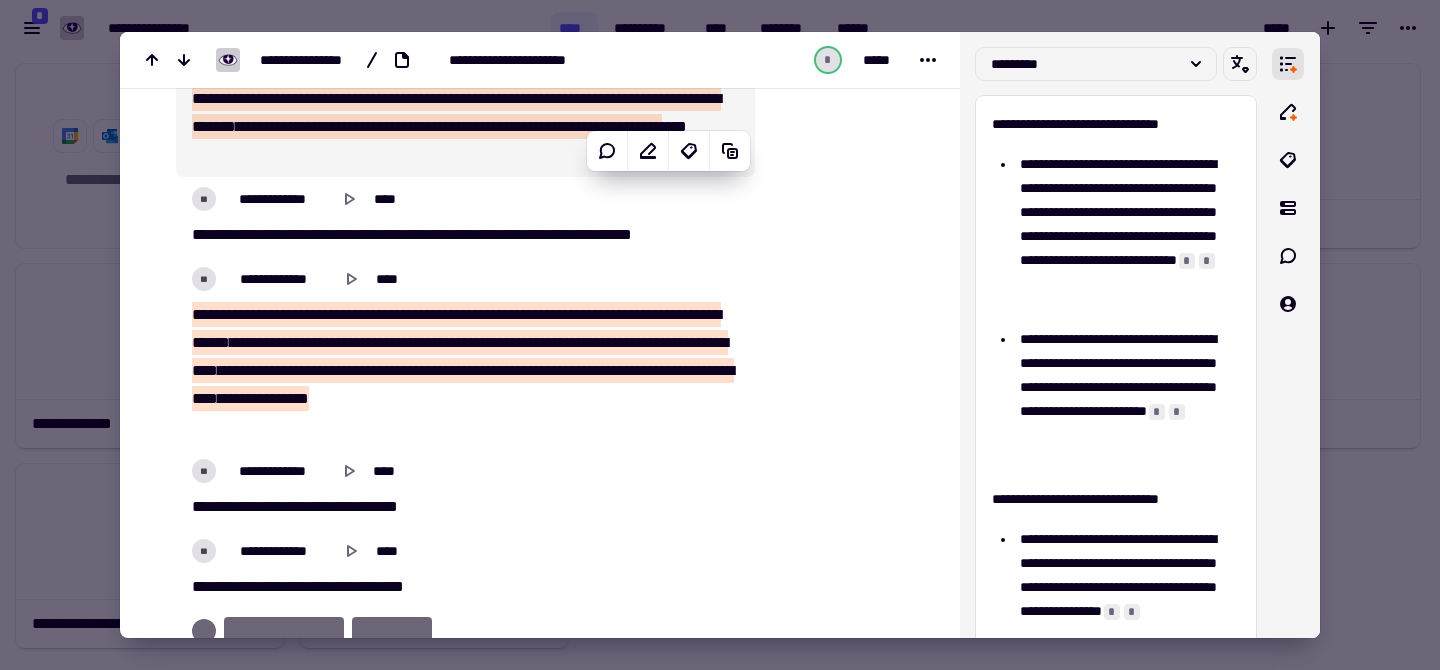 scroll, scrollTop: 4768, scrollLeft: 0, axis: vertical 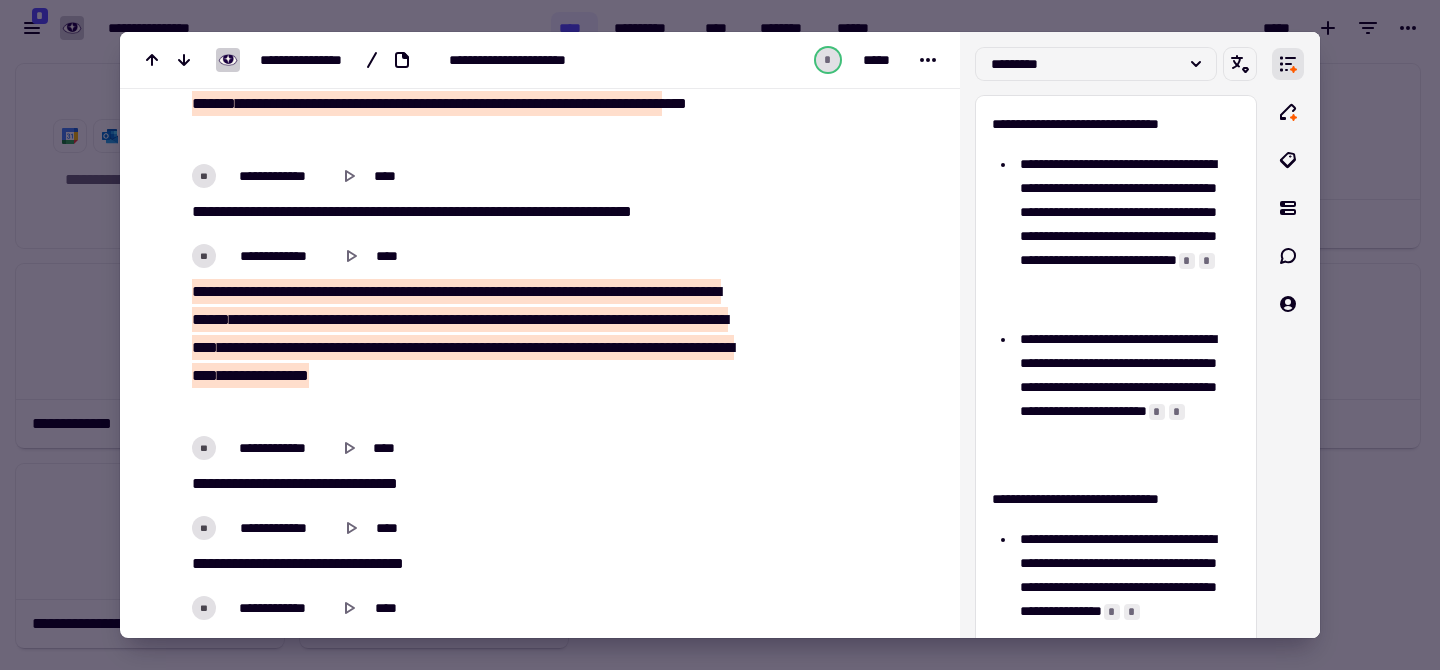 click at bounding box center (843, 2103) 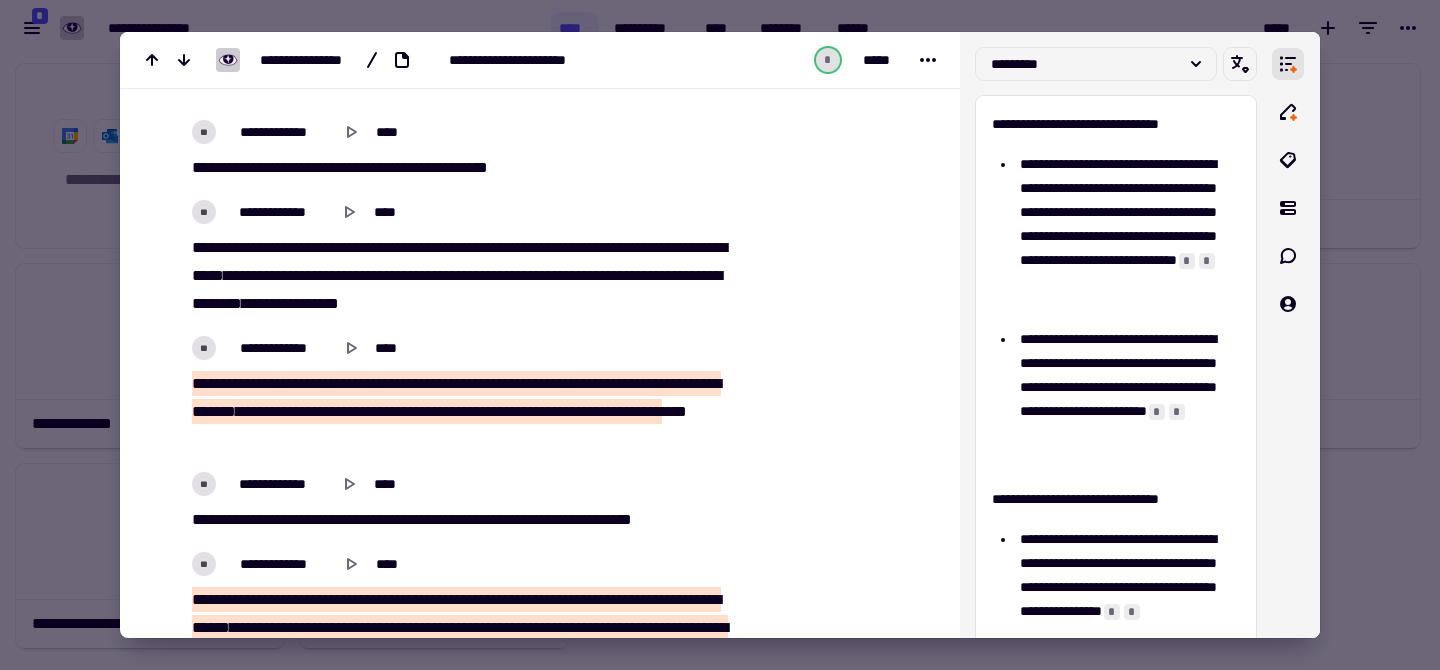 scroll, scrollTop: 4430, scrollLeft: 0, axis: vertical 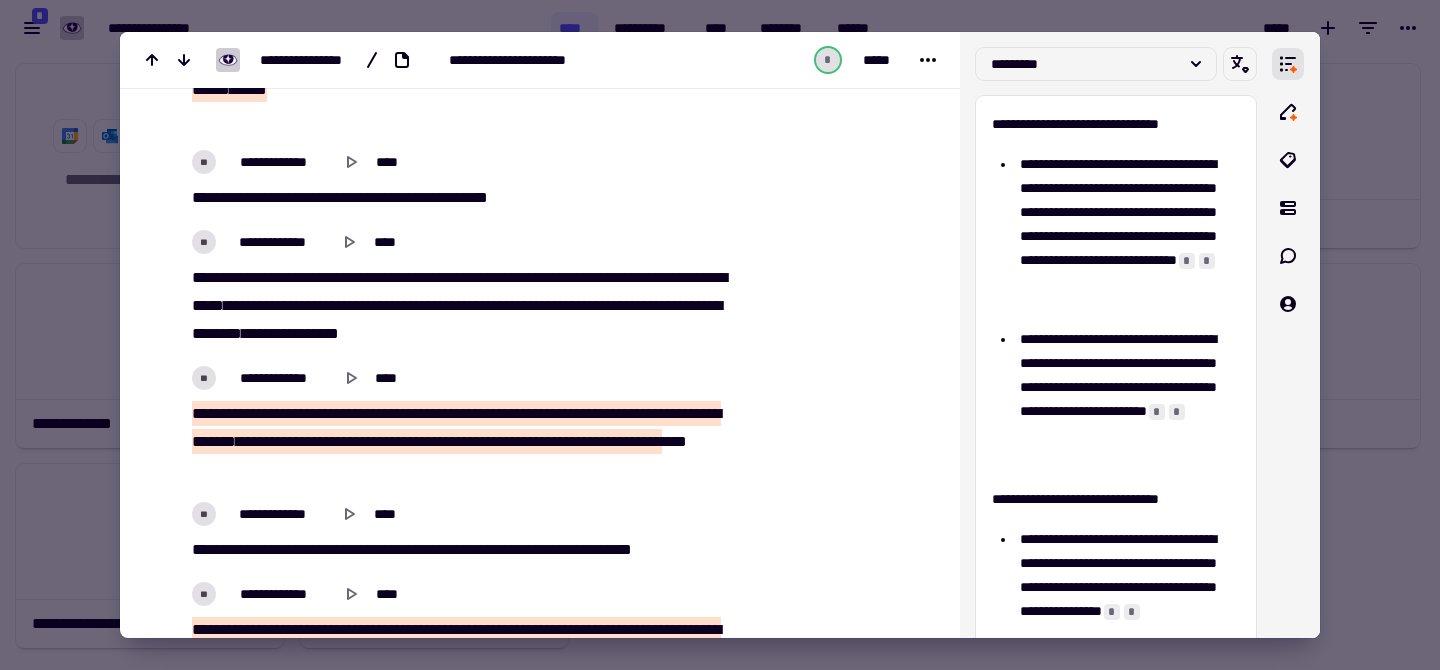 click at bounding box center [720, 335] 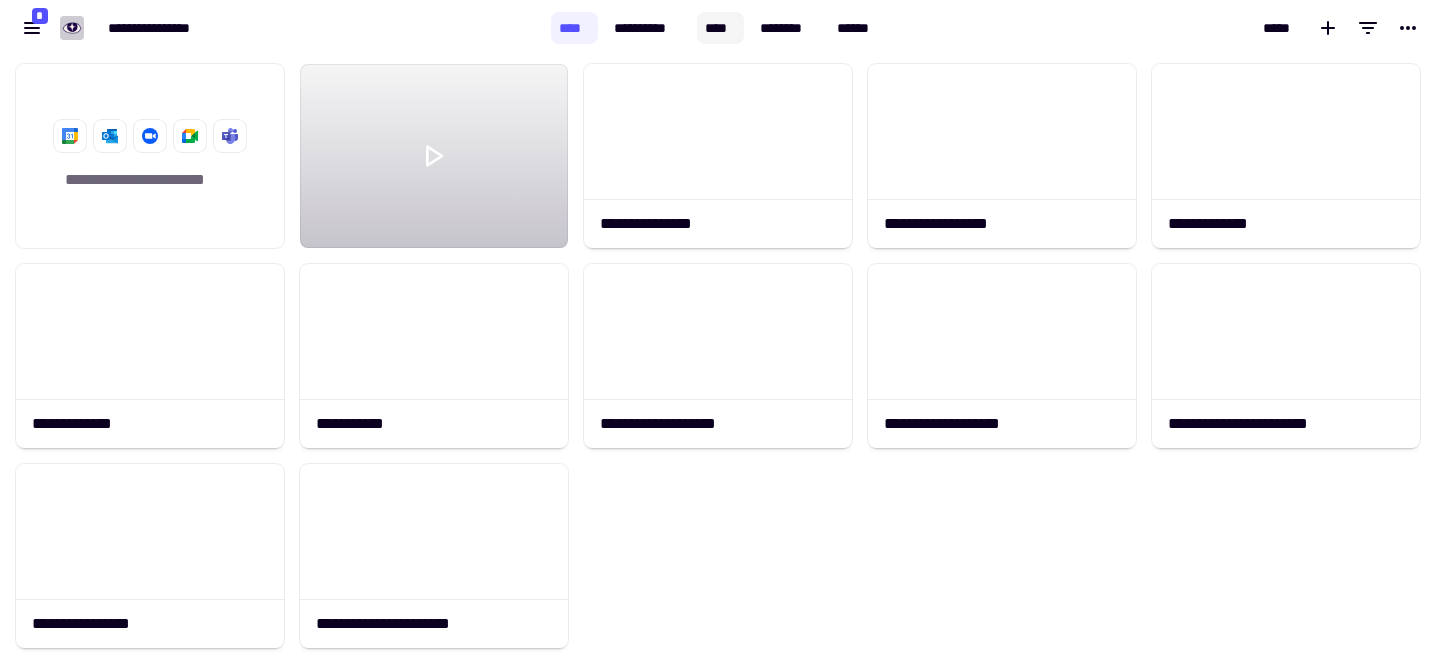click on "****" 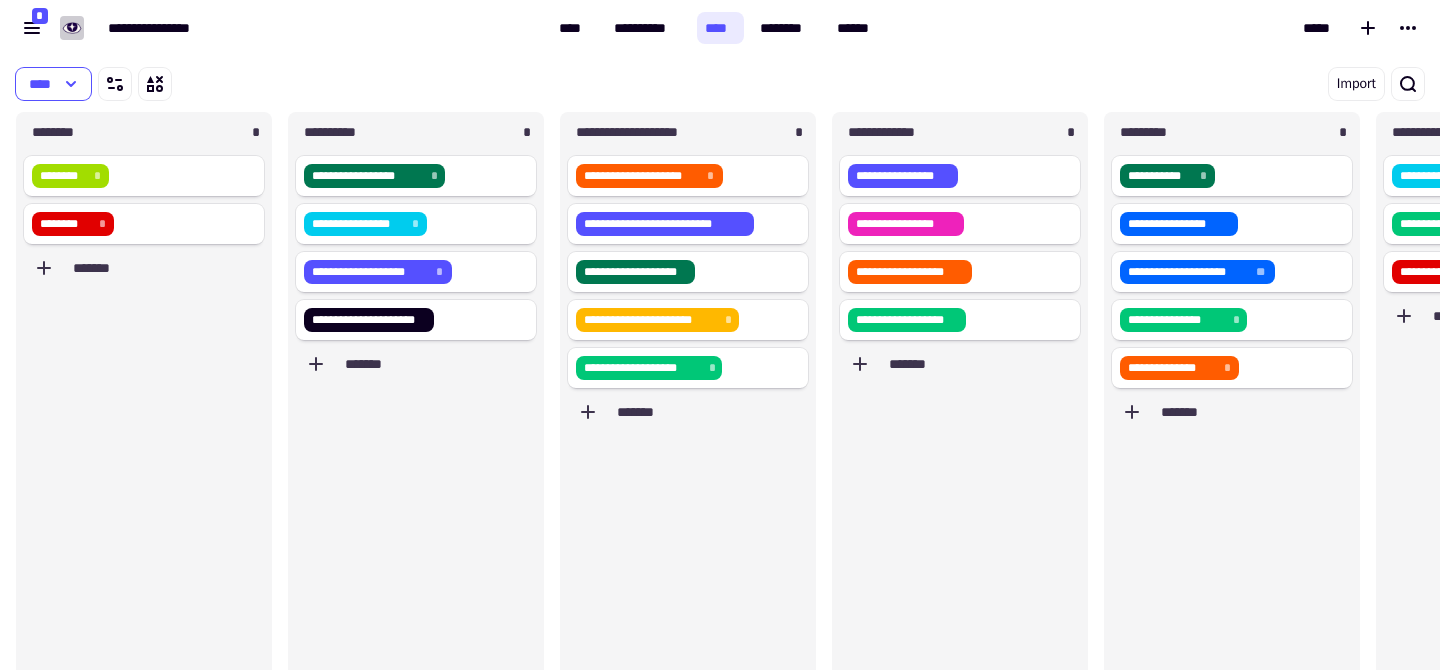 scroll, scrollTop: 1, scrollLeft: 1, axis: both 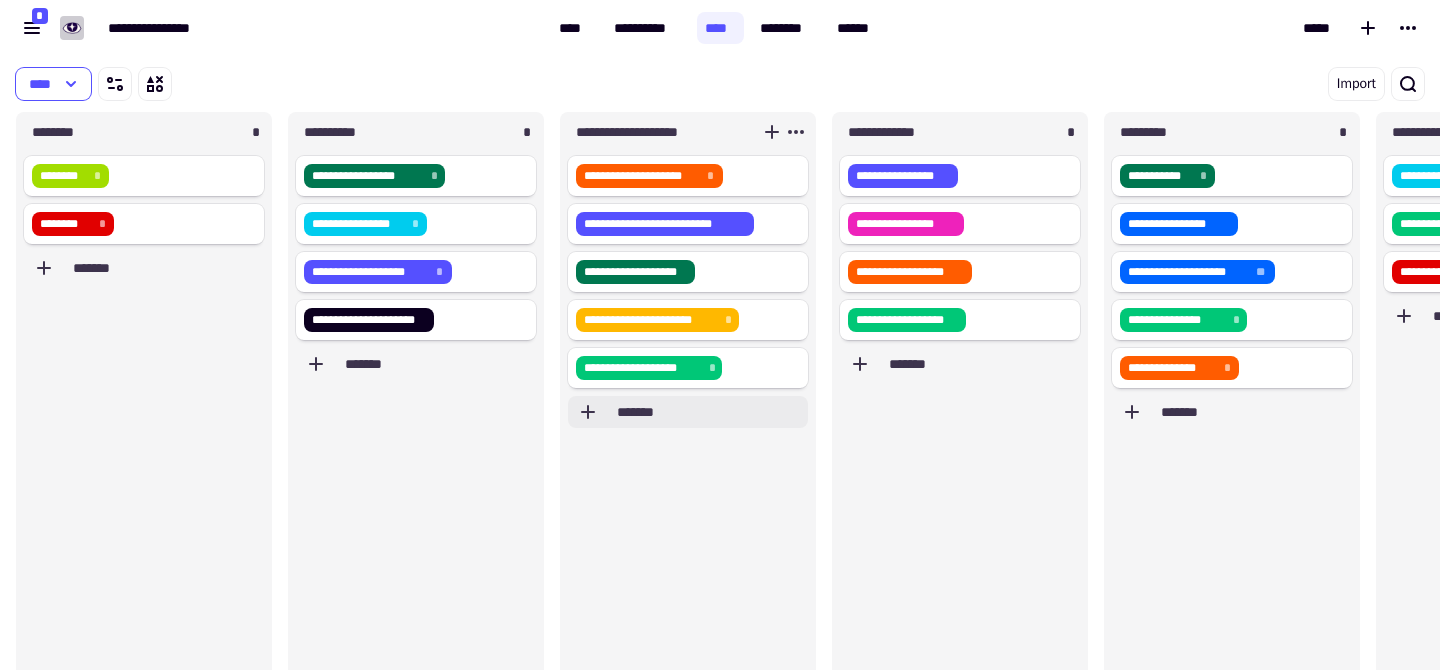 click on "*******" 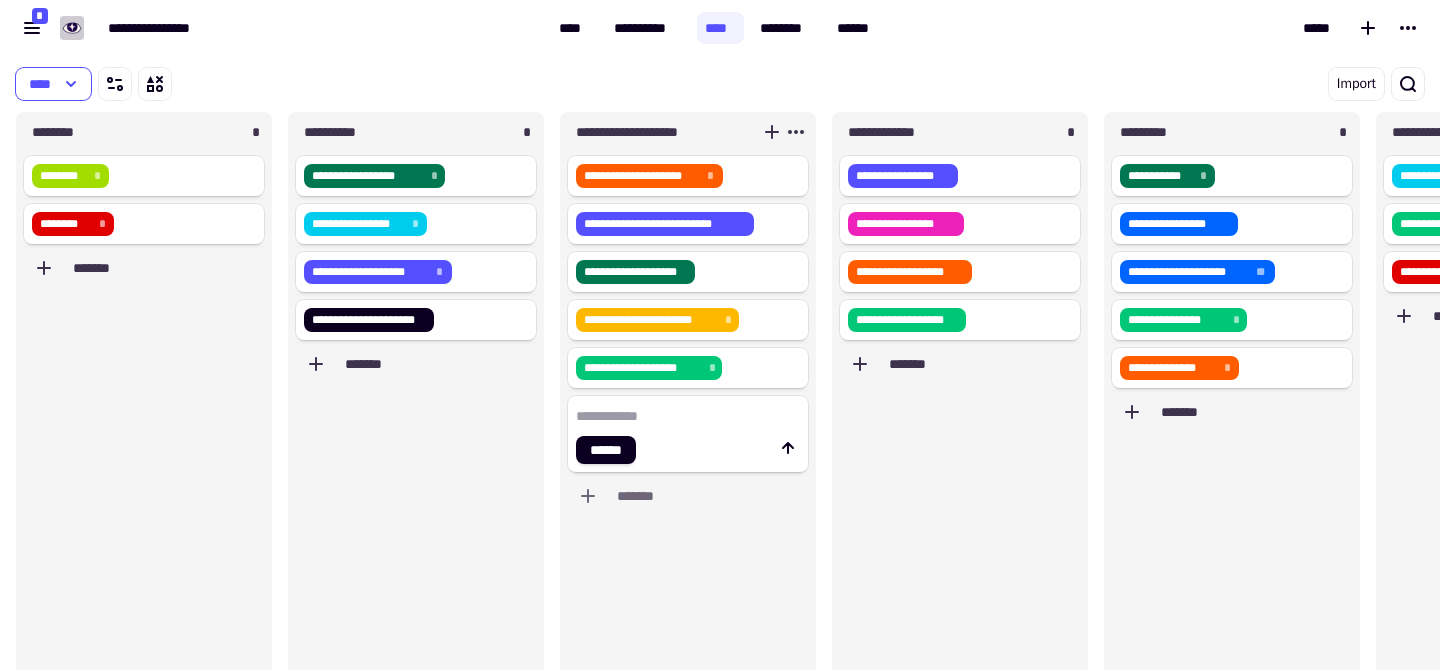 click 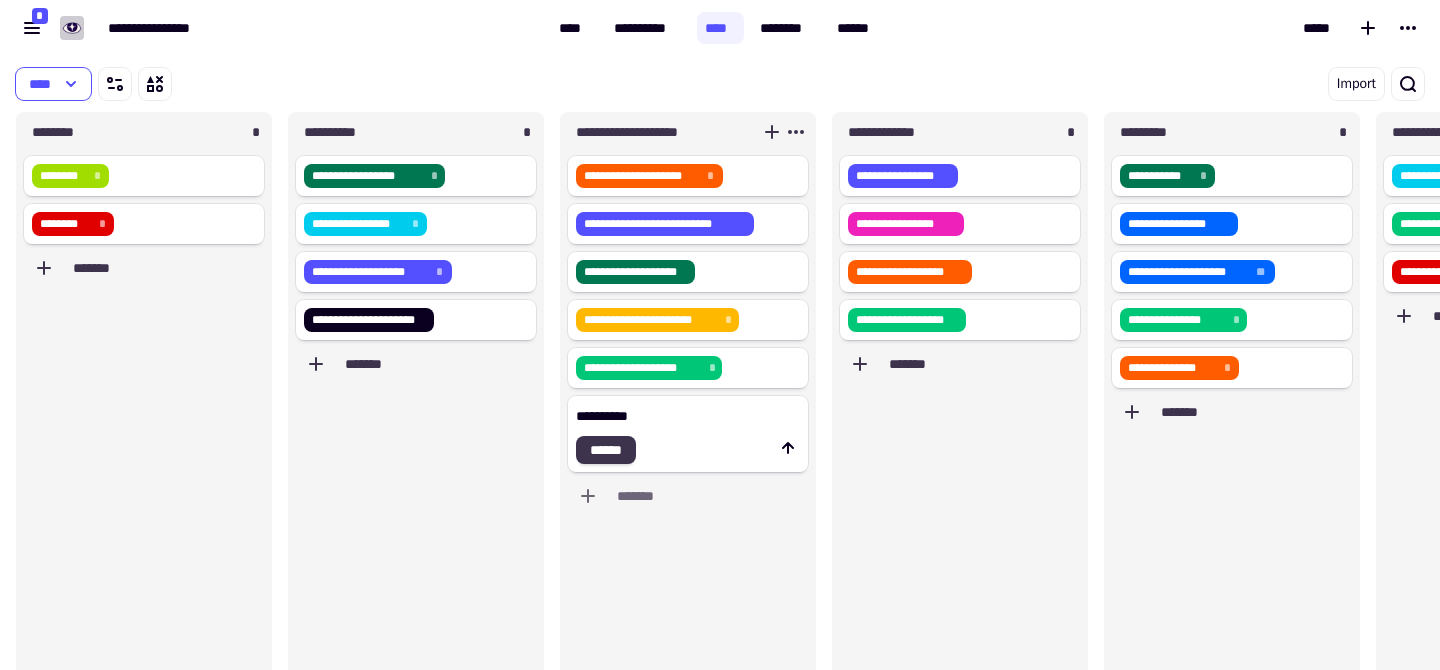 type on "**********" 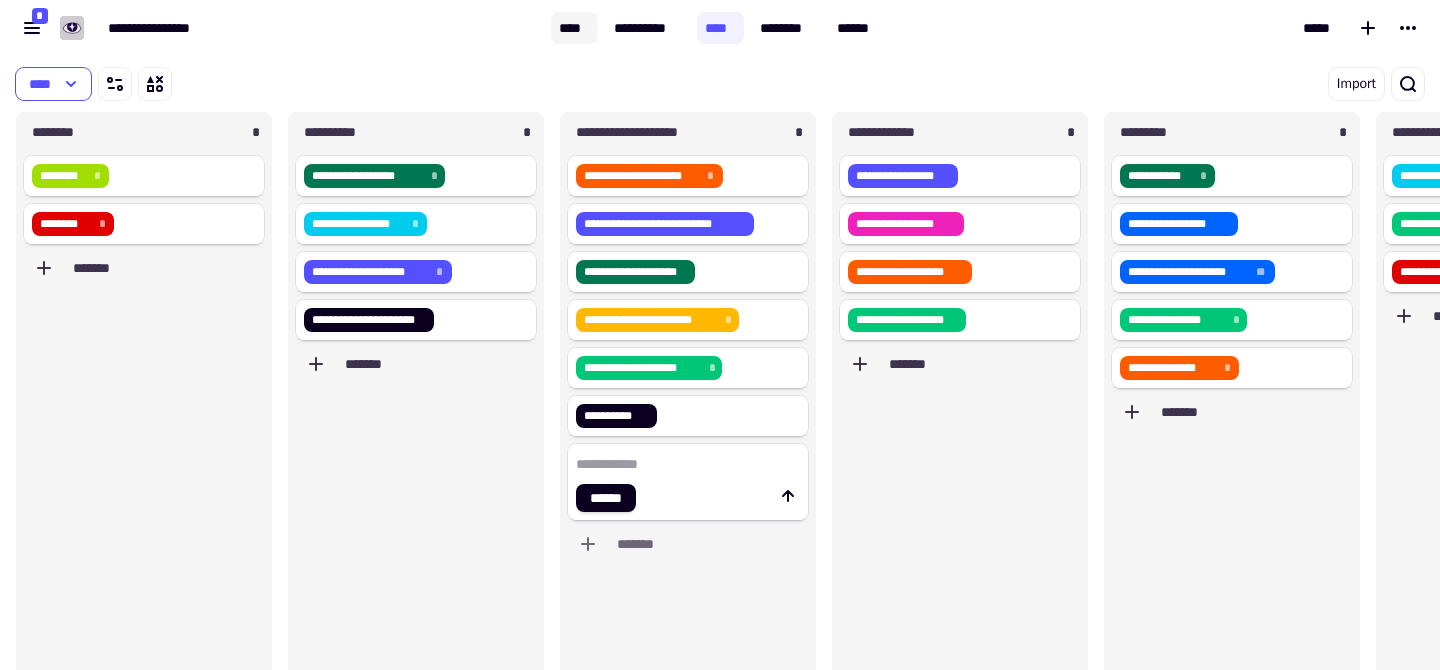 click on "****" 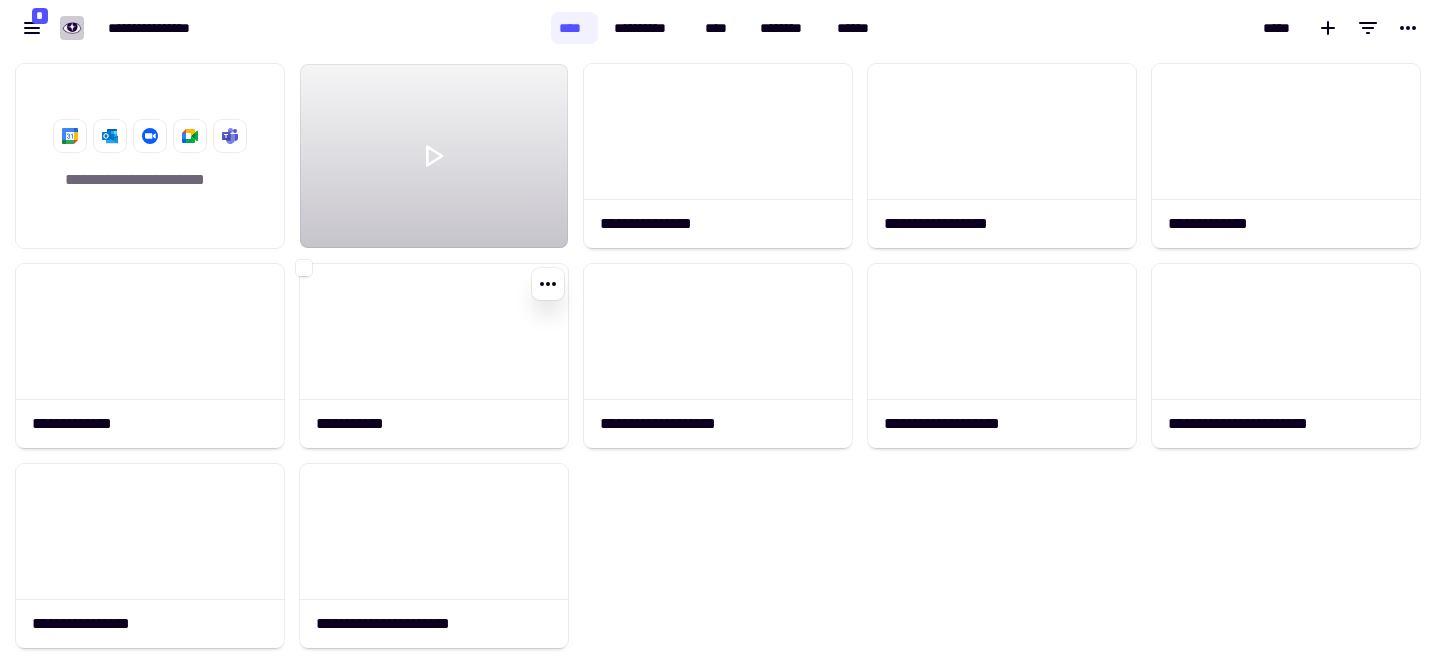 scroll, scrollTop: 1, scrollLeft: 1, axis: both 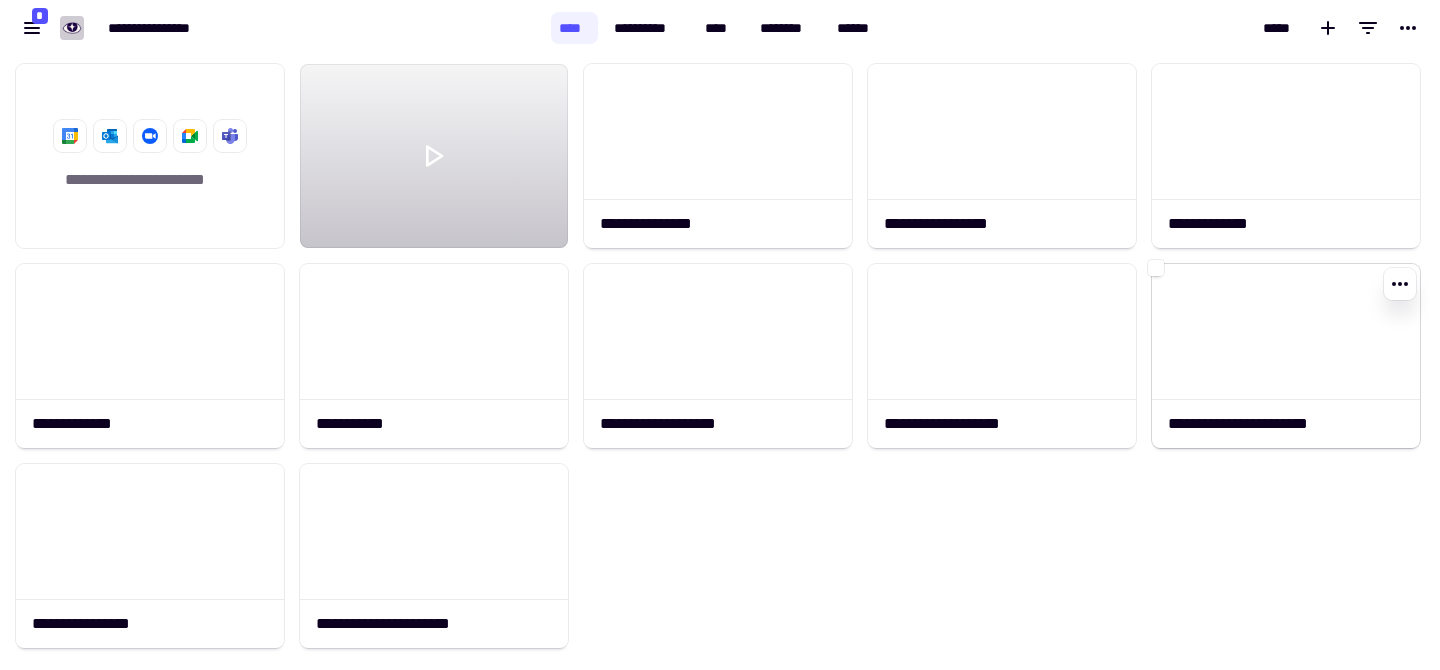 click 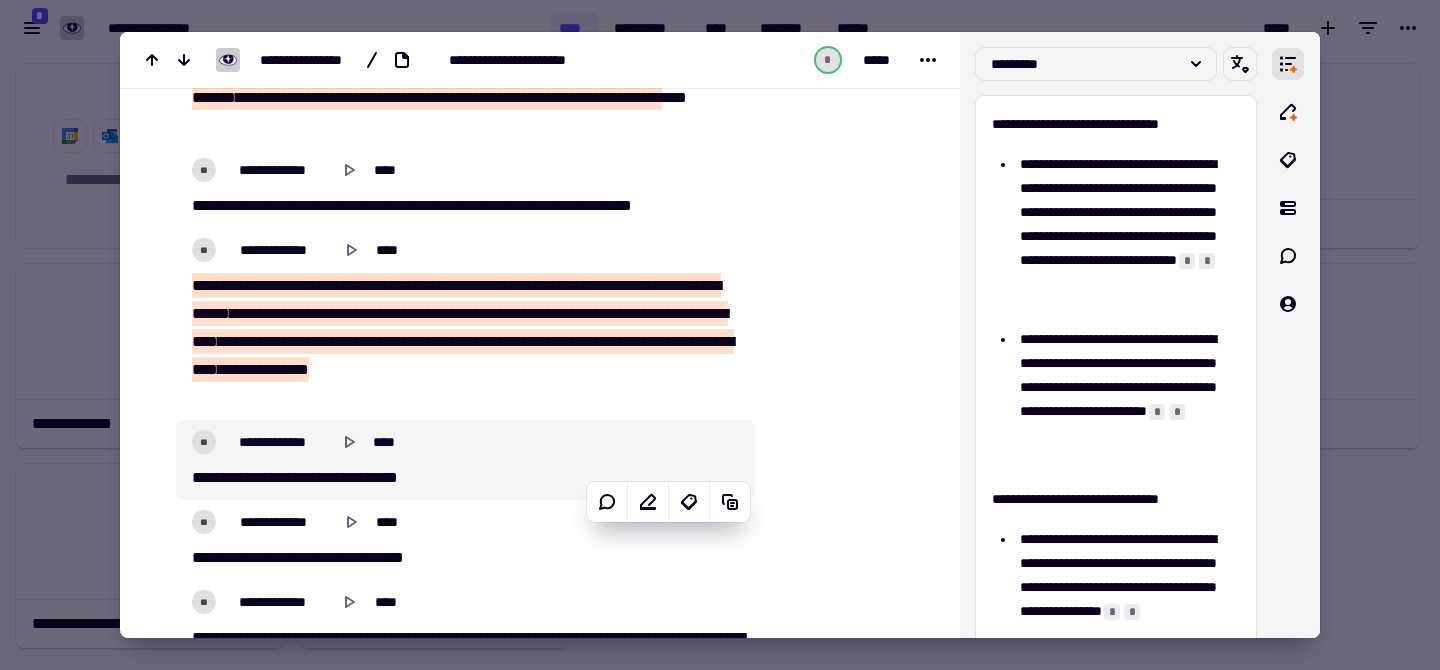 scroll, scrollTop: 4764, scrollLeft: 0, axis: vertical 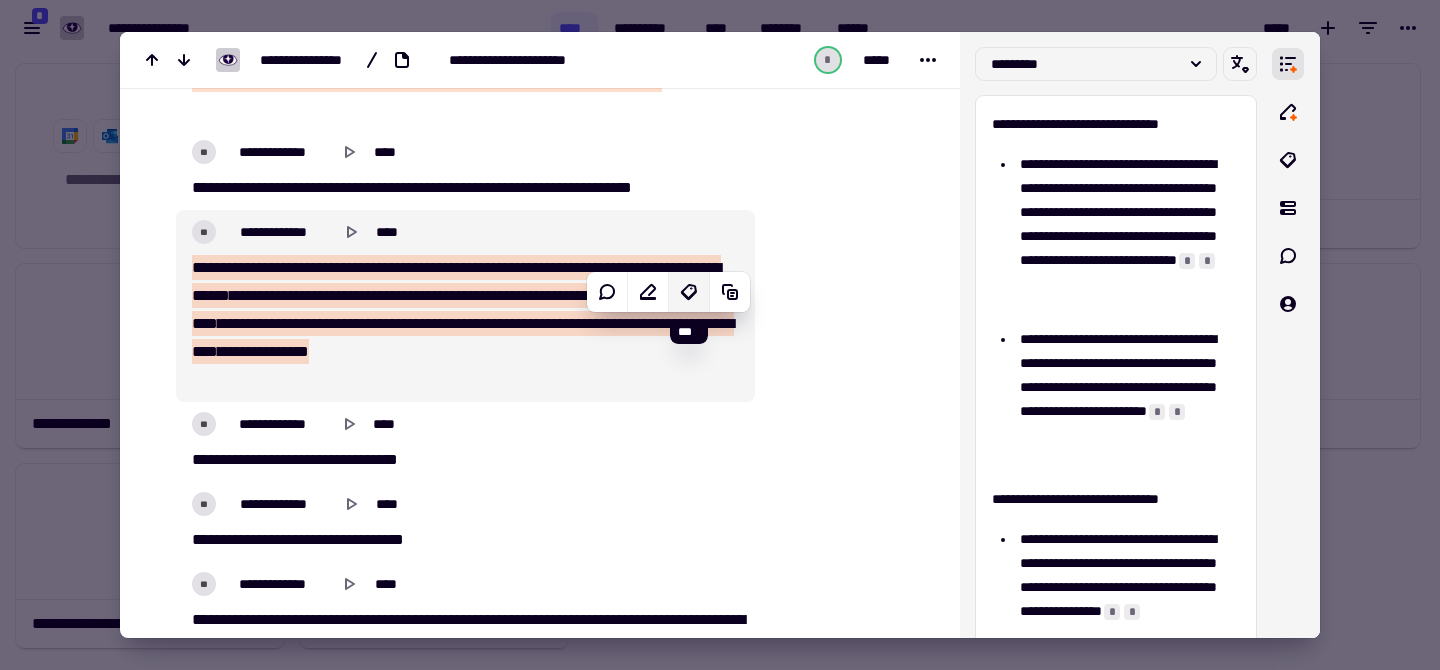 click 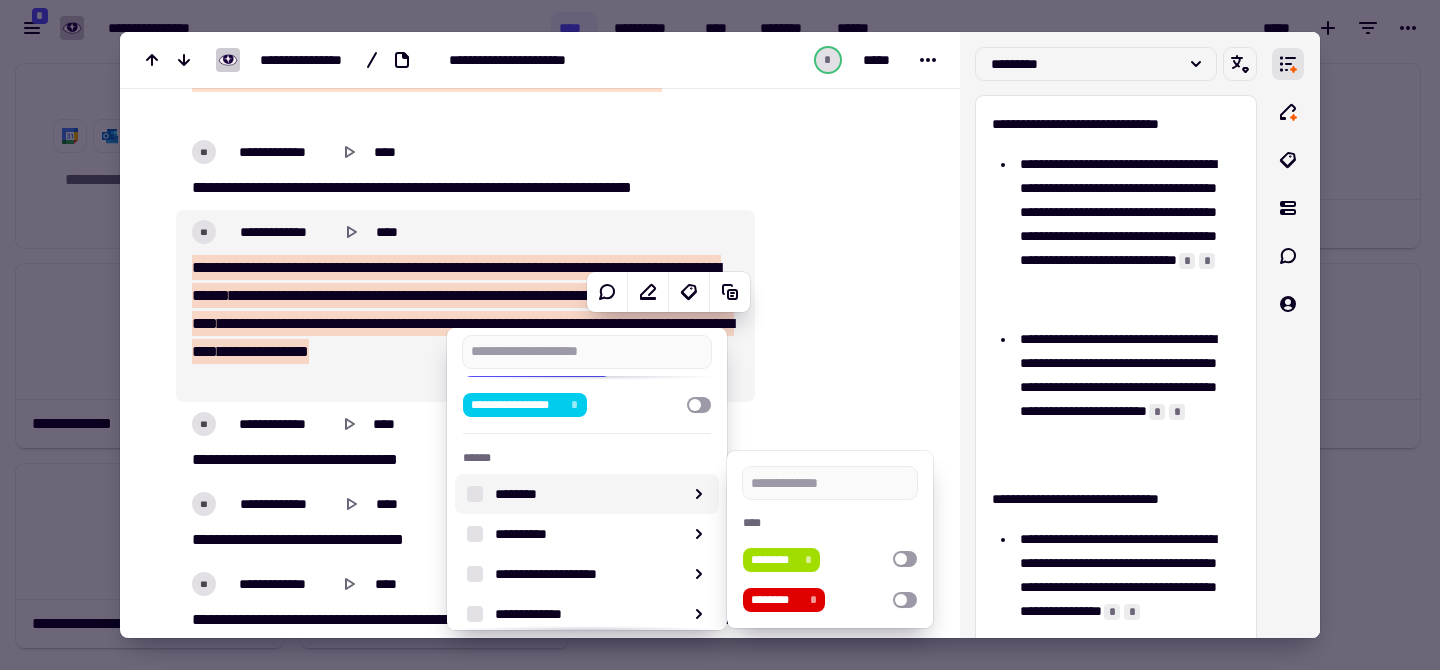 scroll, scrollTop: 113, scrollLeft: 0, axis: vertical 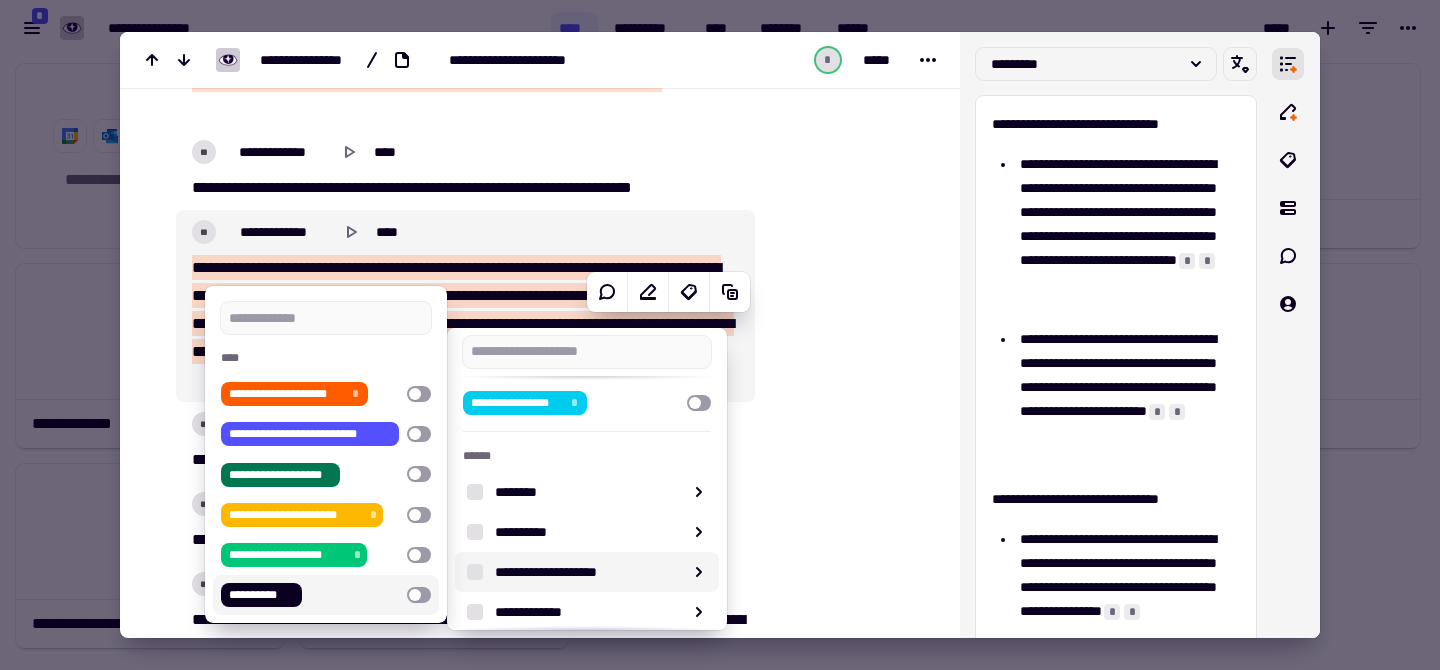 click on "**********" at bounding box center [261, 595] 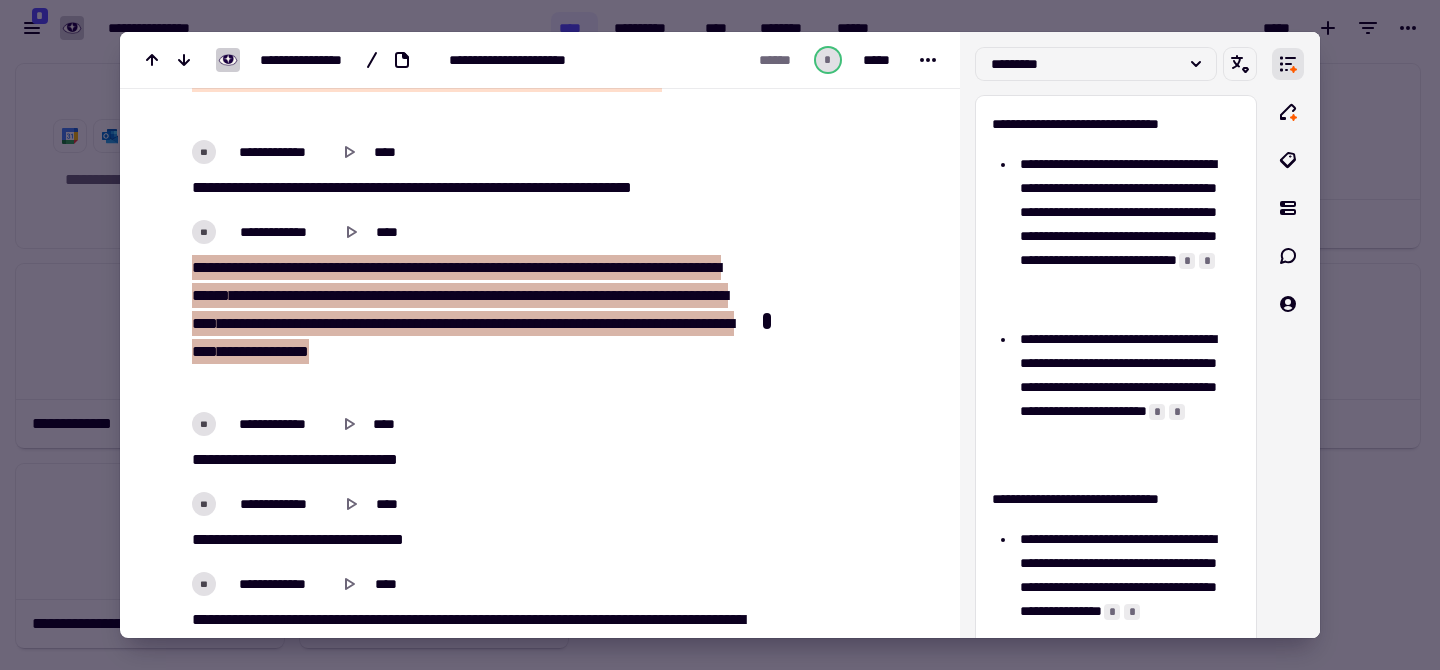 click on "**********" at bounding box center [453, 2109] 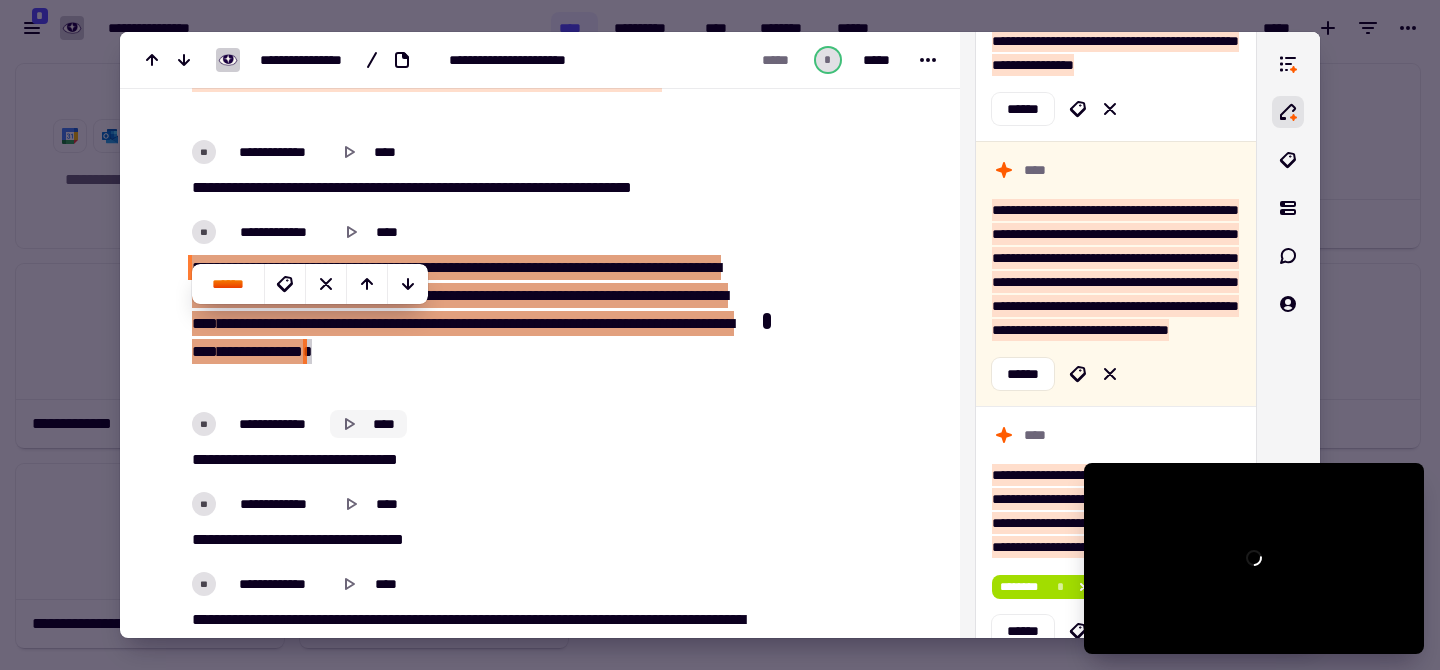 scroll, scrollTop: 1216, scrollLeft: 0, axis: vertical 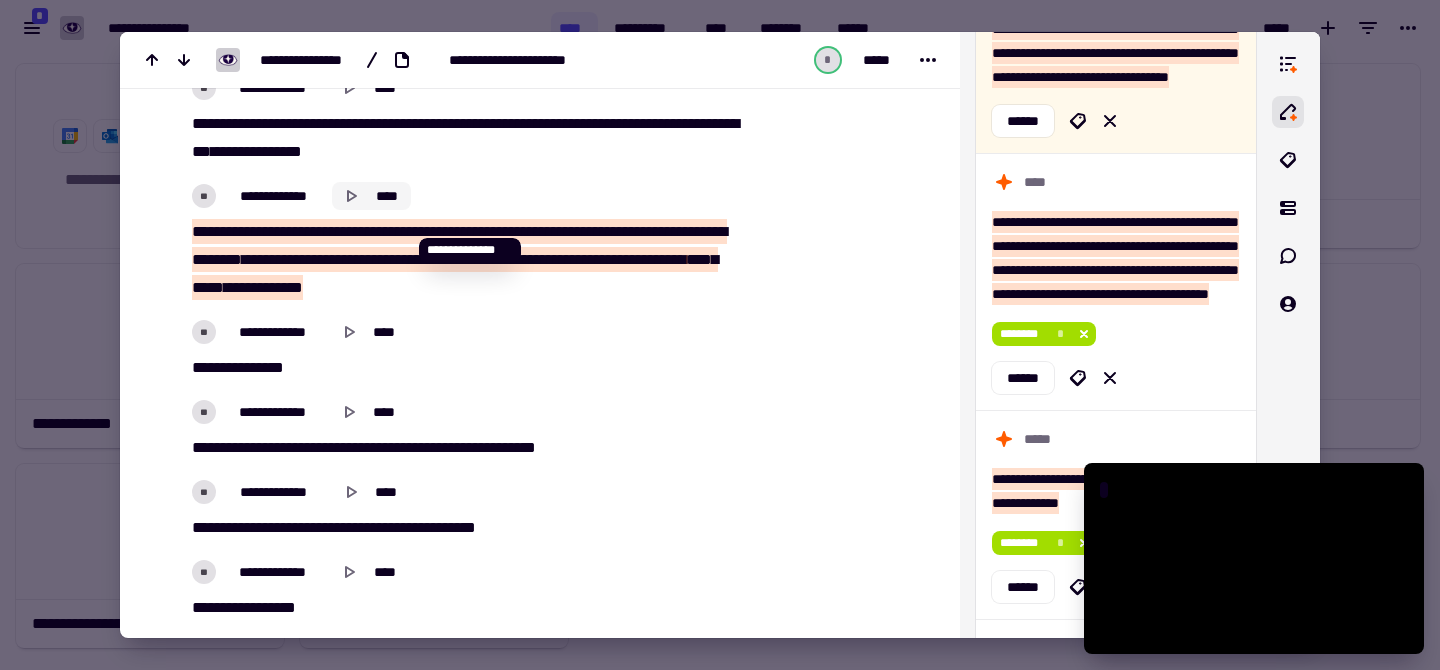 click 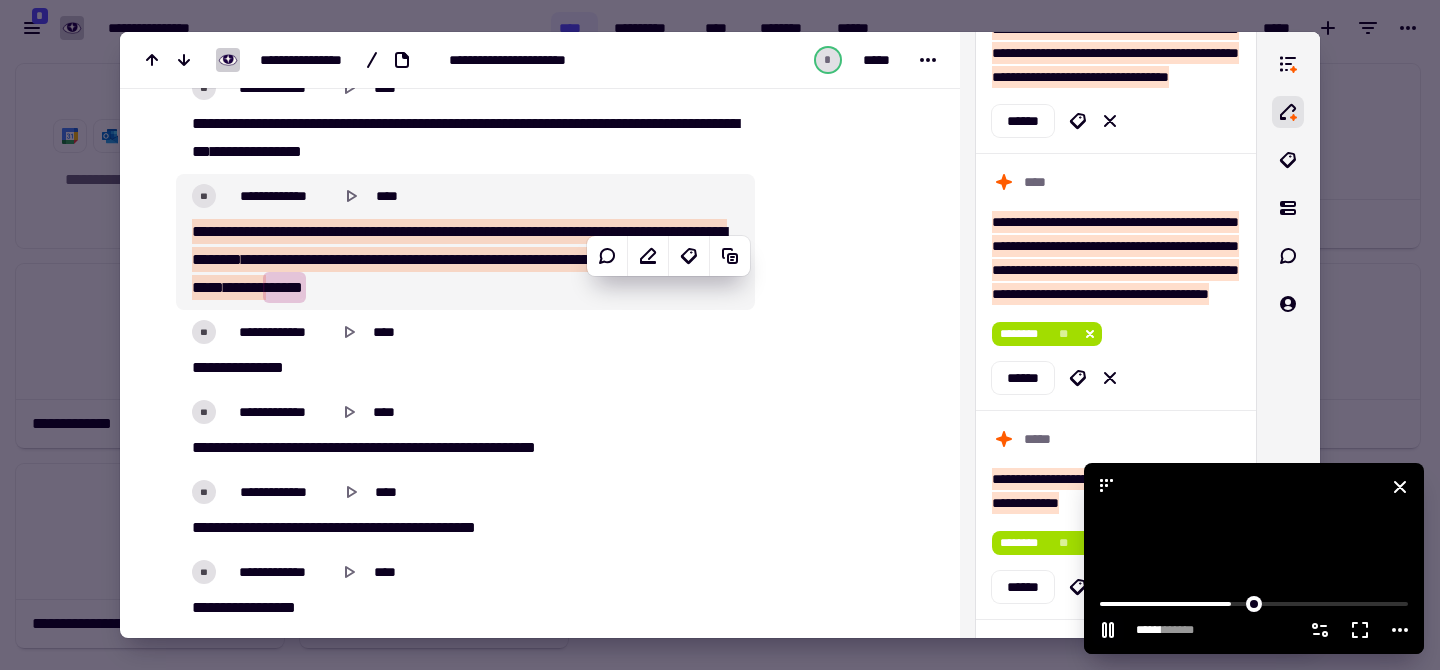 click 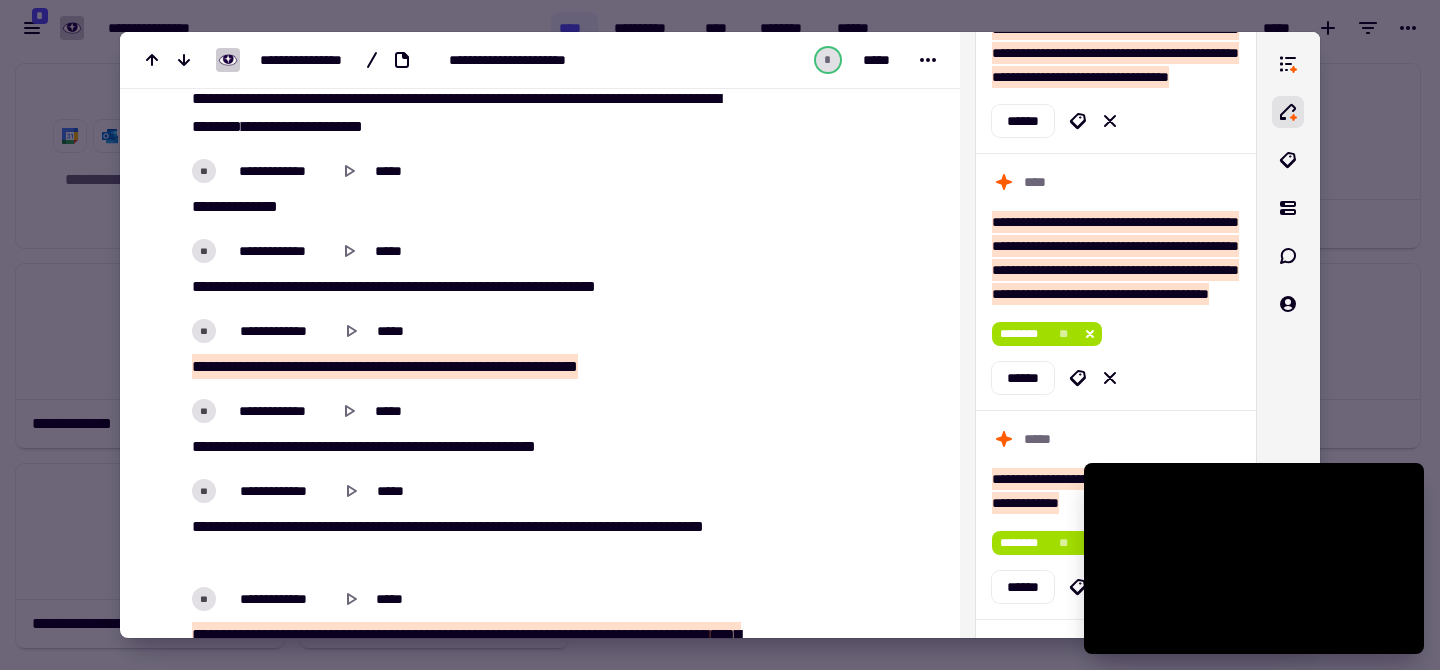 scroll, scrollTop: 7678, scrollLeft: 0, axis: vertical 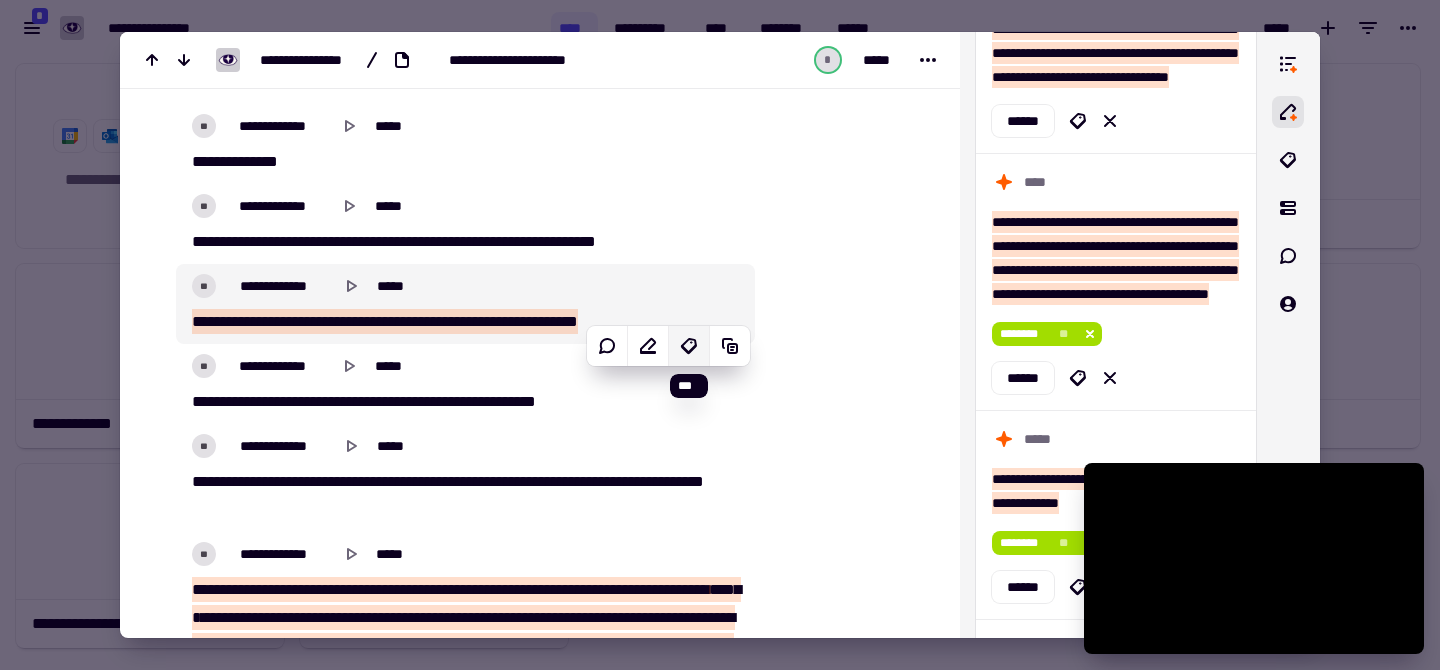 click 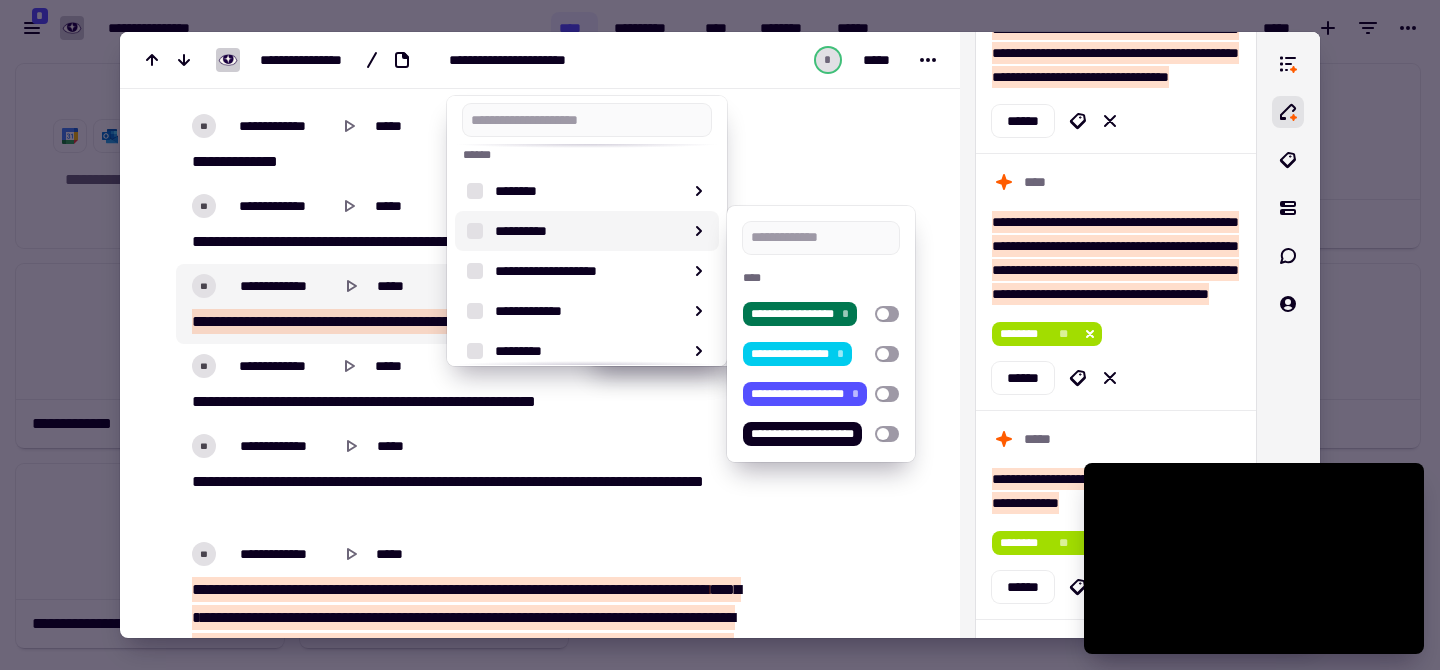 scroll, scrollTop: 193, scrollLeft: 0, axis: vertical 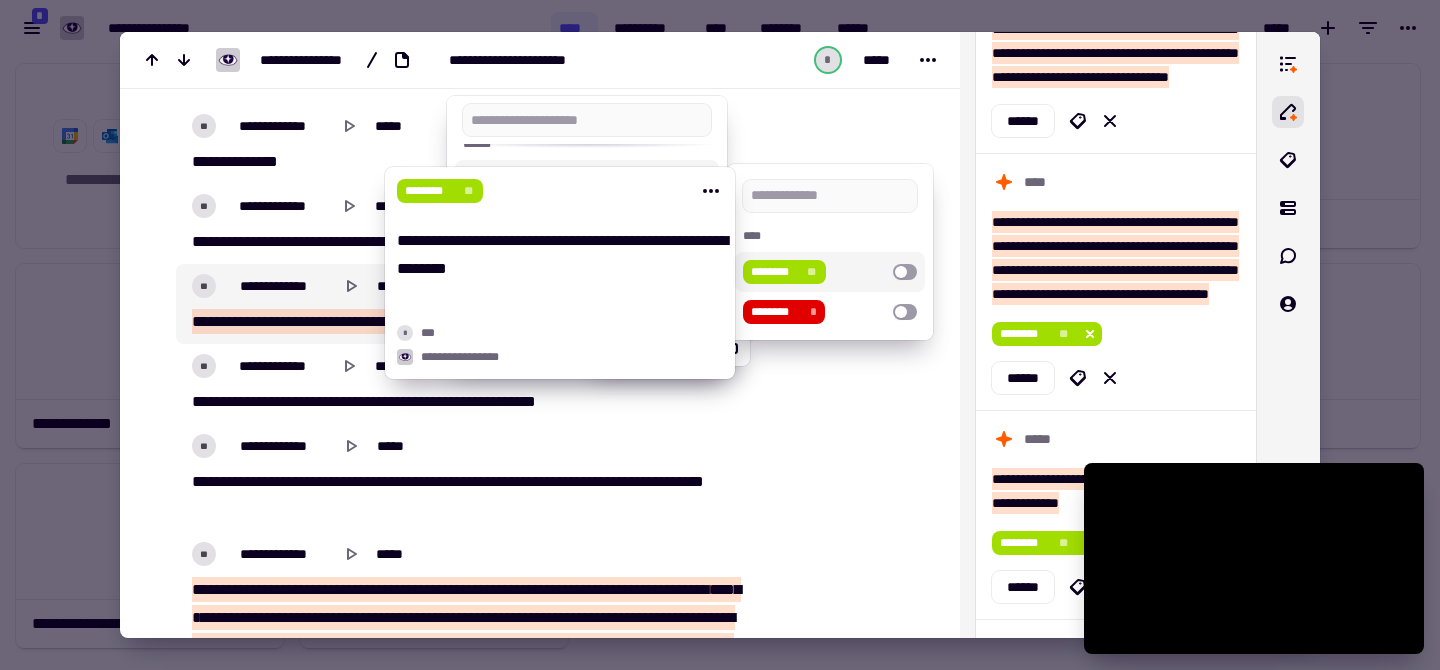 click on "********" at bounding box center [773, 272] 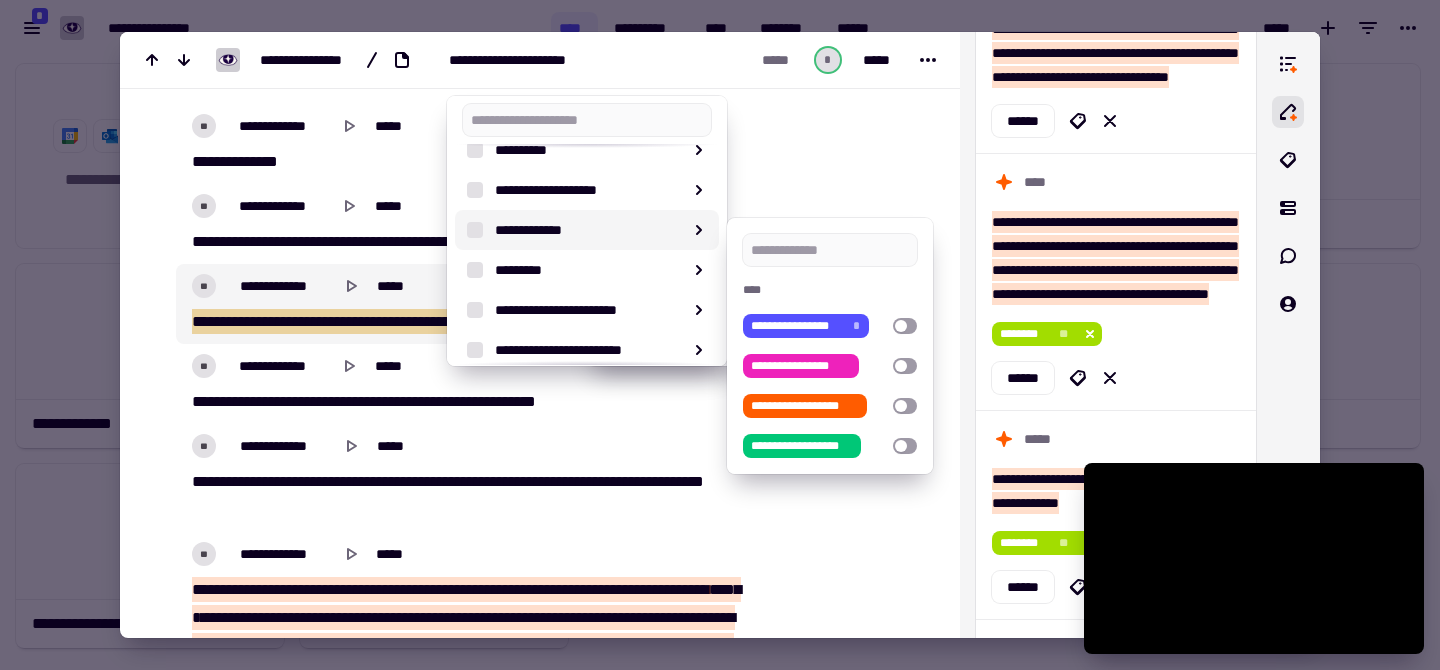 scroll, scrollTop: 354, scrollLeft: 0, axis: vertical 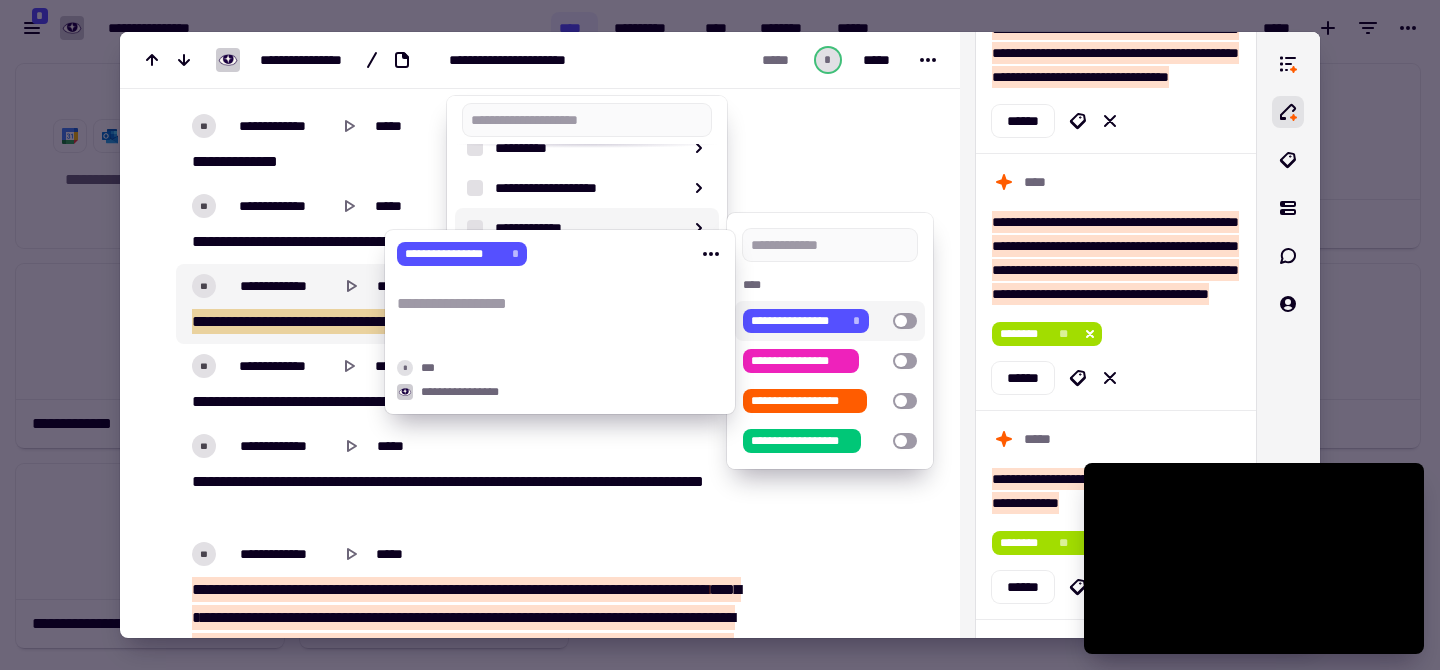 click on "**********" at bounding box center (798, 321) 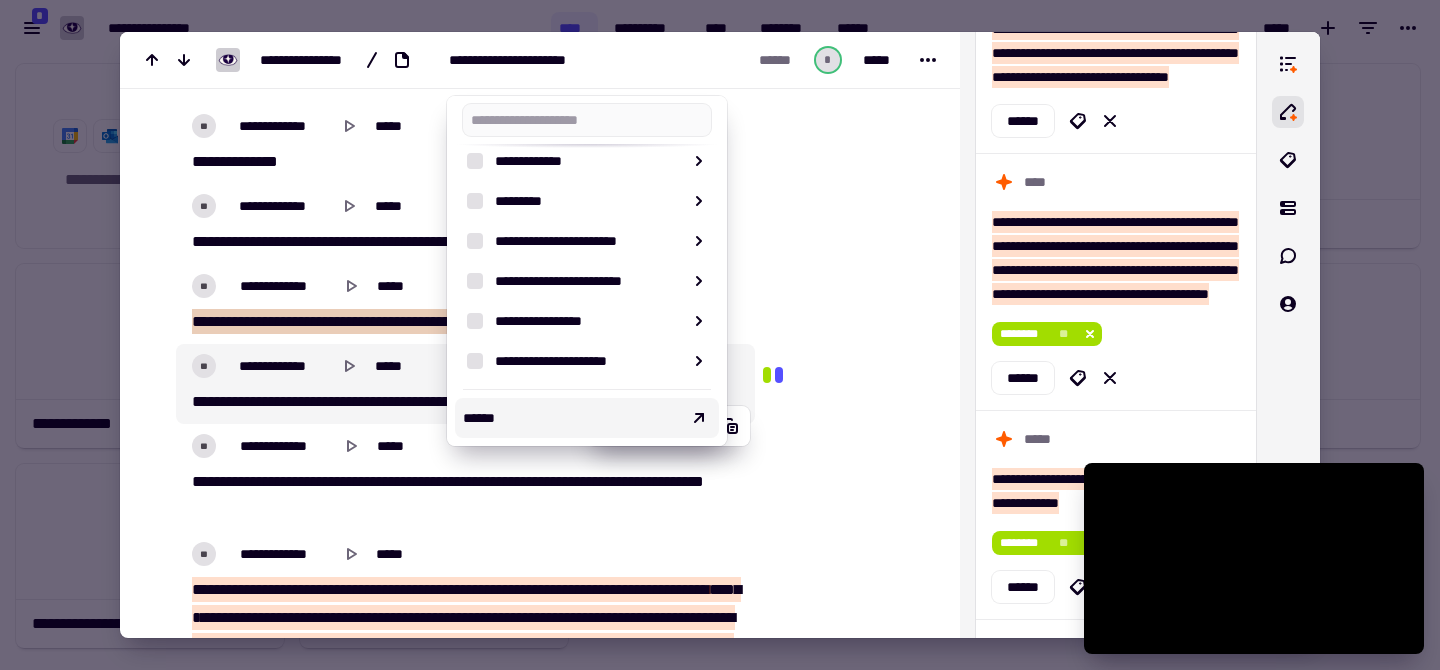 scroll, scrollTop: 256, scrollLeft: 0, axis: vertical 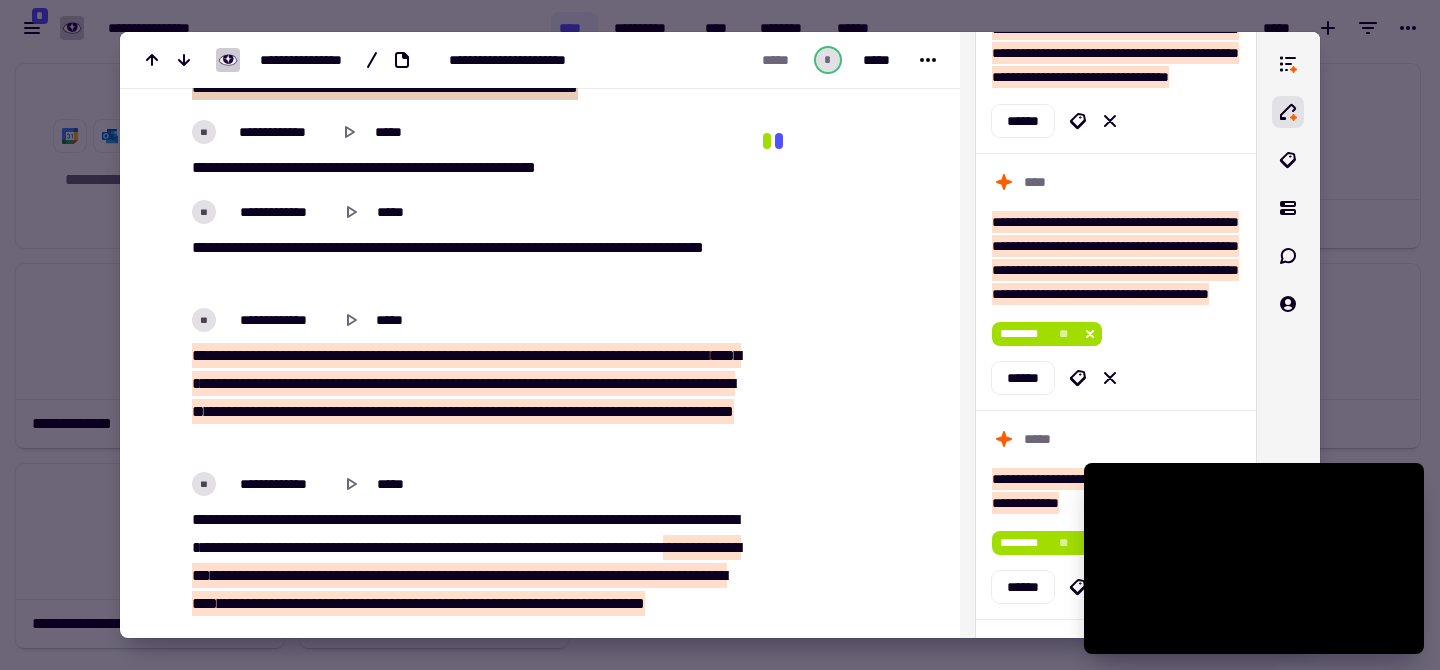 click on "**********" at bounding box center (540, -1063) 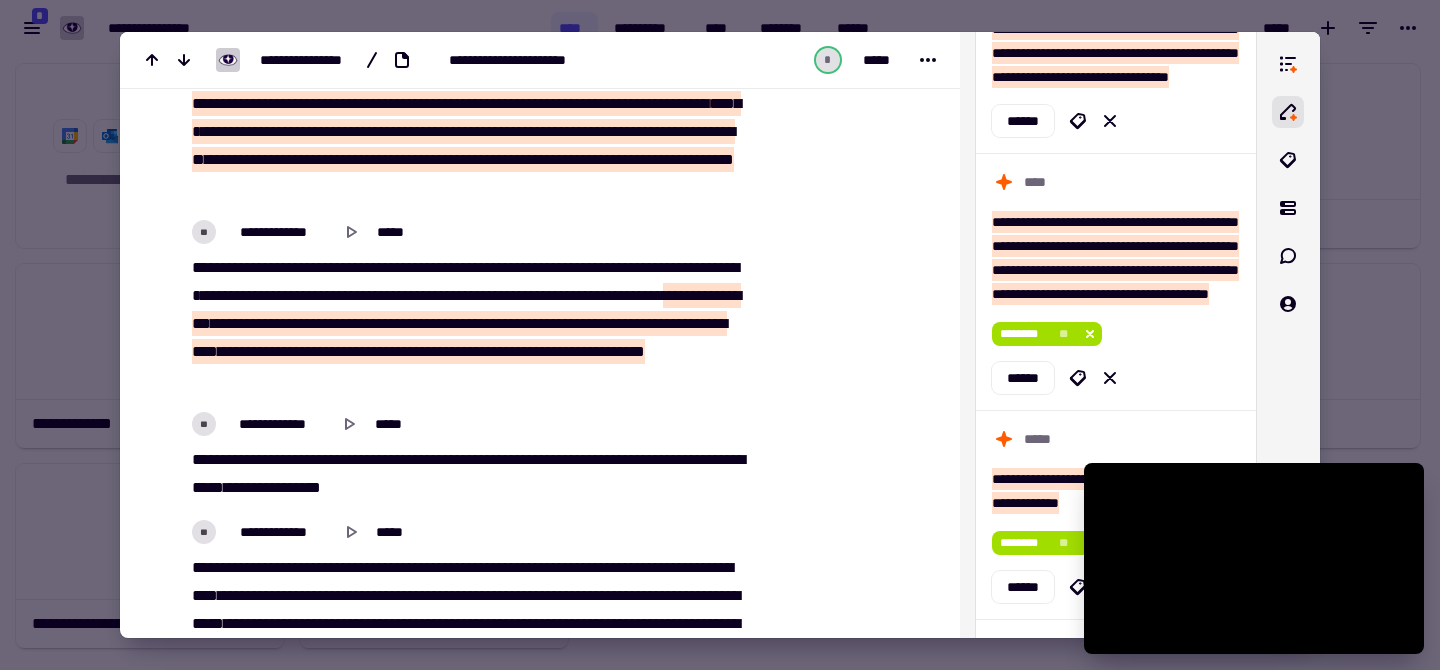 scroll, scrollTop: 8165, scrollLeft: 0, axis: vertical 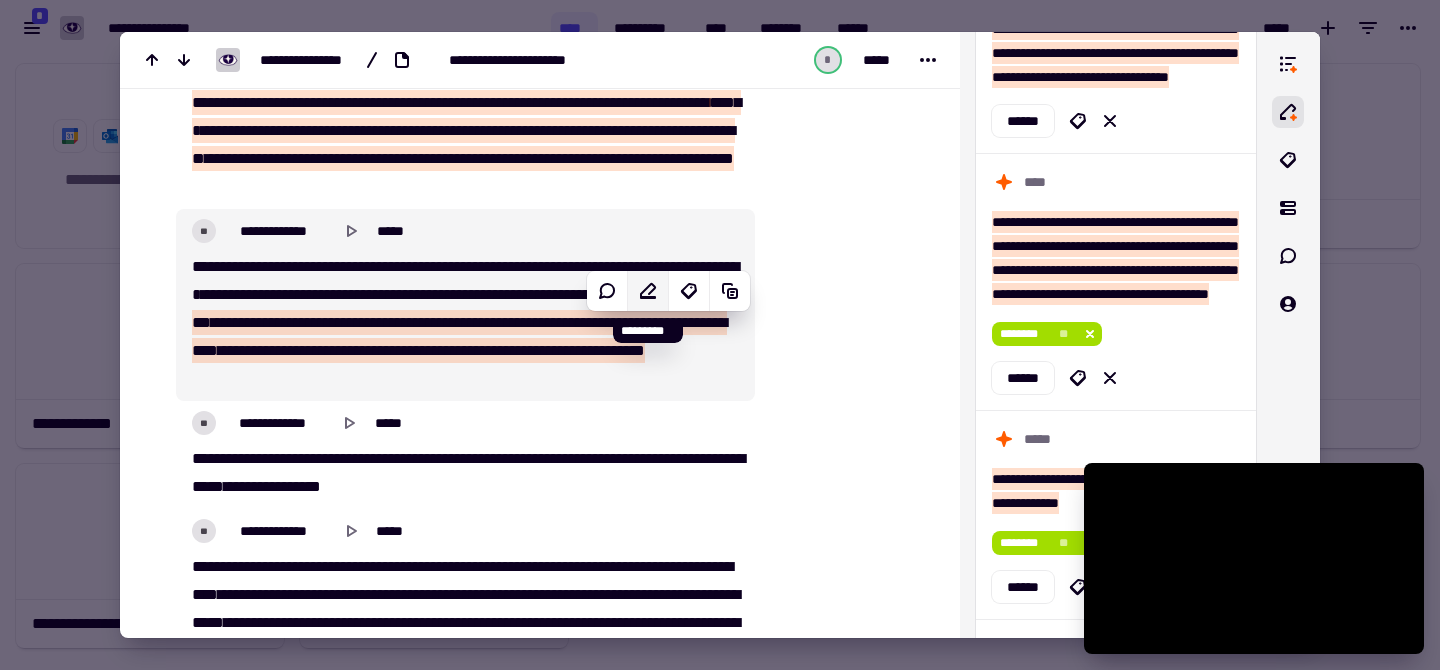 click 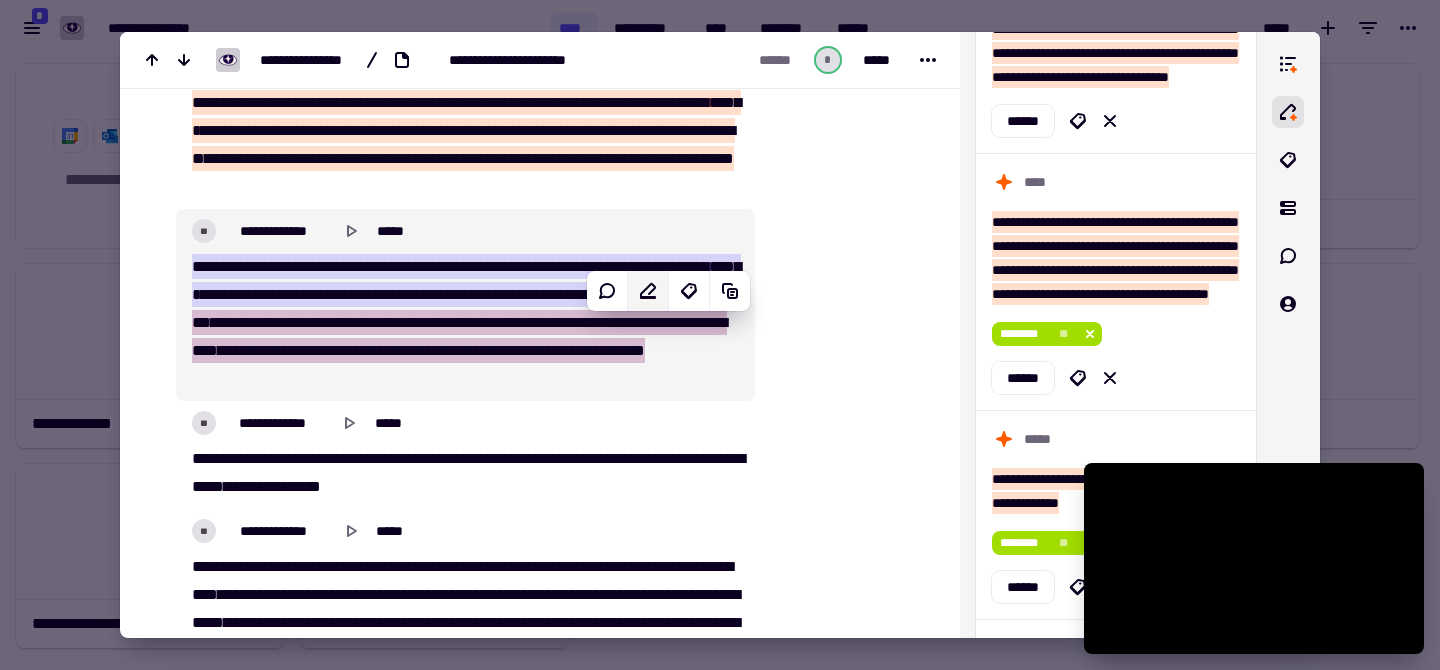 click 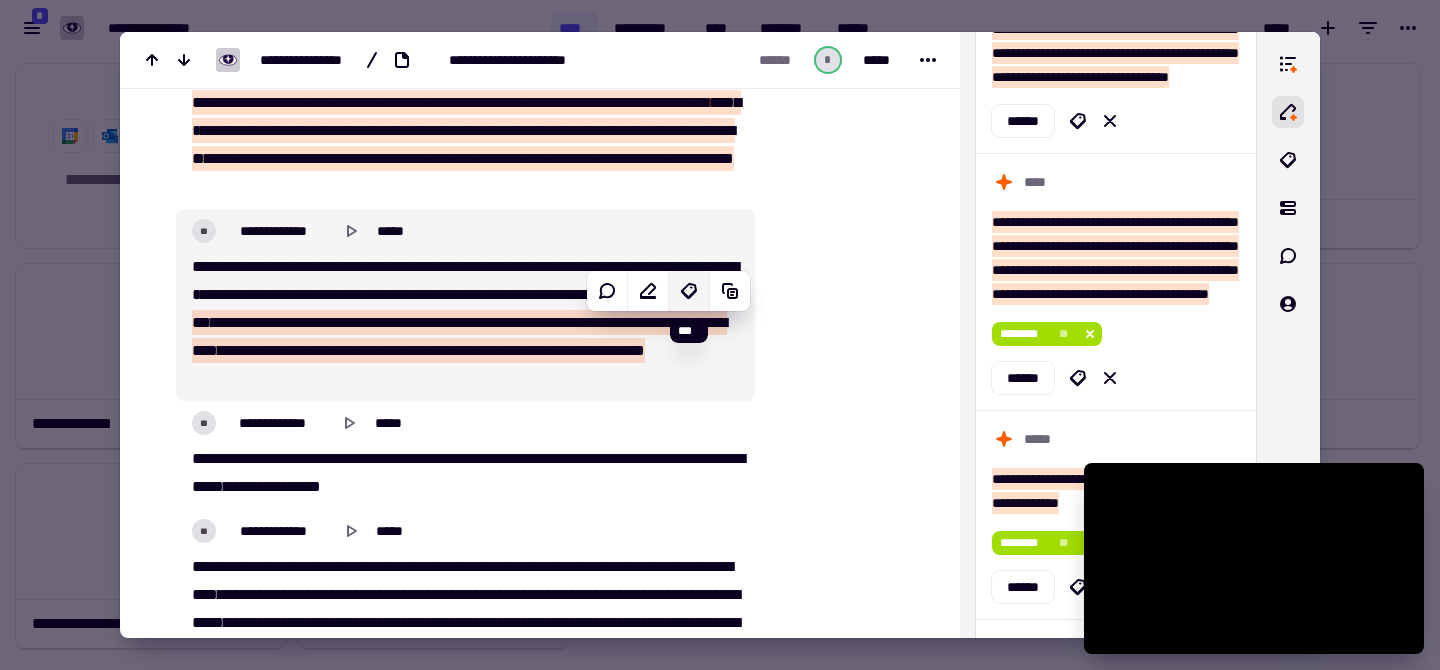 click 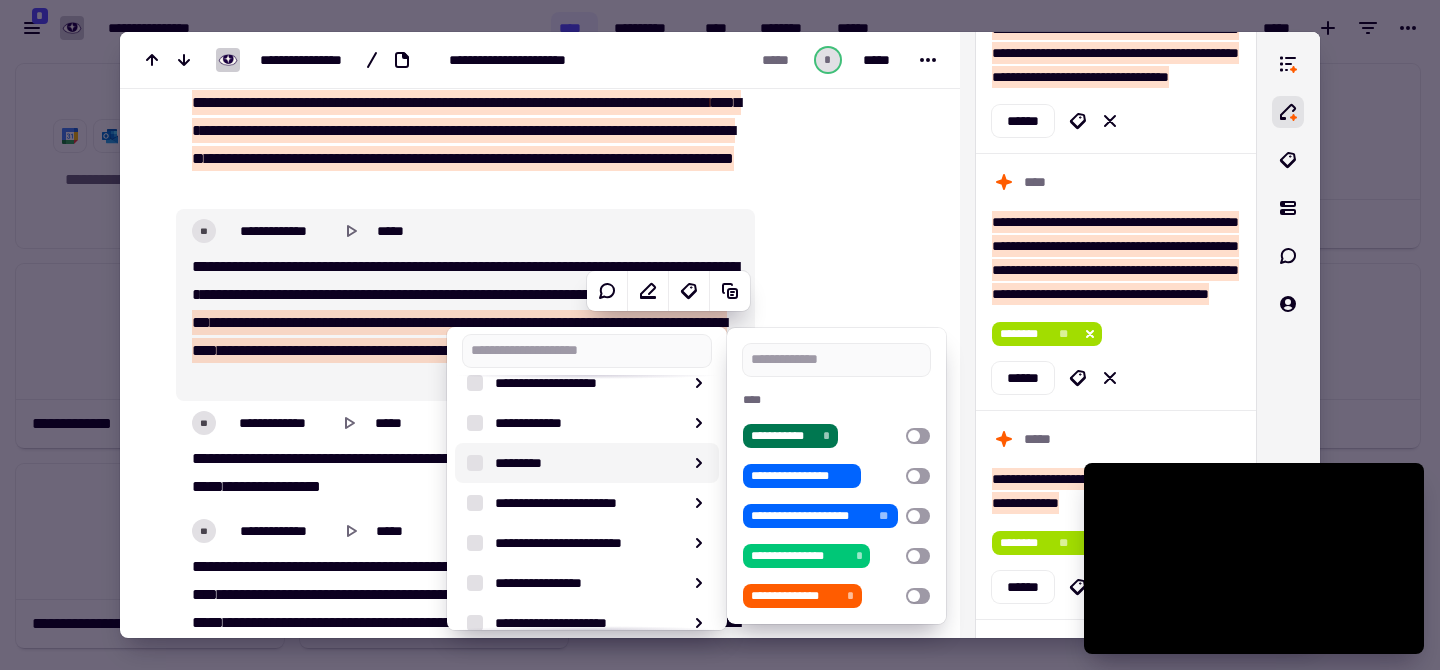 scroll, scrollTop: 296, scrollLeft: 0, axis: vertical 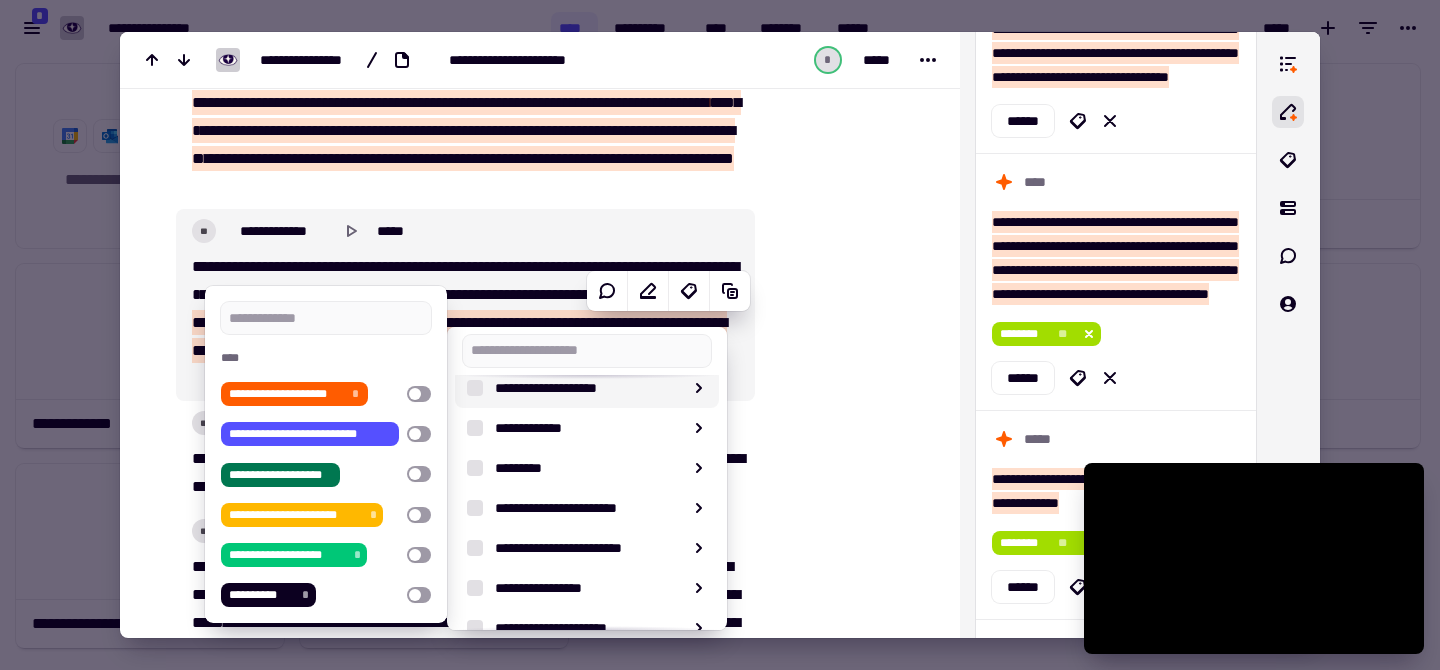 click at bounding box center (843, -1308) 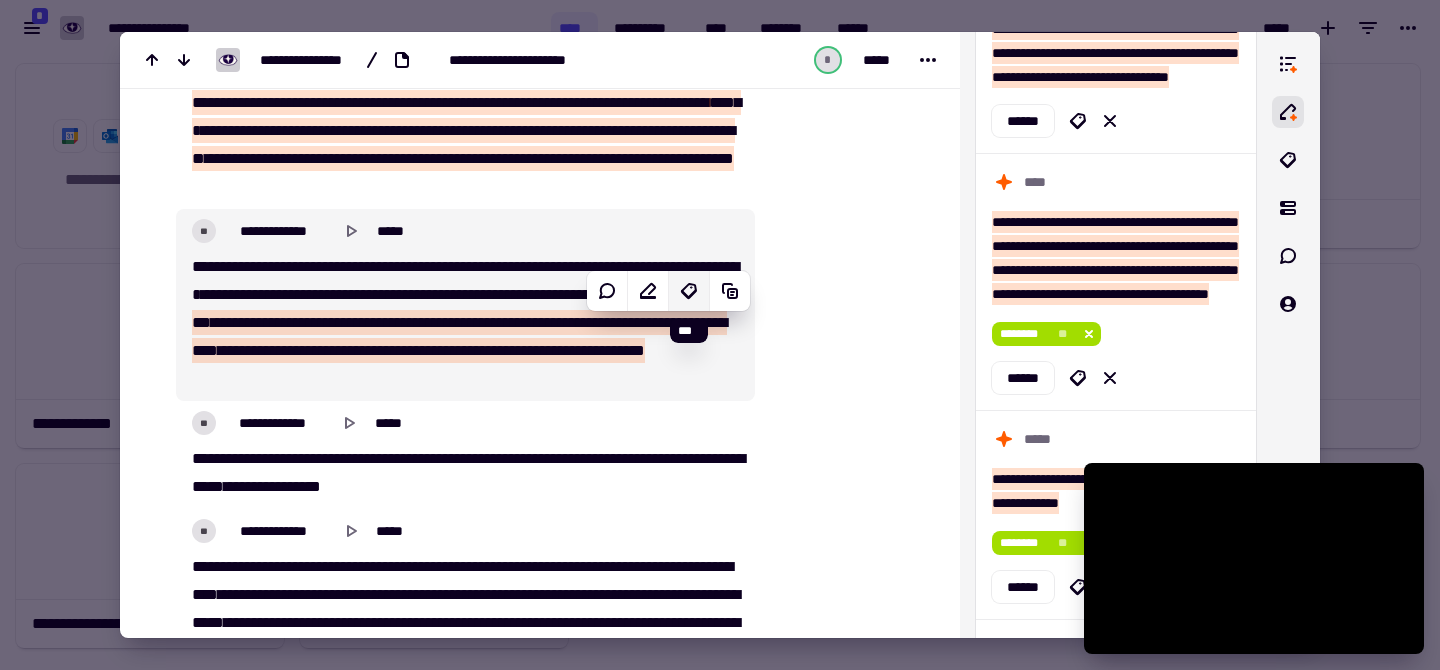click 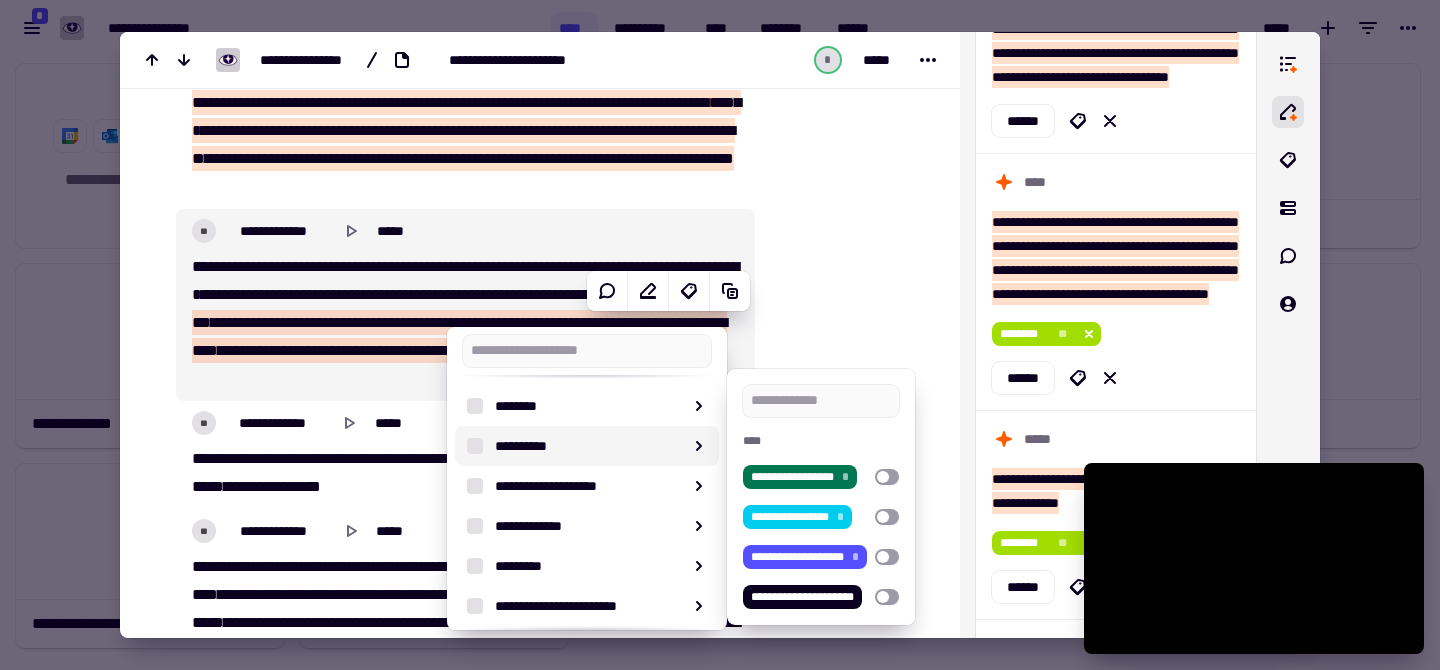 scroll, scrollTop: 211, scrollLeft: 0, axis: vertical 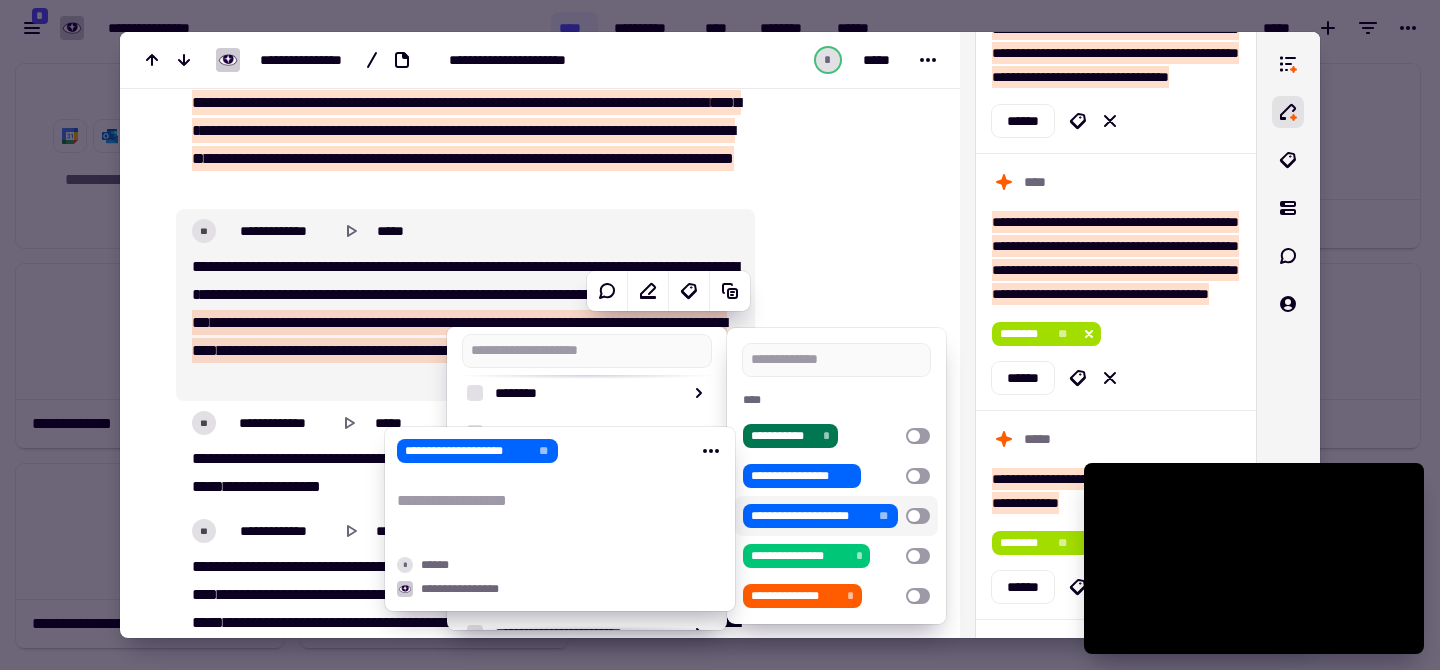 click on "**********" at bounding box center (809, 516) 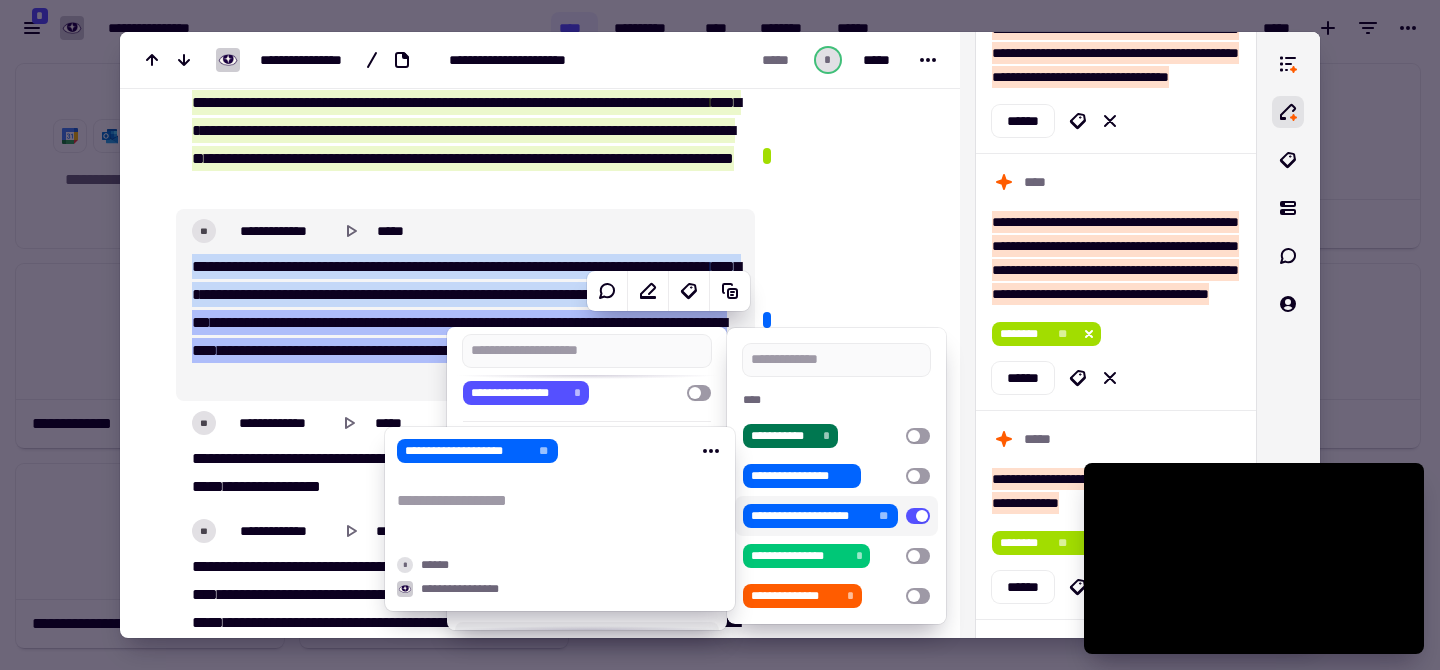click on "**********" at bounding box center [809, 516] 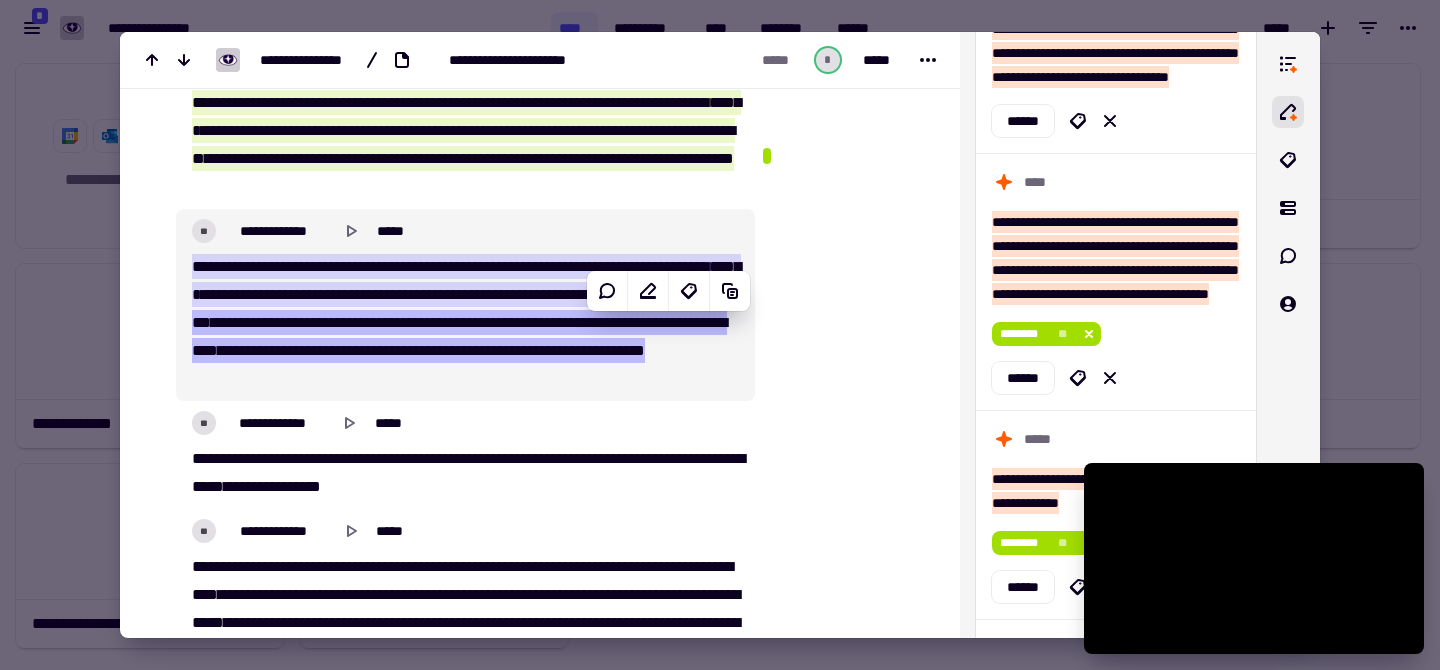 click on "**********" at bounding box center [670, 322] 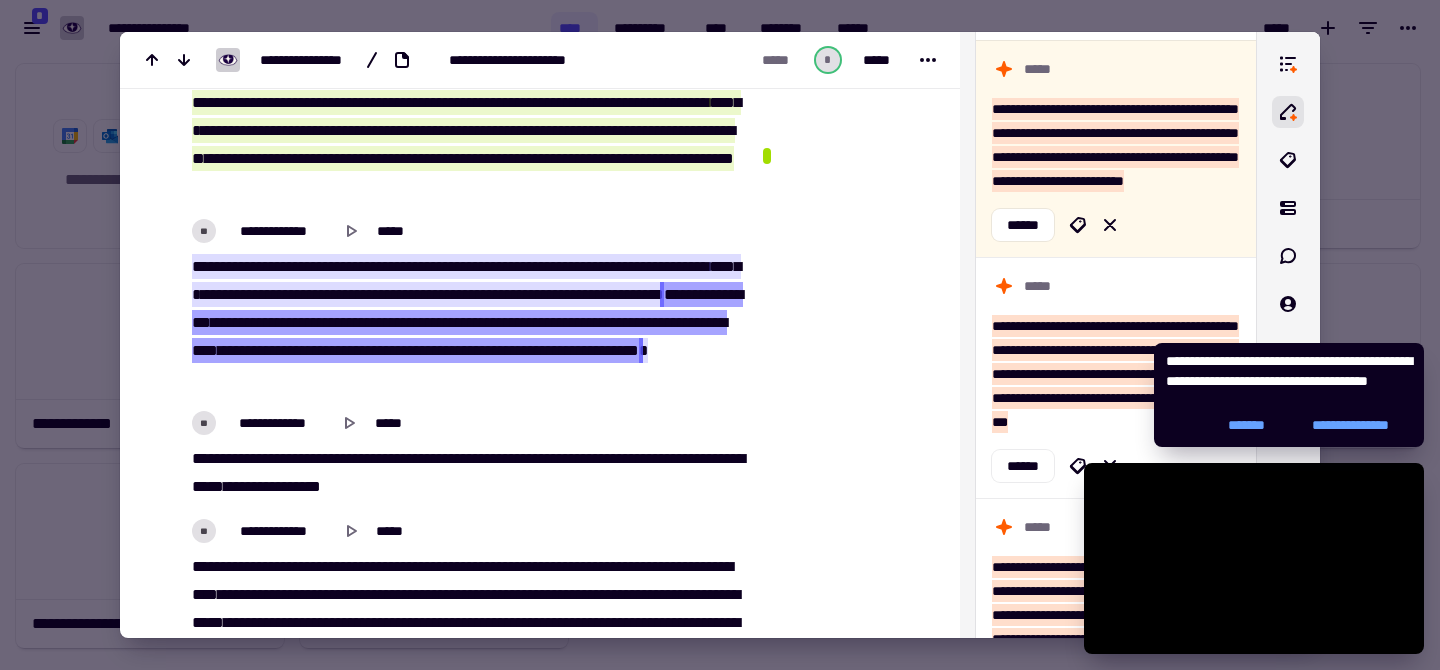 click on "***" at bounding box center [673, 294] 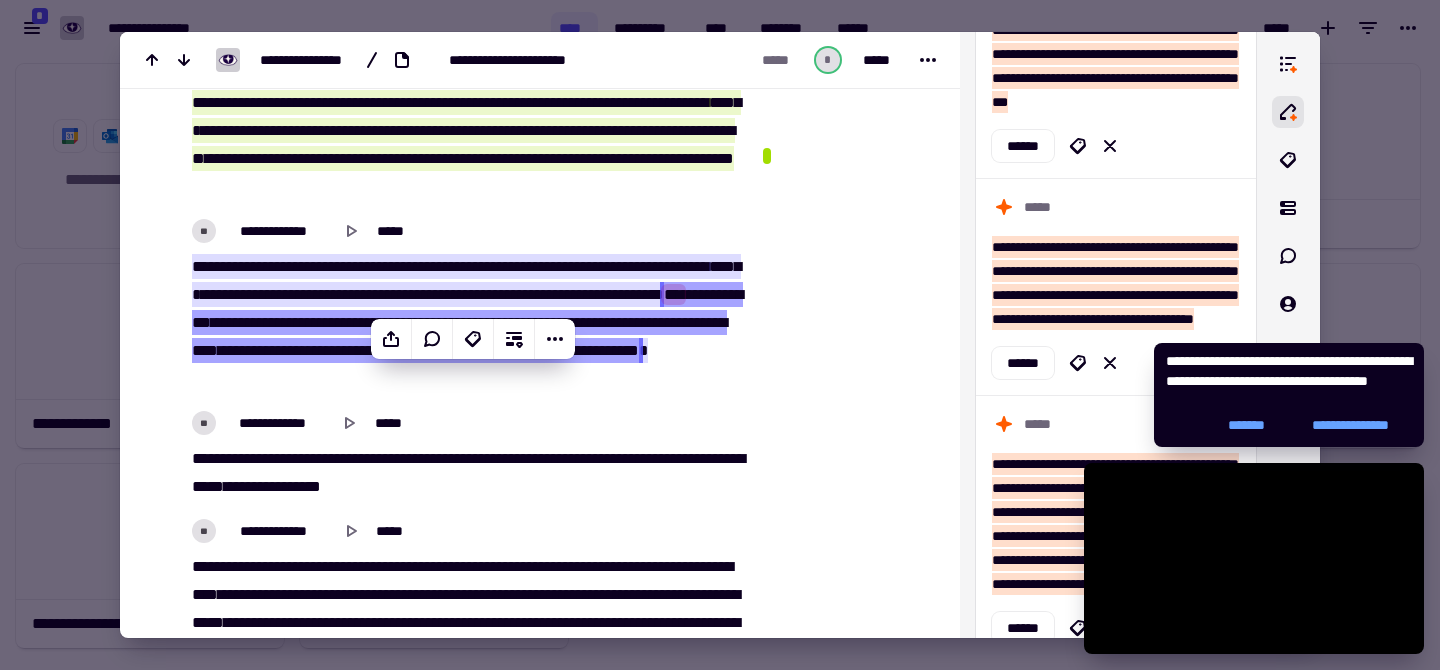 click on "******" at bounding box center (613, 322) 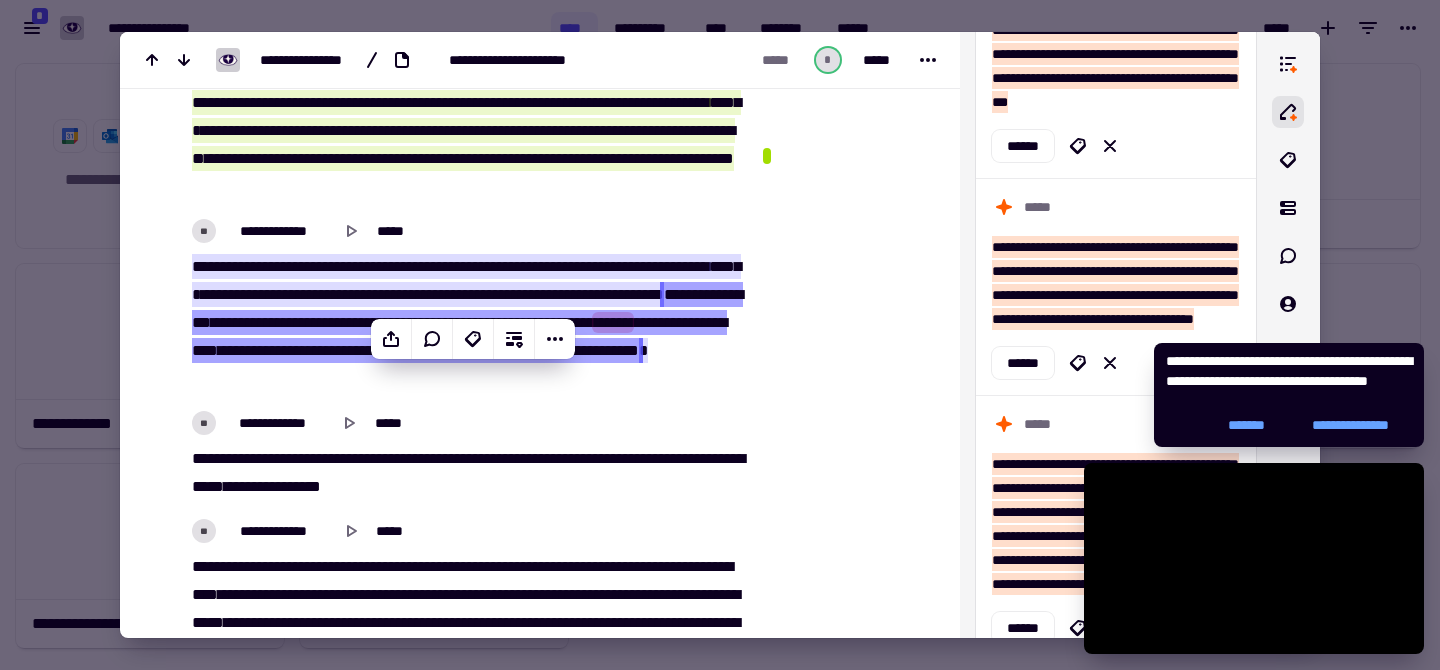 click on "***" at bounding box center [673, 294] 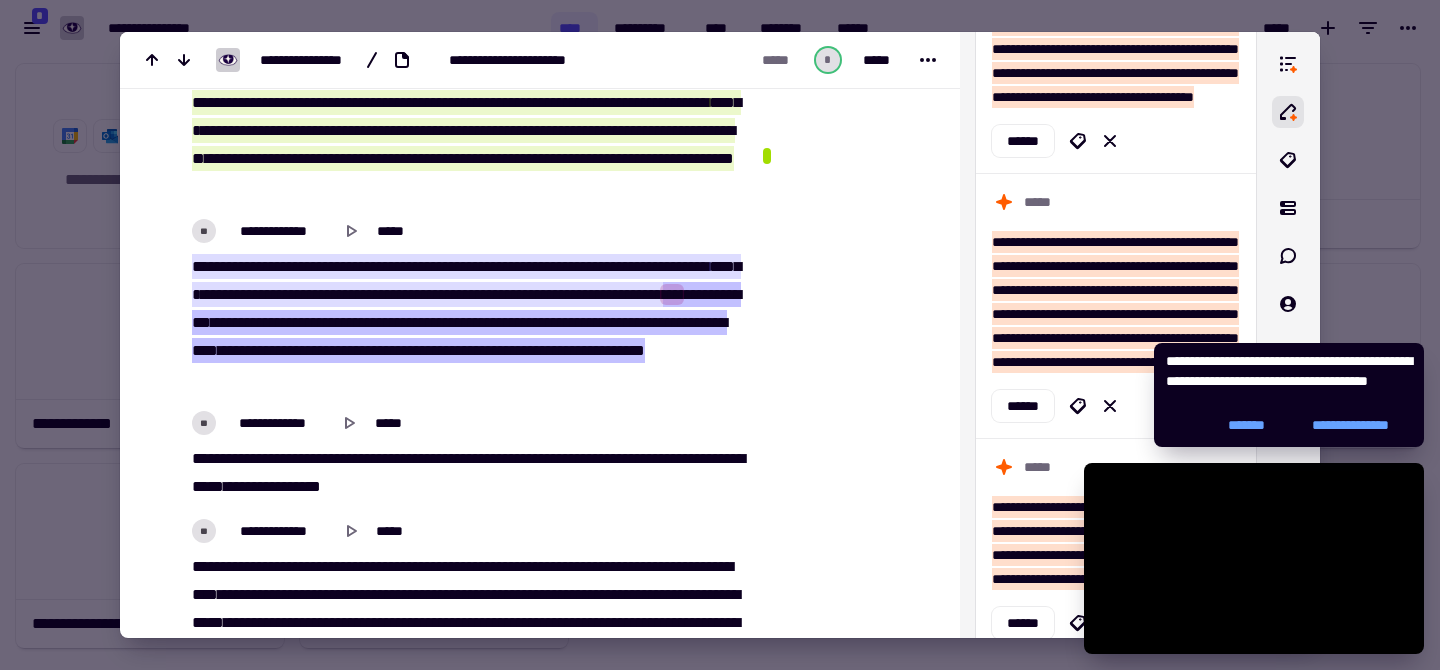drag, startPoint x: 373, startPoint y: 376, endPoint x: 580, endPoint y: 455, distance: 221.56264 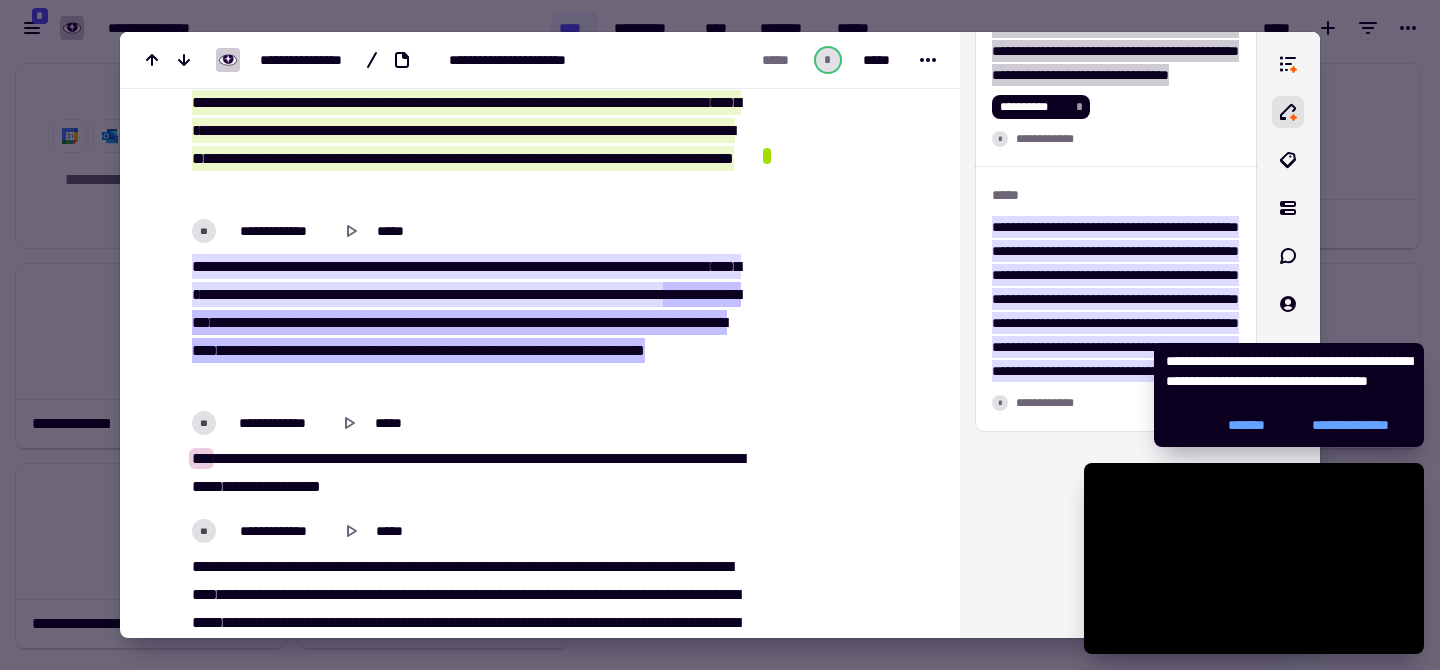 click on "**********" at bounding box center [465, 305] 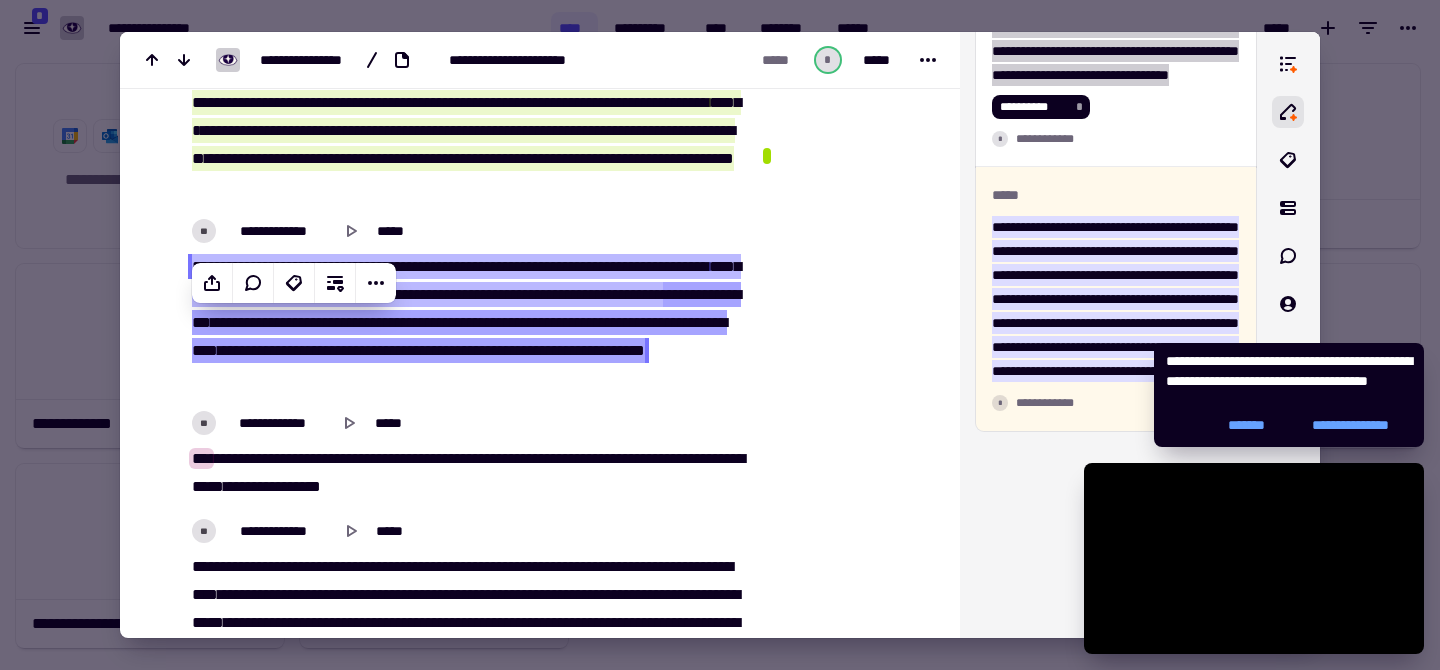 scroll, scrollTop: 4662, scrollLeft: 0, axis: vertical 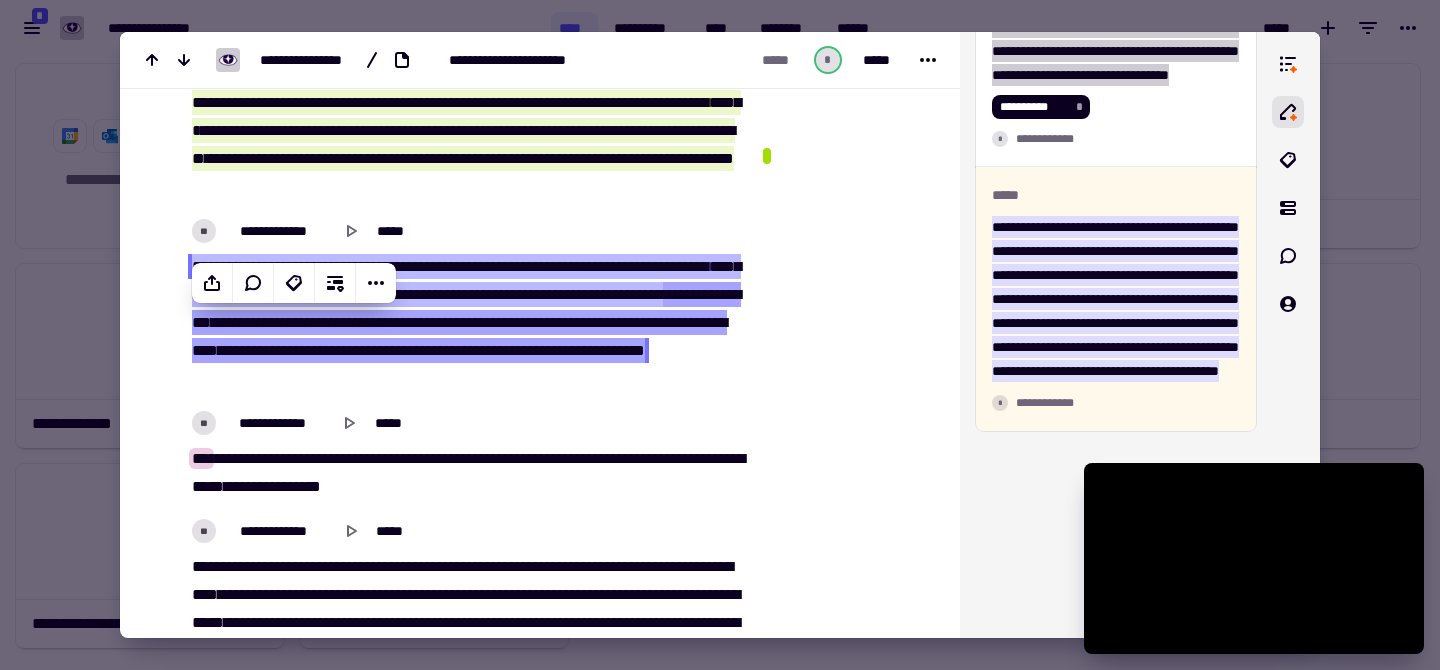 drag, startPoint x: 586, startPoint y: 434, endPoint x: 569, endPoint y: 432, distance: 17.117243 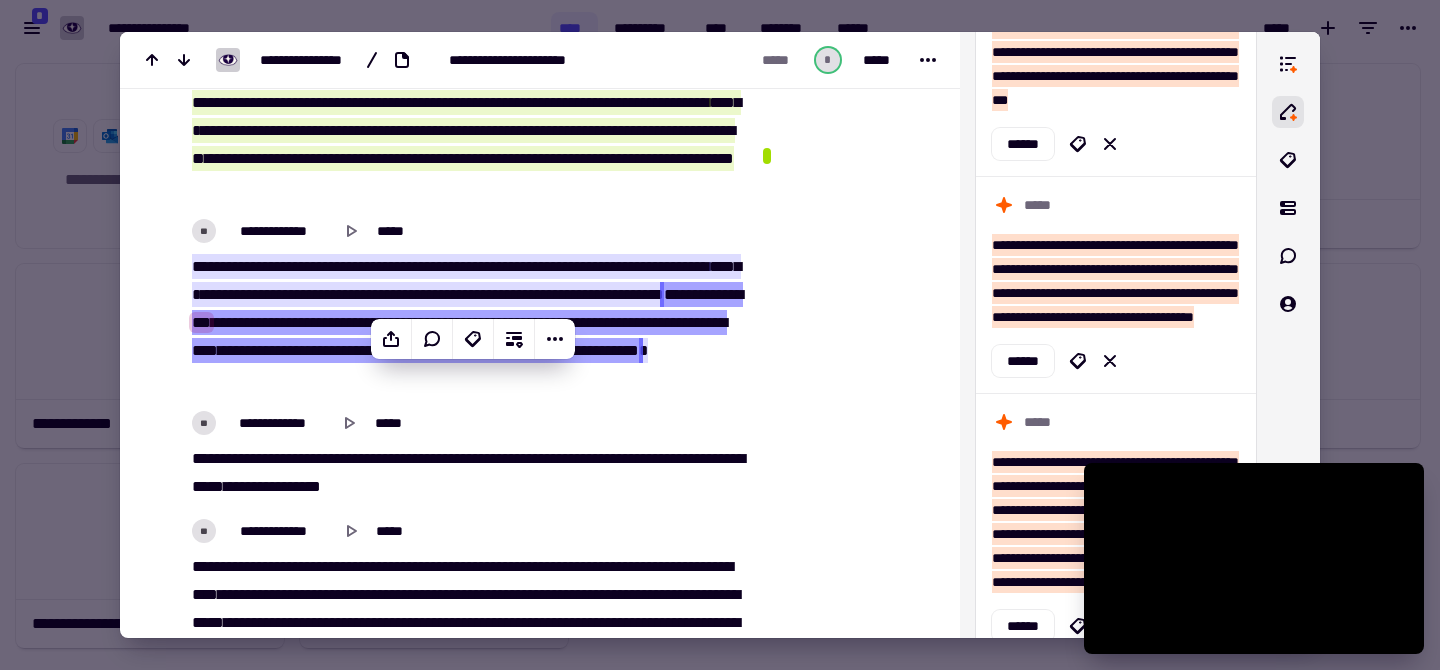 scroll, scrollTop: 2472, scrollLeft: 0, axis: vertical 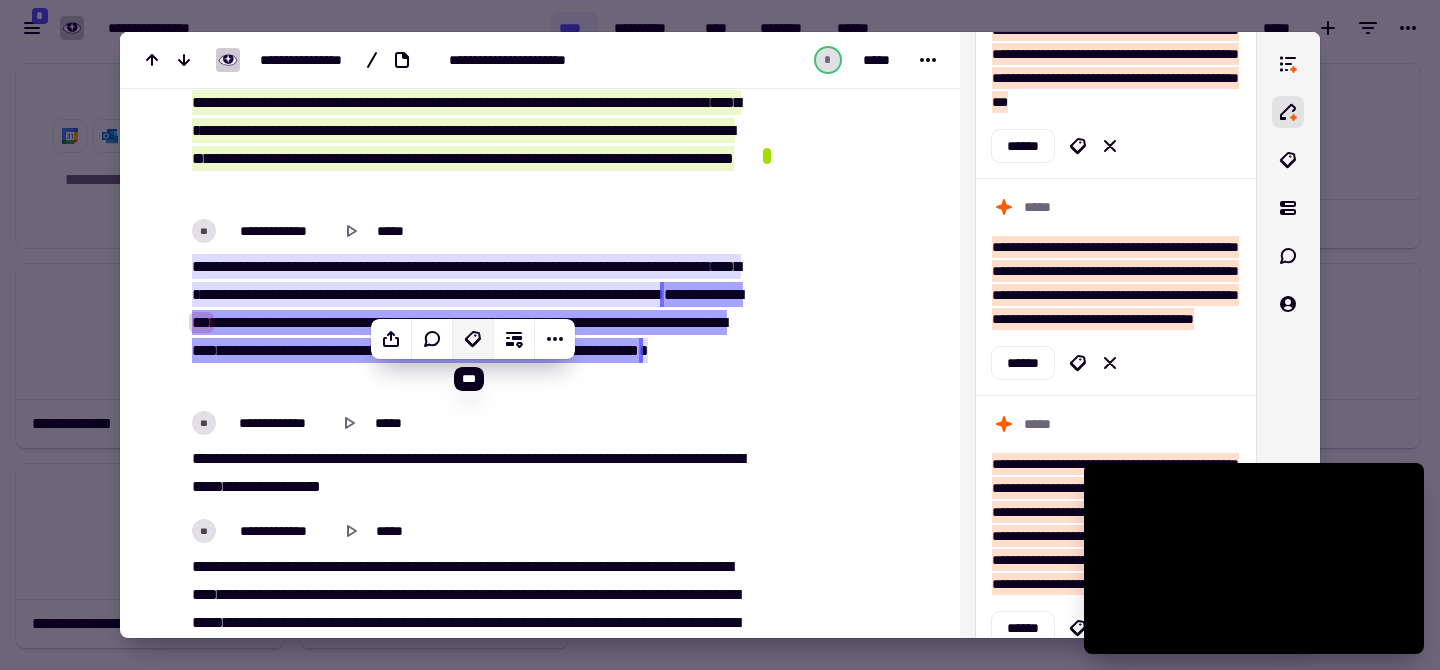 click 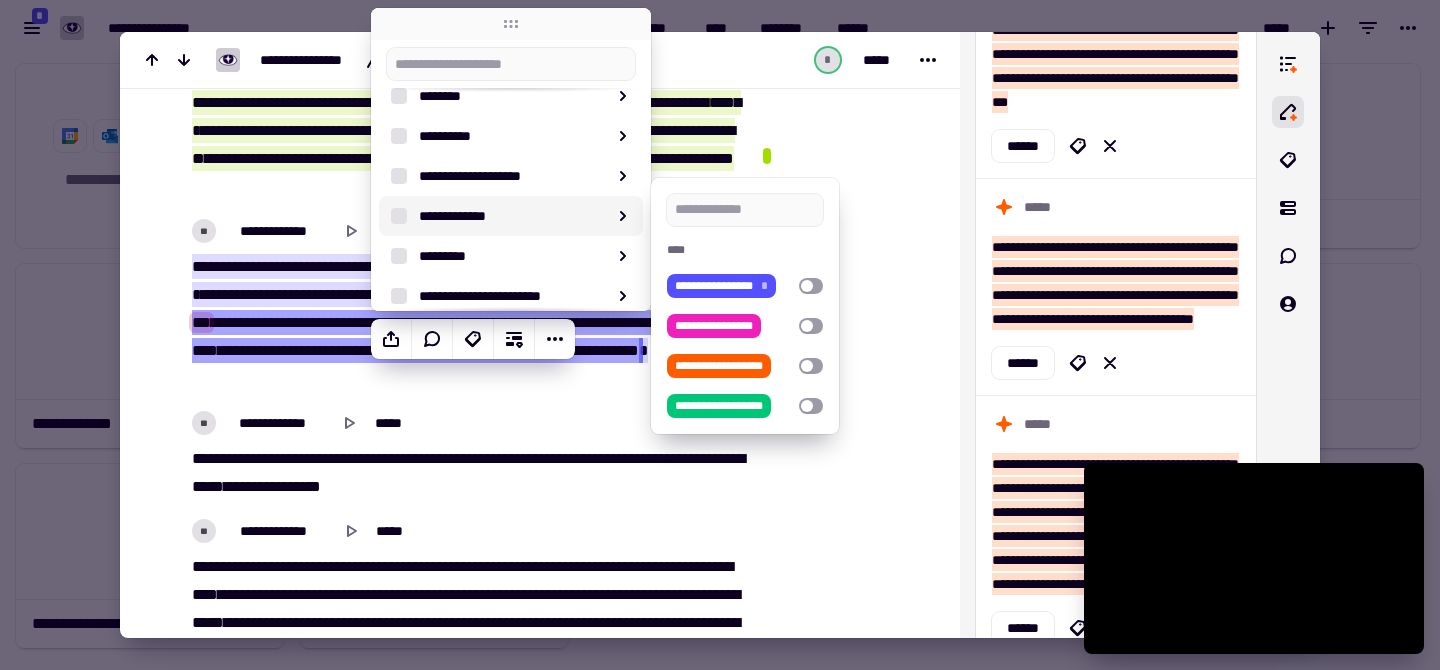 scroll, scrollTop: 243, scrollLeft: 0, axis: vertical 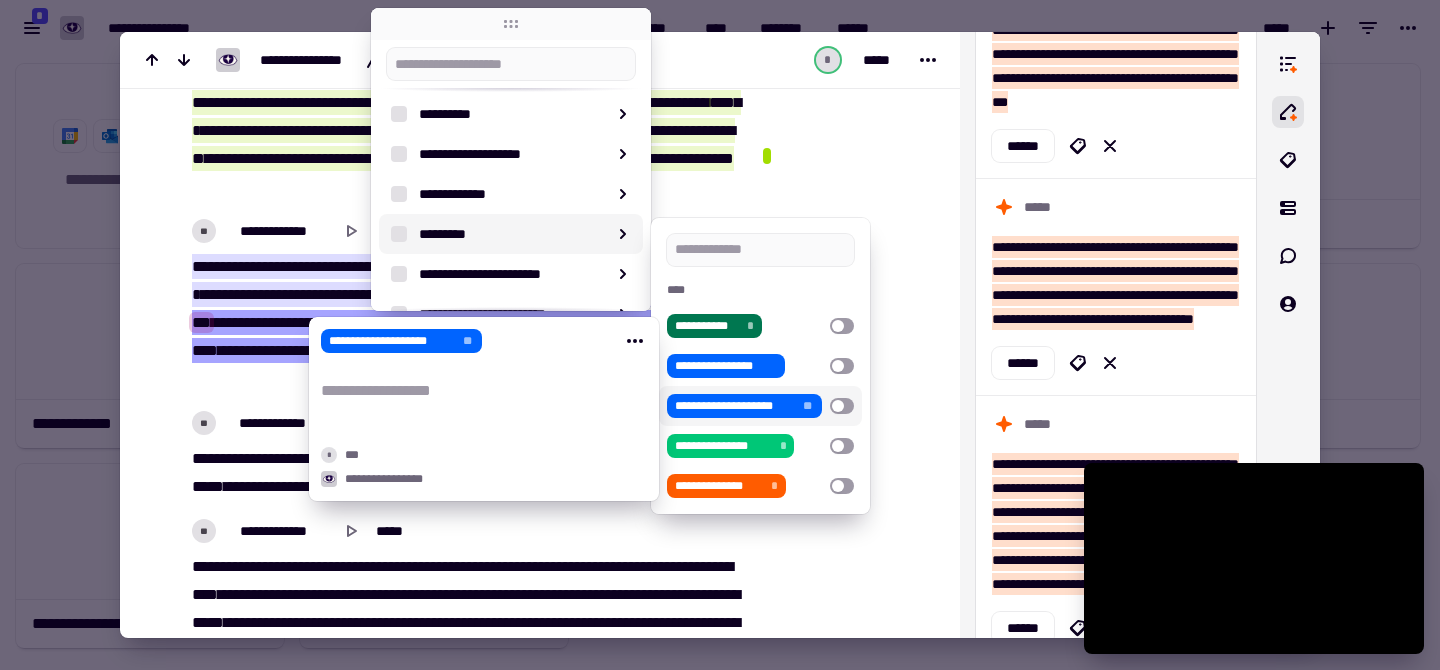 click on "**********" at bounding box center [733, 406] 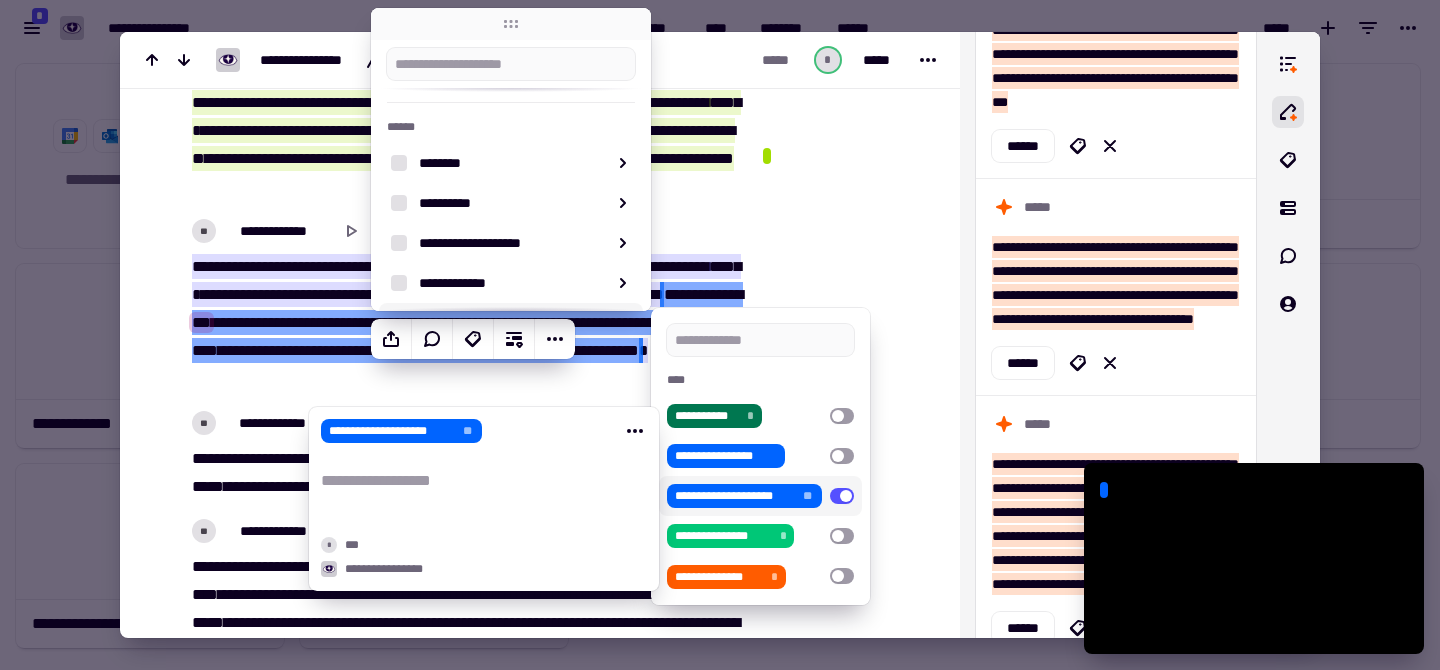click on "**********" at bounding box center (733, 496) 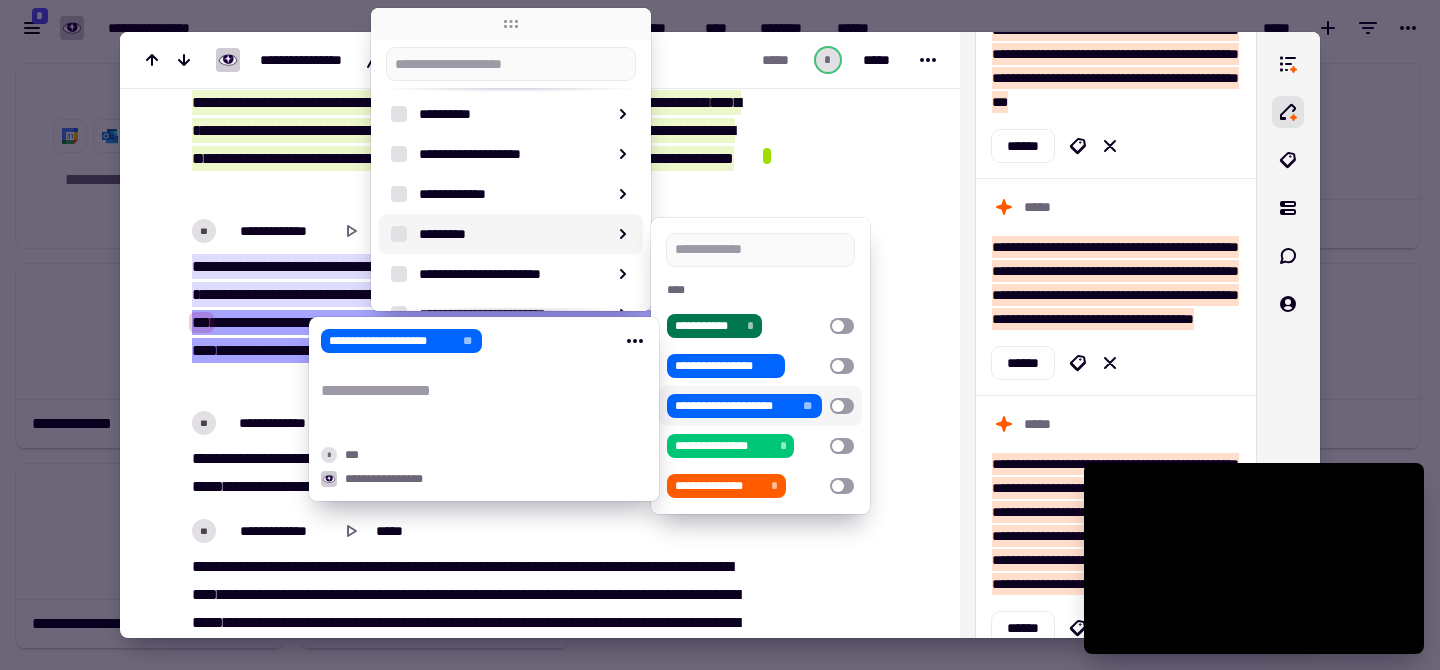 click on "**********" at bounding box center (733, 406) 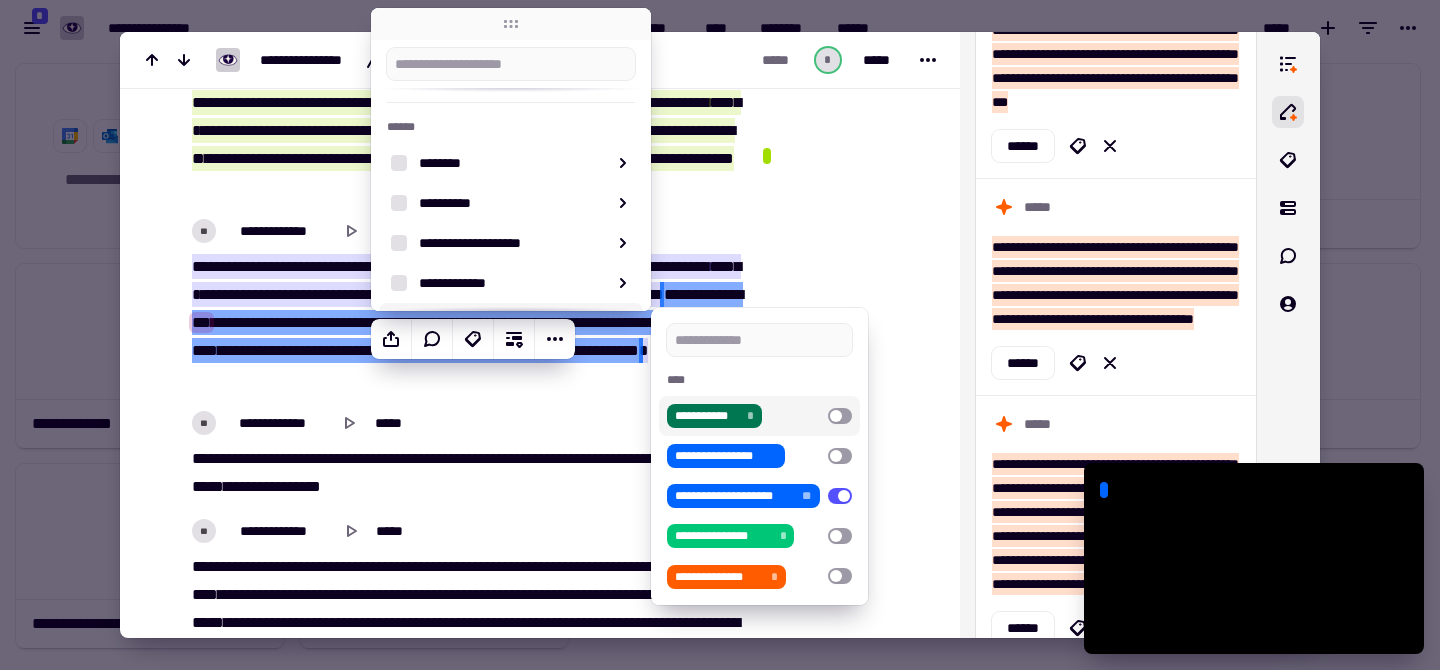 click at bounding box center (845, -3810) 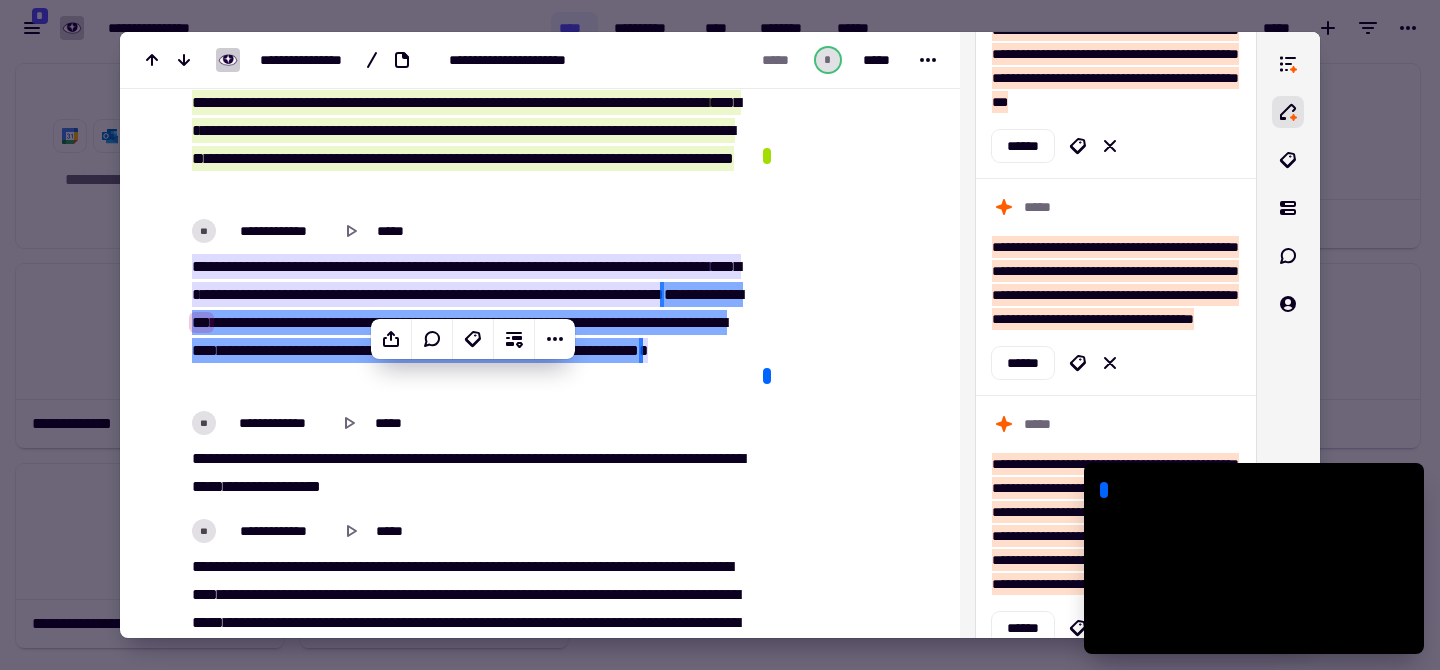 click at bounding box center (720, 335) 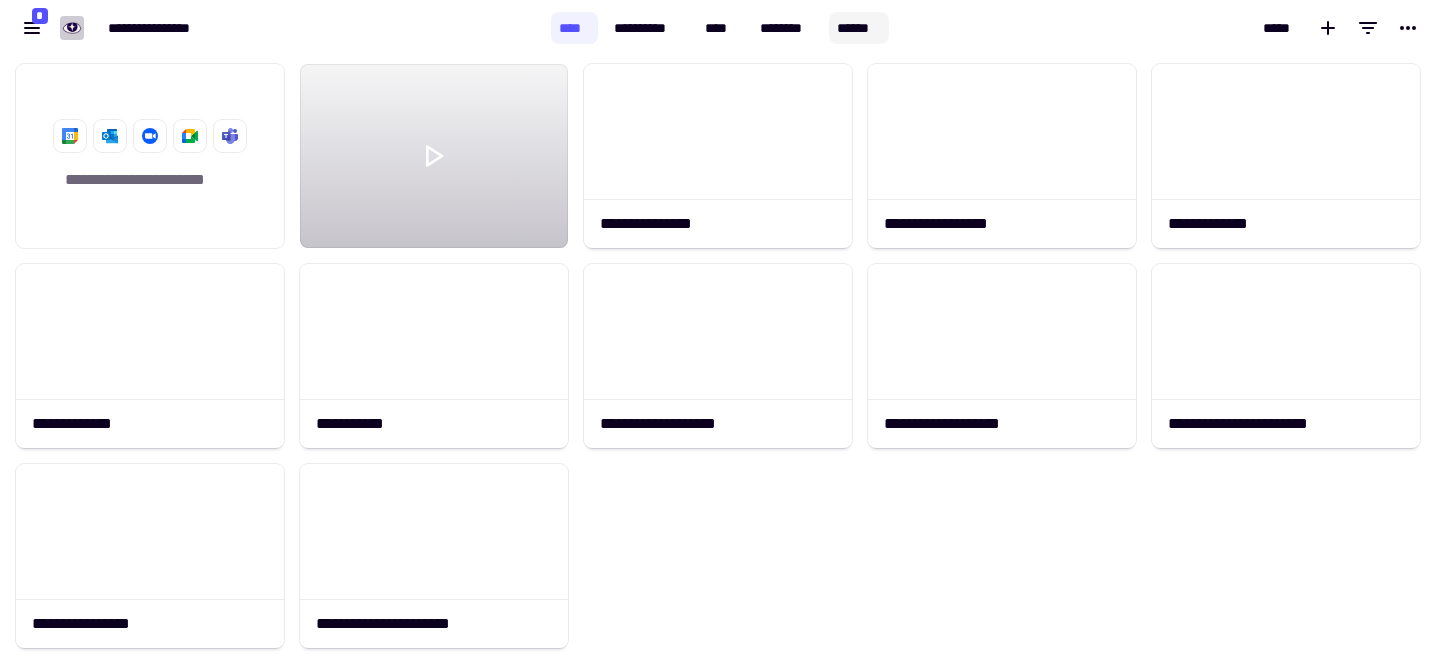 click on "******" 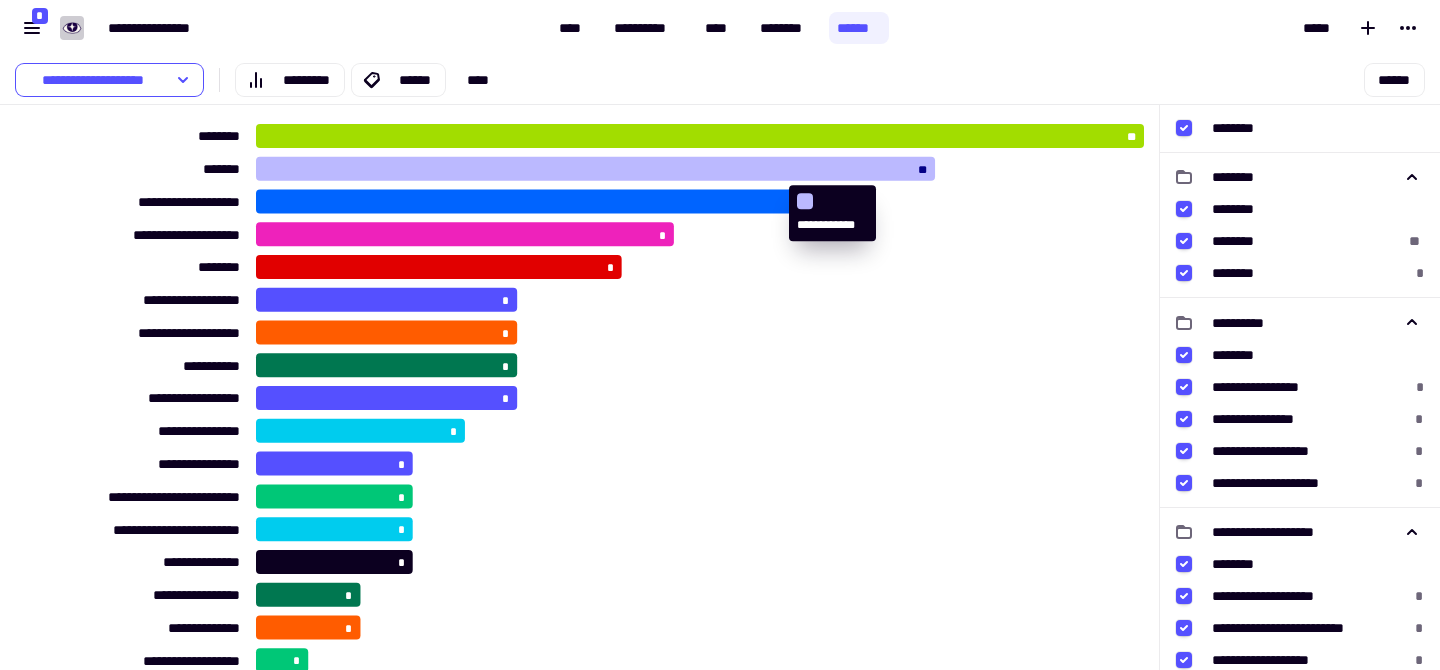 click 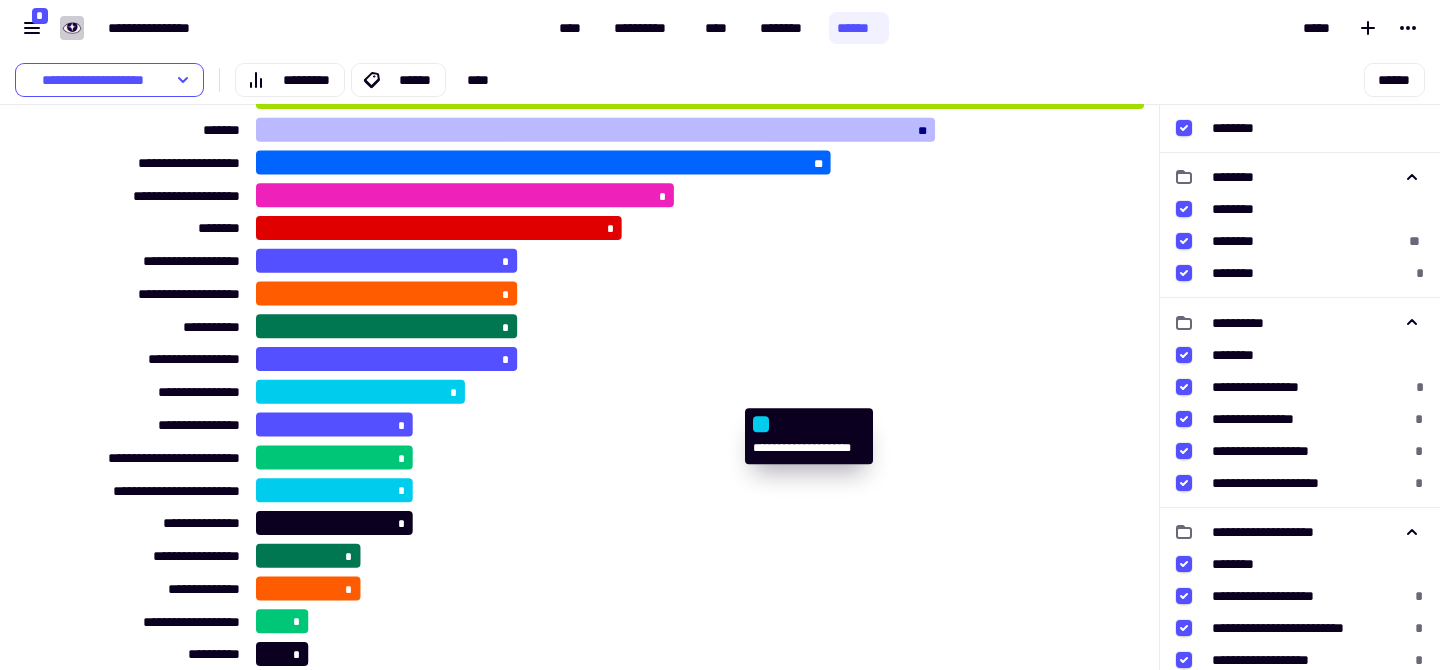 scroll, scrollTop: 104, scrollLeft: 0, axis: vertical 